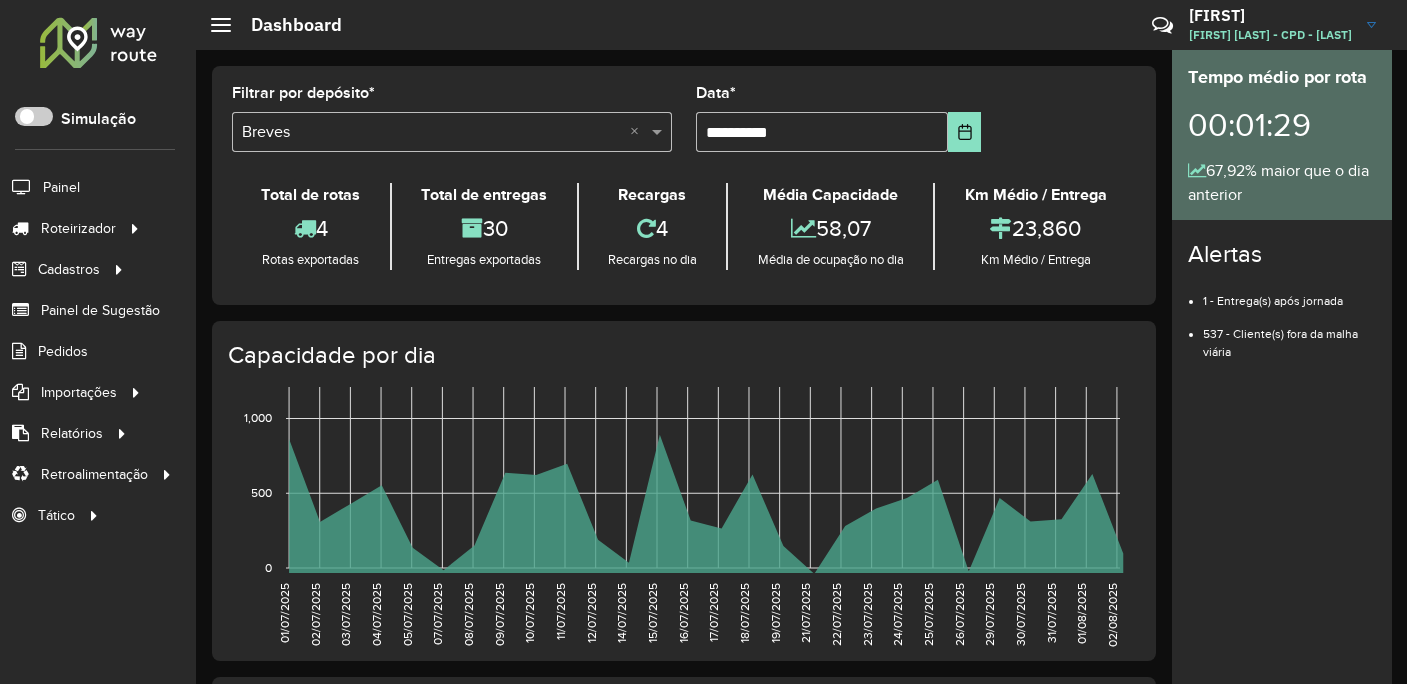 scroll, scrollTop: 0, scrollLeft: 0, axis: both 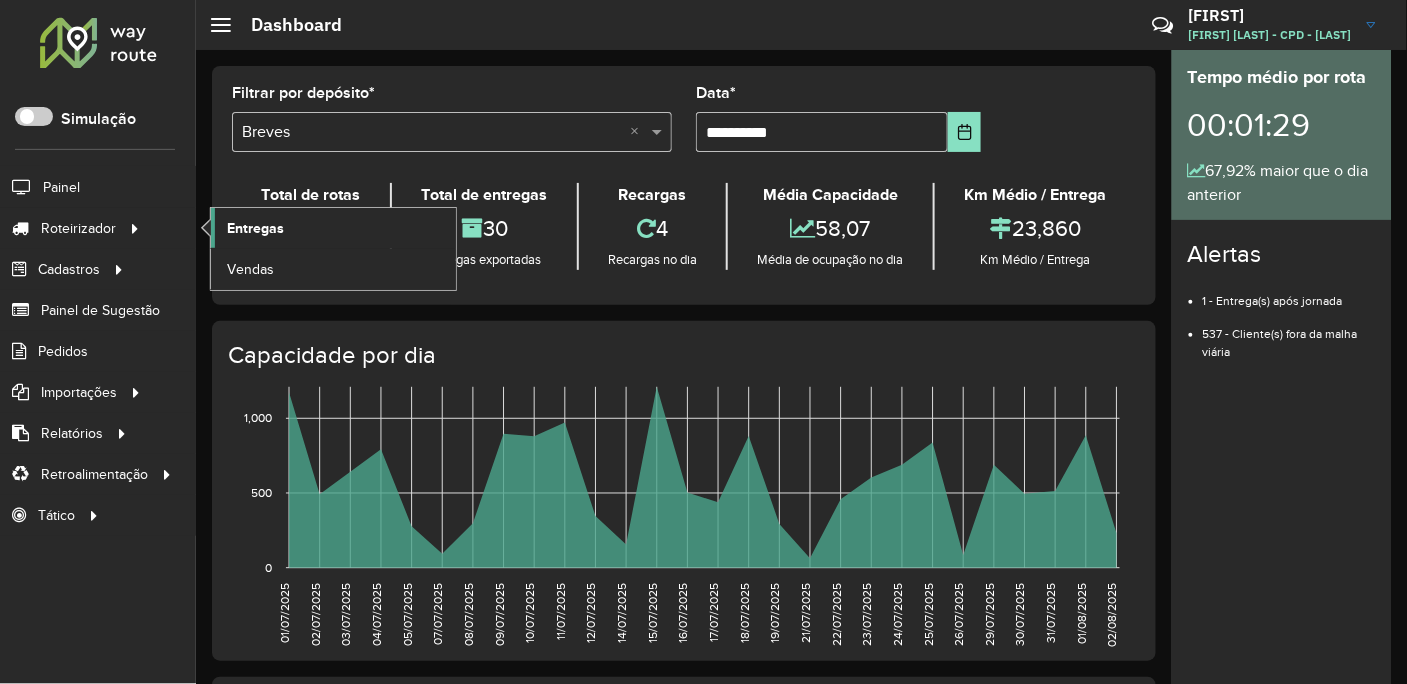 click on "Entregas" 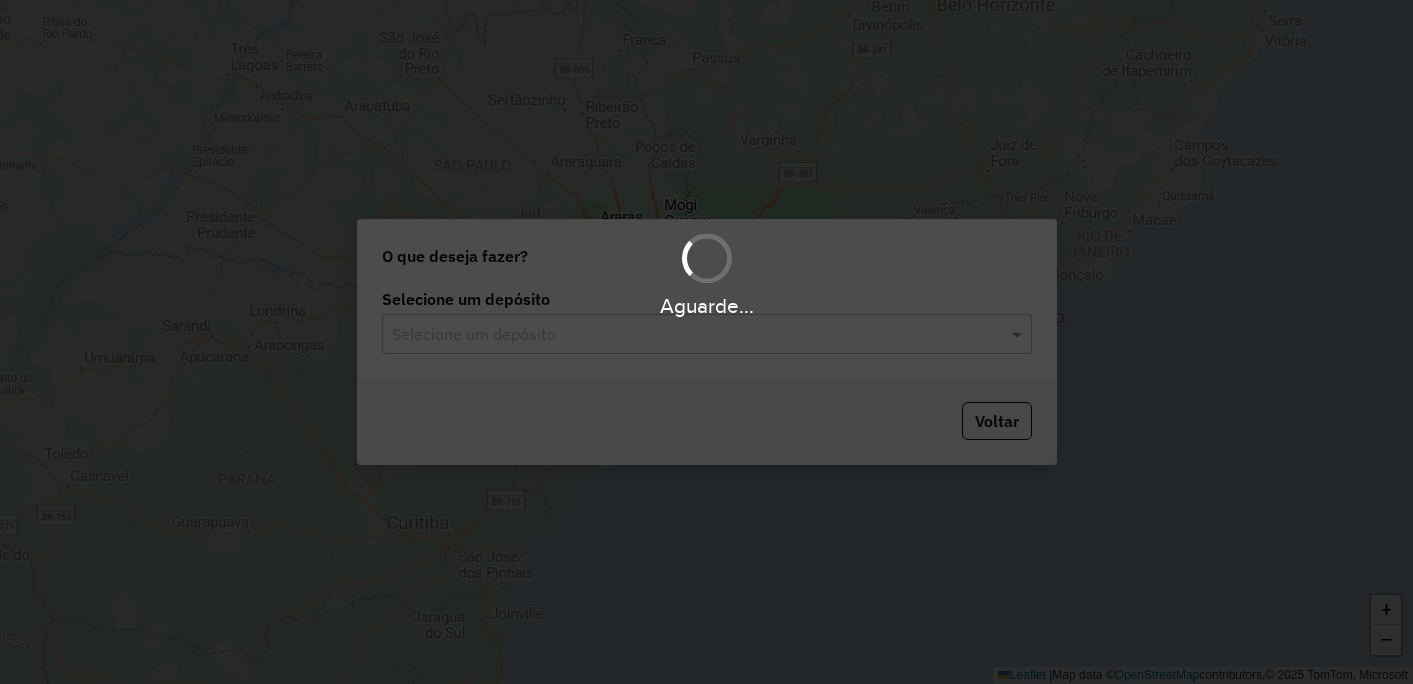 scroll, scrollTop: 0, scrollLeft: 0, axis: both 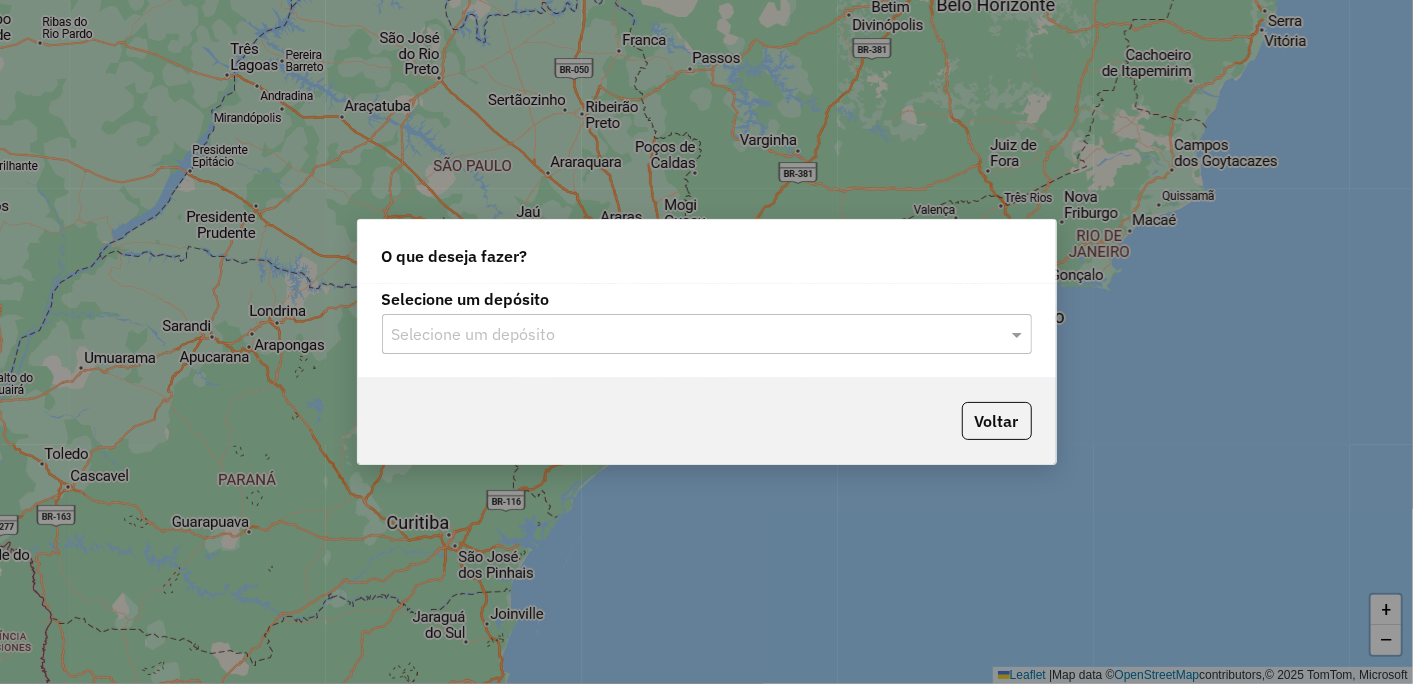 click 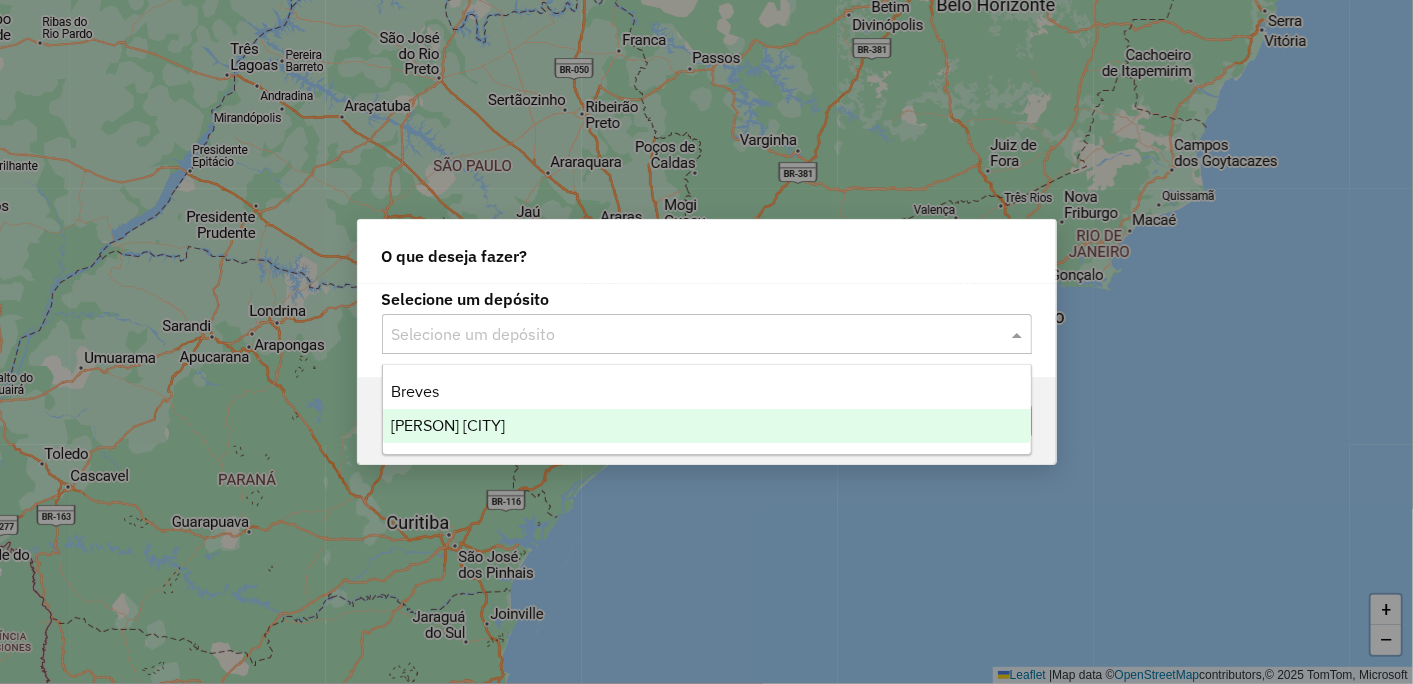 click on "[PERSON] [CITY]" at bounding box center [448, 425] 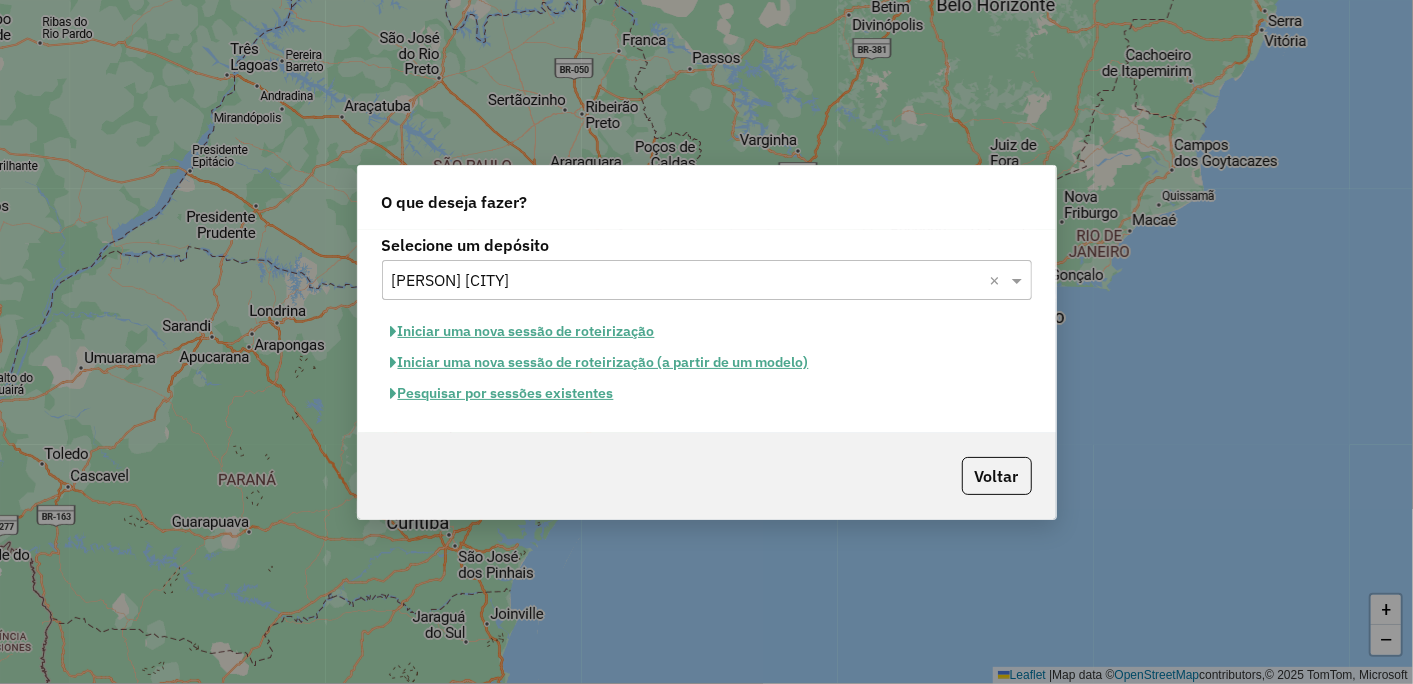 click on "Iniciar uma nova sessão de roteirização" 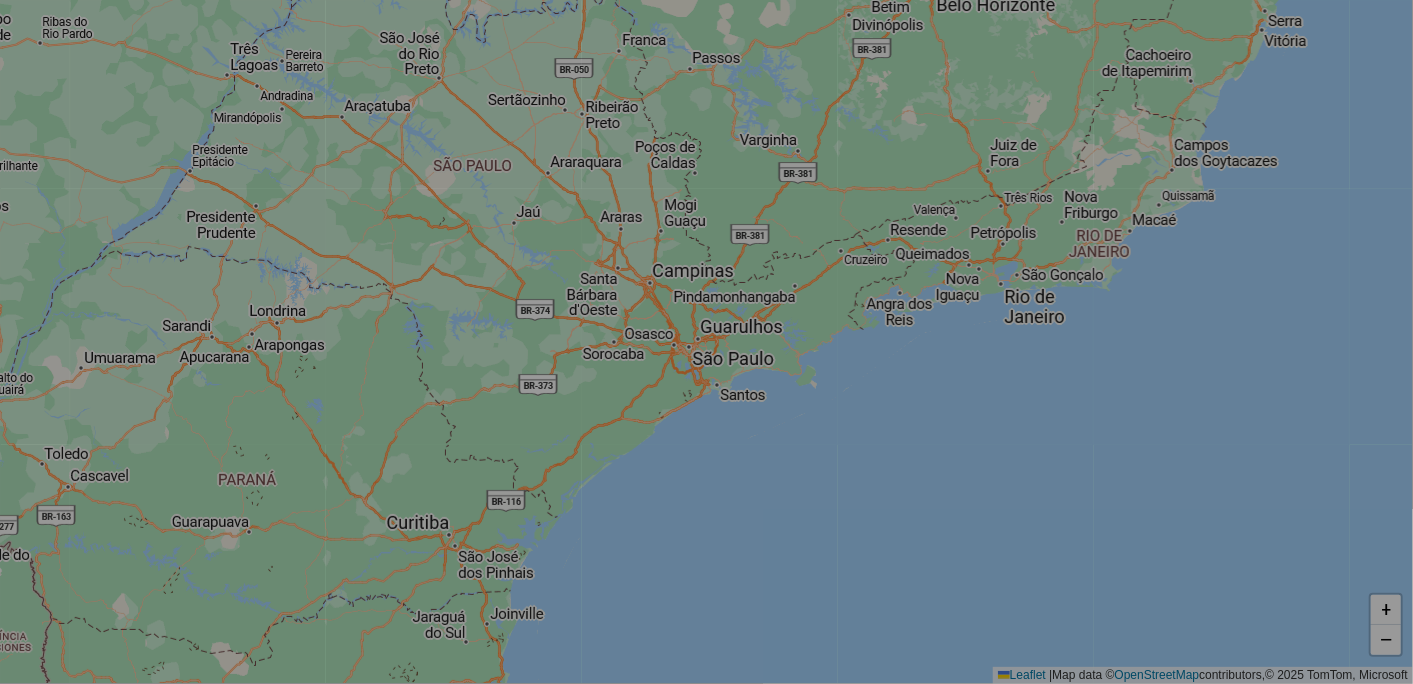 select on "*" 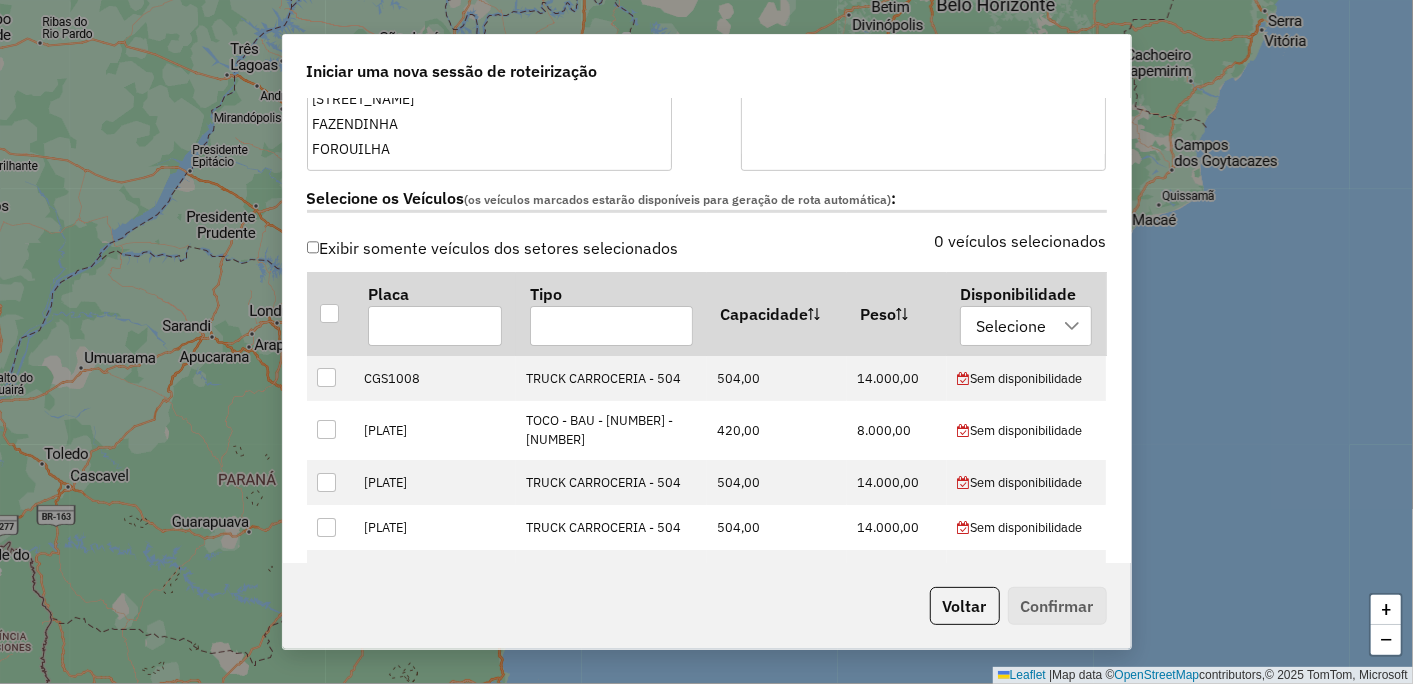 scroll, scrollTop: 666, scrollLeft: 0, axis: vertical 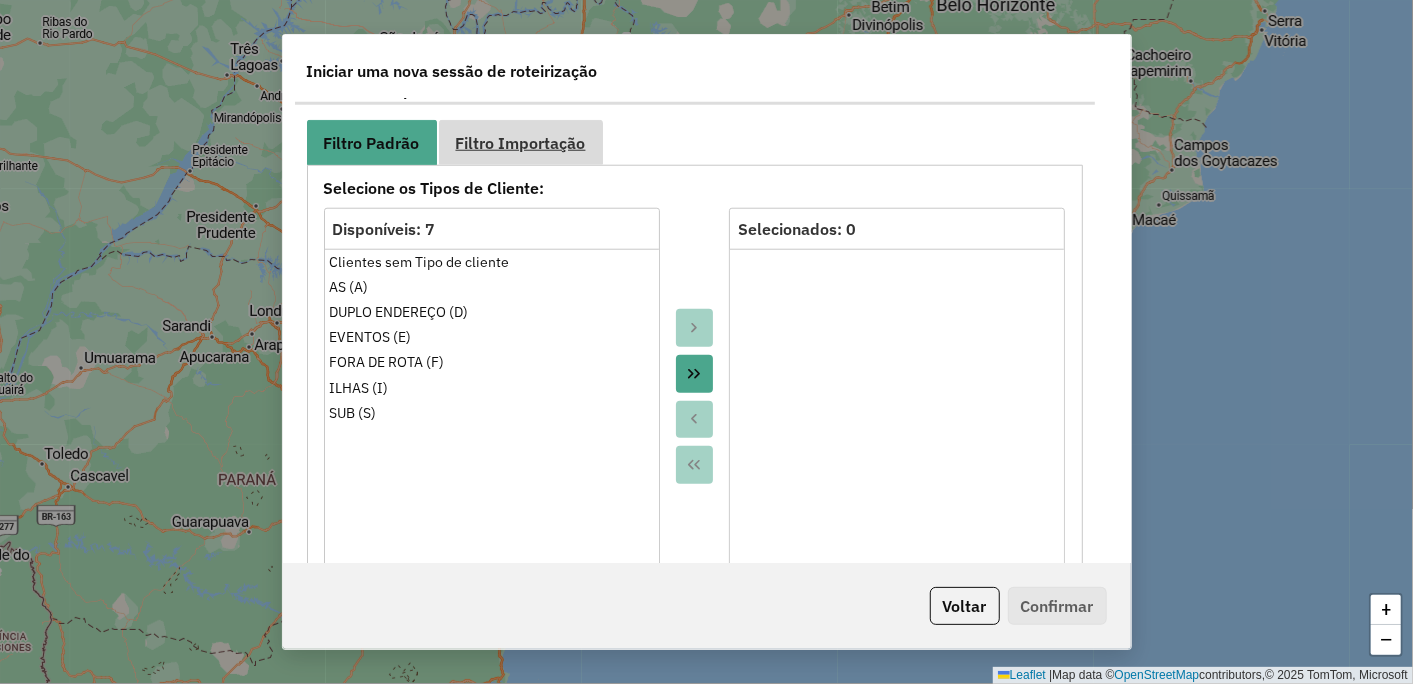 click on "Filtro Importação" at bounding box center [521, 143] 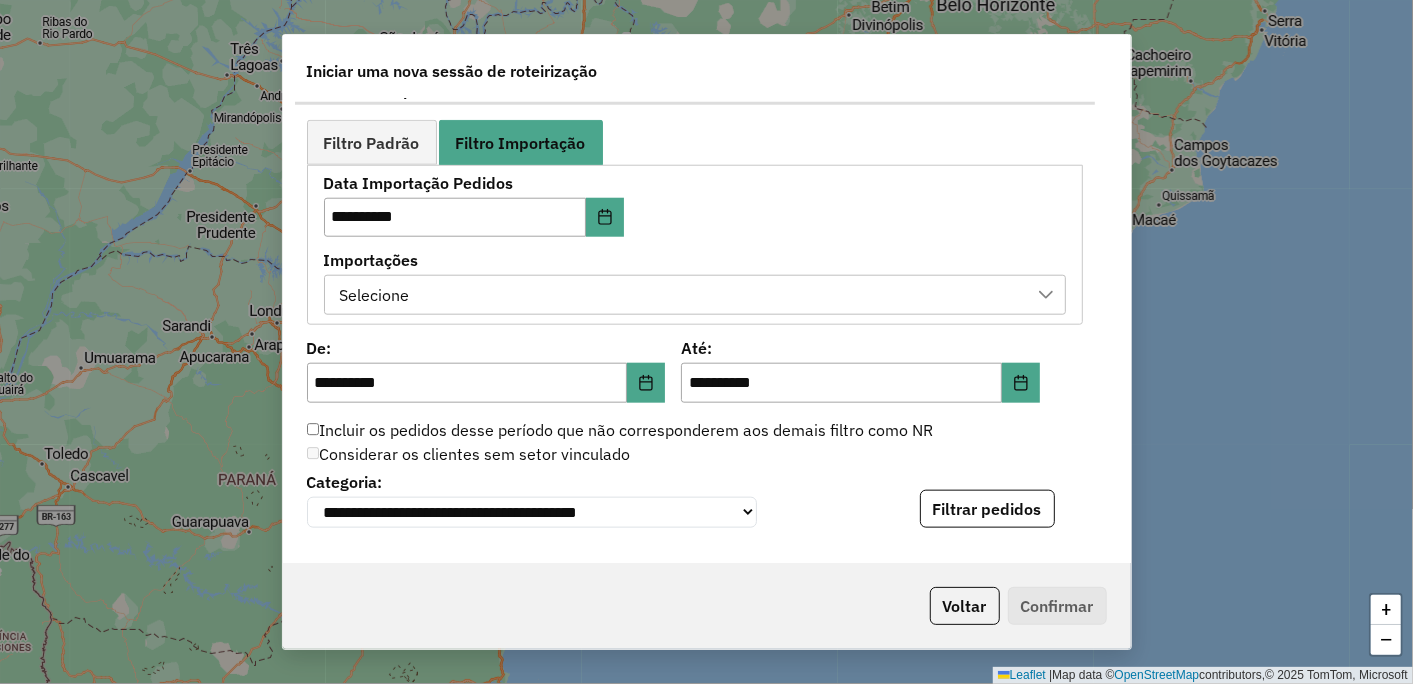 click on "Selecione" at bounding box center (680, 295) 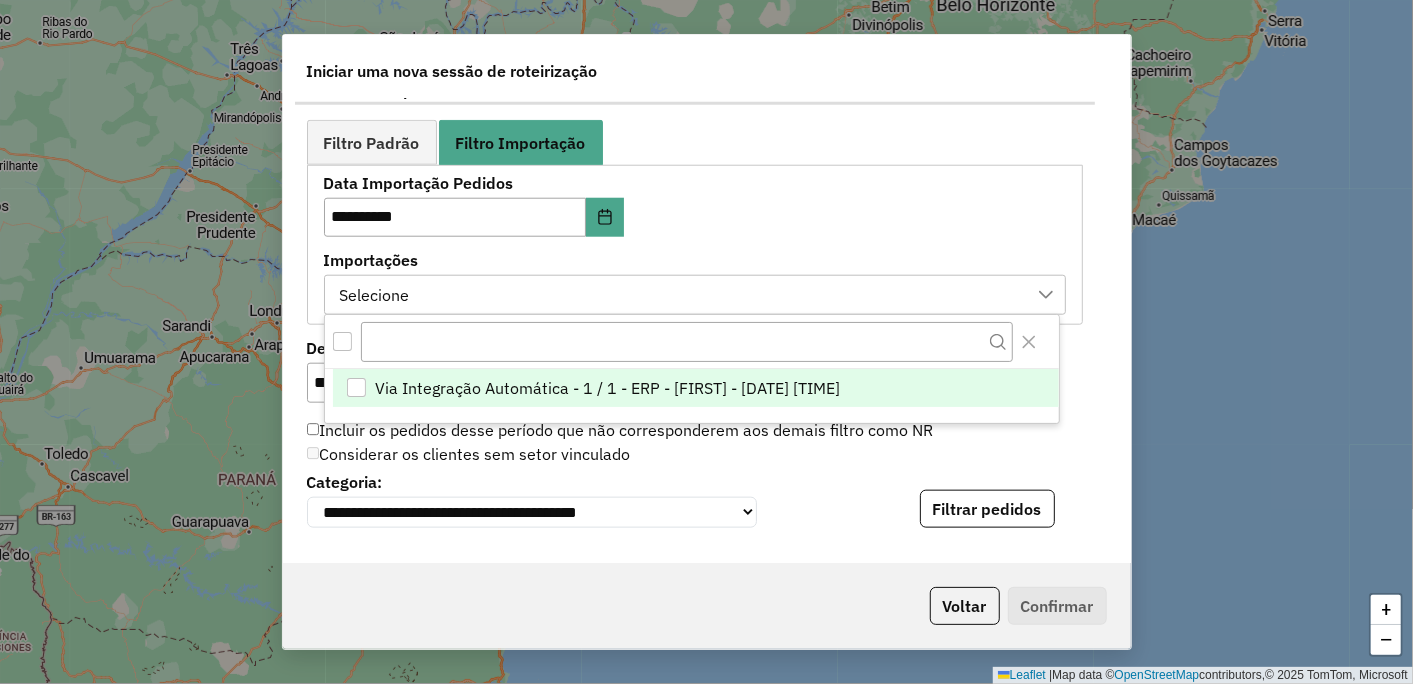 scroll, scrollTop: 13, scrollLeft: 90, axis: both 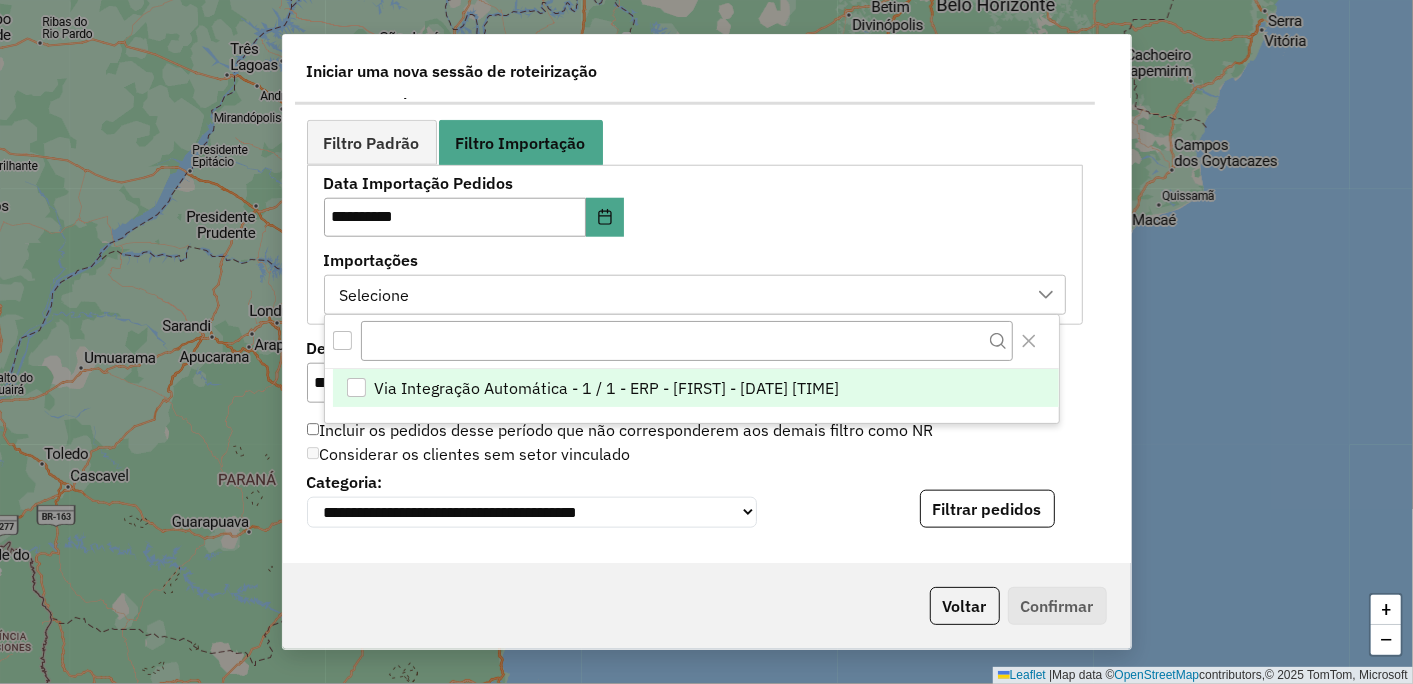 click at bounding box center [356, 387] 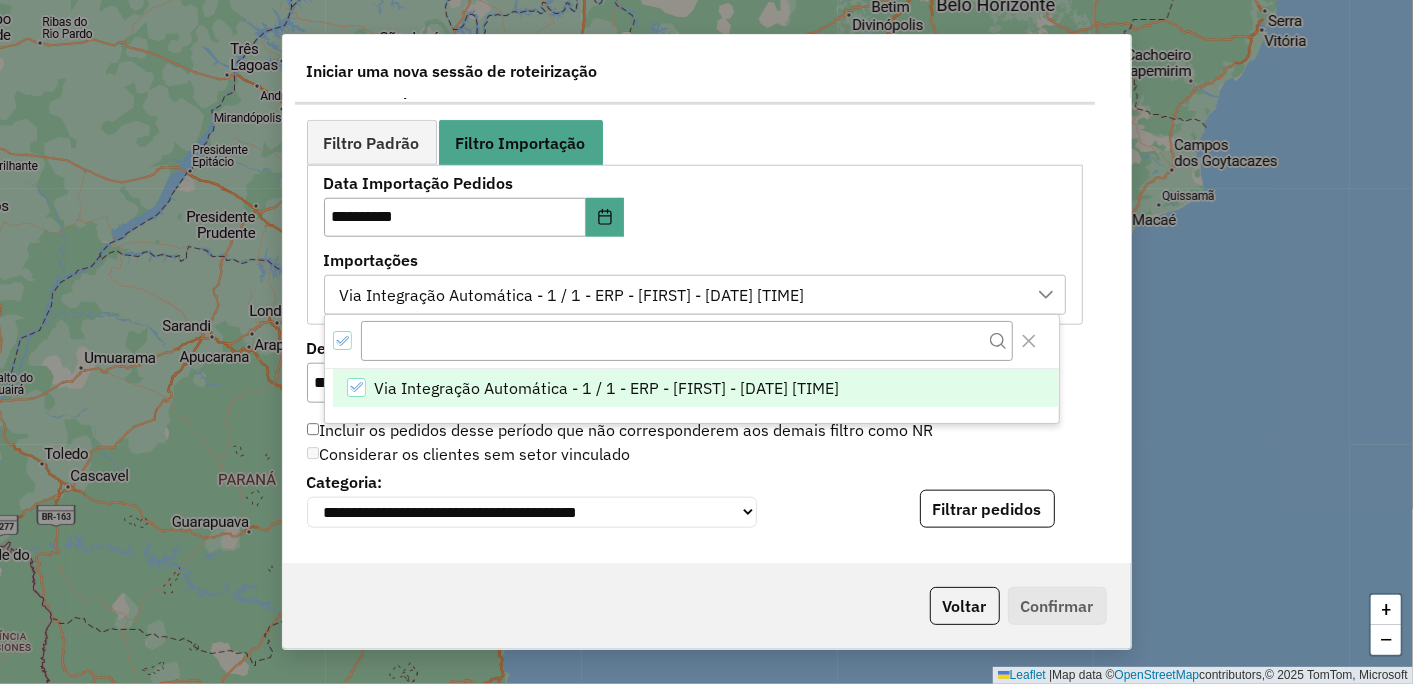 click 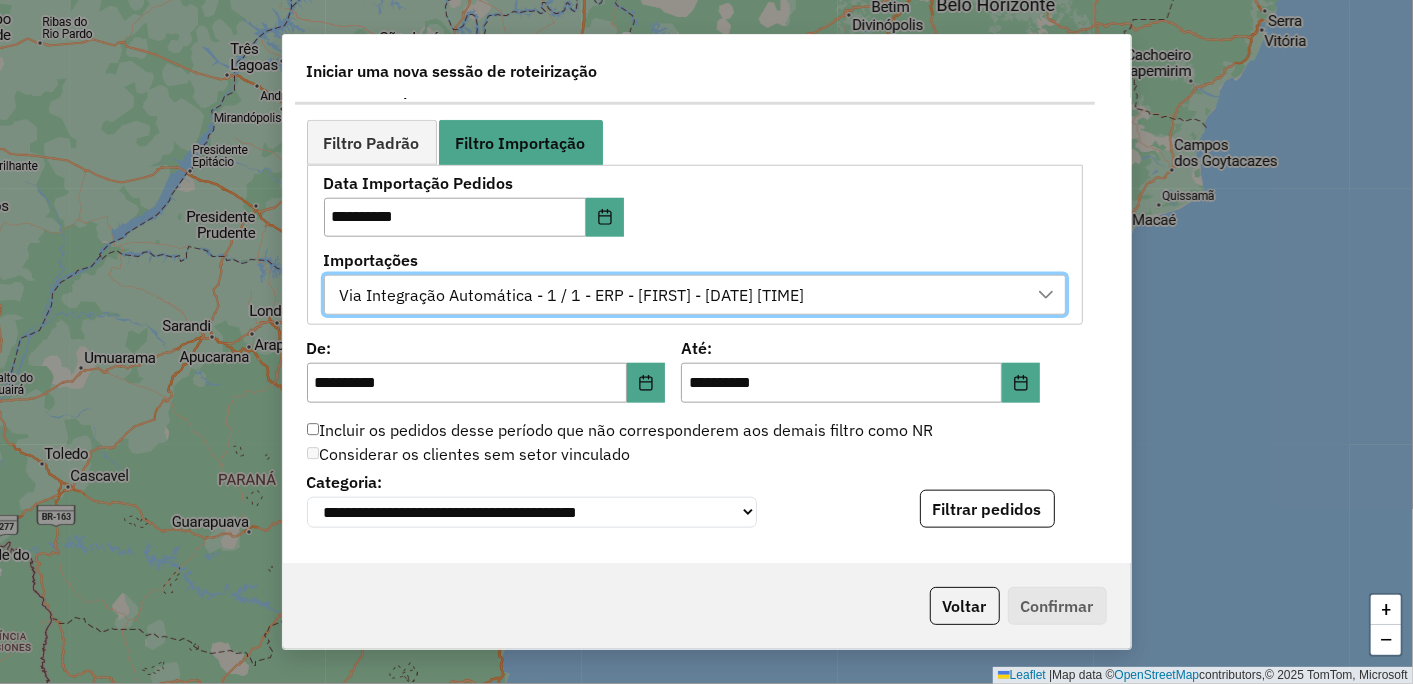 scroll, scrollTop: 1333, scrollLeft: 0, axis: vertical 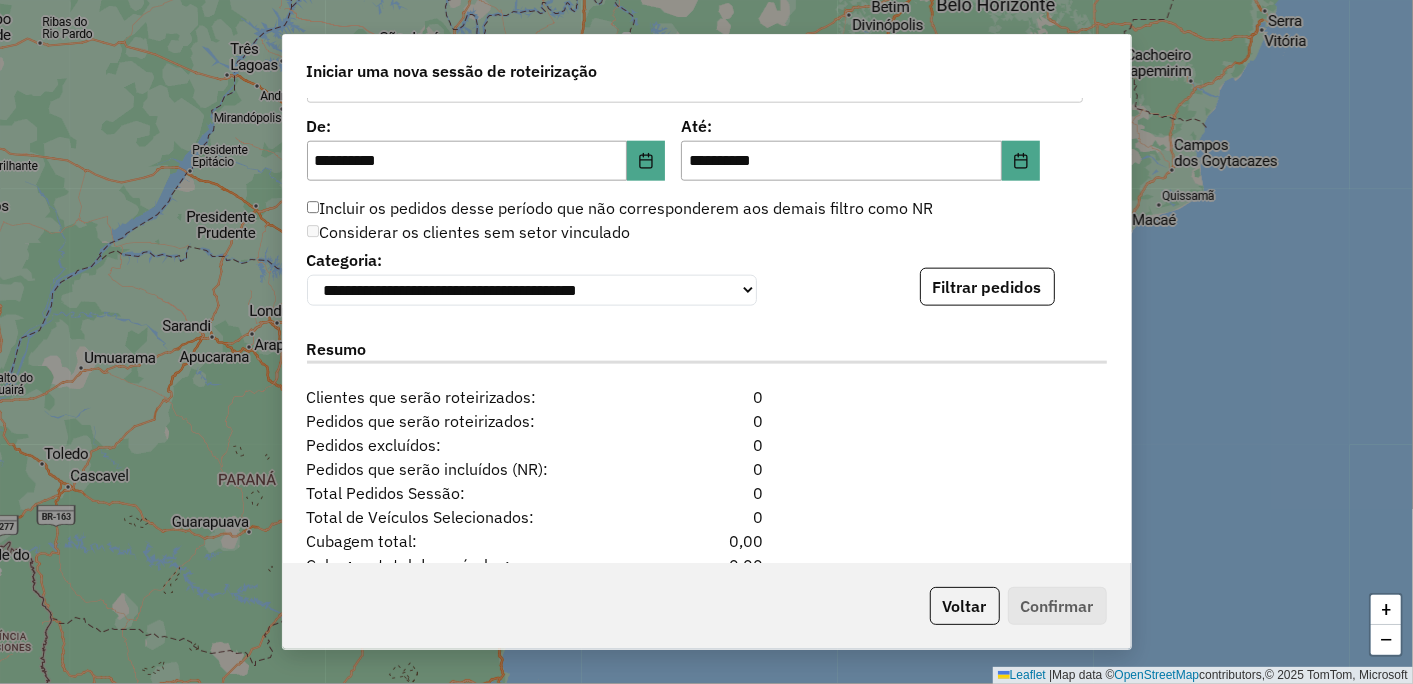 click on "Filtrar pedidos" 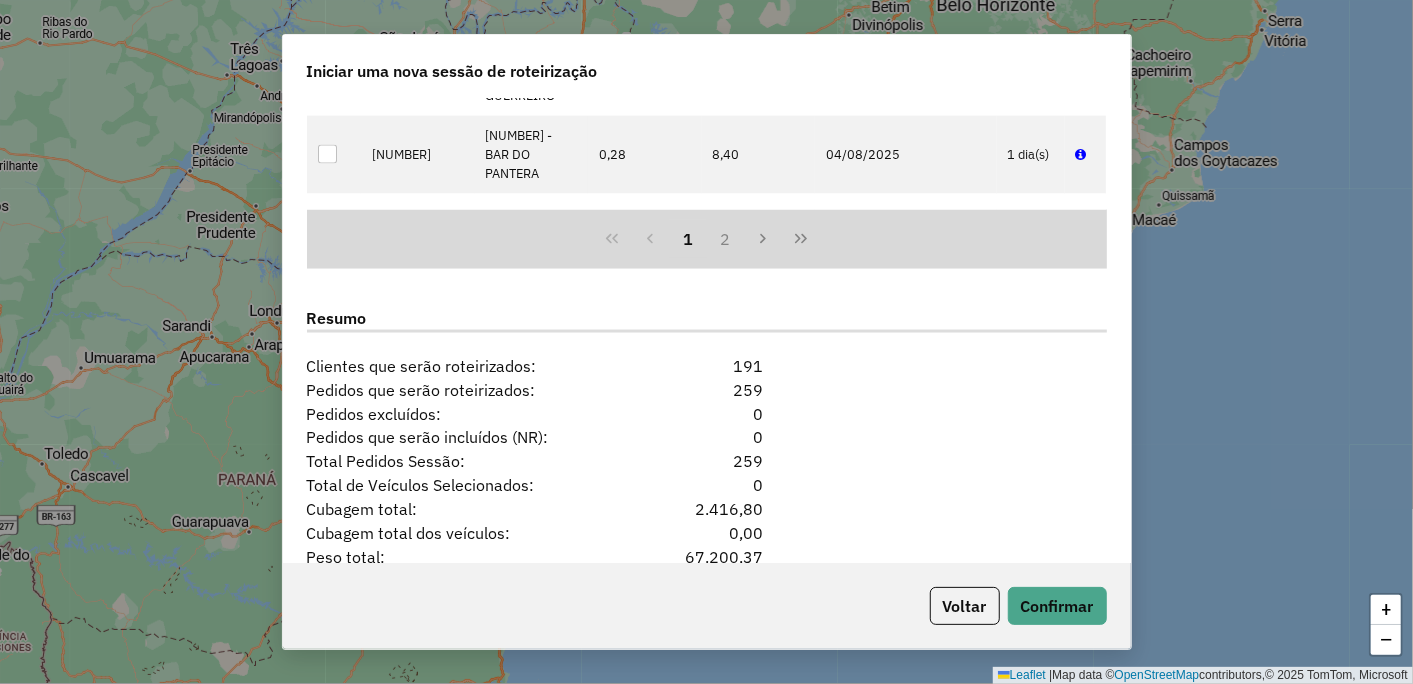 scroll, scrollTop: 1898, scrollLeft: 0, axis: vertical 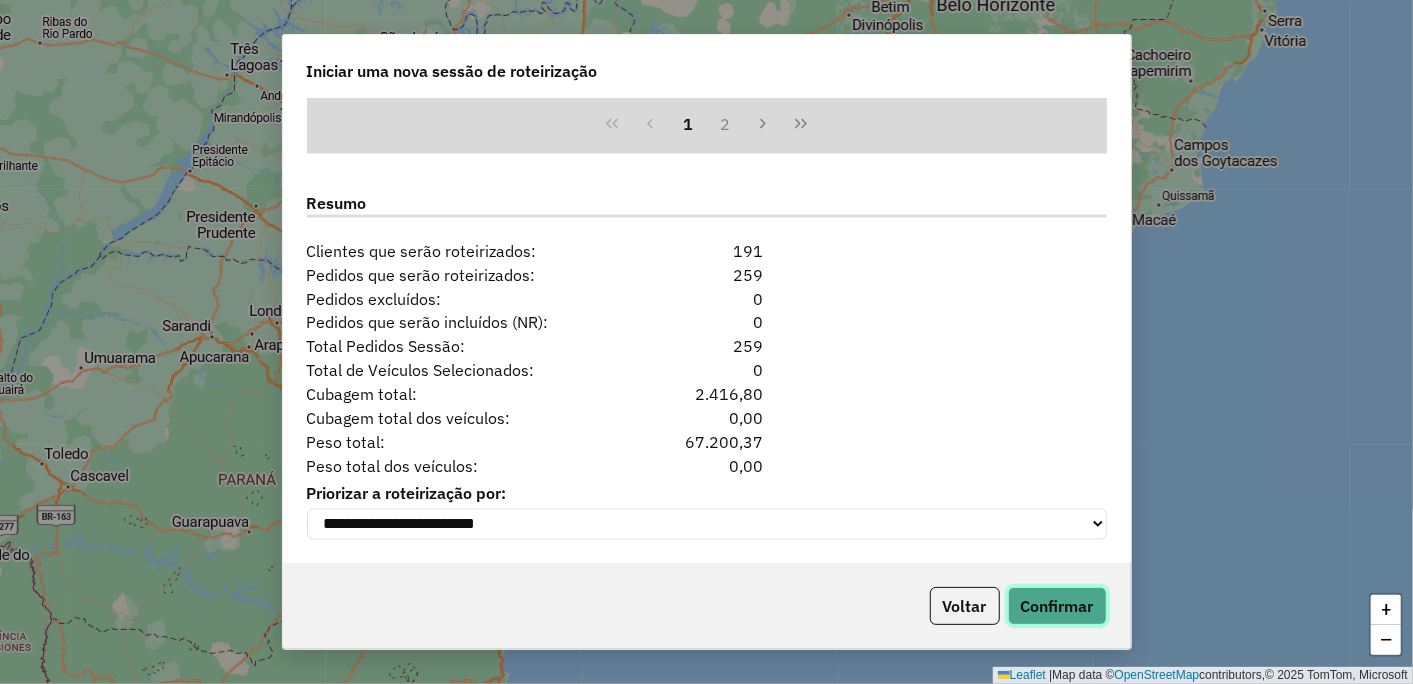 click on "Confirmar" 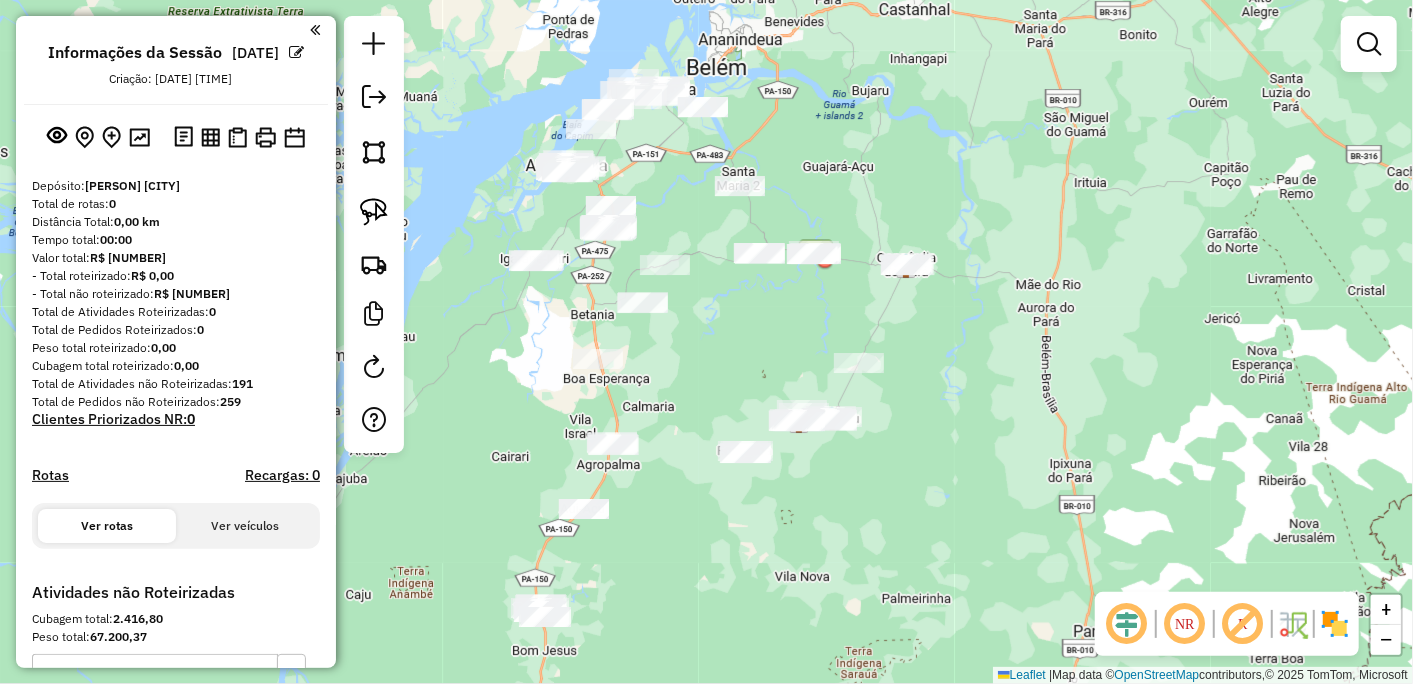 drag, startPoint x: 1122, startPoint y: 352, endPoint x: 900, endPoint y: 173, distance: 285.17538 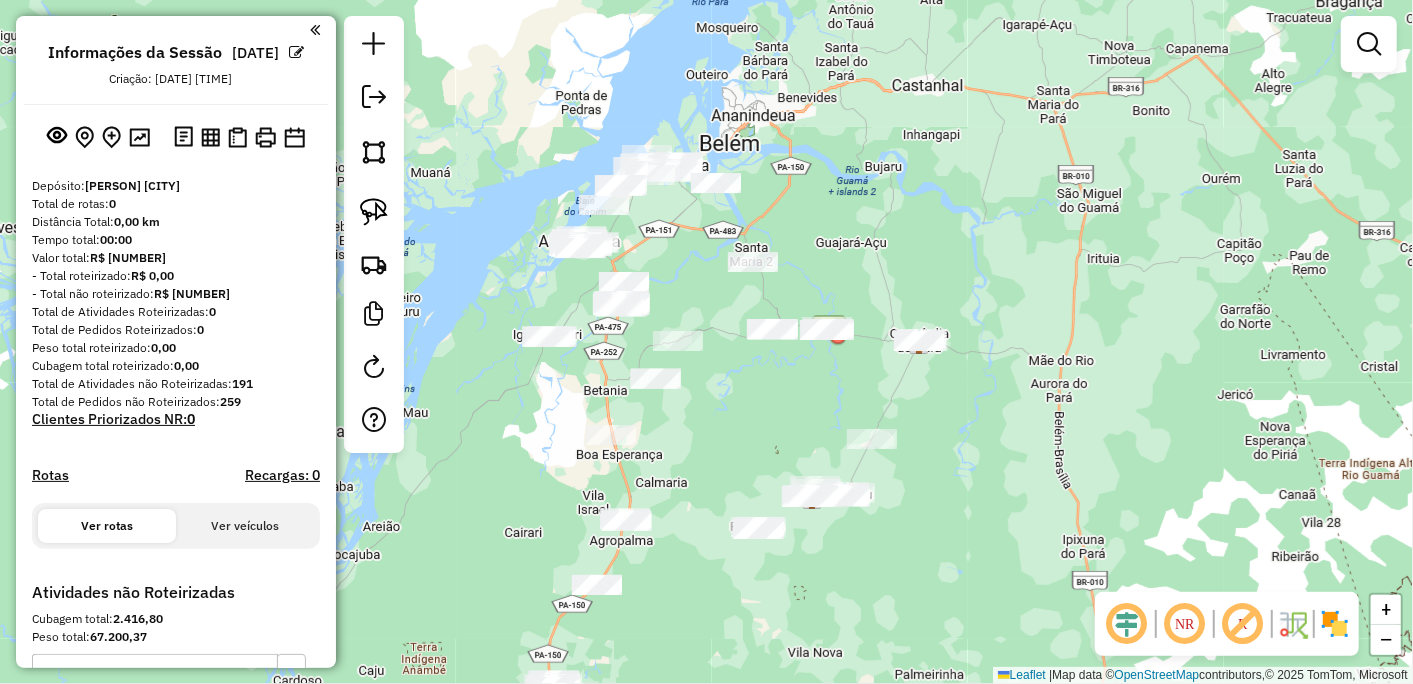 drag, startPoint x: 730, startPoint y: 378, endPoint x: 744, endPoint y: 454, distance: 77.27872 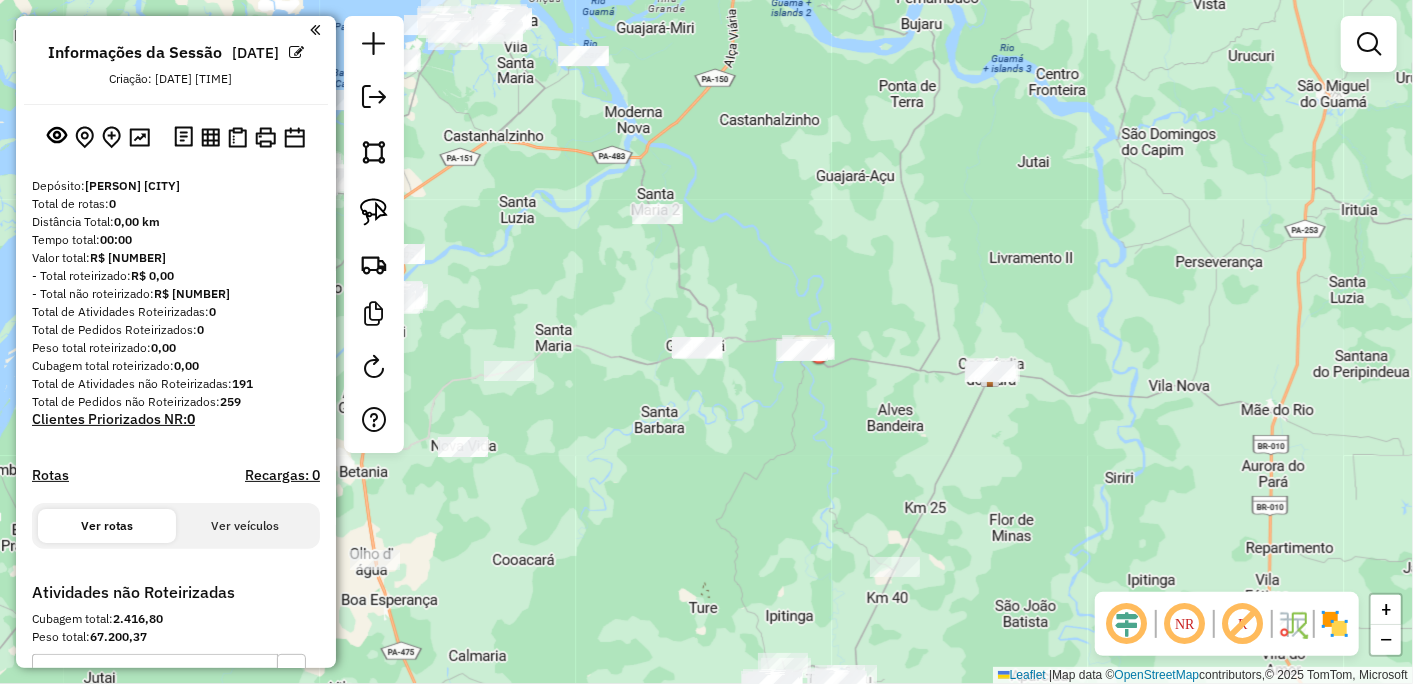 drag, startPoint x: 793, startPoint y: 402, endPoint x: 736, endPoint y: 408, distance: 57.31492 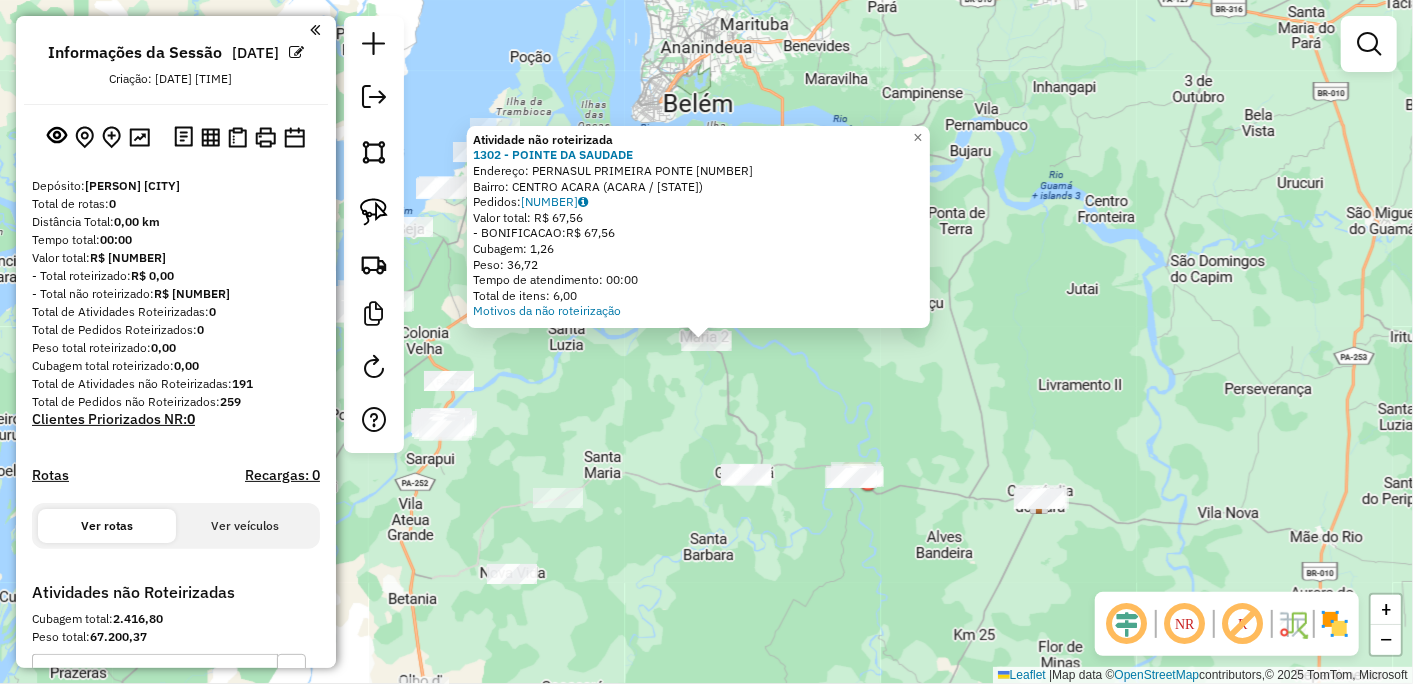 click on "Atividade não roteirizada [NUMBER] - POINTE DA SAUDADE Endereço: PERNASUL PRIMEIRA PONTE [NUMBER] Bairro: CENTRO ([ACARA] / [PA]) Pedidos: [ORDER_ID] Valor total: R$ [PRICE] - BONIFICACAO: R$ [PRICE] Cubagem: [CUBAGE] Peso: [WEIGHT] Tempo de atendimento: 00:00 Total de itens: [ITEMS] Motivos da não roteirização × Janela de atendimento Grade de atendimento Capacidade Transportadoras Veículos Cliente Pedidos Rotas Selecione os dias de semana para filtrar as janelas de atendimento Seg Ter Qua Qui Sex Sáb Dom Informe o período da janela de atendimento: De: Até: Filtrar exatamente a janela do cliente Considerar janela de atendimento padrão Selecione os dias de semana para filtrar as grades de atendimento Seg Ter Qua Qui Sex Sáb Dom Peso mínimo: Peso máximo: Cubagem mínima: Cubagem máxima: De: Até:" 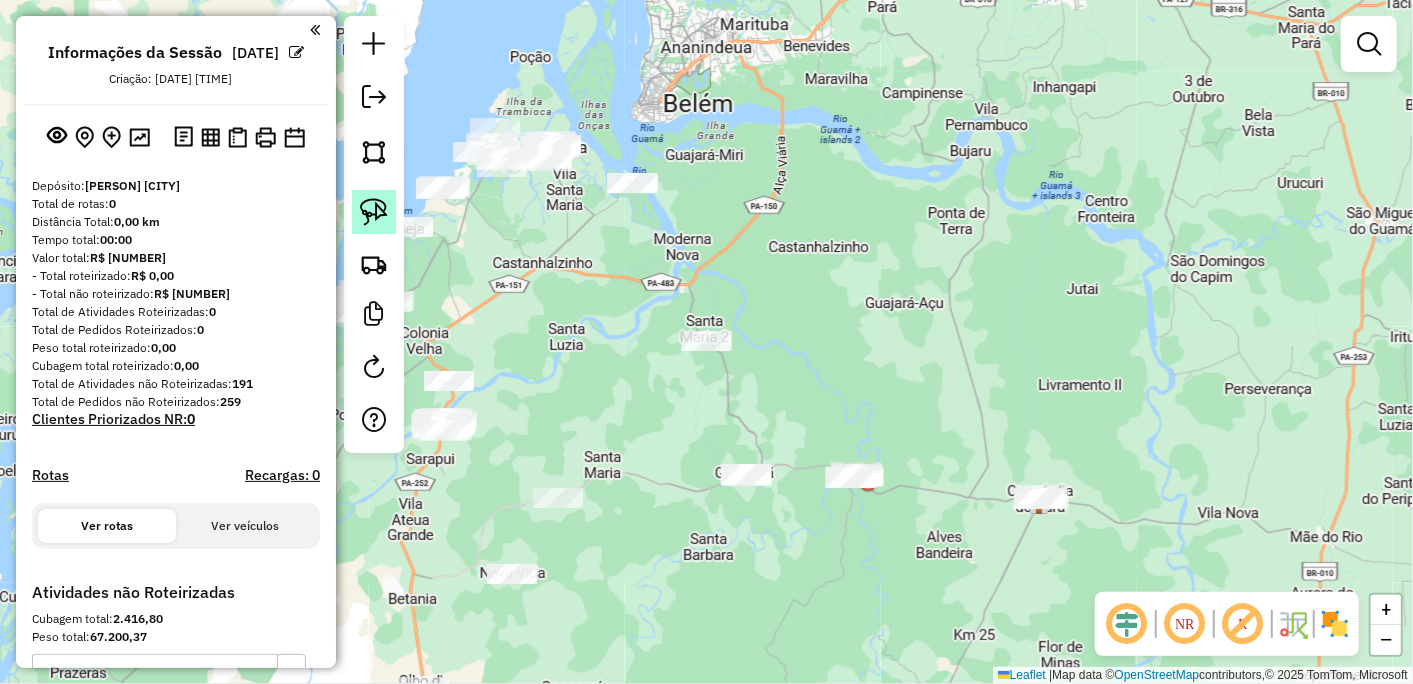 click 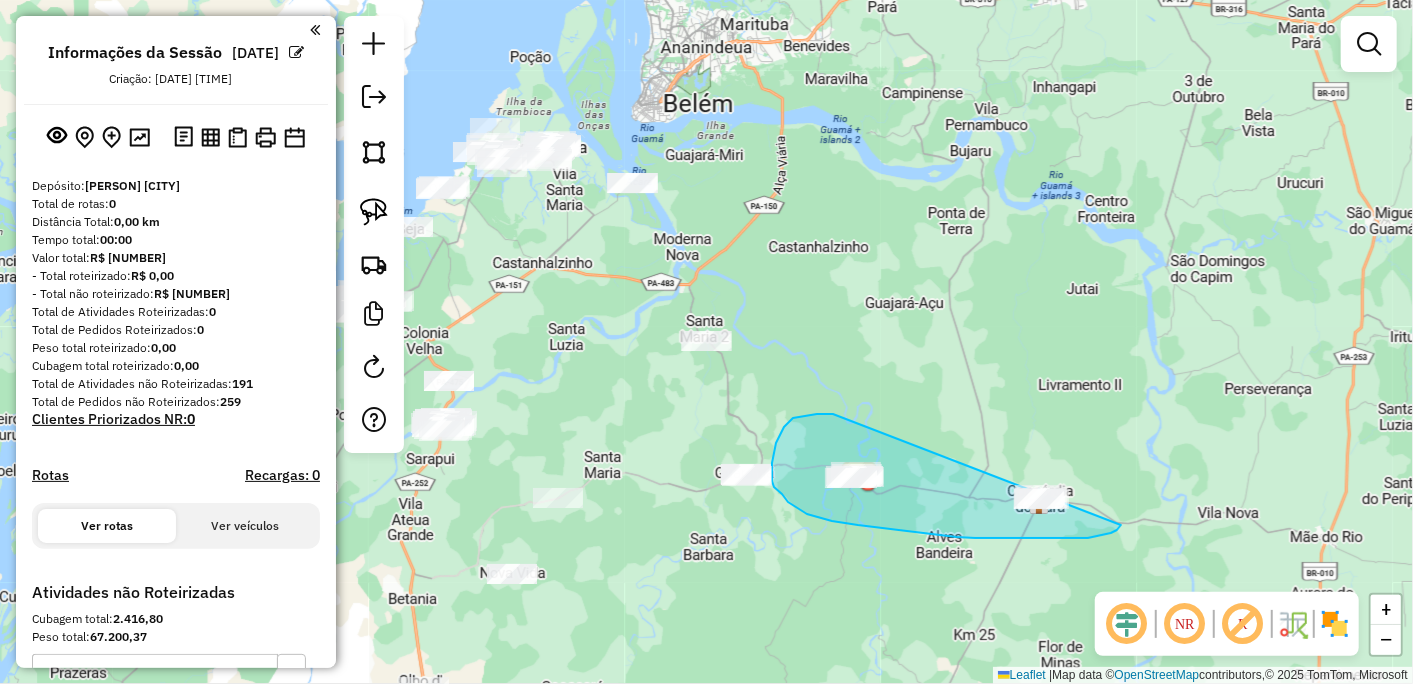 drag, startPoint x: 833, startPoint y: 414, endPoint x: 1147, endPoint y: 457, distance: 316.9306 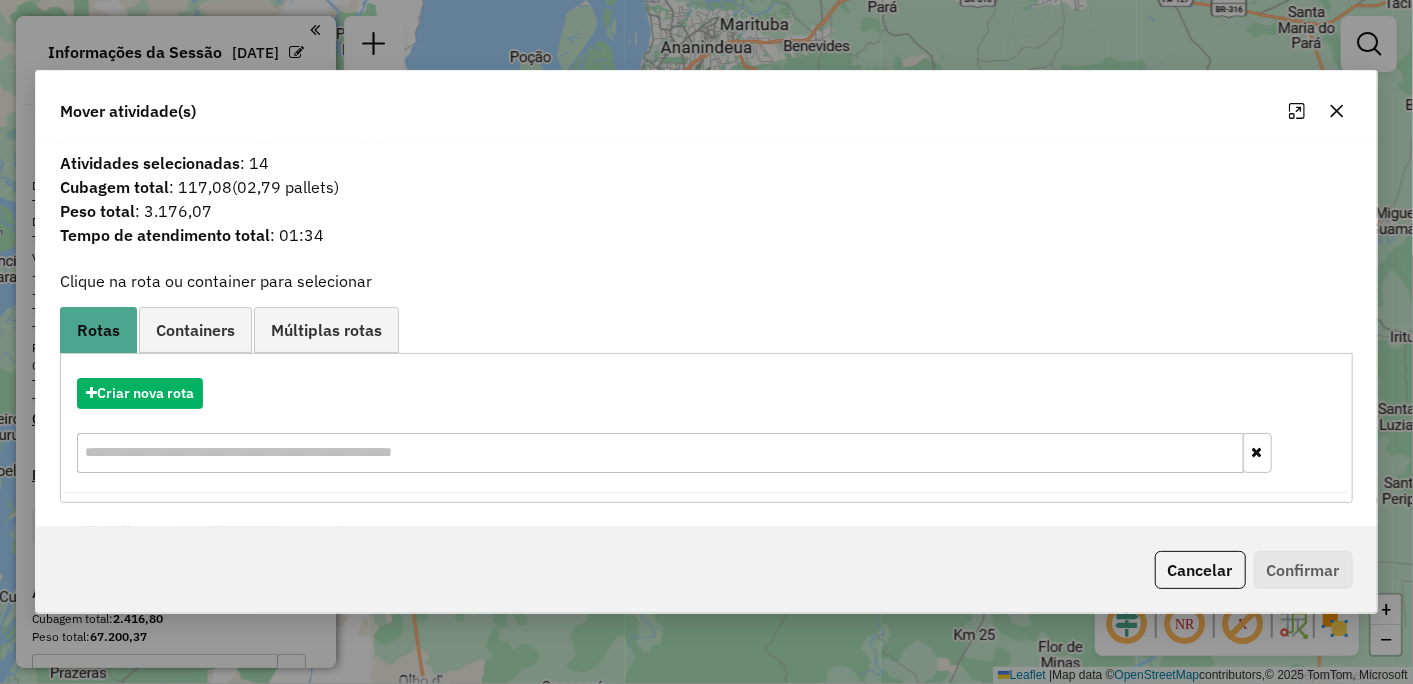 click 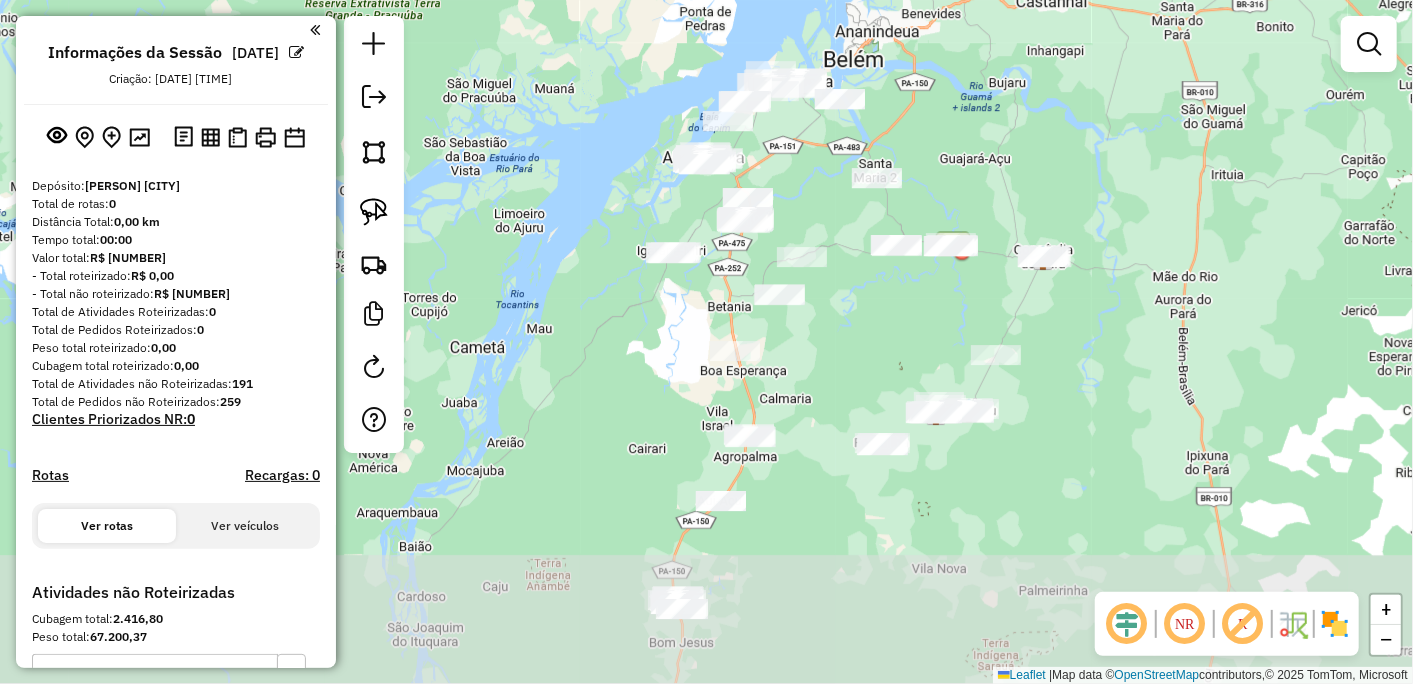 drag, startPoint x: 1038, startPoint y: 294, endPoint x: 1032, endPoint y: 148, distance: 146.12323 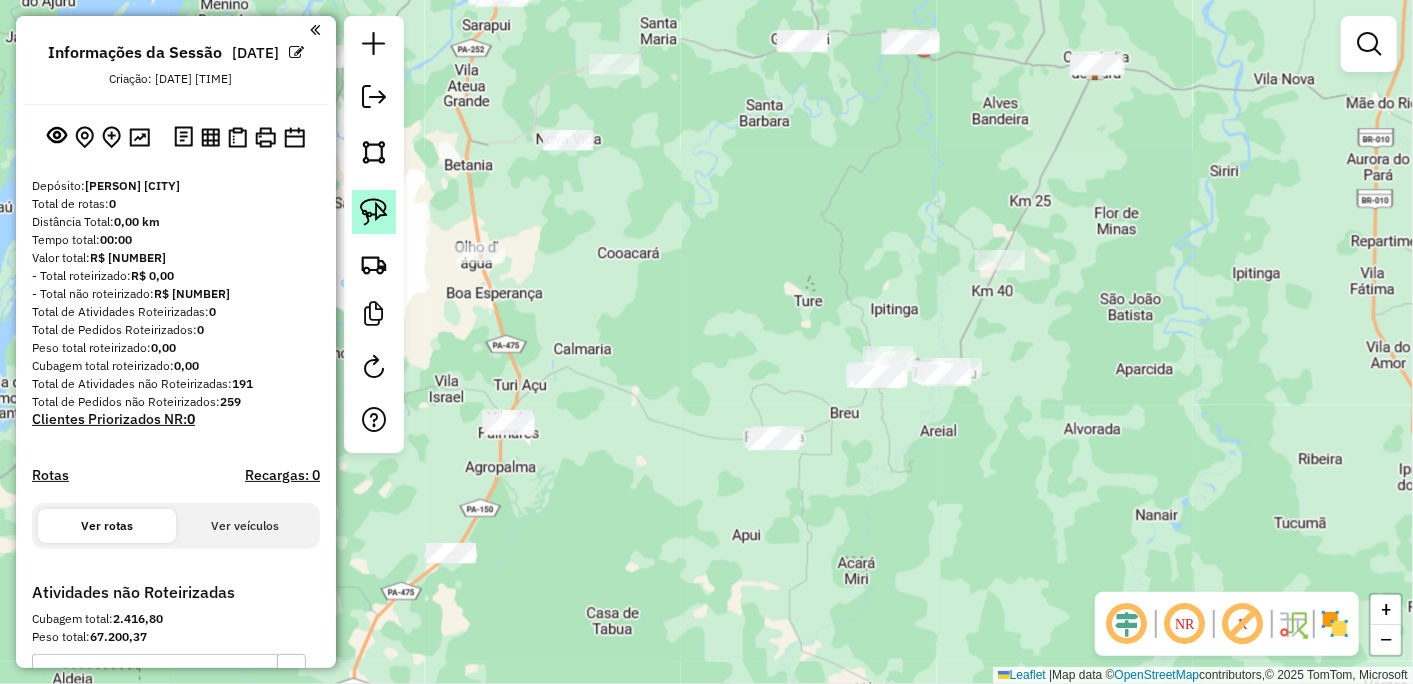 click 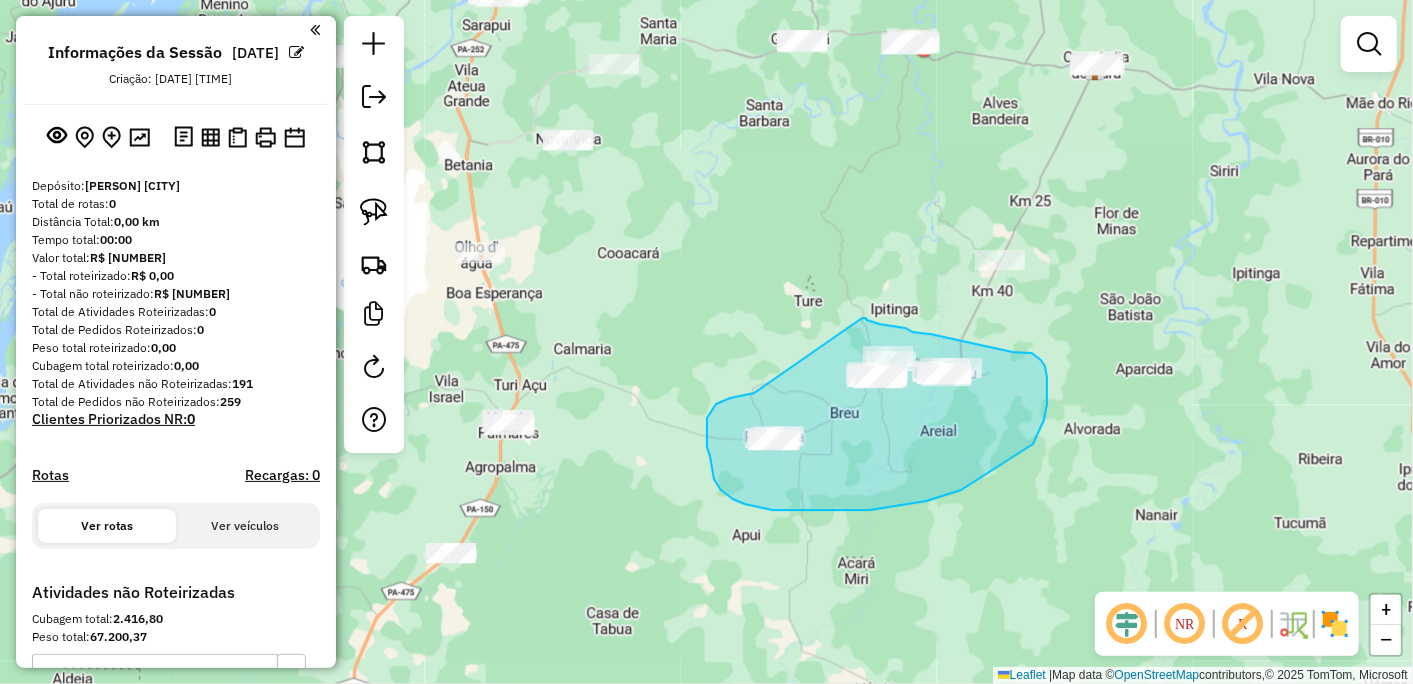 drag, startPoint x: 754, startPoint y: 393, endPoint x: 862, endPoint y: 318, distance: 131.48764 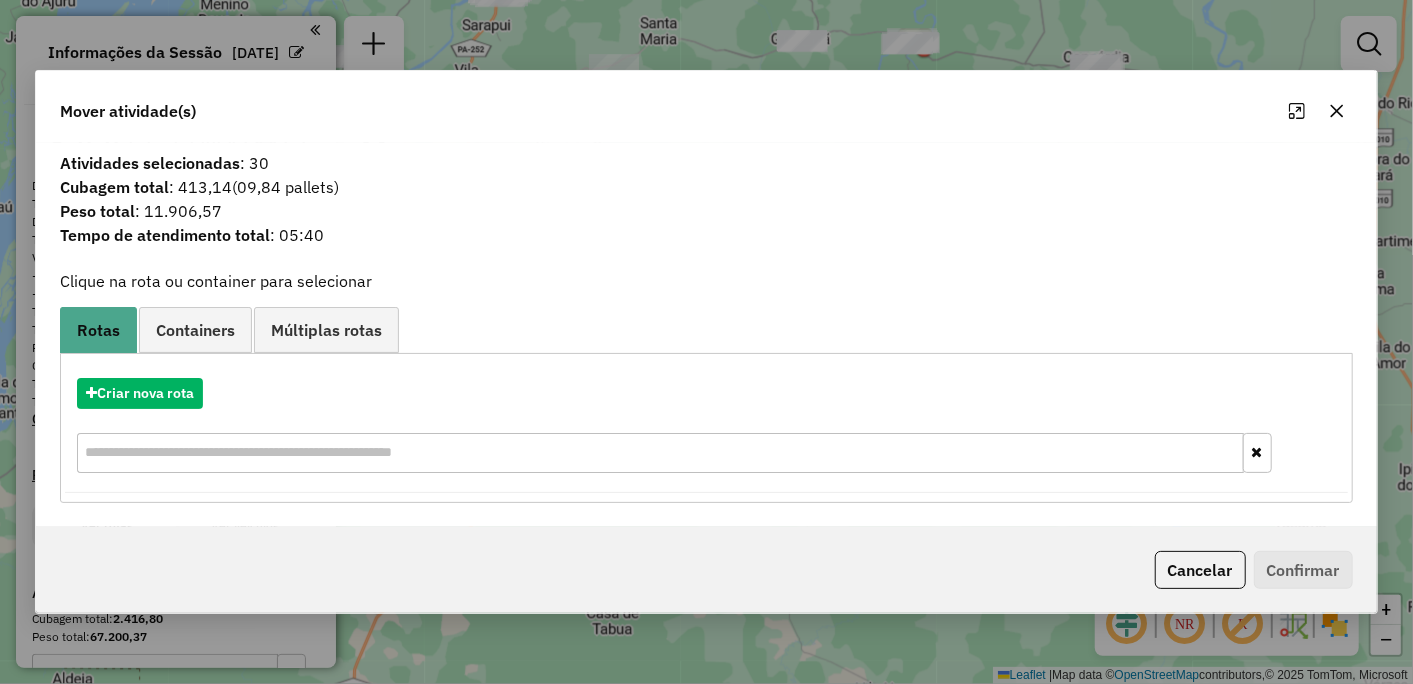click 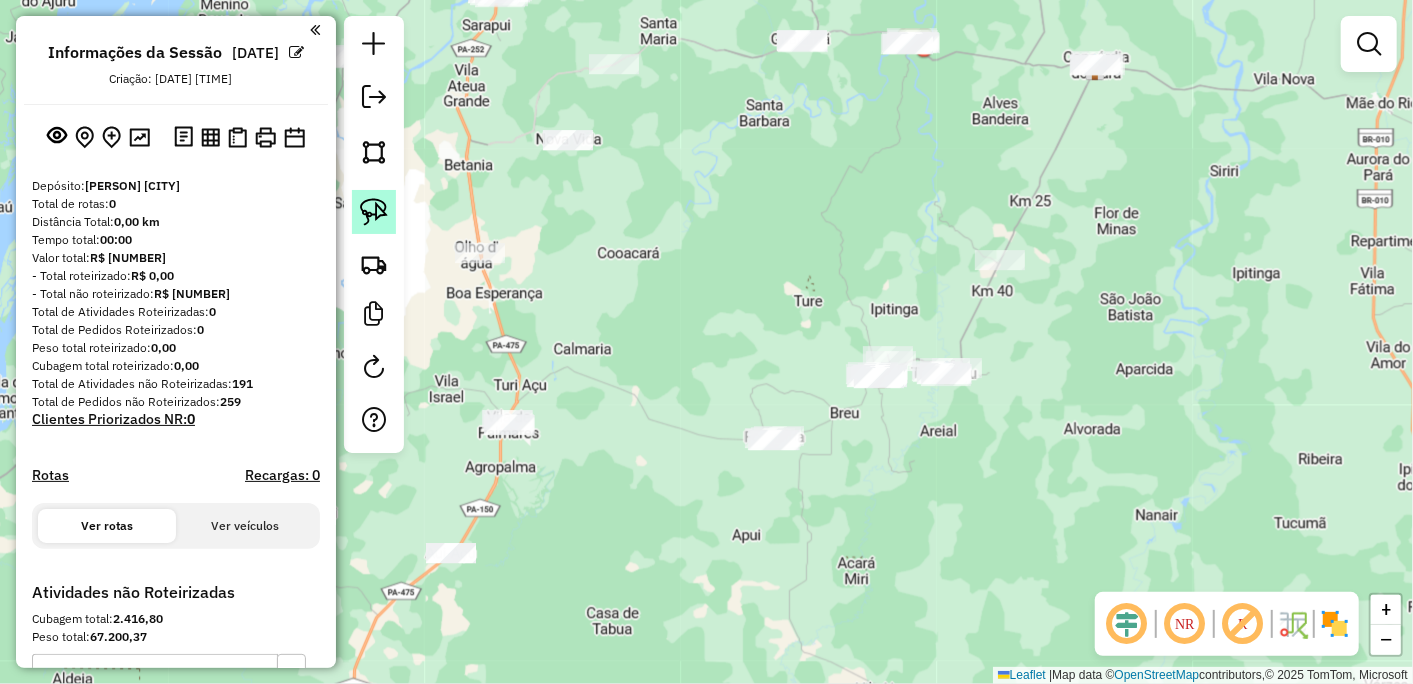 click 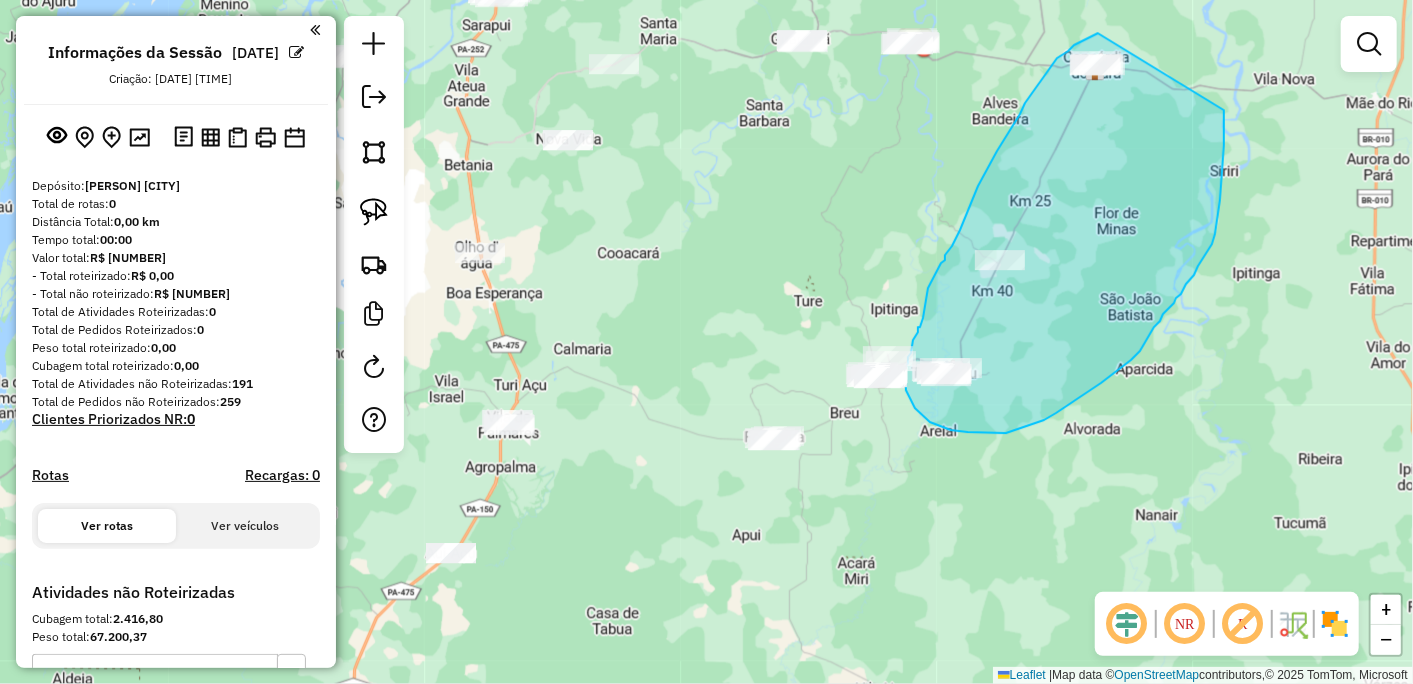 drag, startPoint x: 1098, startPoint y: 33, endPoint x: 1224, endPoint y: 110, distance: 147.66516 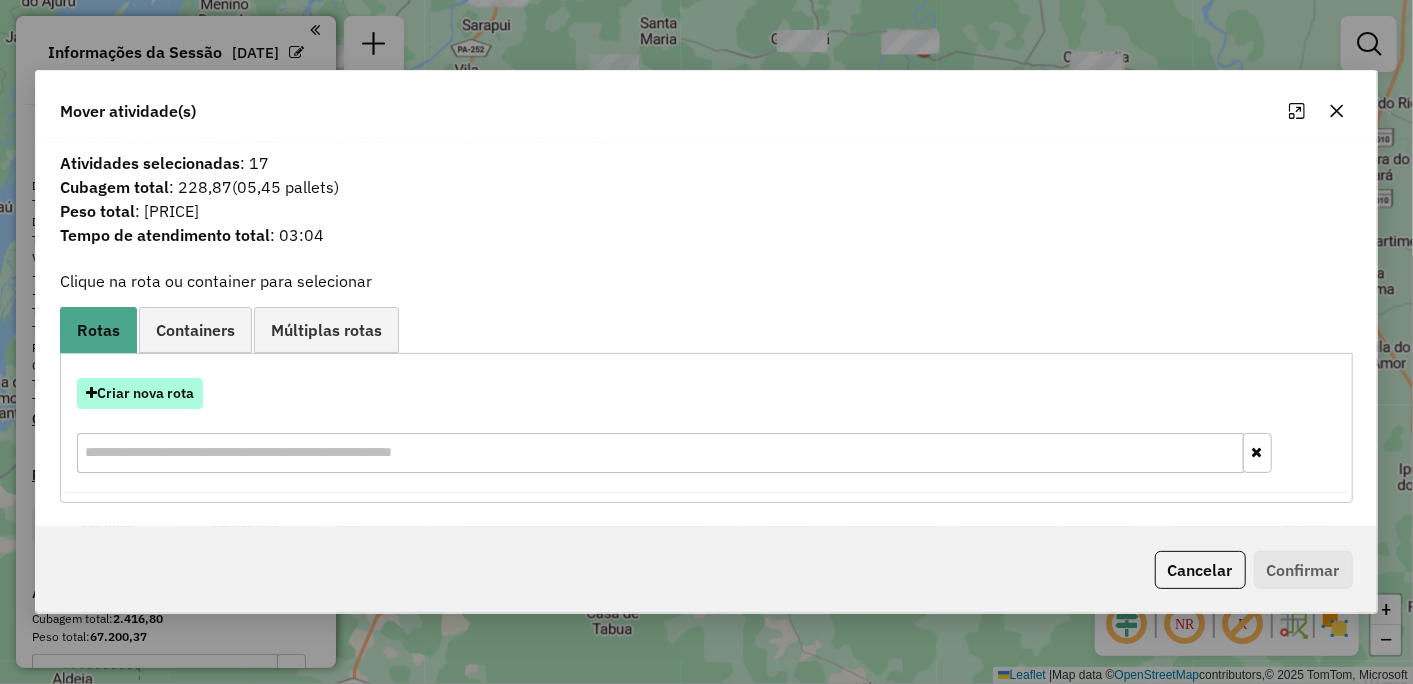 click on "Criar nova rota" at bounding box center (140, 393) 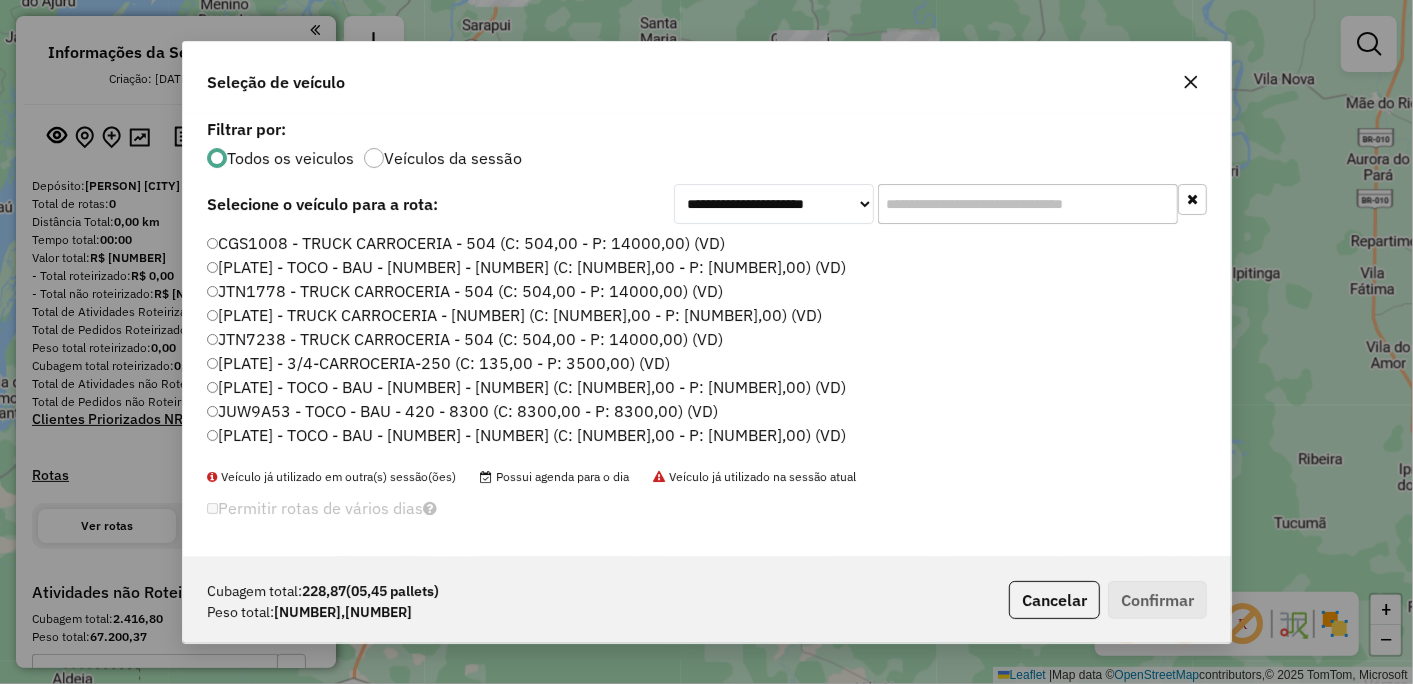 scroll, scrollTop: 11, scrollLeft: 5, axis: both 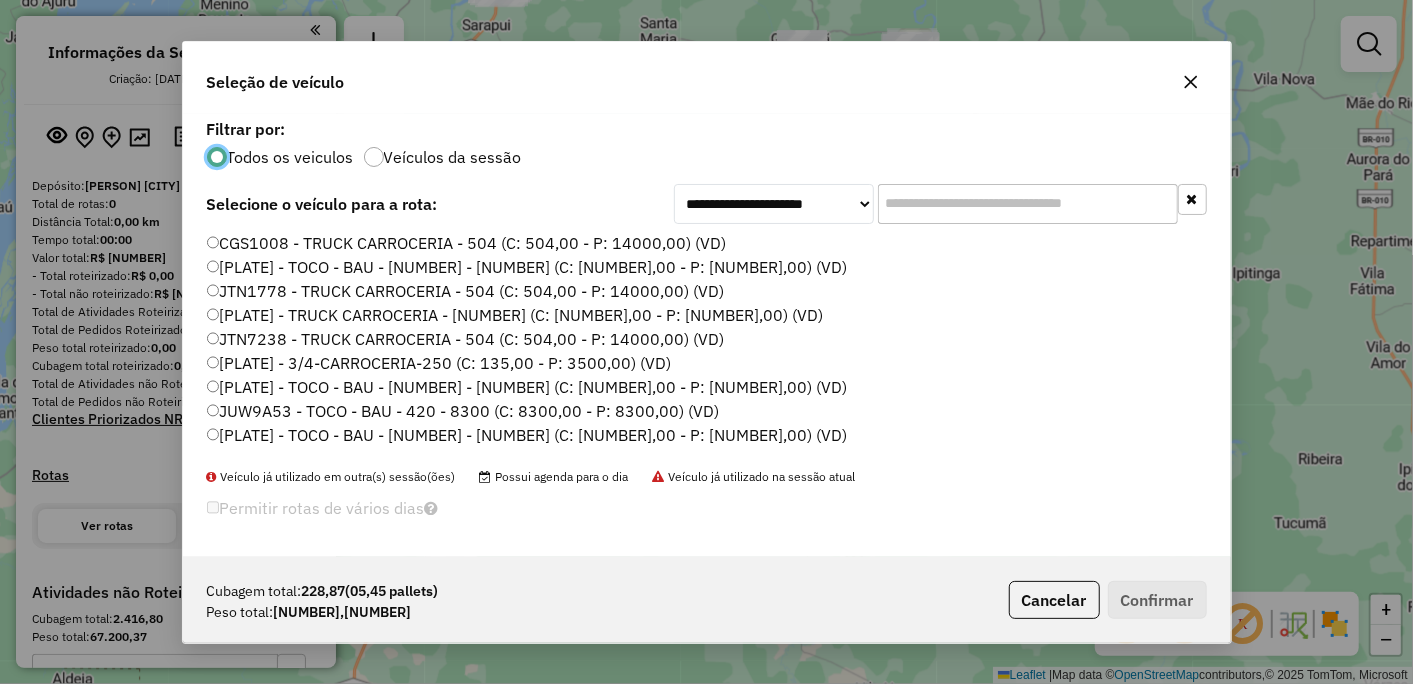 click on "CGS1008 - TRUCK CARROCERIA - 504 (C: 504,00 - P: 14000,00) (VD)" 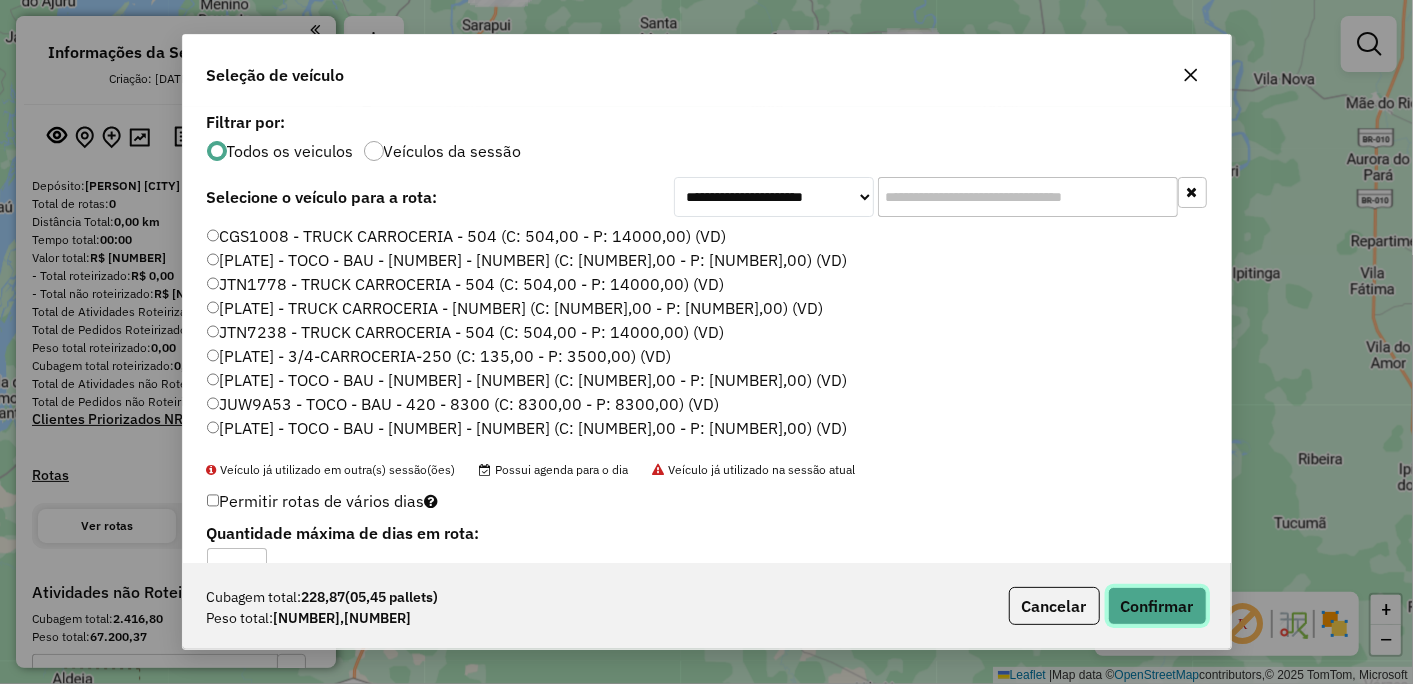 click on "Confirmar" 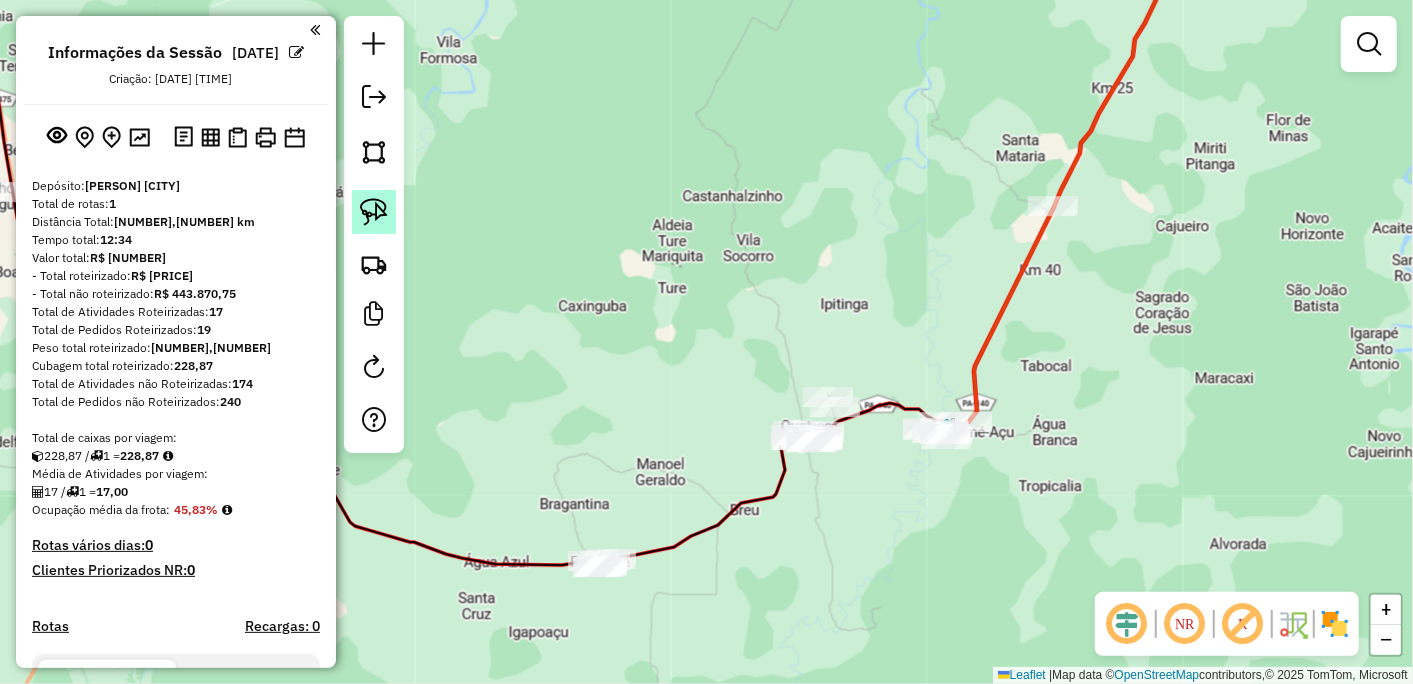 click 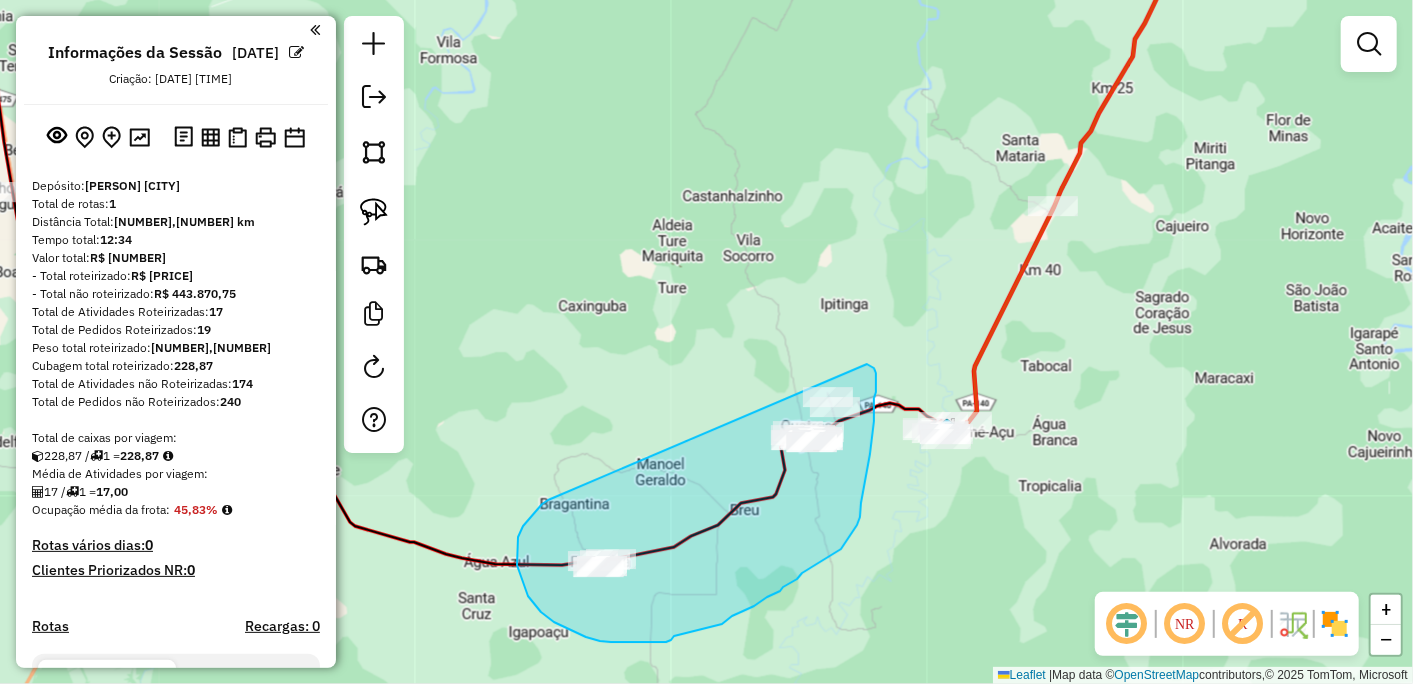 drag, startPoint x: 517, startPoint y: 545, endPoint x: 854, endPoint y: 355, distance: 386.8708 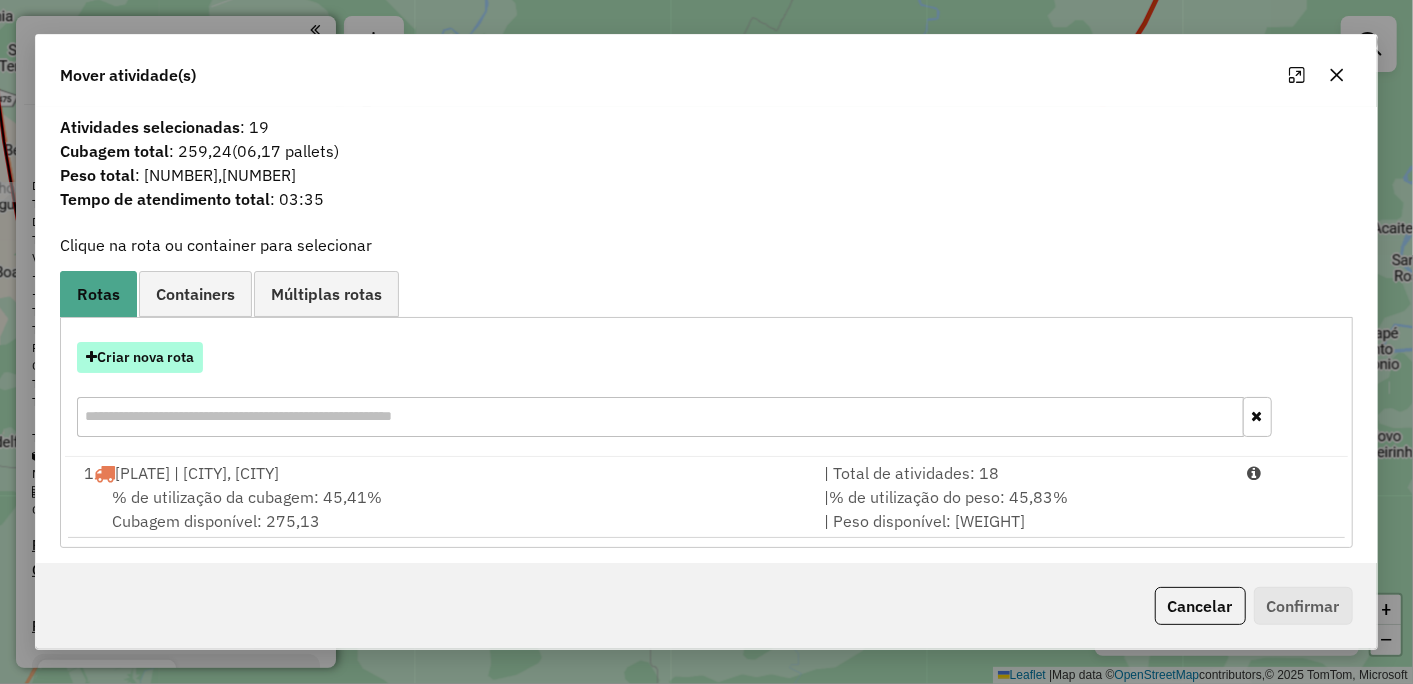 click on "Criar nova rota" at bounding box center [140, 357] 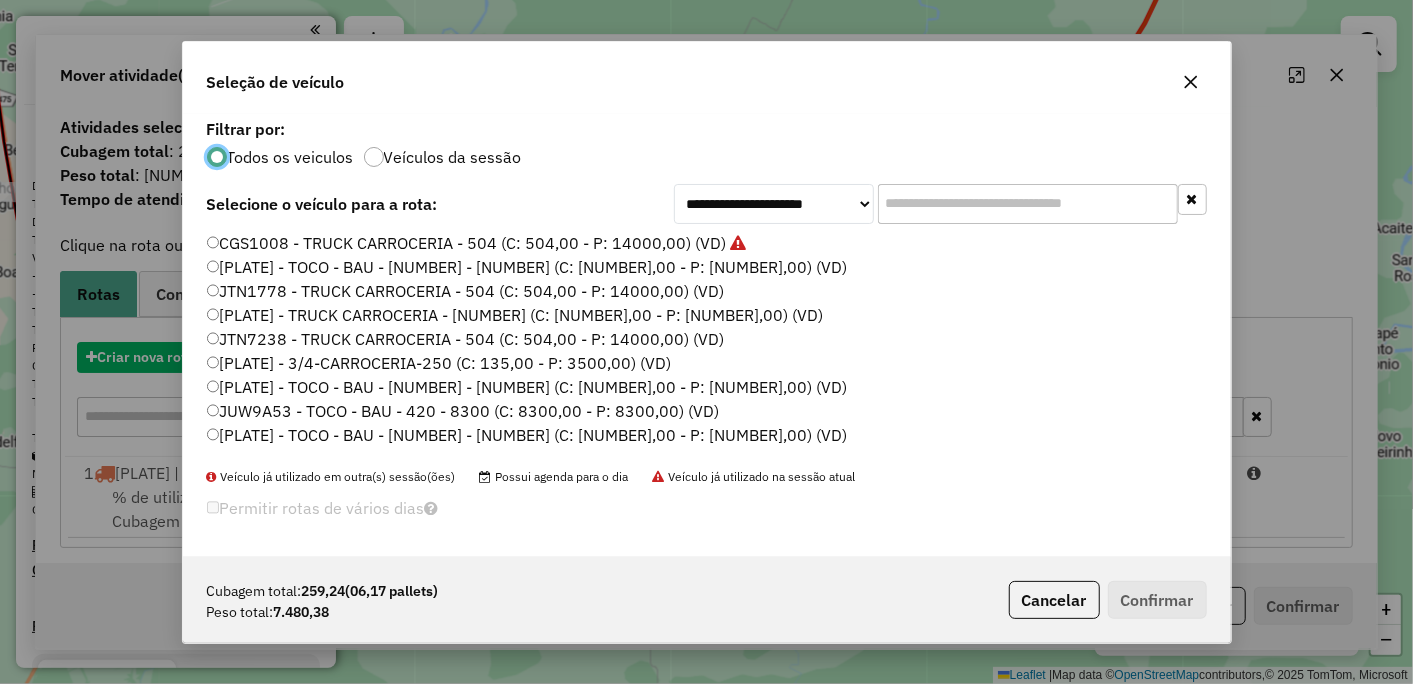 scroll, scrollTop: 11, scrollLeft: 5, axis: both 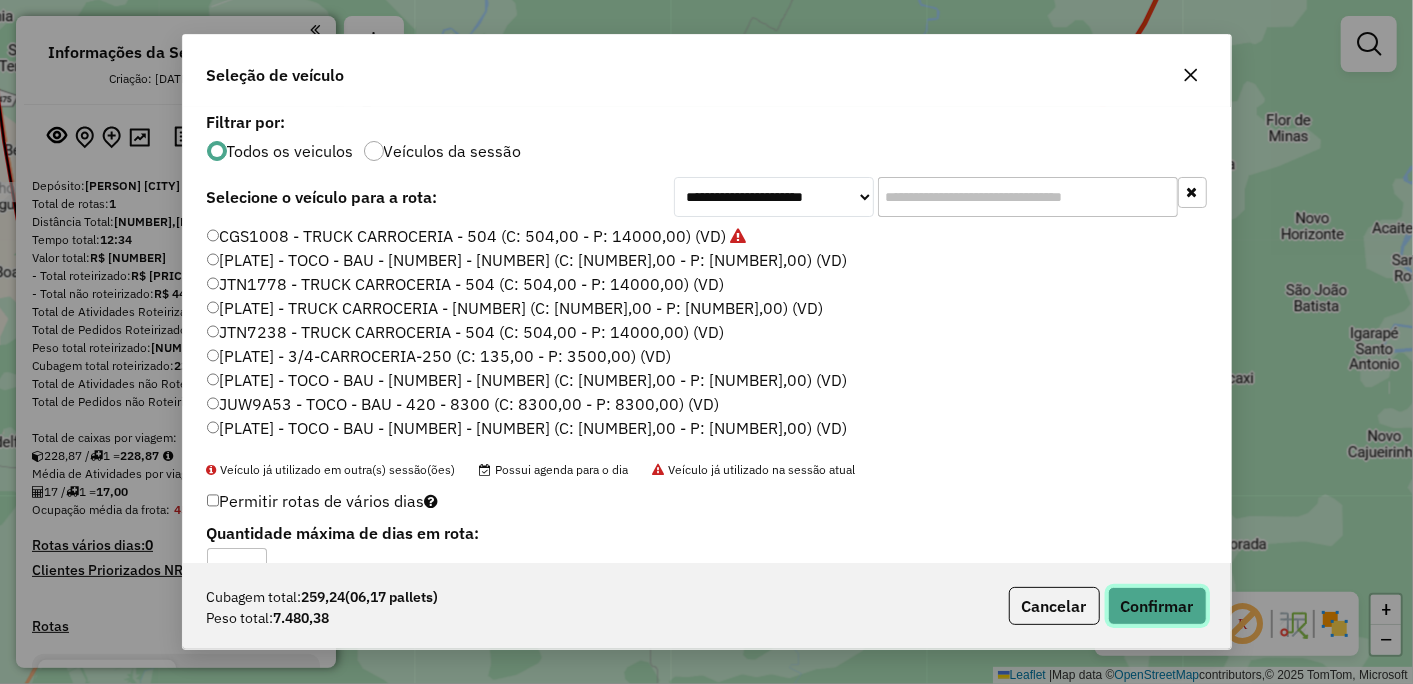 click on "Confirmar" 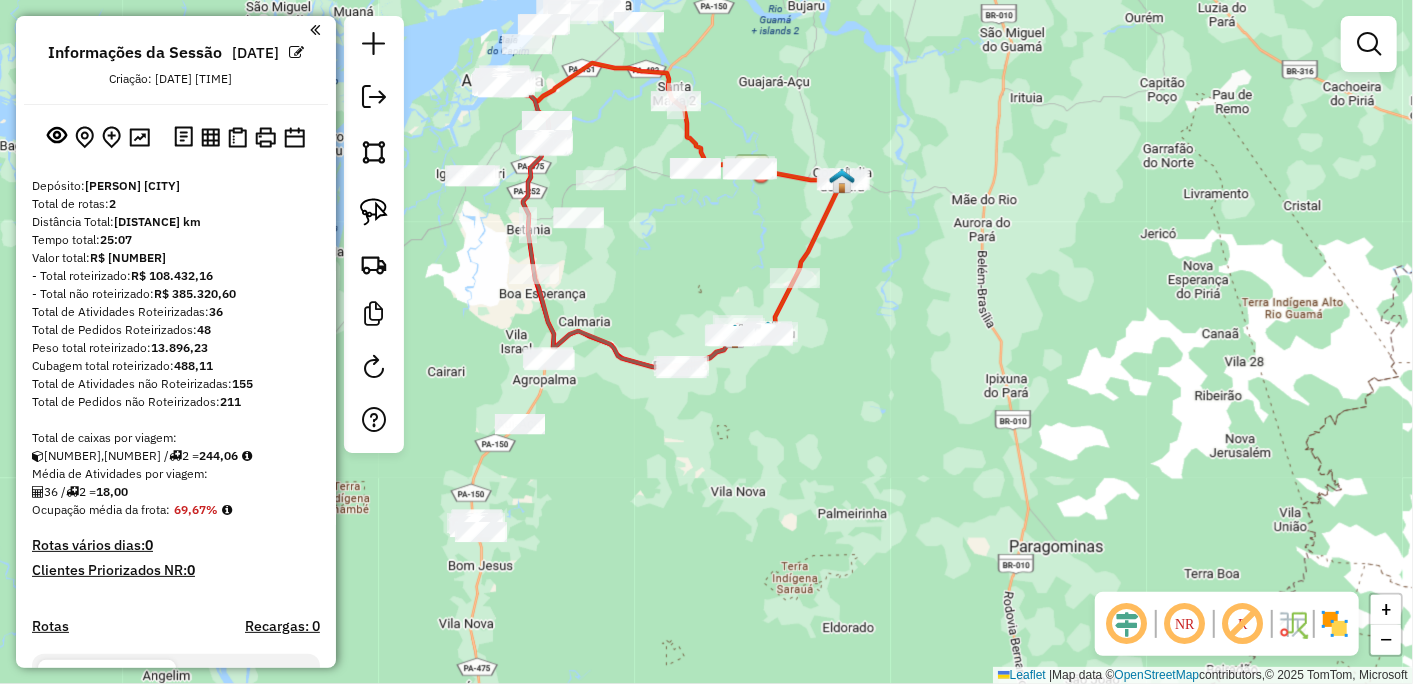 drag, startPoint x: 850, startPoint y: 260, endPoint x: 940, endPoint y: 475, distance: 233.07724 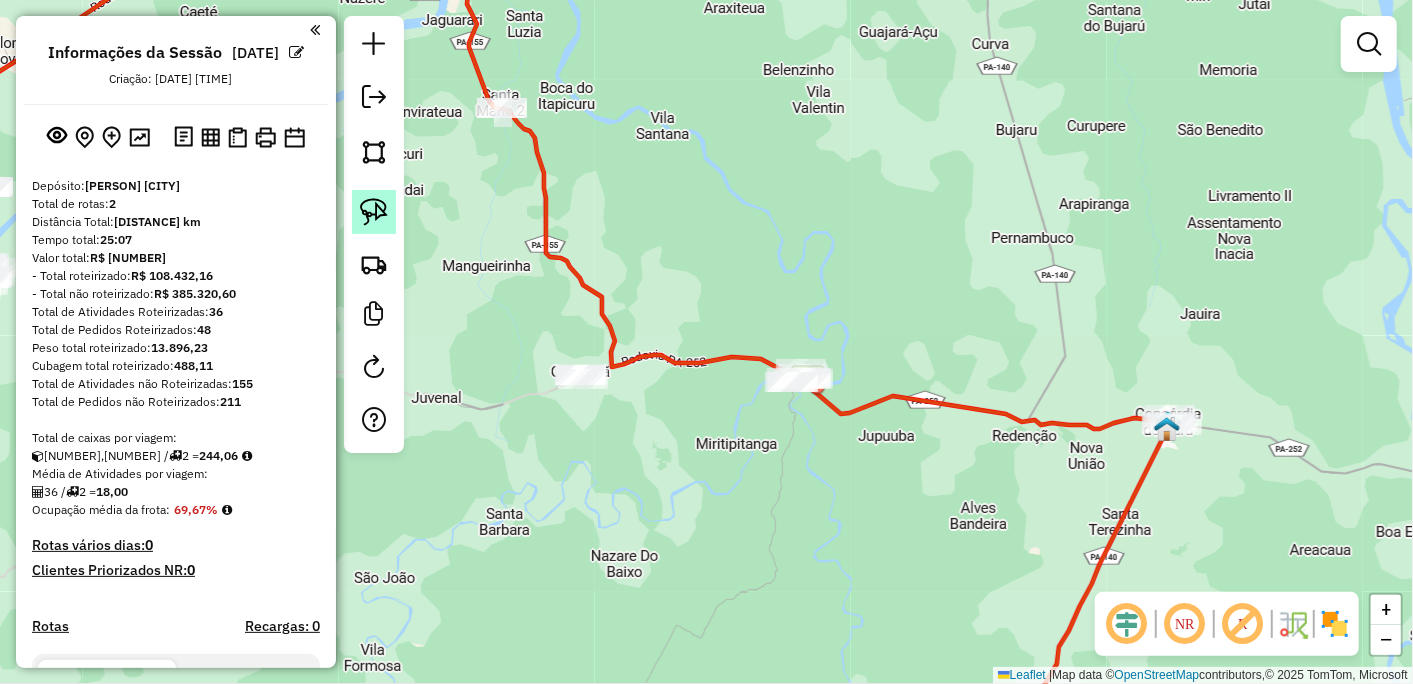 click 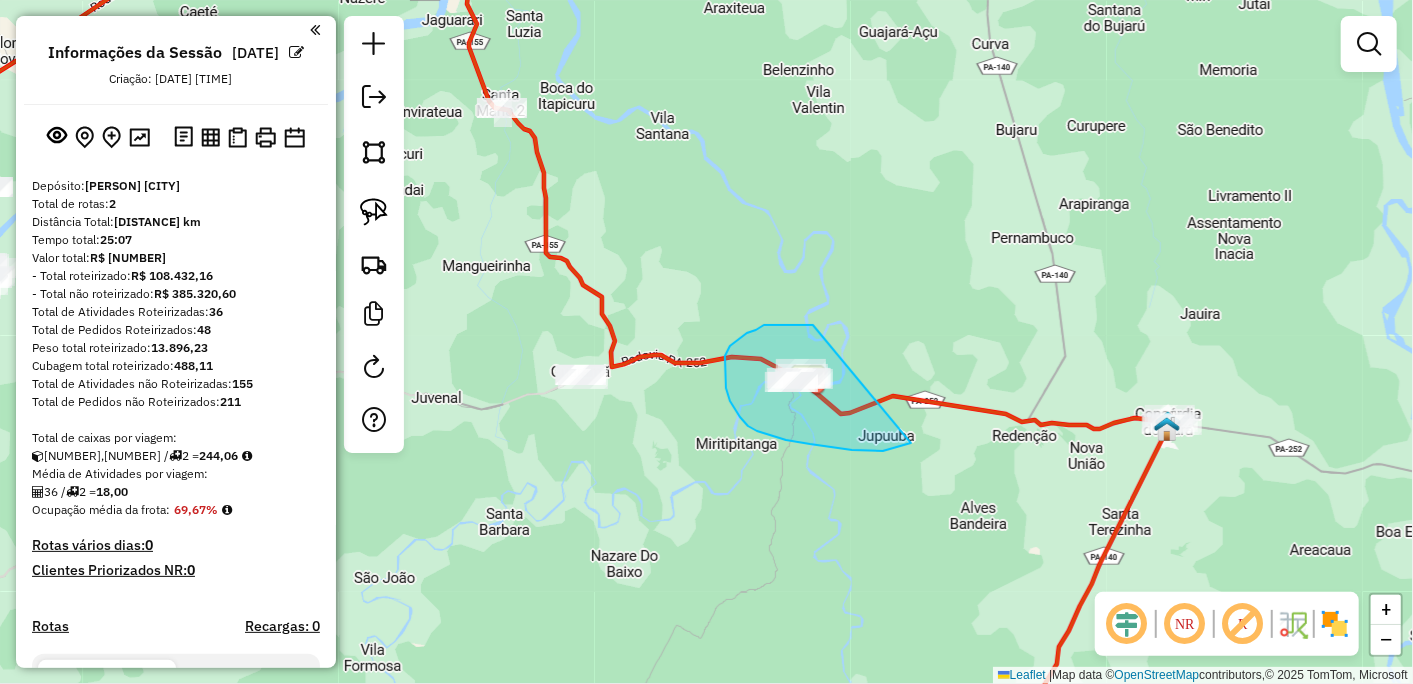 drag, startPoint x: 786, startPoint y: 325, endPoint x: 916, endPoint y: 438, distance: 172.24692 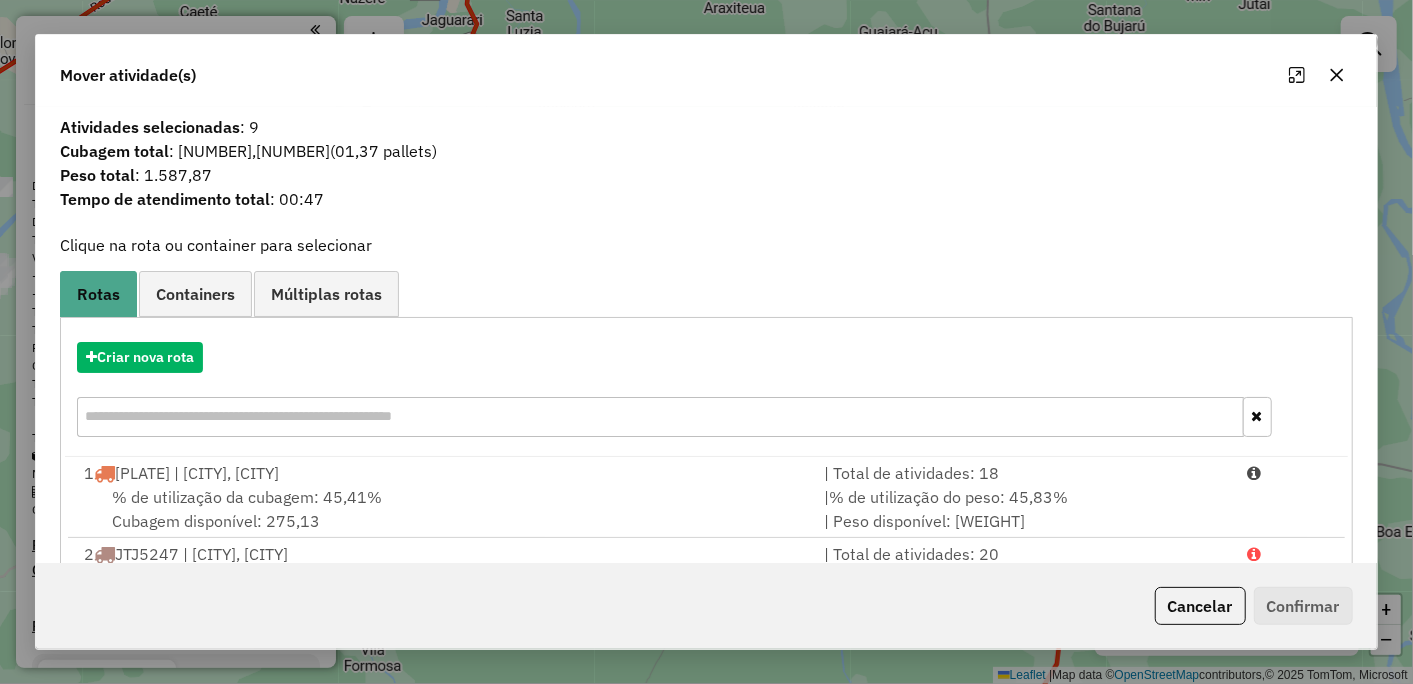click 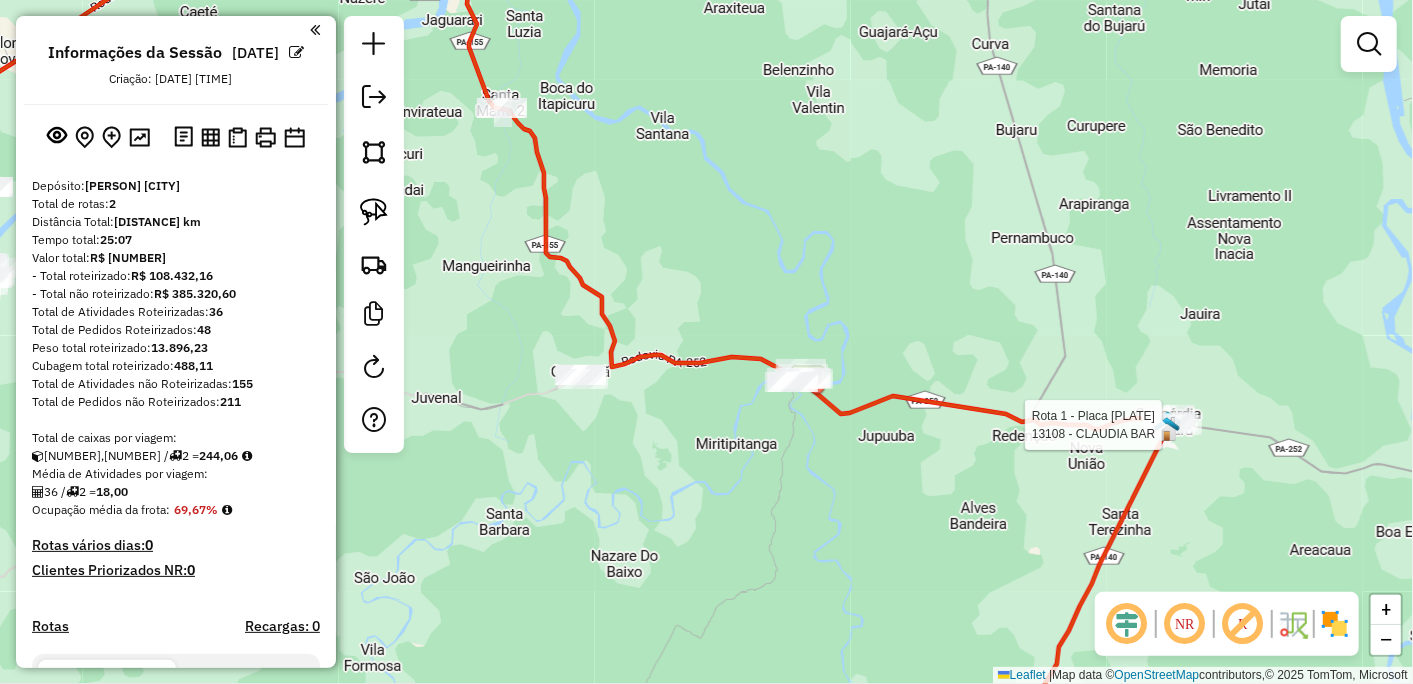 click 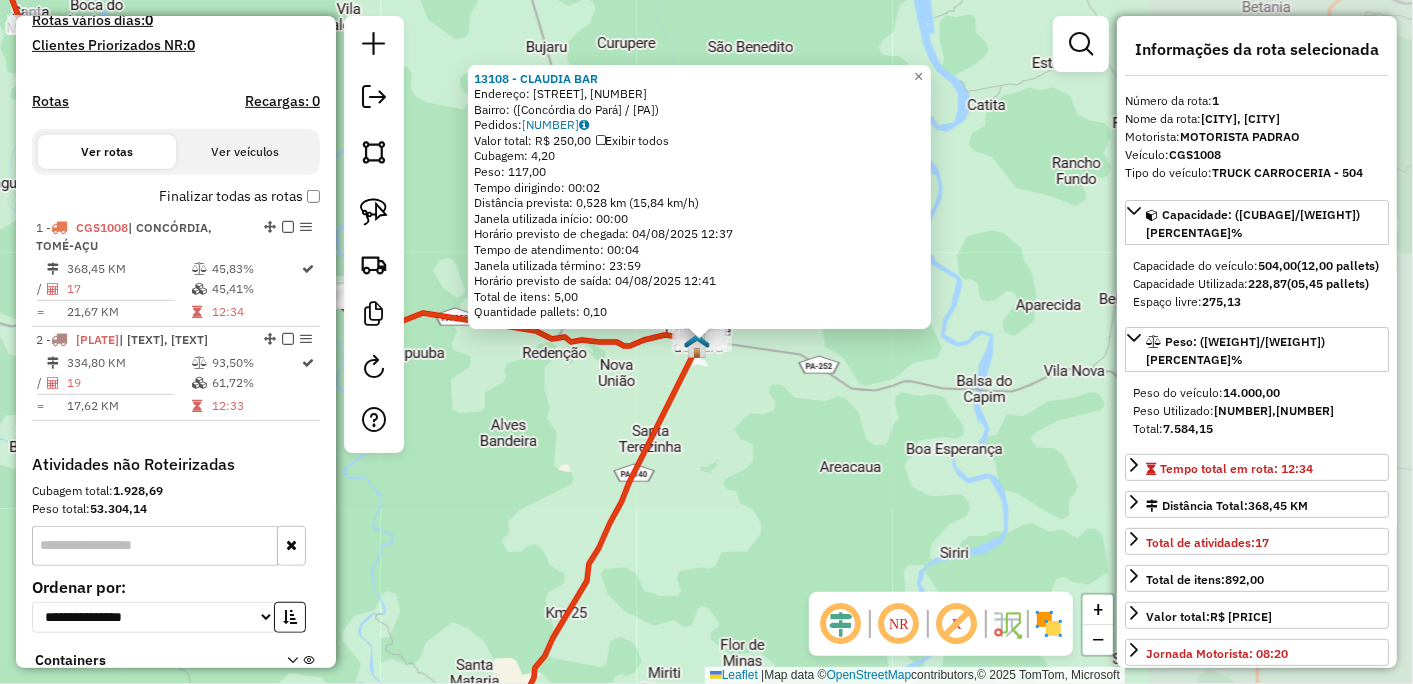 scroll, scrollTop: 714, scrollLeft: 0, axis: vertical 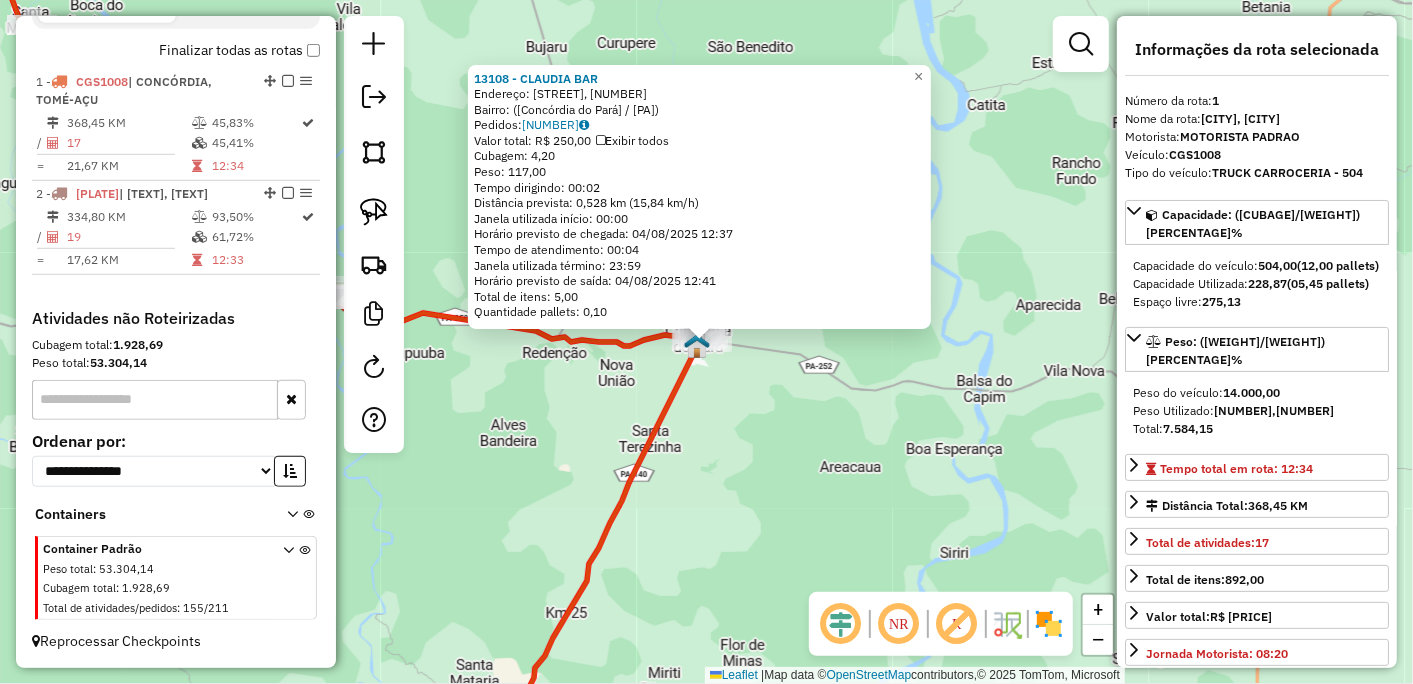 click on "[NUMBER] - [FIRST] [LAST] Endereço: Avenida das Flores, [NUMBER] Bairro: ([CITY] / [STATE]) Pedidos: [ORDER_ID] Valor total: R$ [PRICE] Exibir todos Cubagem: [CUBAGE] Peso: [WEIGHT] Tempo dirigindo: [TIME] Distância prevista: [DISTANCE] km ([SPEED]/h) Janela utilizada início: [TIME] Horário previsto de chegada: [DATE] [TIME] Tempo de atendimento: [TIME] Janela utilizada término: [TIME] Horário previsto de saída: [DATE] [TIME] Total de itens: [ITEMS] Quantidade pallets: [PALLETS] × Janela de atendimento Grade de atendimento Capacidade Transportadoras Veículos Cliente Pedidos Rotas Selecione os dias de semana para filtrar as janelas de atendimento Seg Ter Qua Qui Sex Sáb Dom Informe o período da janela de atendimento: De: Até: Filtrar exatamente a janela do cliente Considerar janela de atendimento padrão Selecione os dias de semana para filtrar as grades de atendimento Seg Ter Qua Qui Sex Sáb Dom Considerar clientes sem dia de atendimento cadastrado De:" 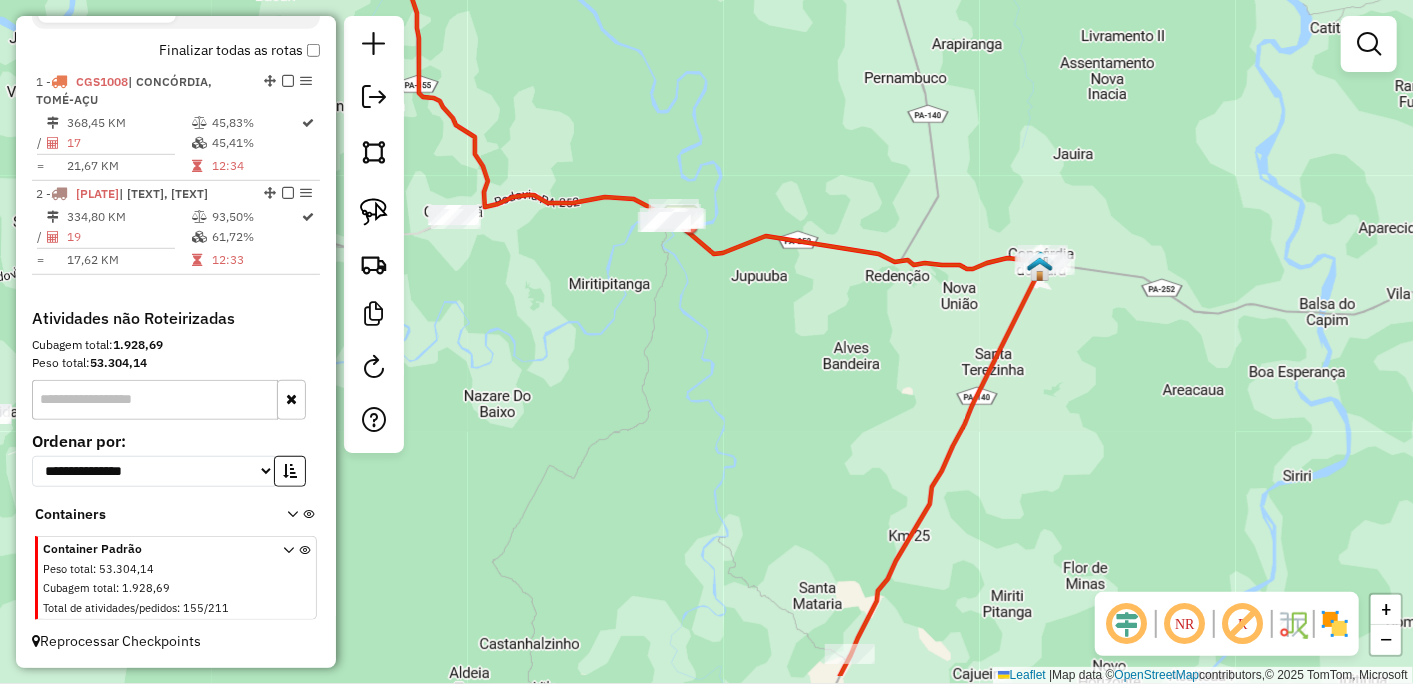 drag, startPoint x: 813, startPoint y: 461, endPoint x: 1090, endPoint y: 390, distance: 285.95453 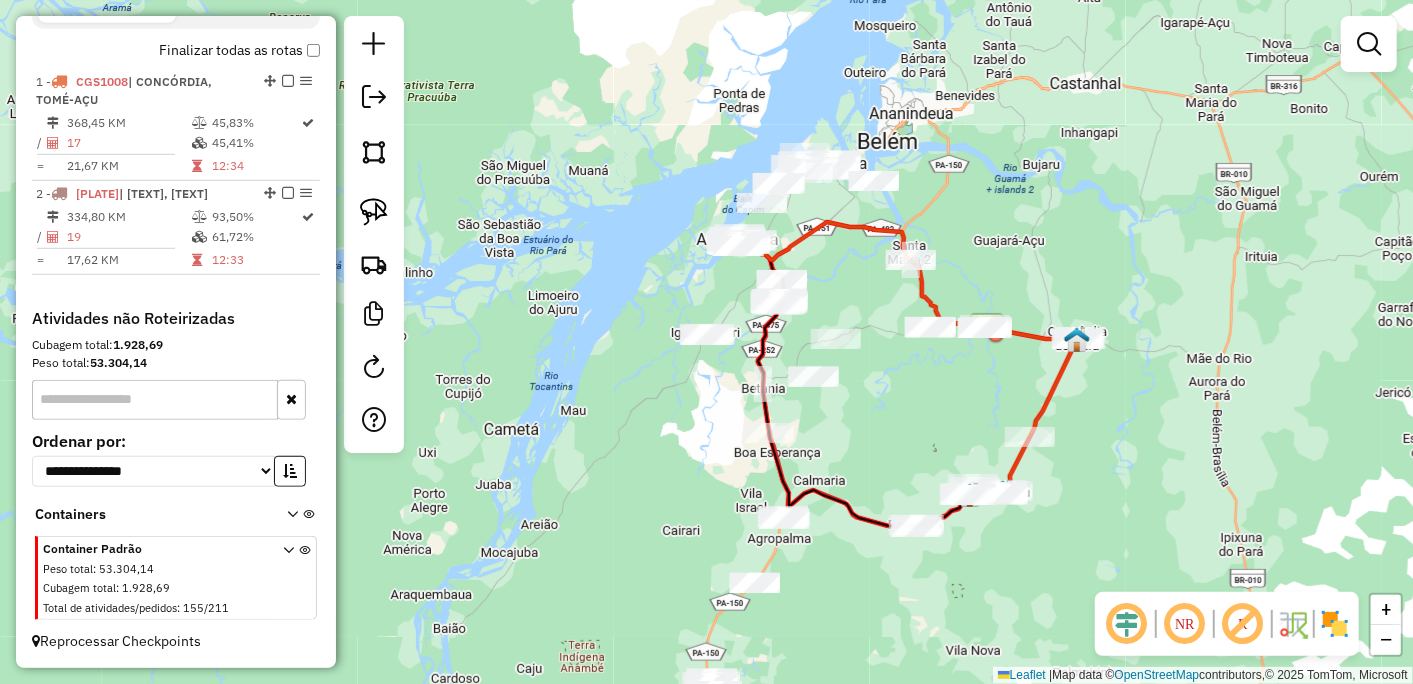 drag, startPoint x: 718, startPoint y: 455, endPoint x: 926, endPoint y: 492, distance: 211.26524 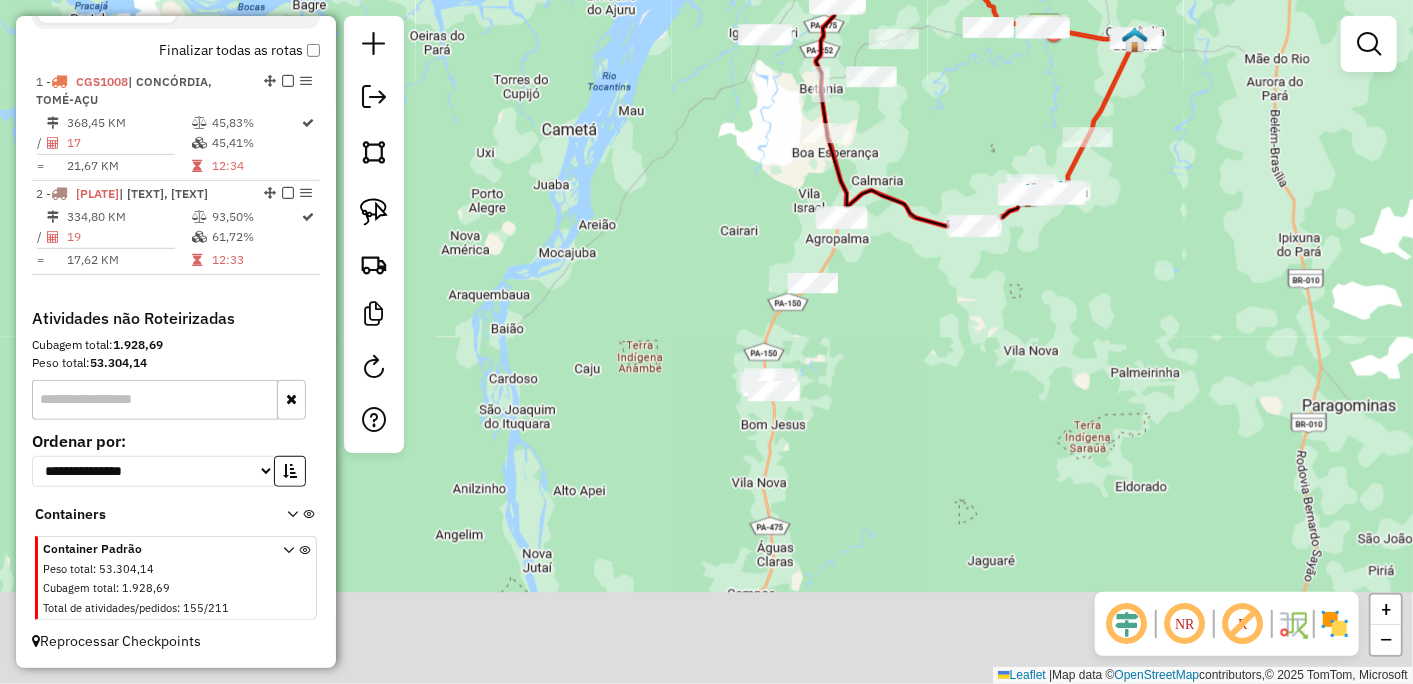 drag, startPoint x: 856, startPoint y: 484, endPoint x: 908, endPoint y: 171, distance: 317.2901 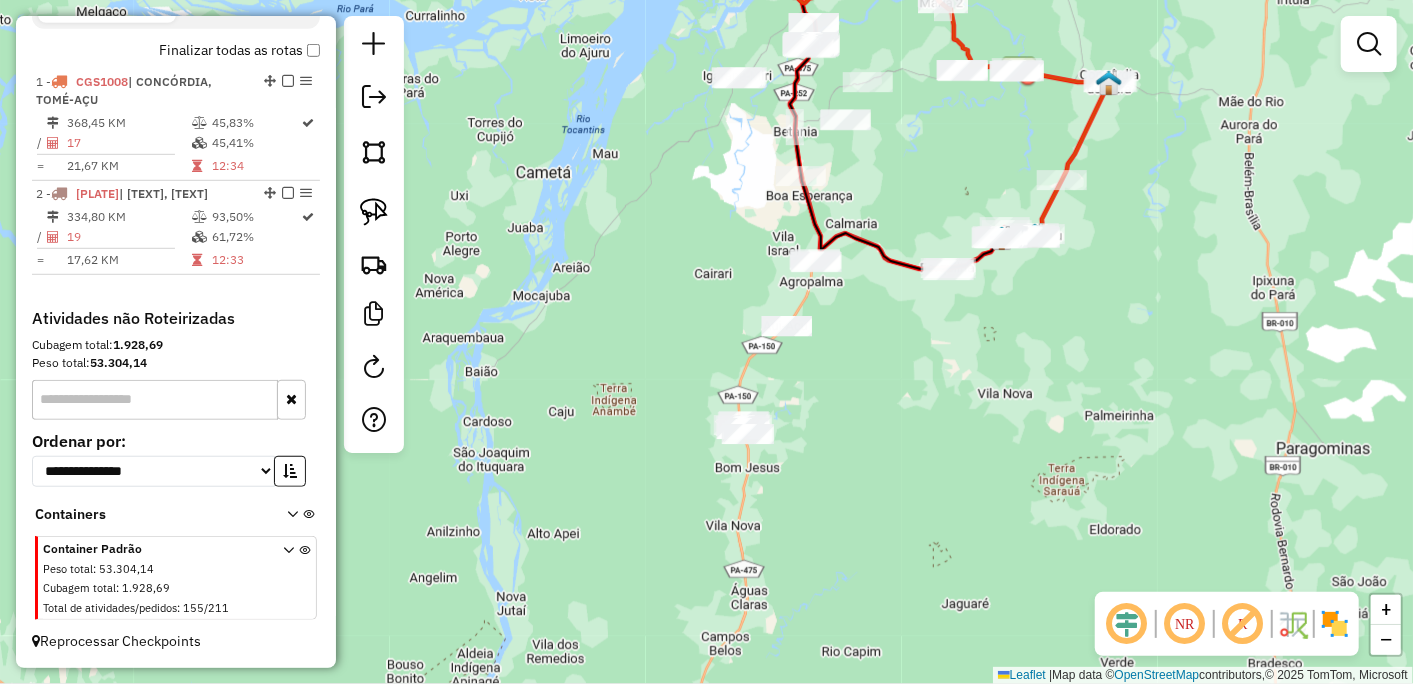 drag, startPoint x: 746, startPoint y: 241, endPoint x: 733, endPoint y: 262, distance: 24.698177 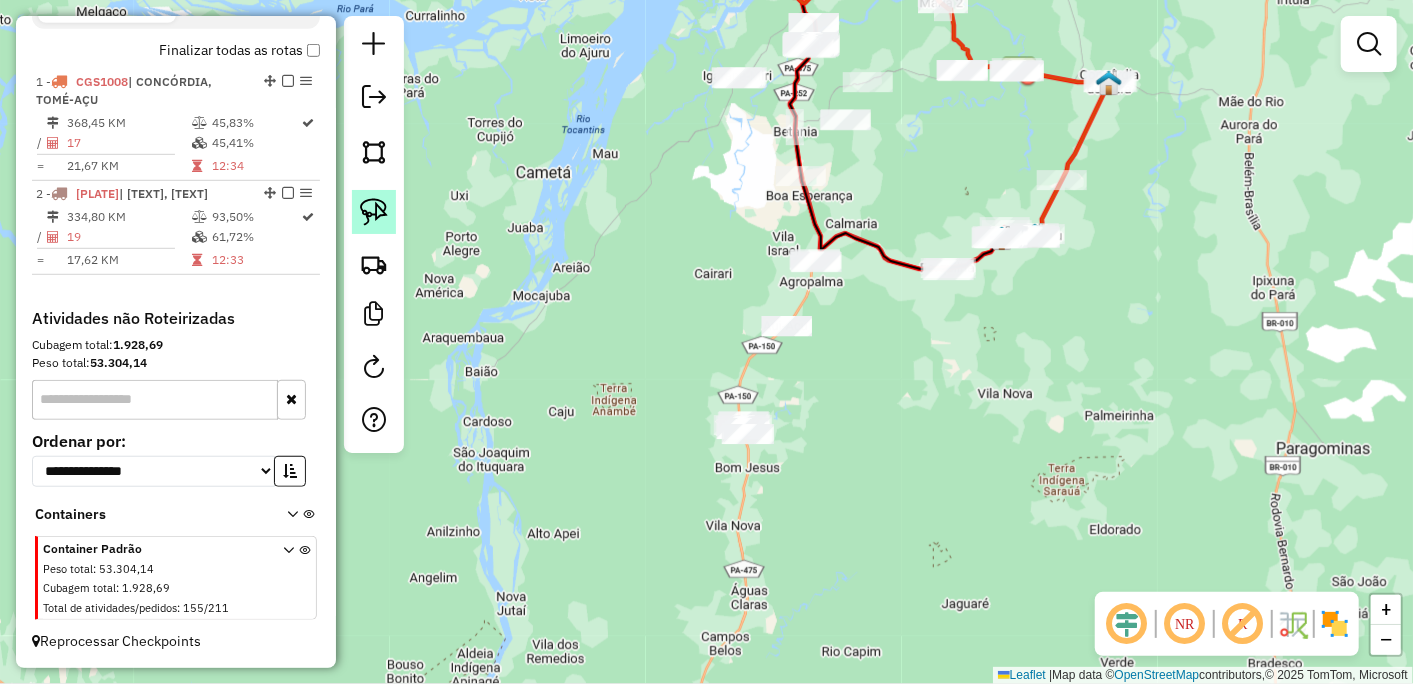 click 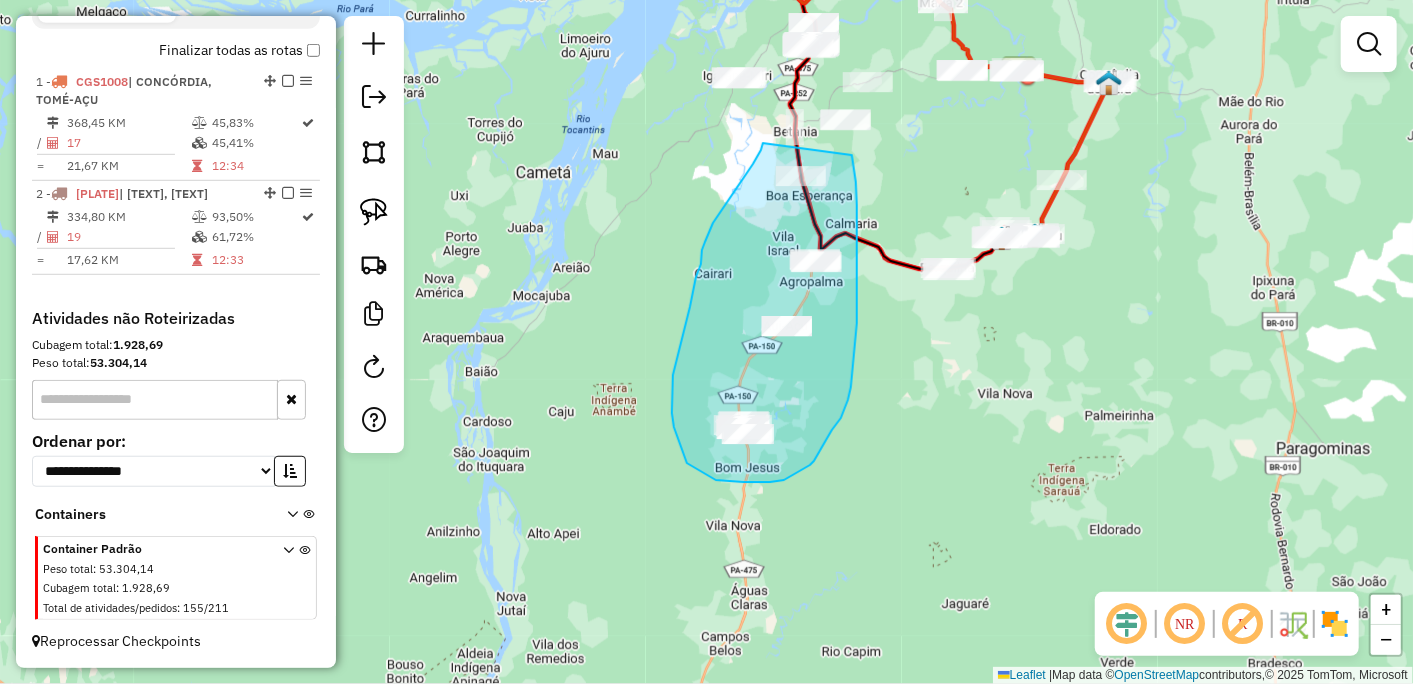 drag, startPoint x: 732, startPoint y: 194, endPoint x: 850, endPoint y: 154, distance: 124.595345 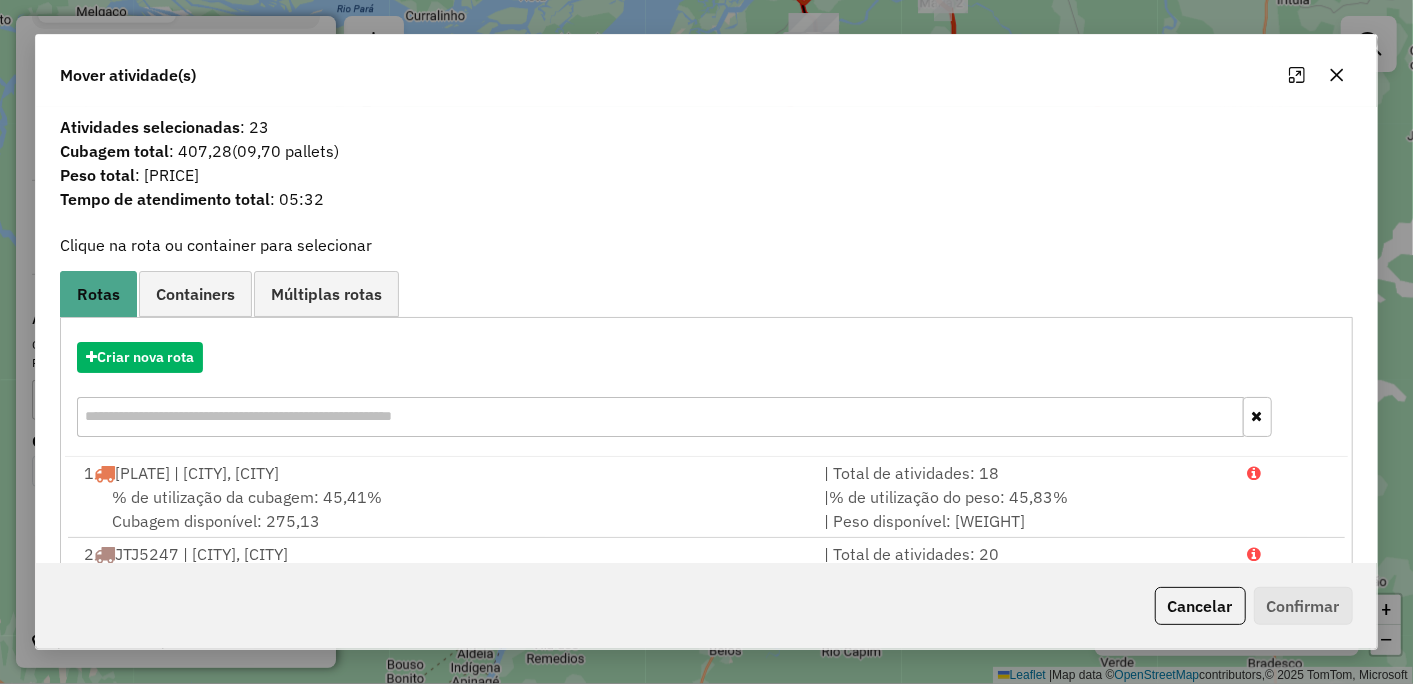 click 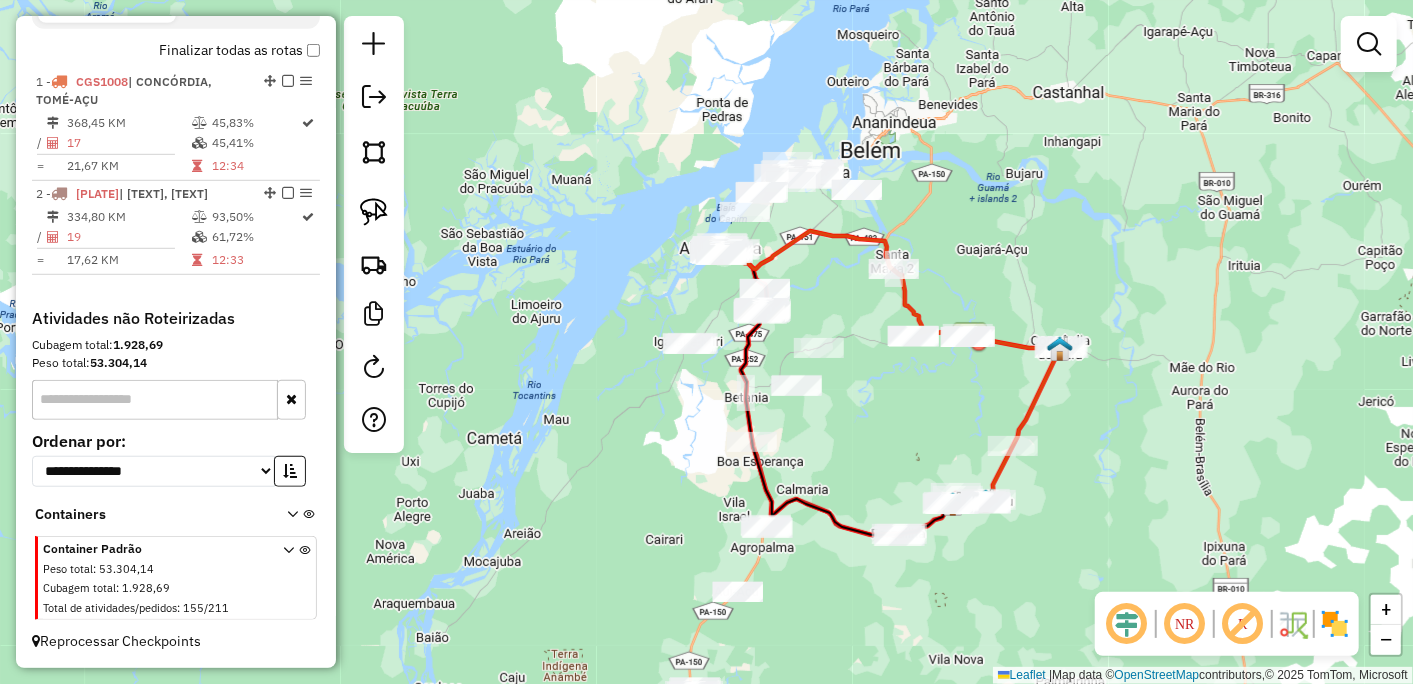 drag, startPoint x: 742, startPoint y: 227, endPoint x: 695, endPoint y: 493, distance: 270.12033 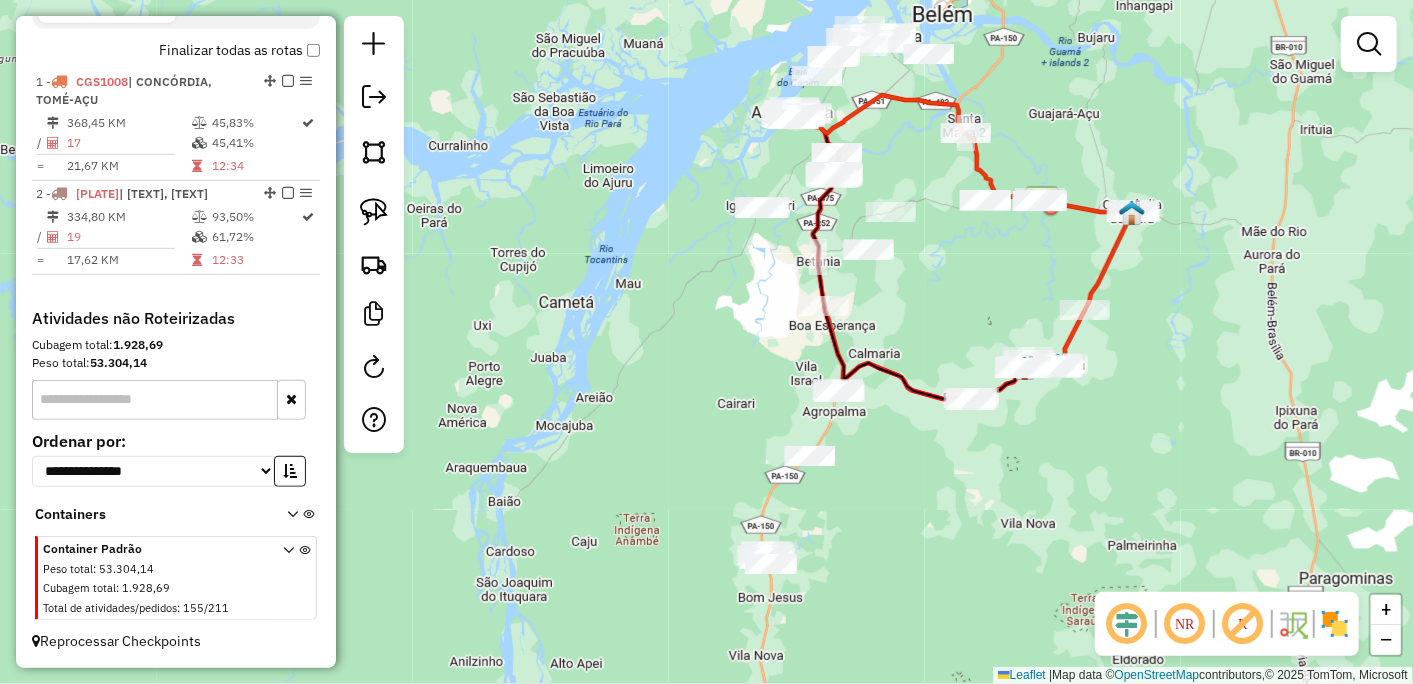 drag, startPoint x: 857, startPoint y: 320, endPoint x: 890, endPoint y: 161, distance: 162.38843 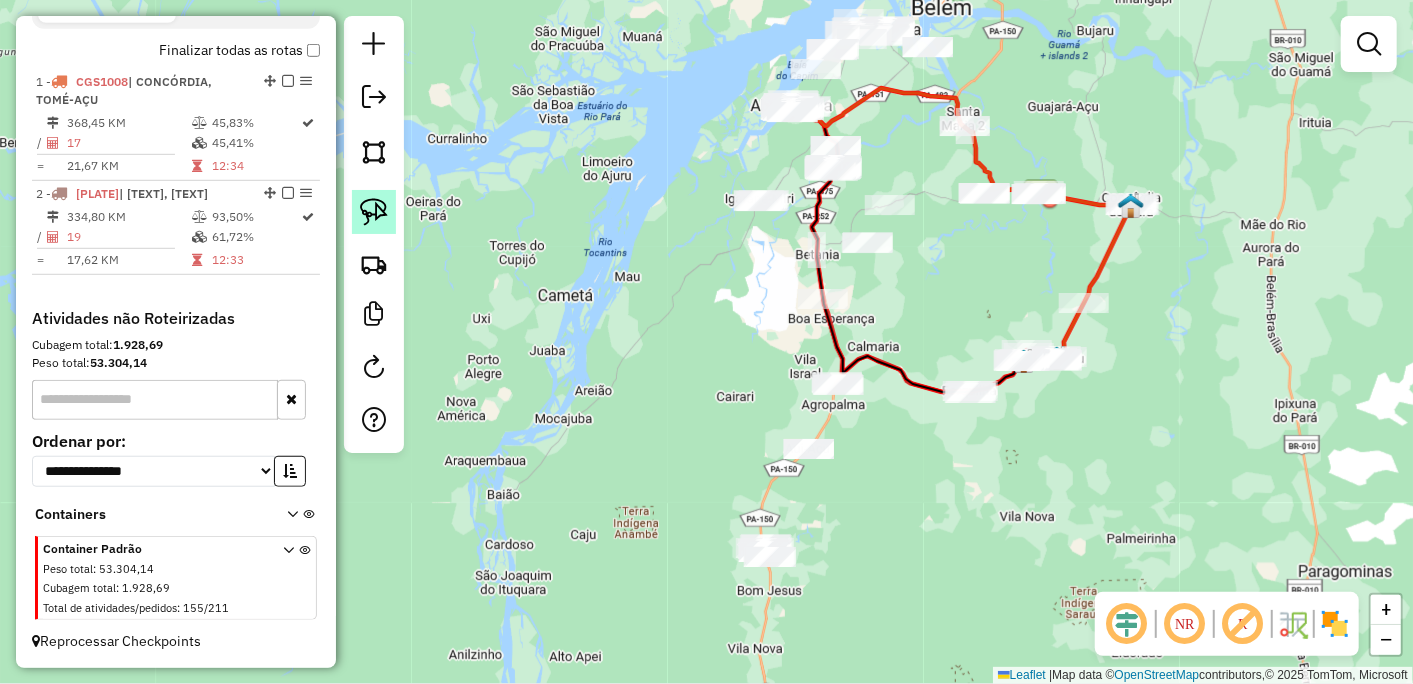 click 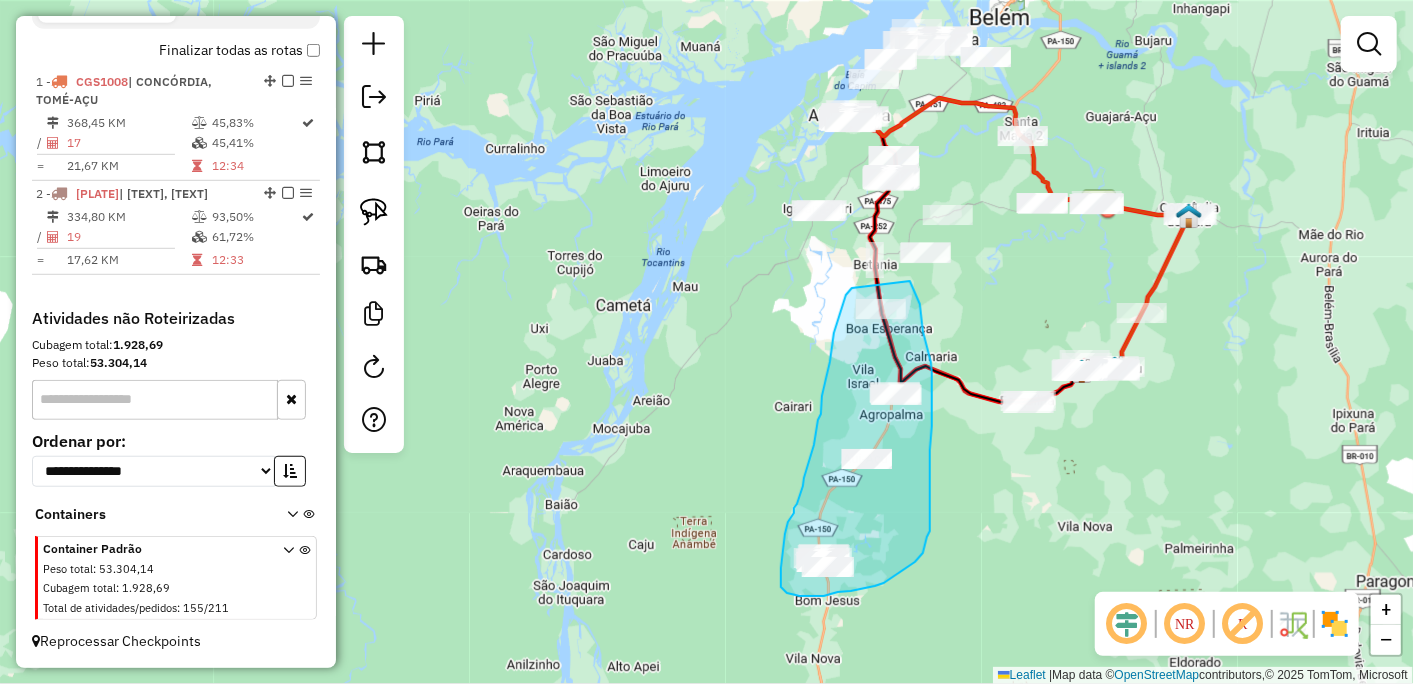 drag, startPoint x: 844, startPoint y: 300, endPoint x: 910, endPoint y: 281, distance: 68.68042 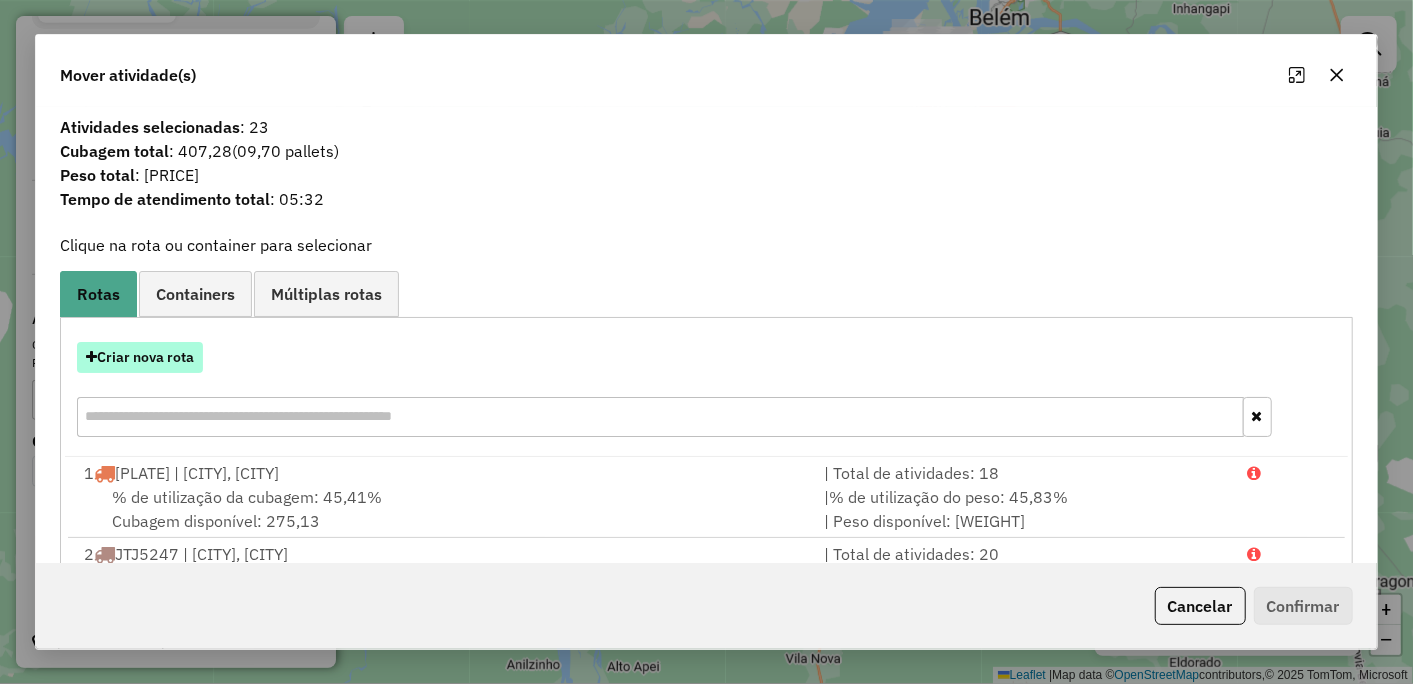 click on "Criar nova rota" at bounding box center (140, 357) 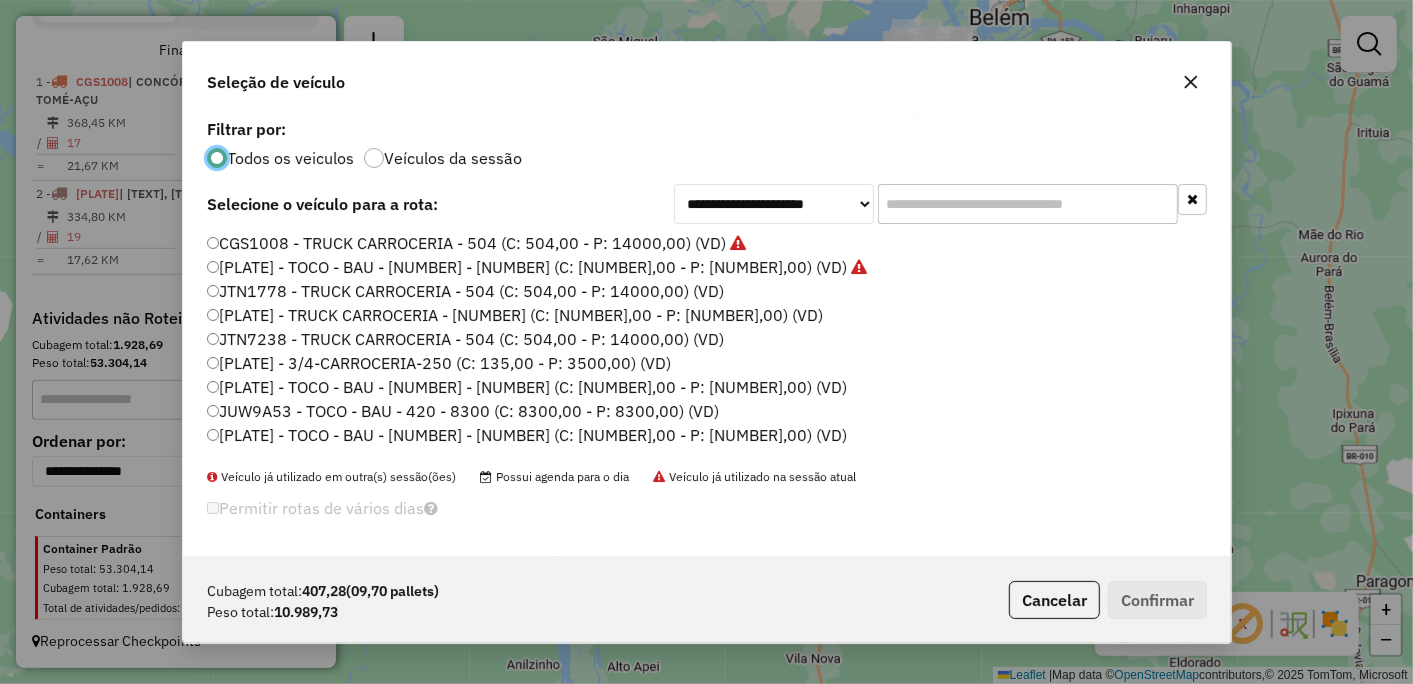 scroll, scrollTop: 11, scrollLeft: 5, axis: both 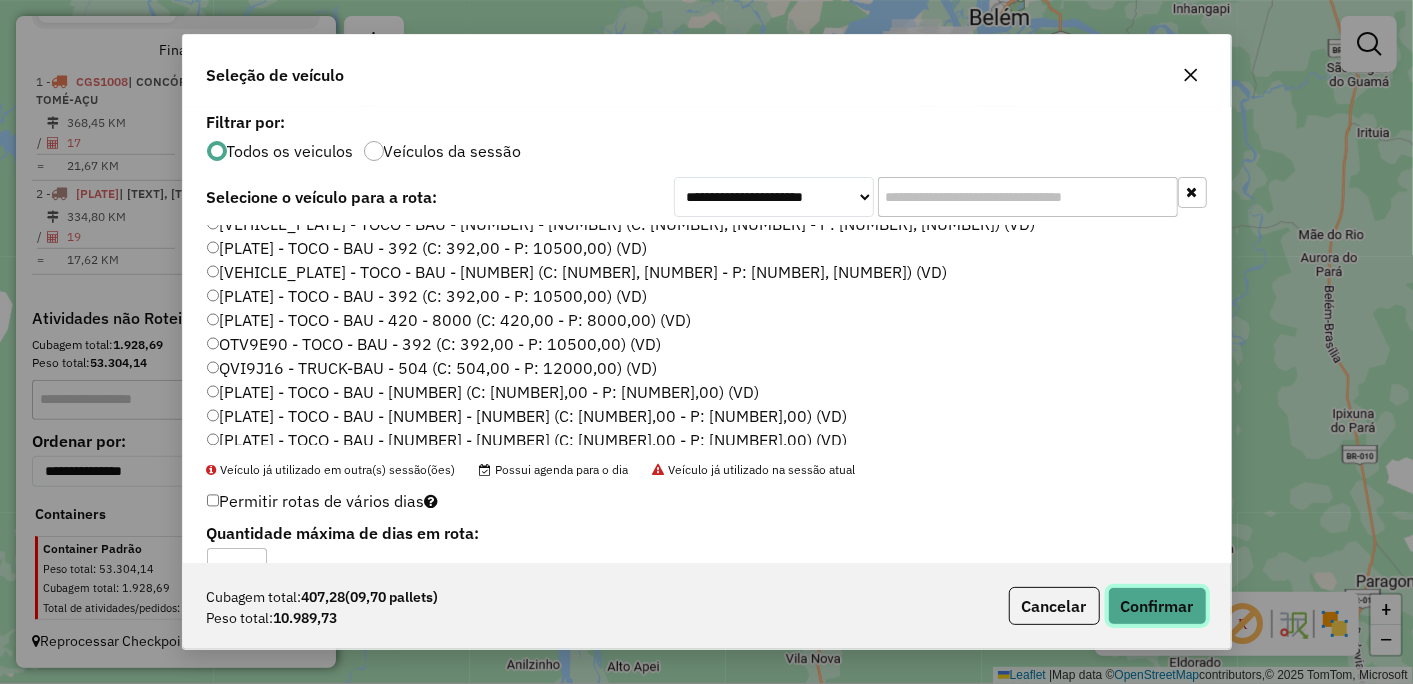 click on "Confirmar" 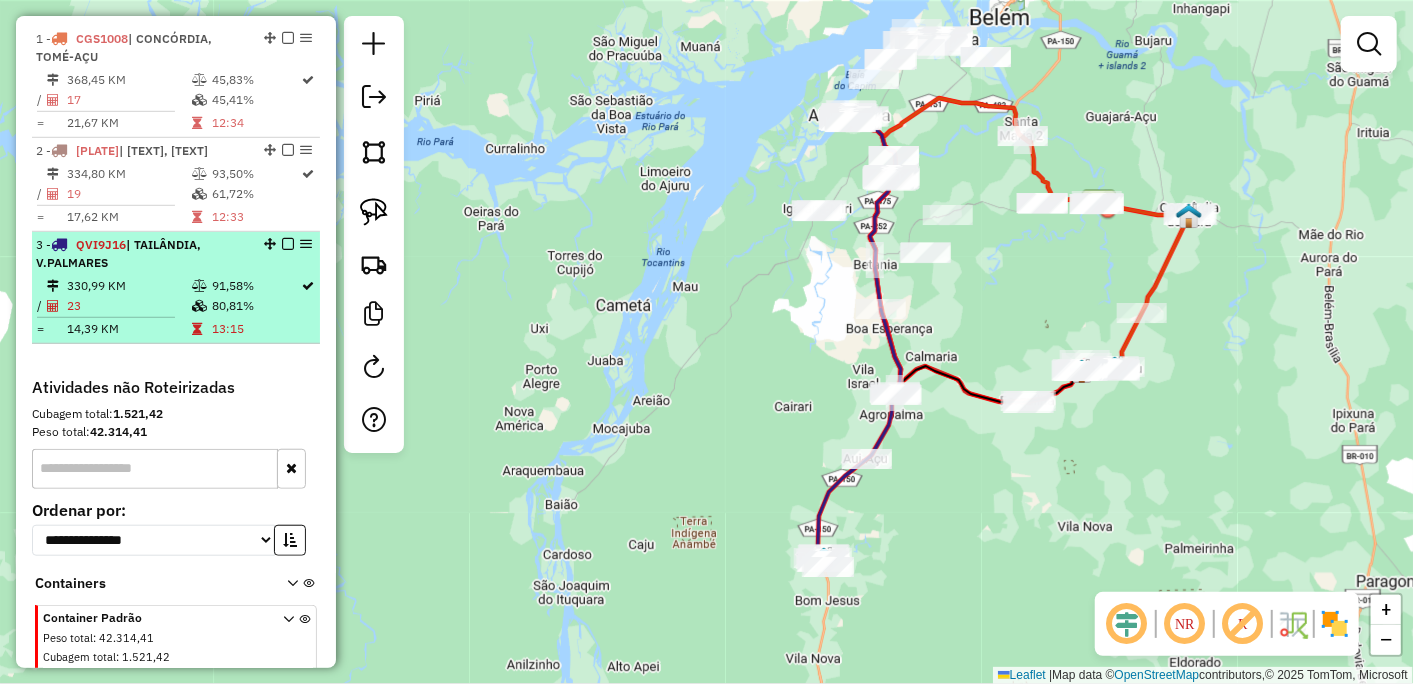 click at bounding box center [288, 244] 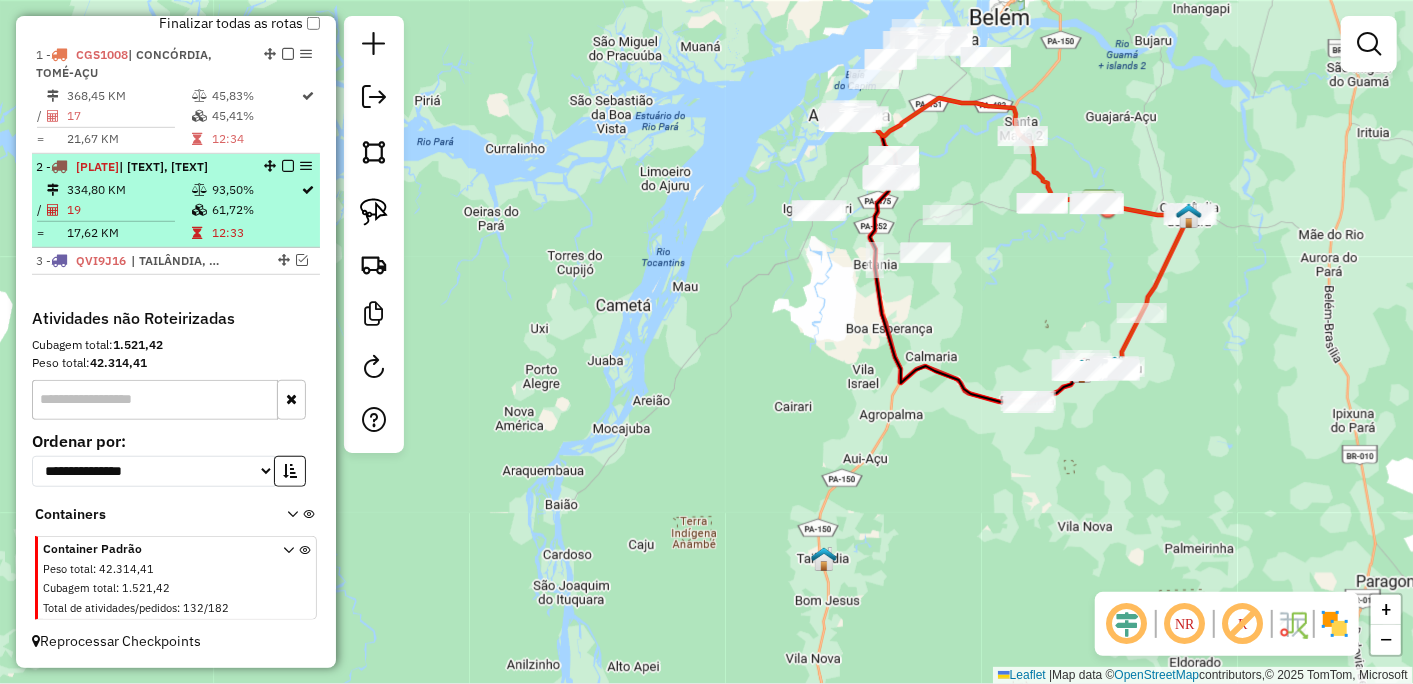 click at bounding box center (288, 166) 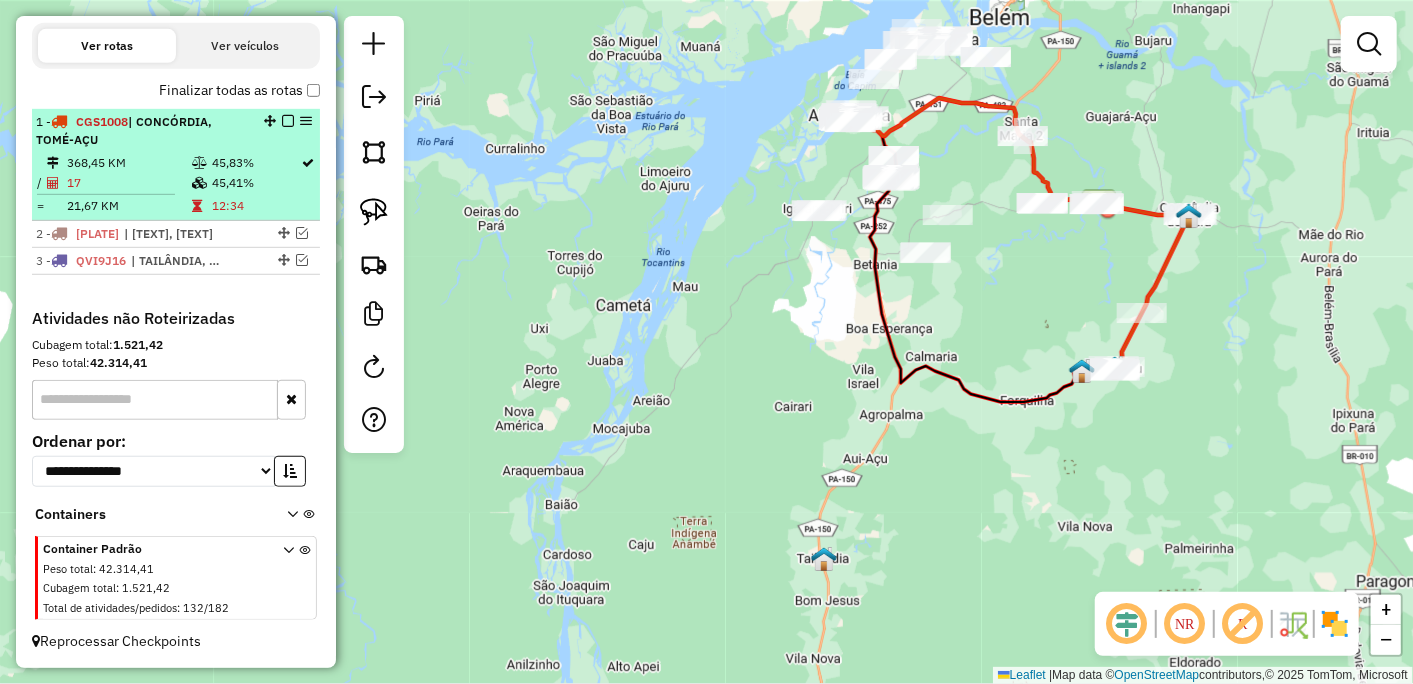 scroll, scrollTop: 656, scrollLeft: 0, axis: vertical 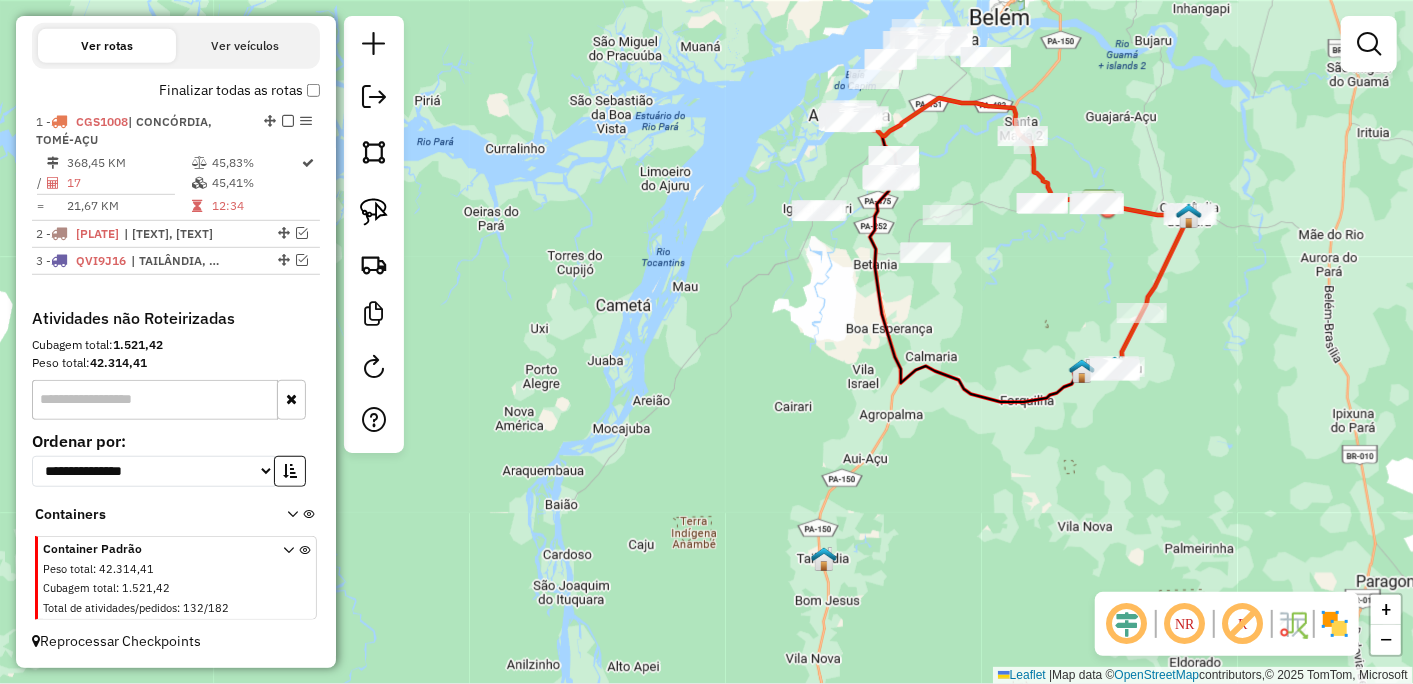 click at bounding box center [288, 121] 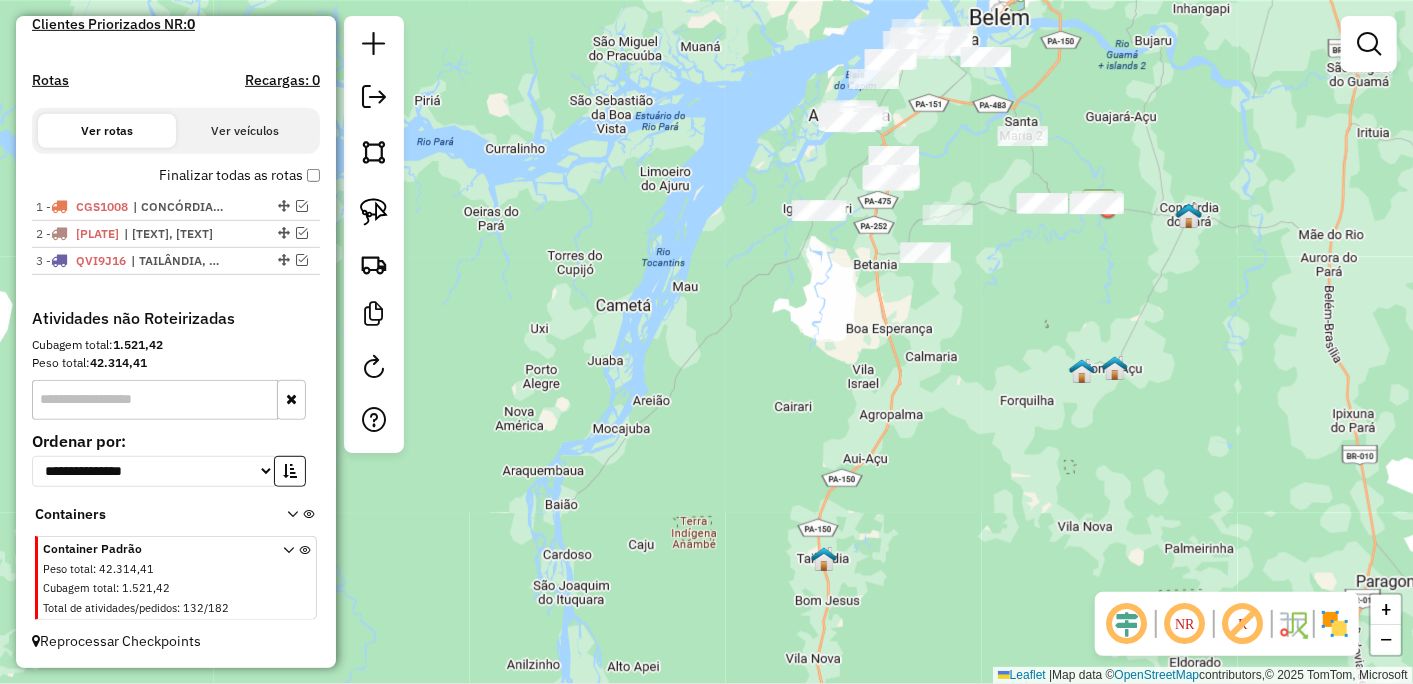 scroll, scrollTop: 571, scrollLeft: 0, axis: vertical 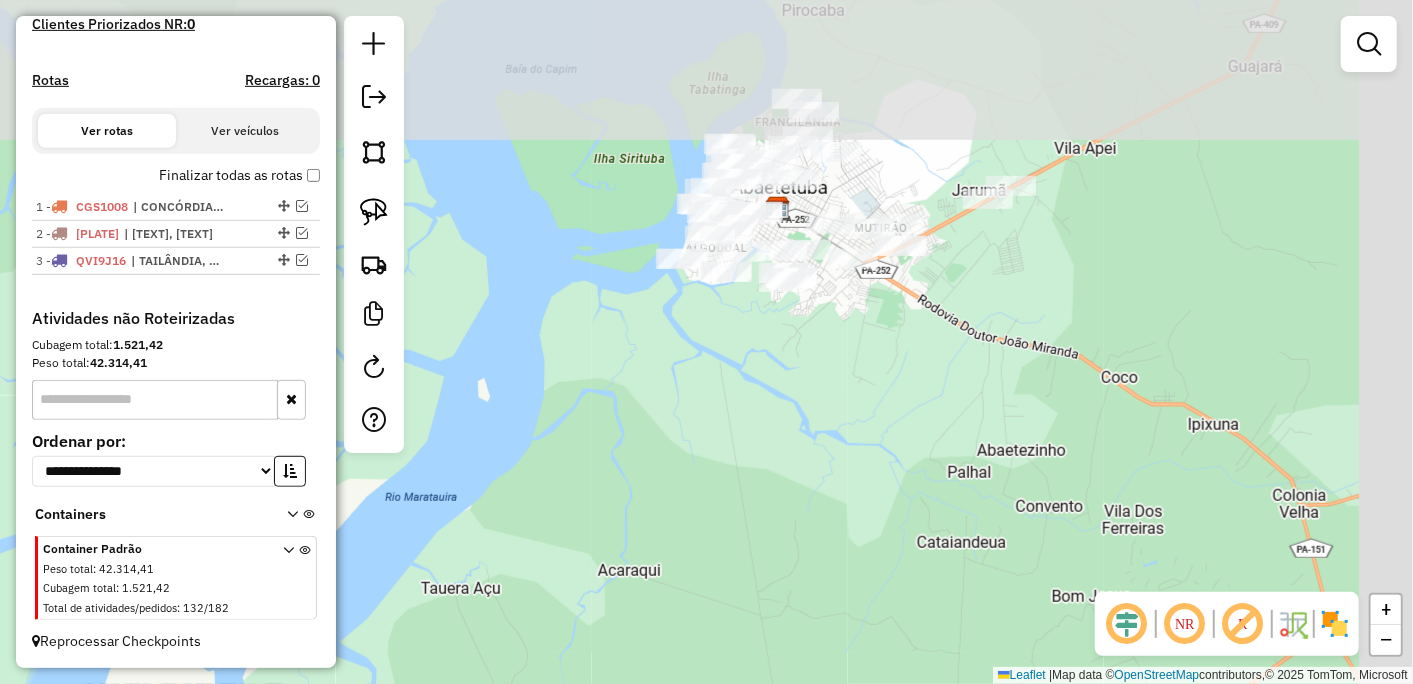 drag, startPoint x: 921, startPoint y: 256, endPoint x: 746, endPoint y: 561, distance: 351.639 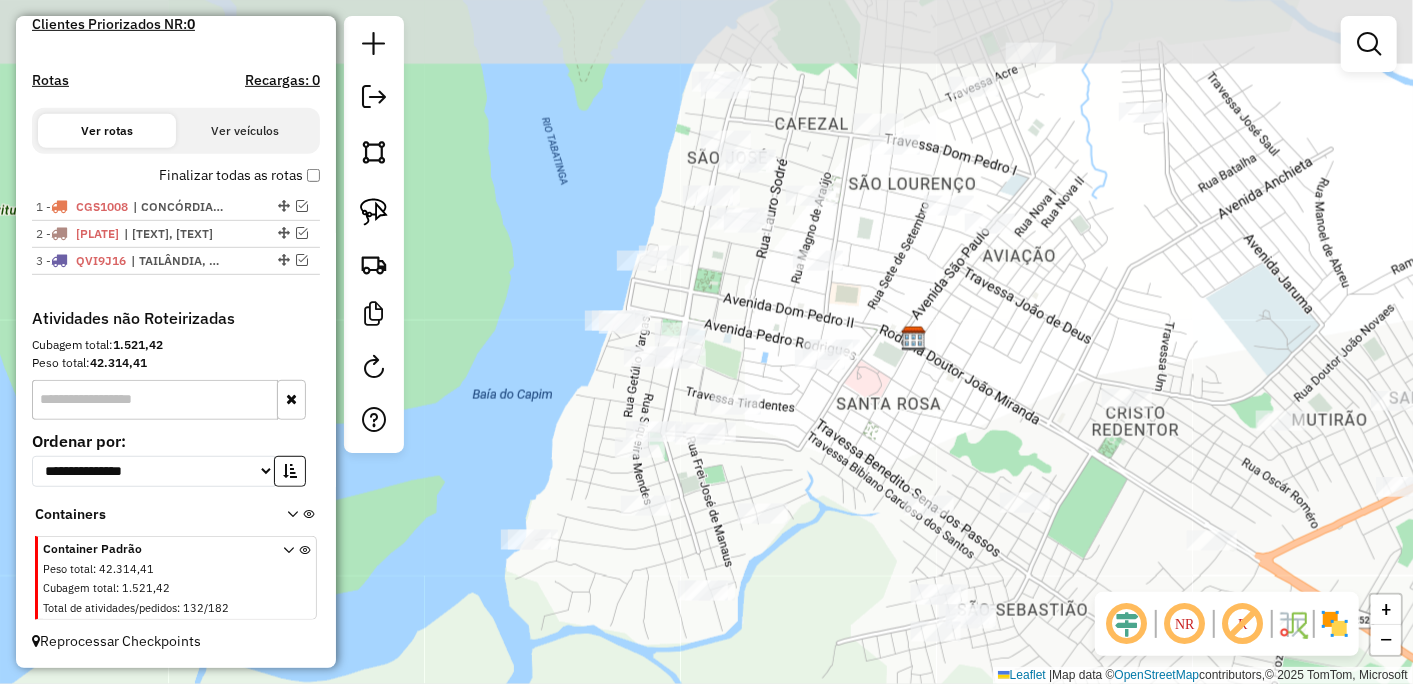 drag, startPoint x: 704, startPoint y: 268, endPoint x: 860, endPoint y: 524, distance: 299.7866 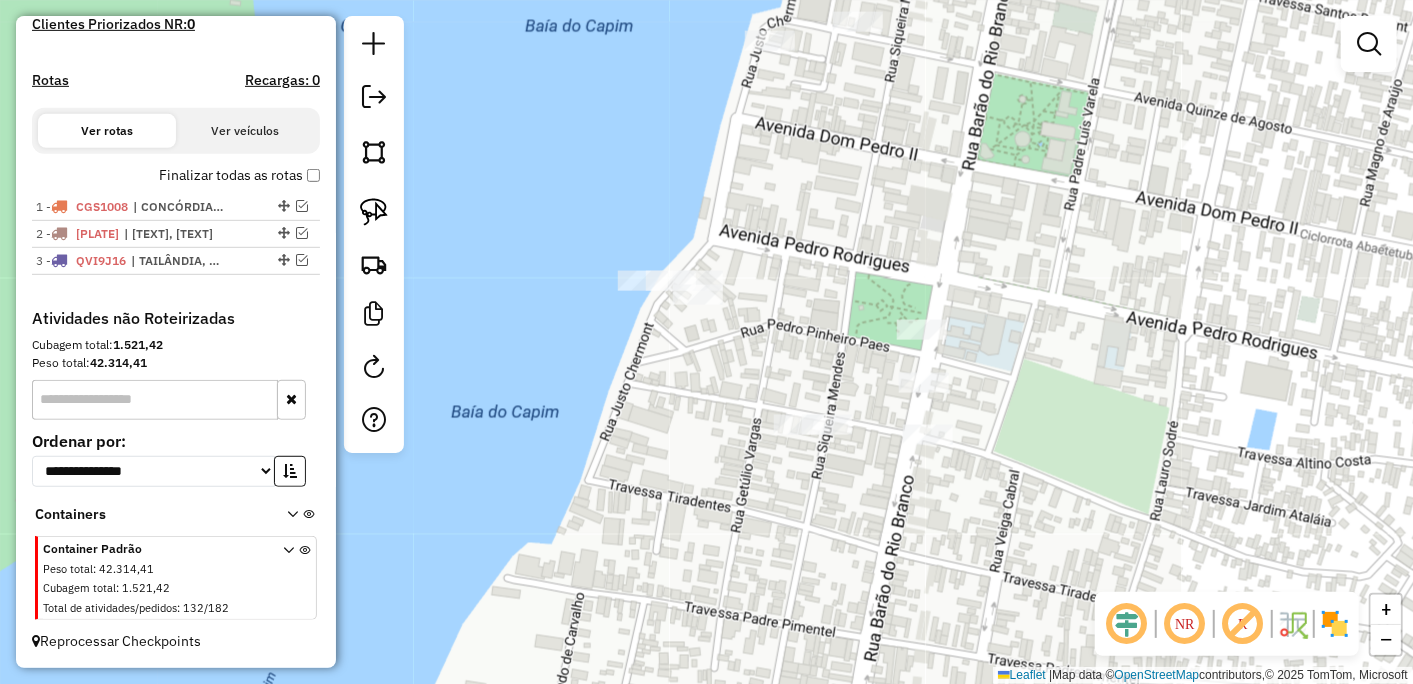 drag, startPoint x: 646, startPoint y: 384, endPoint x: 785, endPoint y: 326, distance: 150.6154 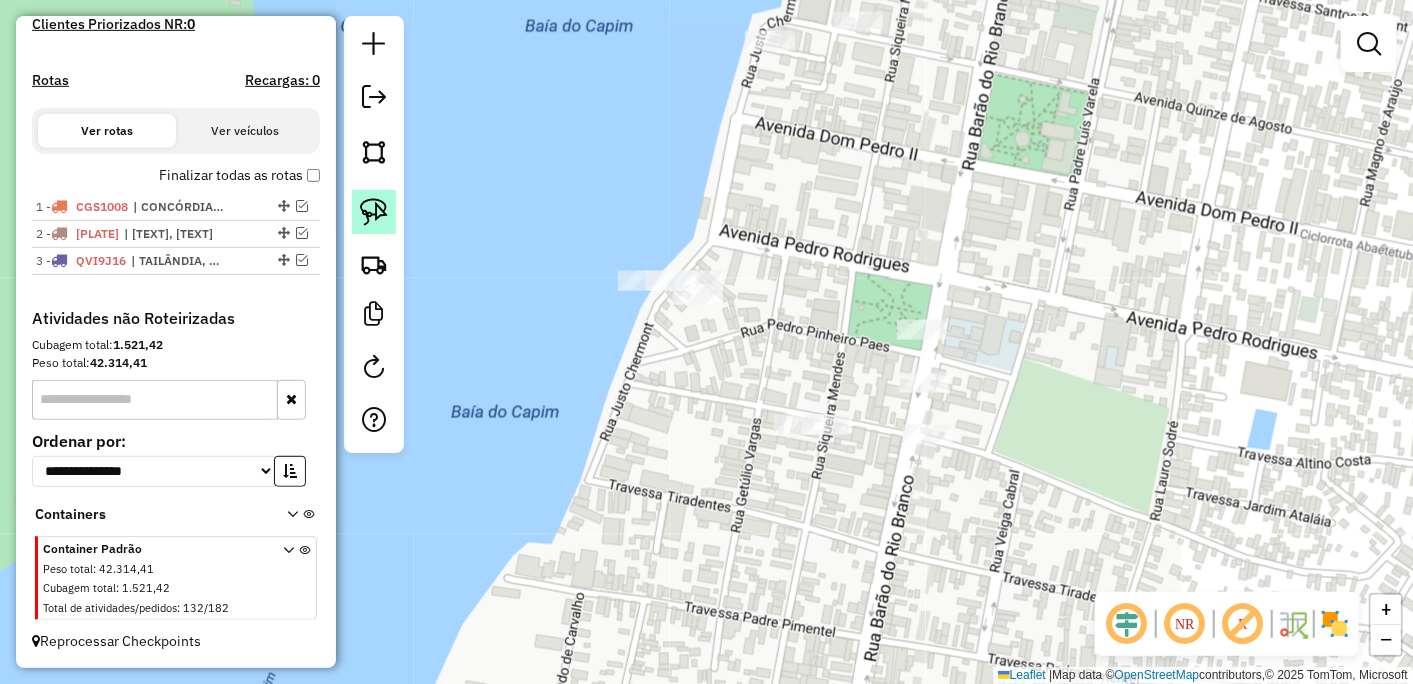 click 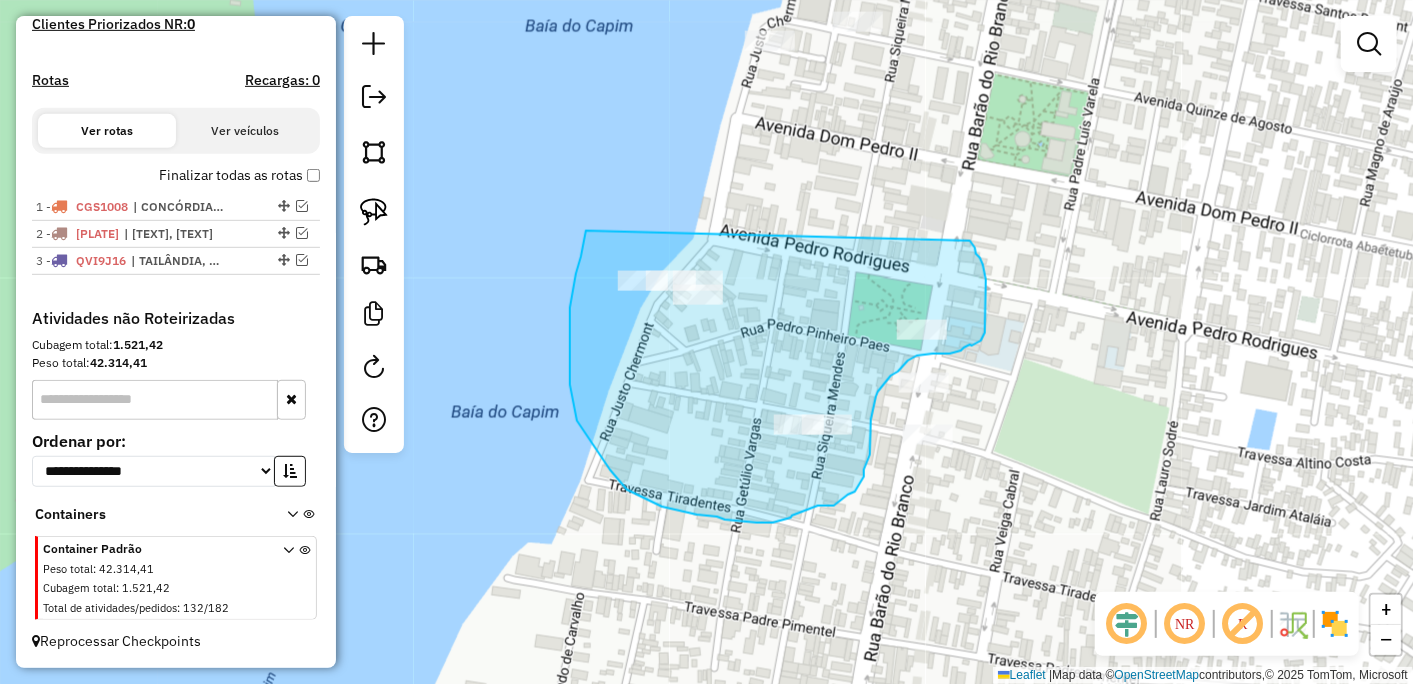 drag, startPoint x: 586, startPoint y: 231, endPoint x: 970, endPoint y: 241, distance: 384.1302 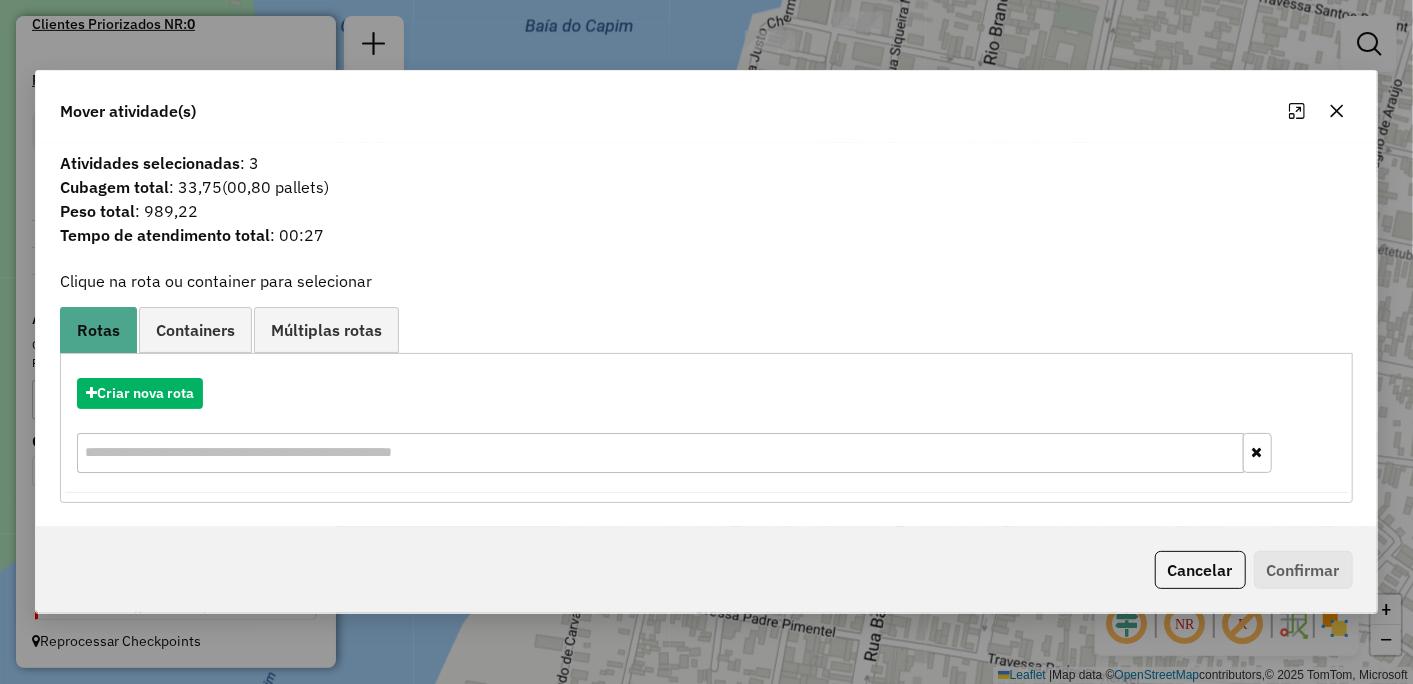 click 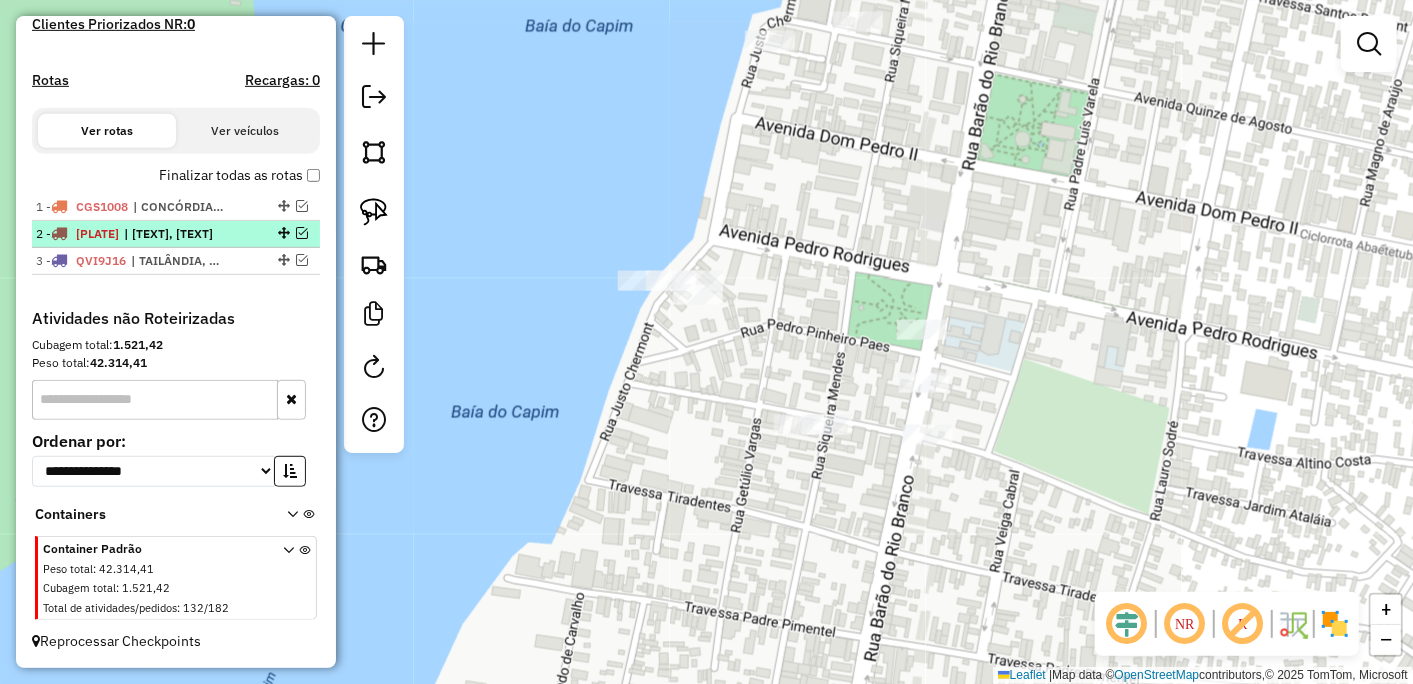 click at bounding box center [282, 206] 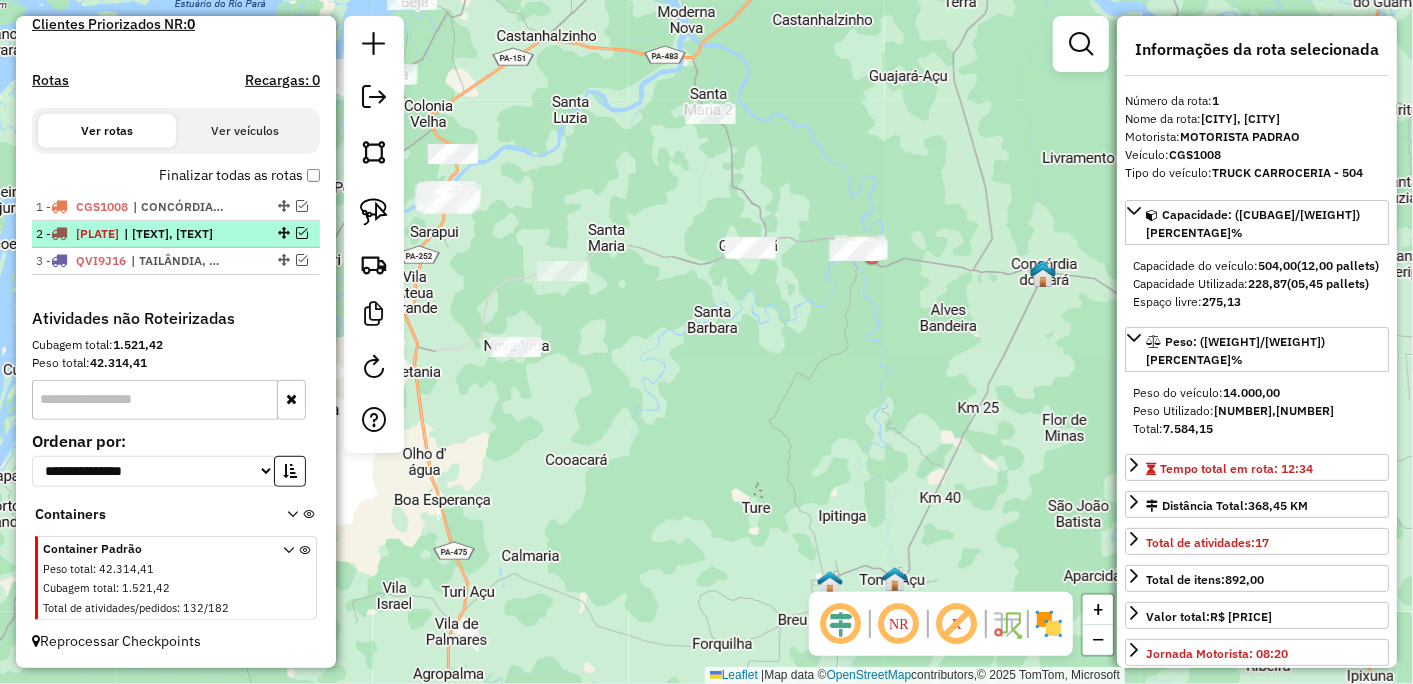 click at bounding box center (302, 233) 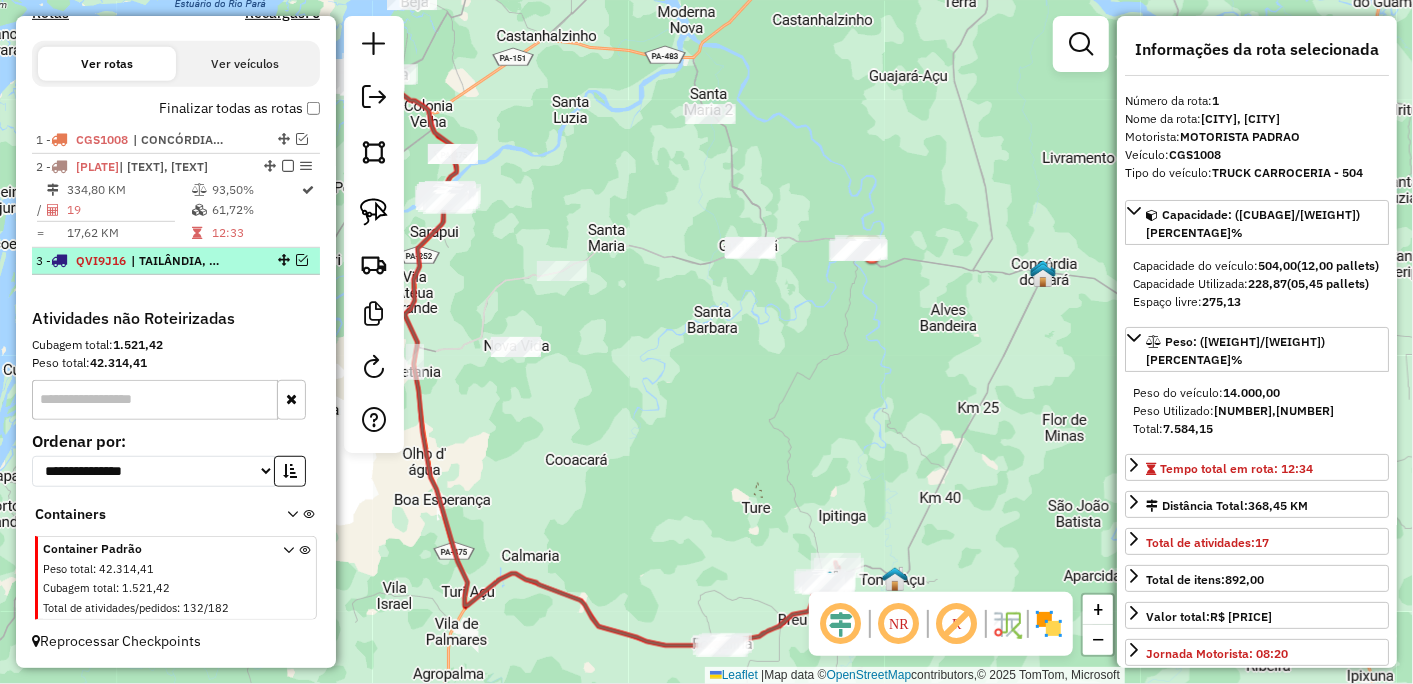 click at bounding box center [302, 260] 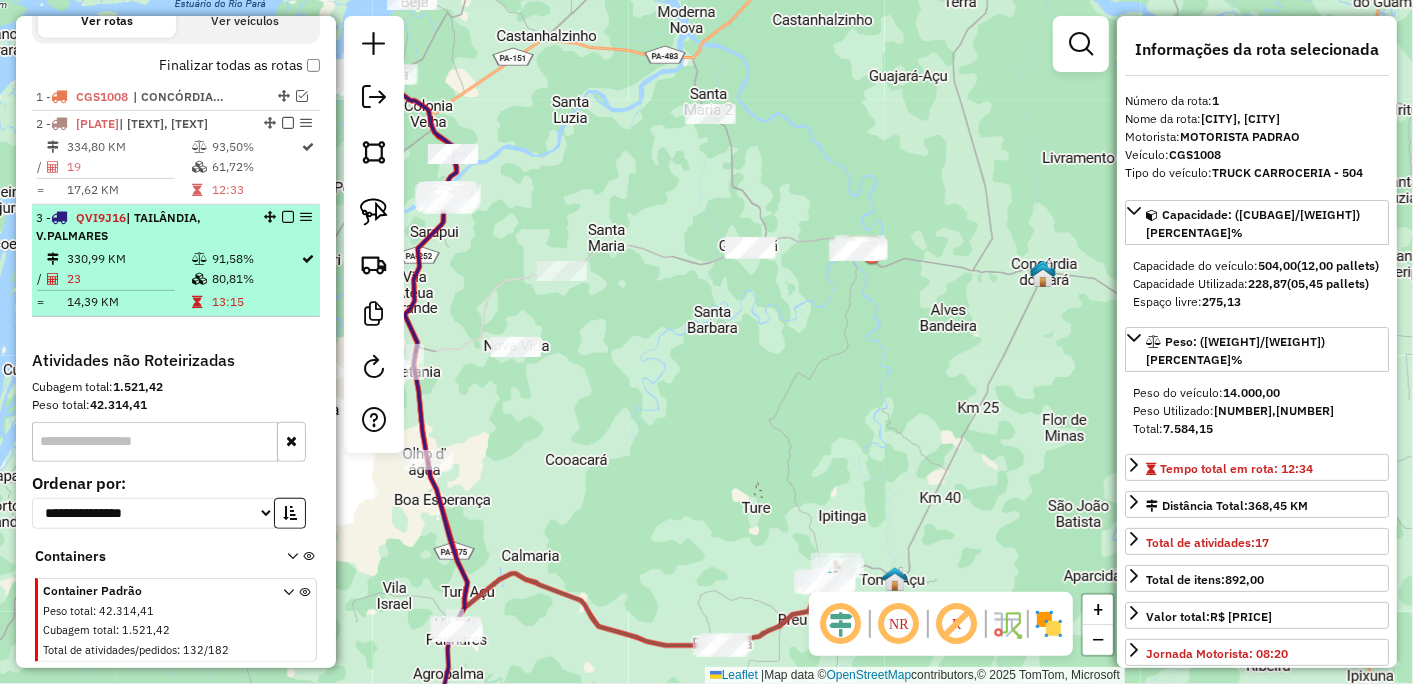 scroll, scrollTop: 714, scrollLeft: 0, axis: vertical 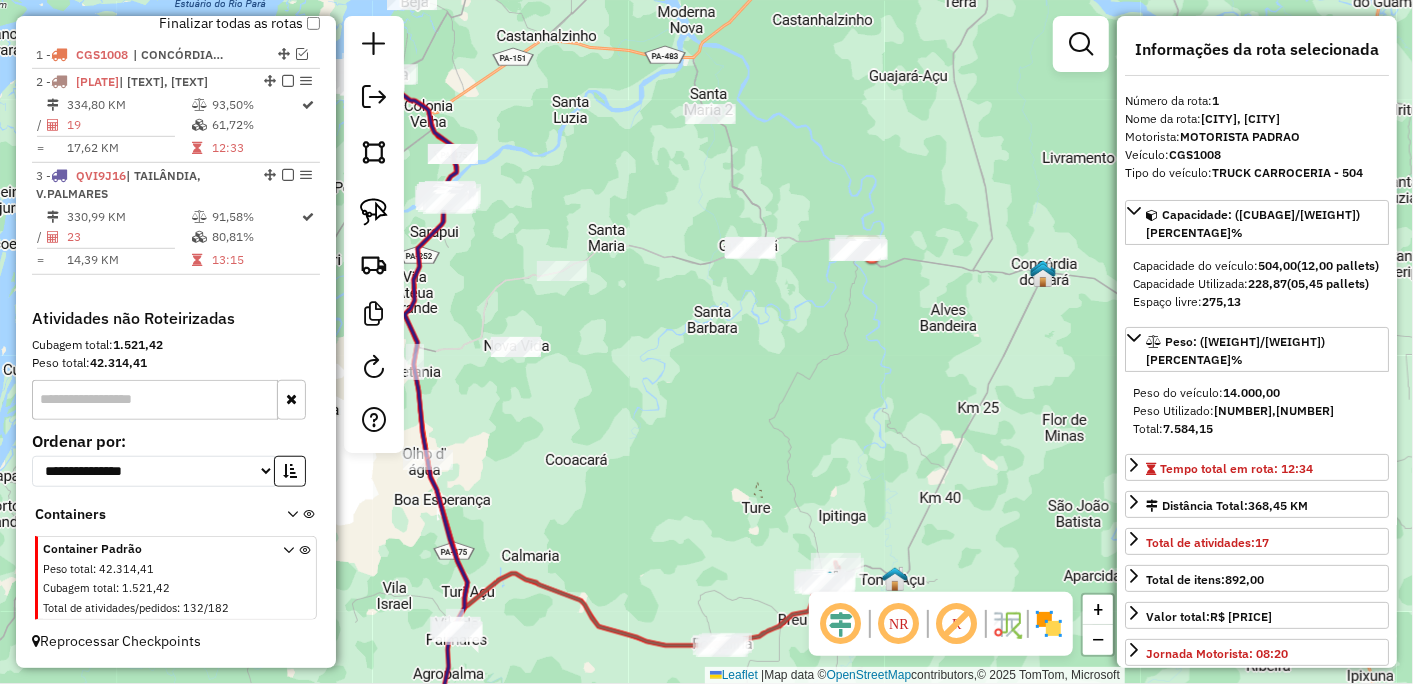 drag, startPoint x: 803, startPoint y: 375, endPoint x: 545, endPoint y: 390, distance: 258.43567 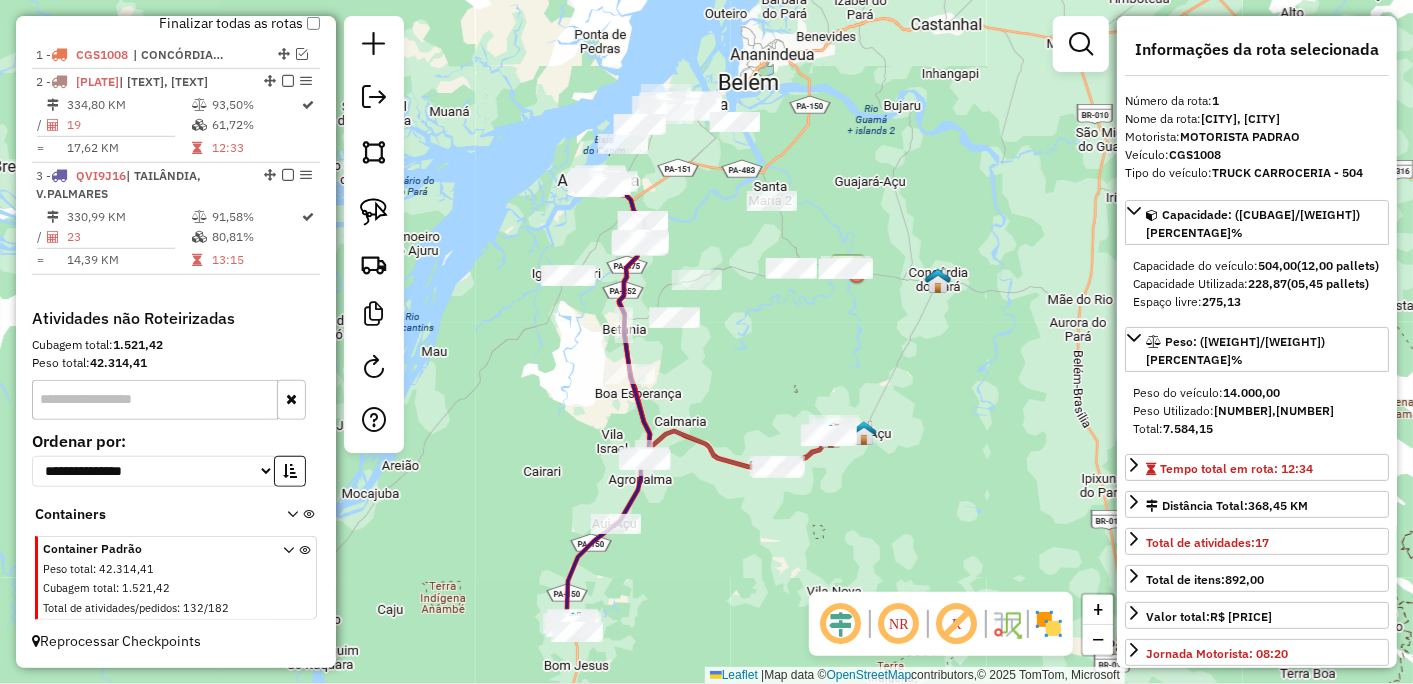 drag, startPoint x: 697, startPoint y: 401, endPoint x: 814, endPoint y: 365, distance: 122.41323 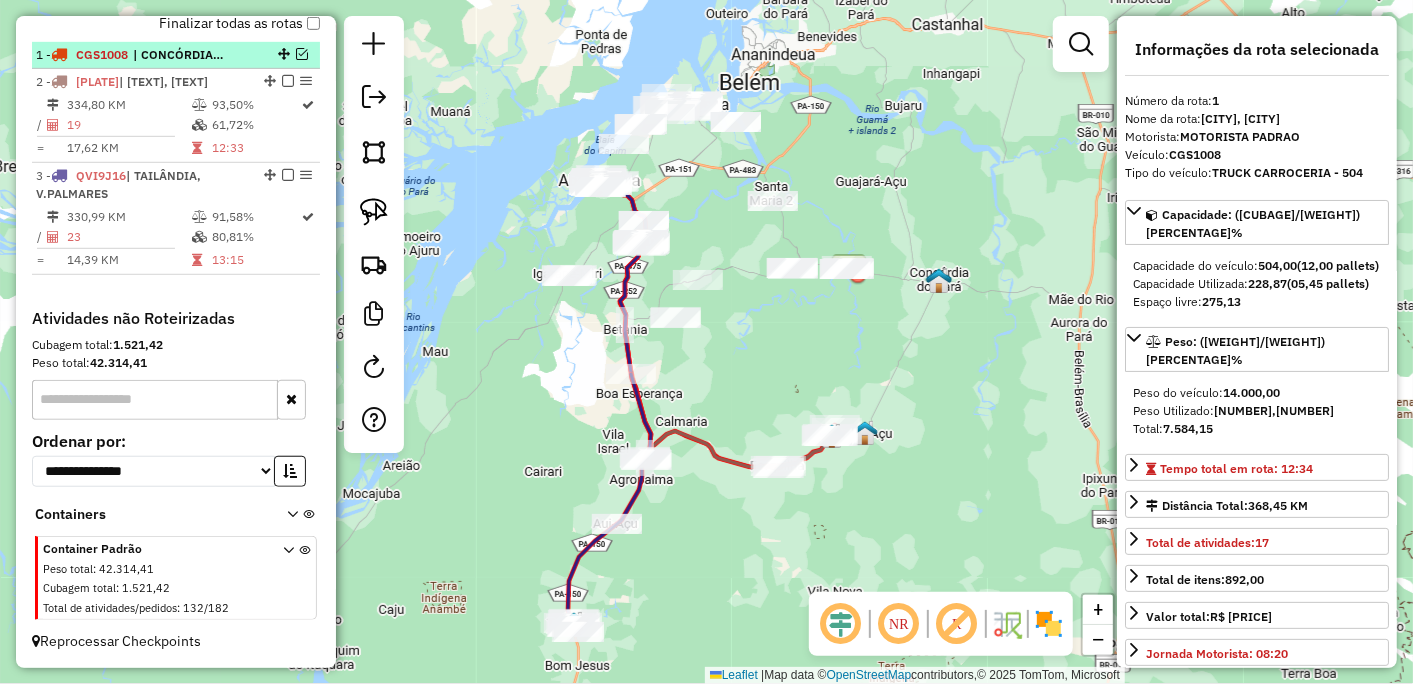 click at bounding box center (302, 54) 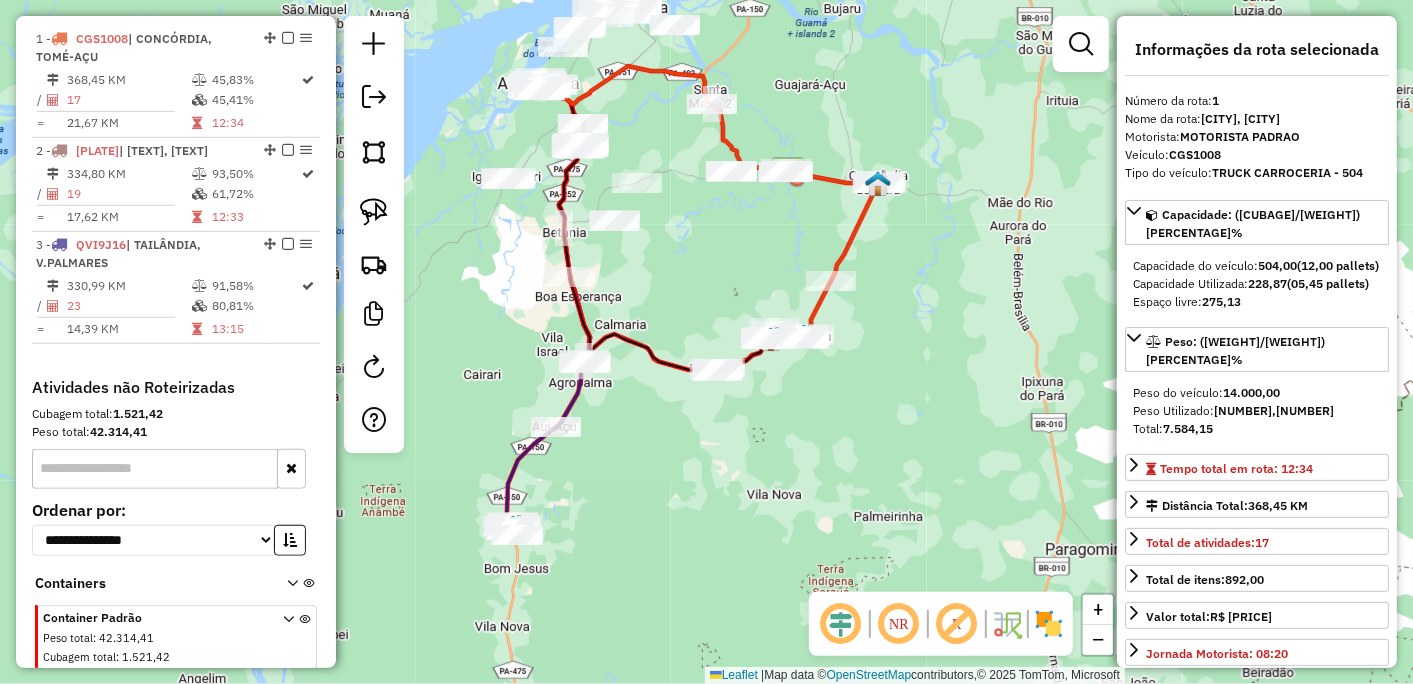 drag, startPoint x: 753, startPoint y: 408, endPoint x: 648, endPoint y: 332, distance: 129.61867 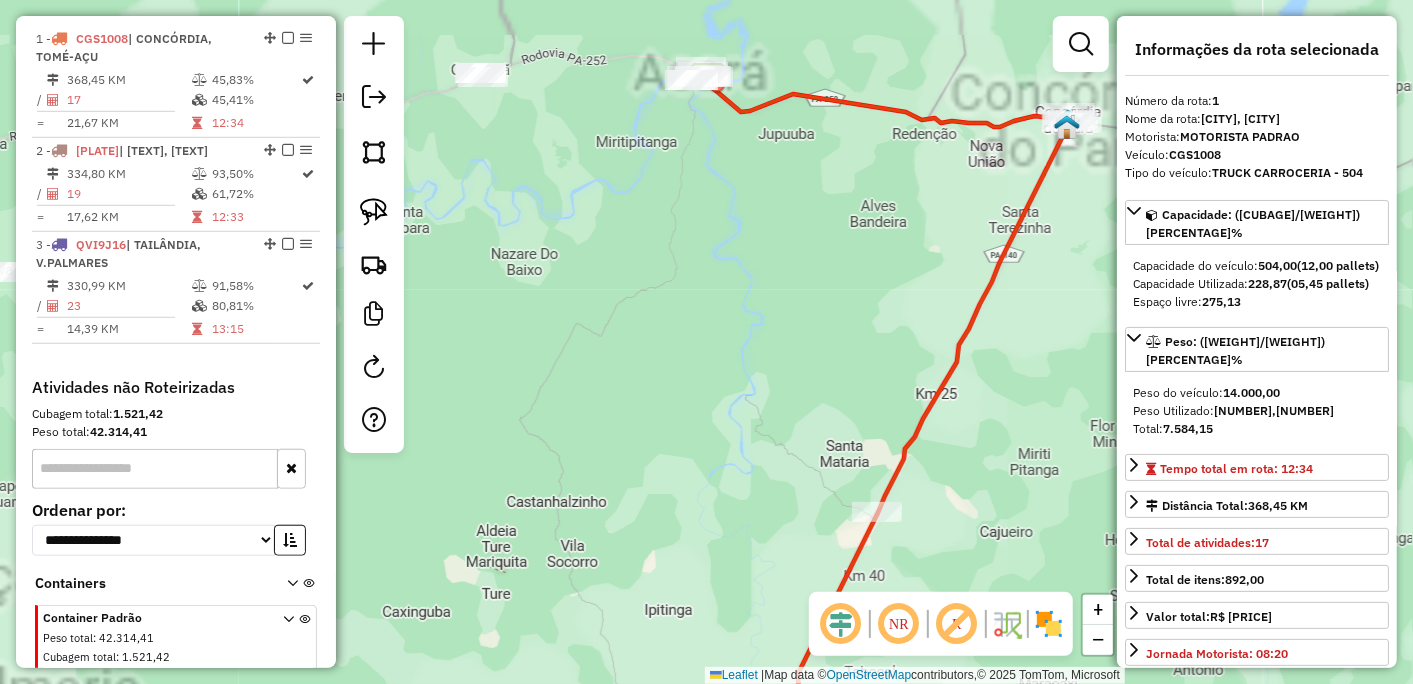 drag, startPoint x: 745, startPoint y: 331, endPoint x: 674, endPoint y: 428, distance: 120.20815 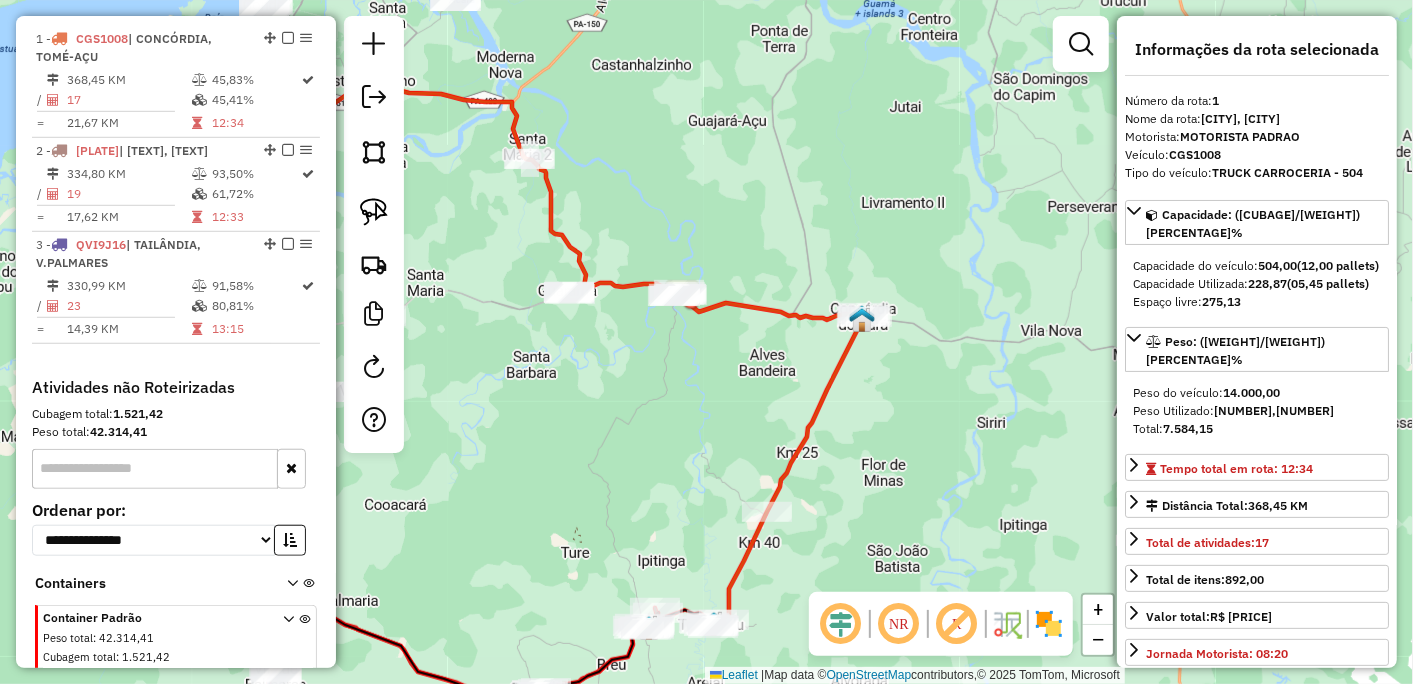 drag, startPoint x: 760, startPoint y: 324, endPoint x: 713, endPoint y: 387, distance: 78.60026 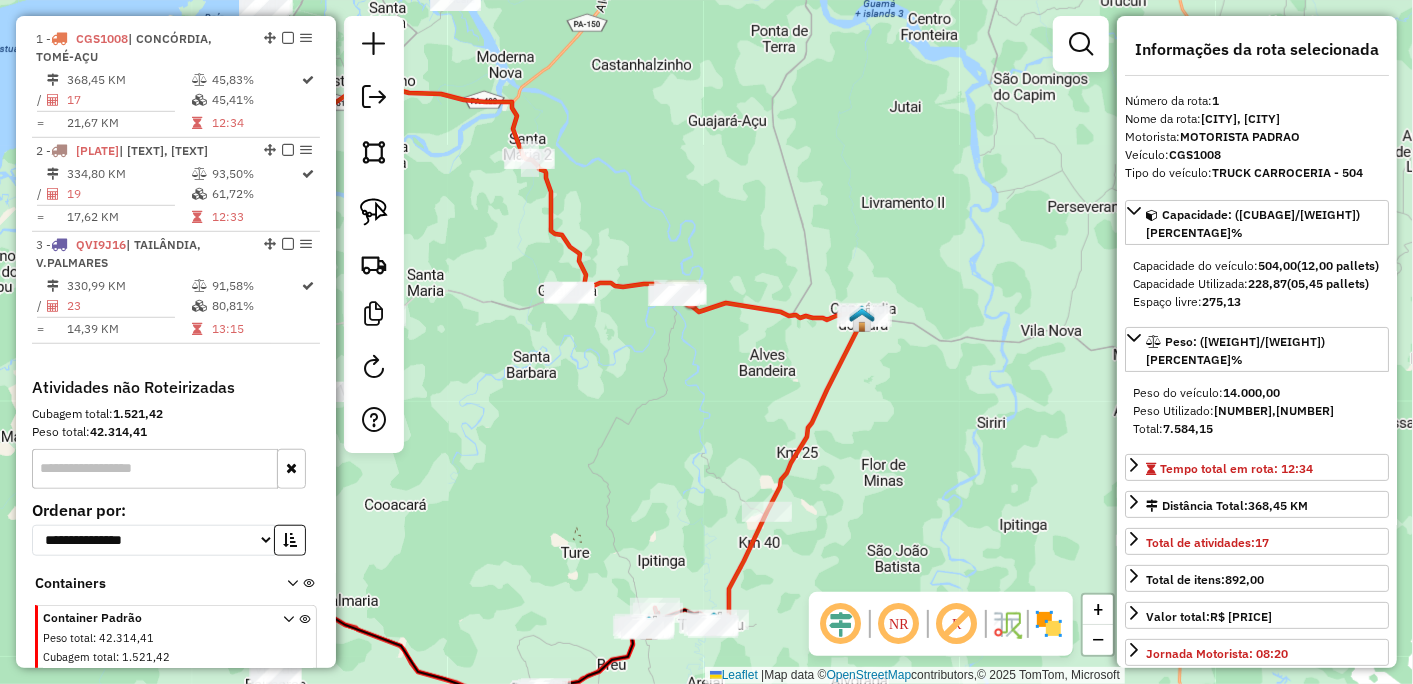 drag, startPoint x: 377, startPoint y: 203, endPoint x: 563, endPoint y: 241, distance: 189.84204 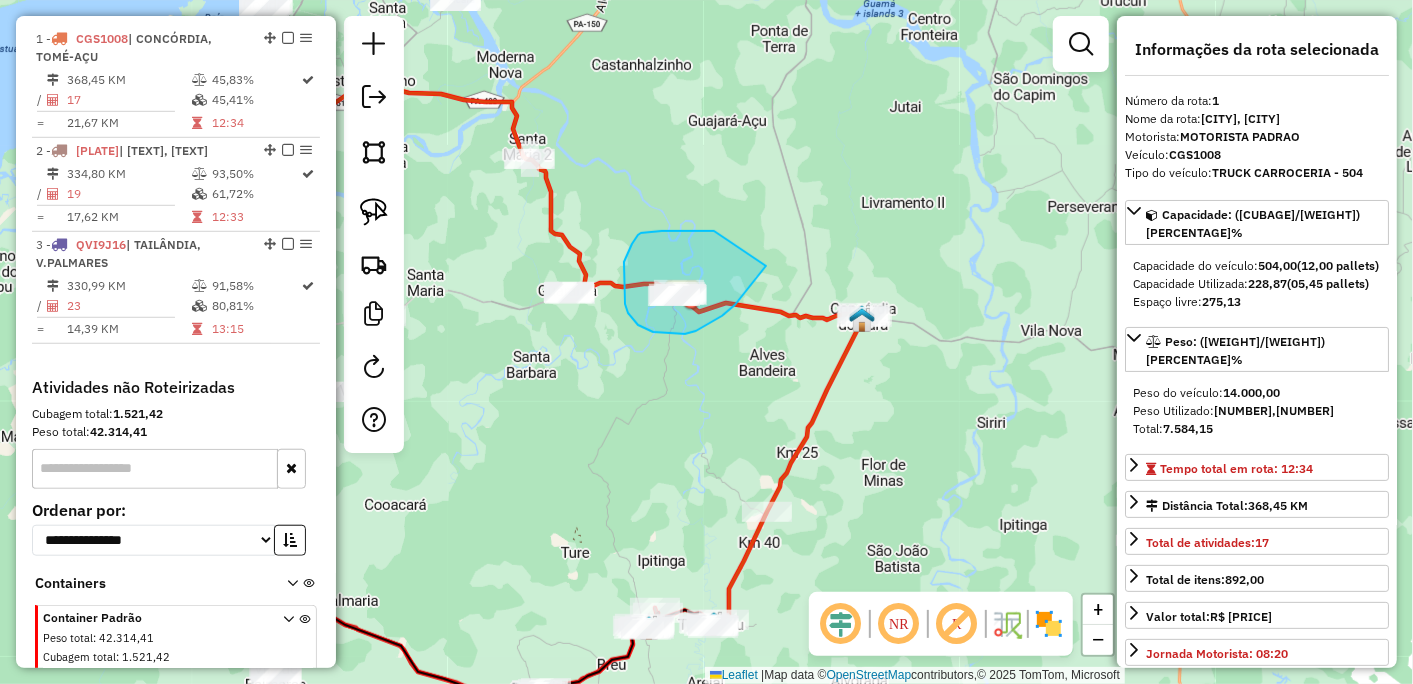 drag, startPoint x: 662, startPoint y: 231, endPoint x: 766, endPoint y: 265, distance: 109.41663 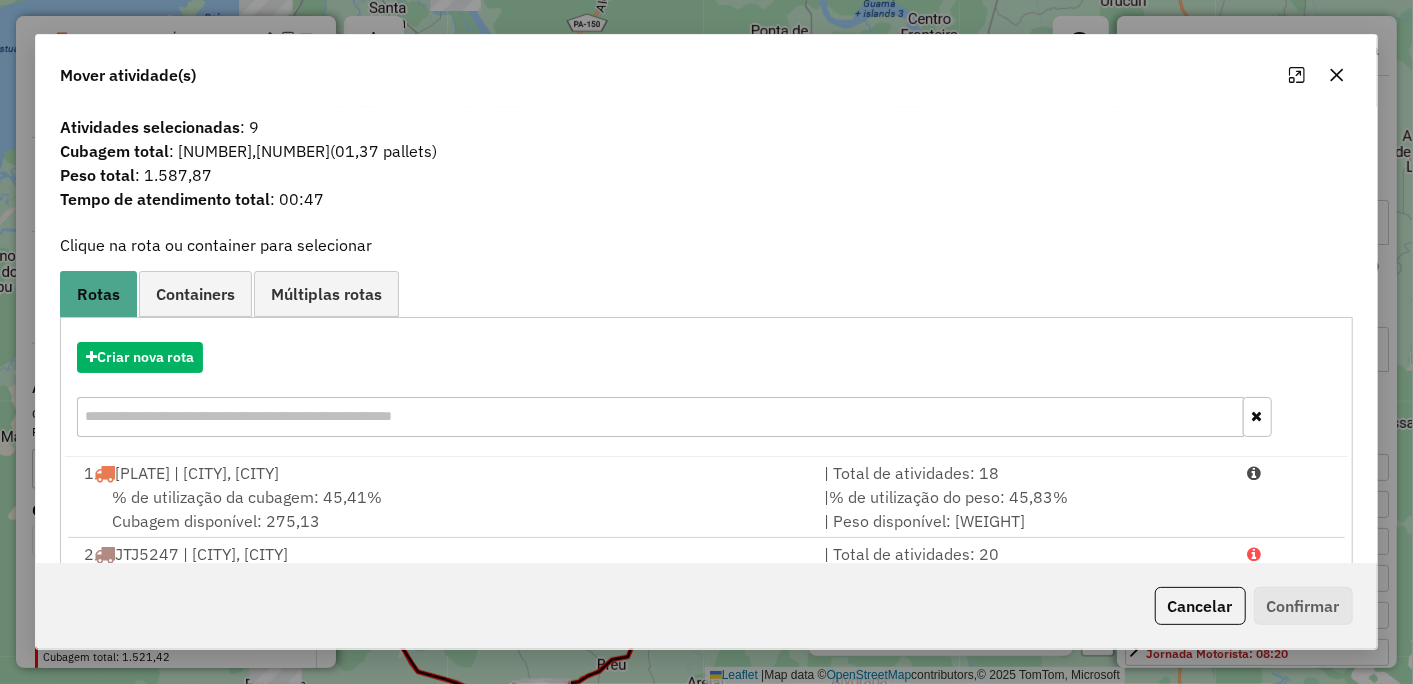 click 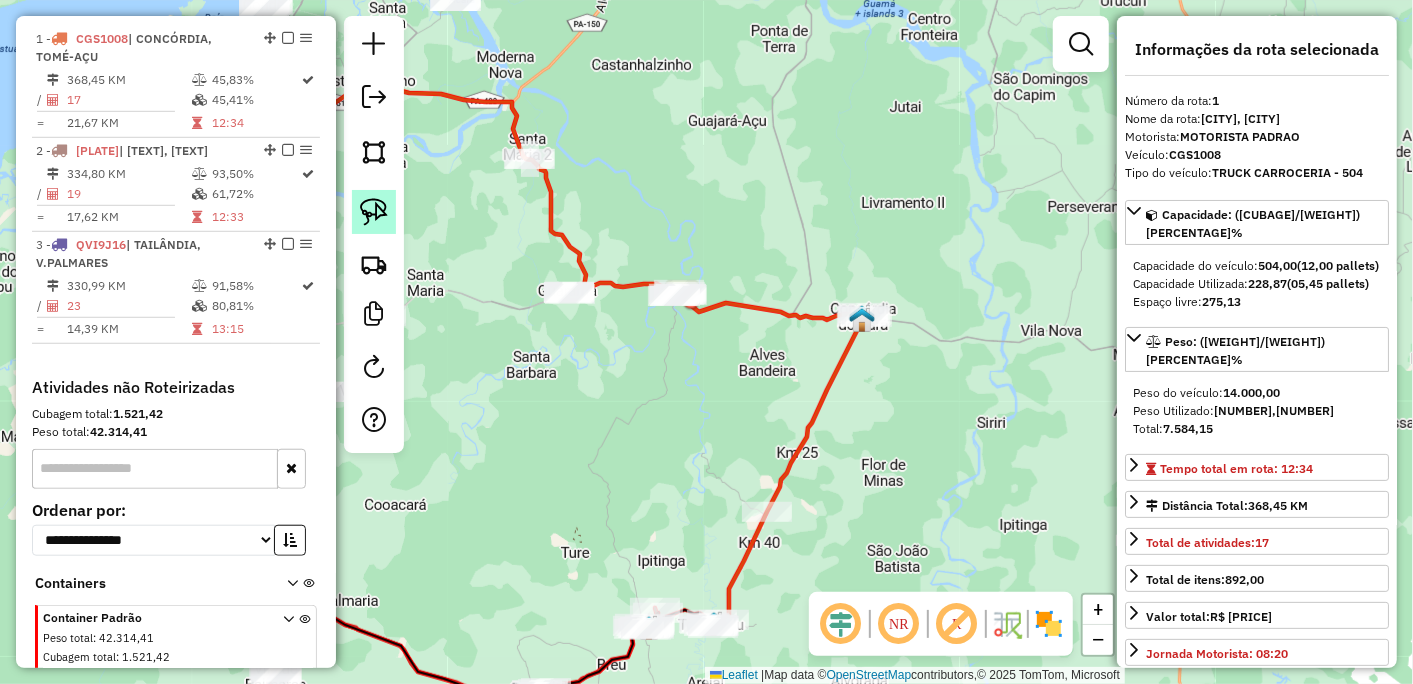 click 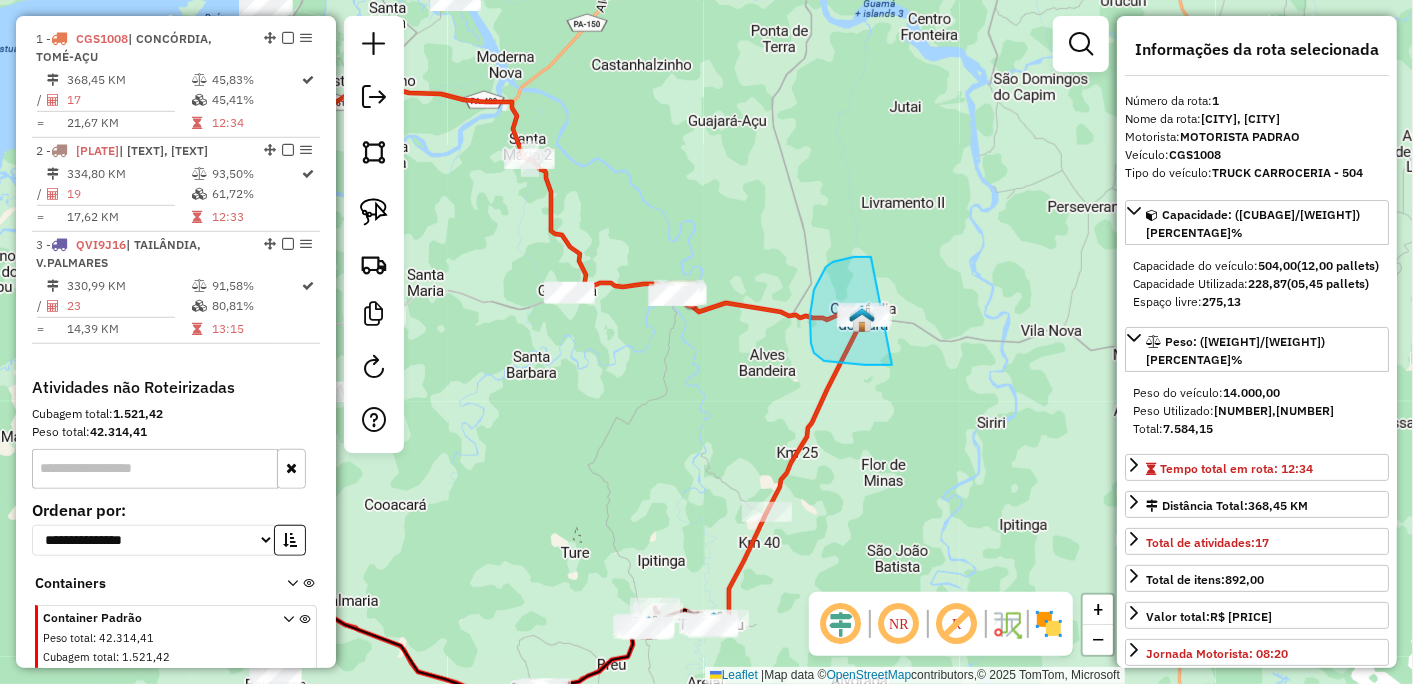 drag, startPoint x: 822, startPoint y: 276, endPoint x: 1007, endPoint y: 324, distance: 191.12561 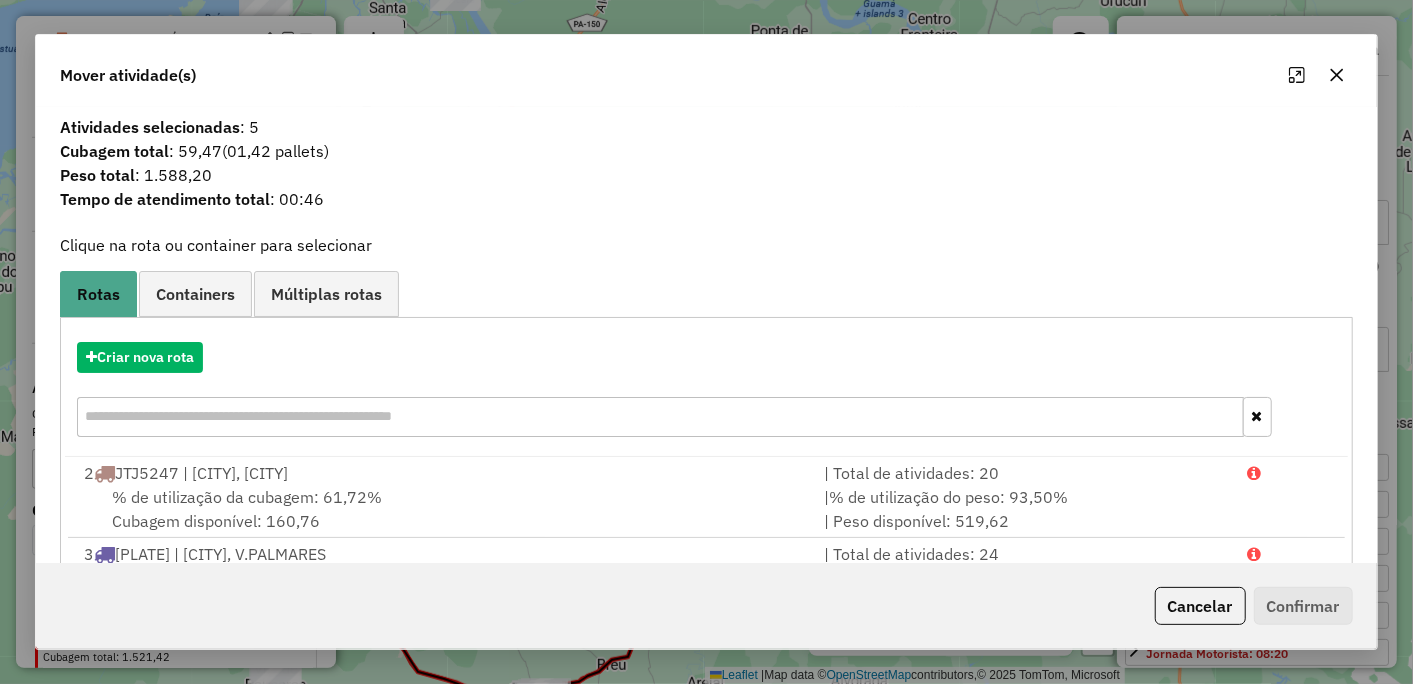 click 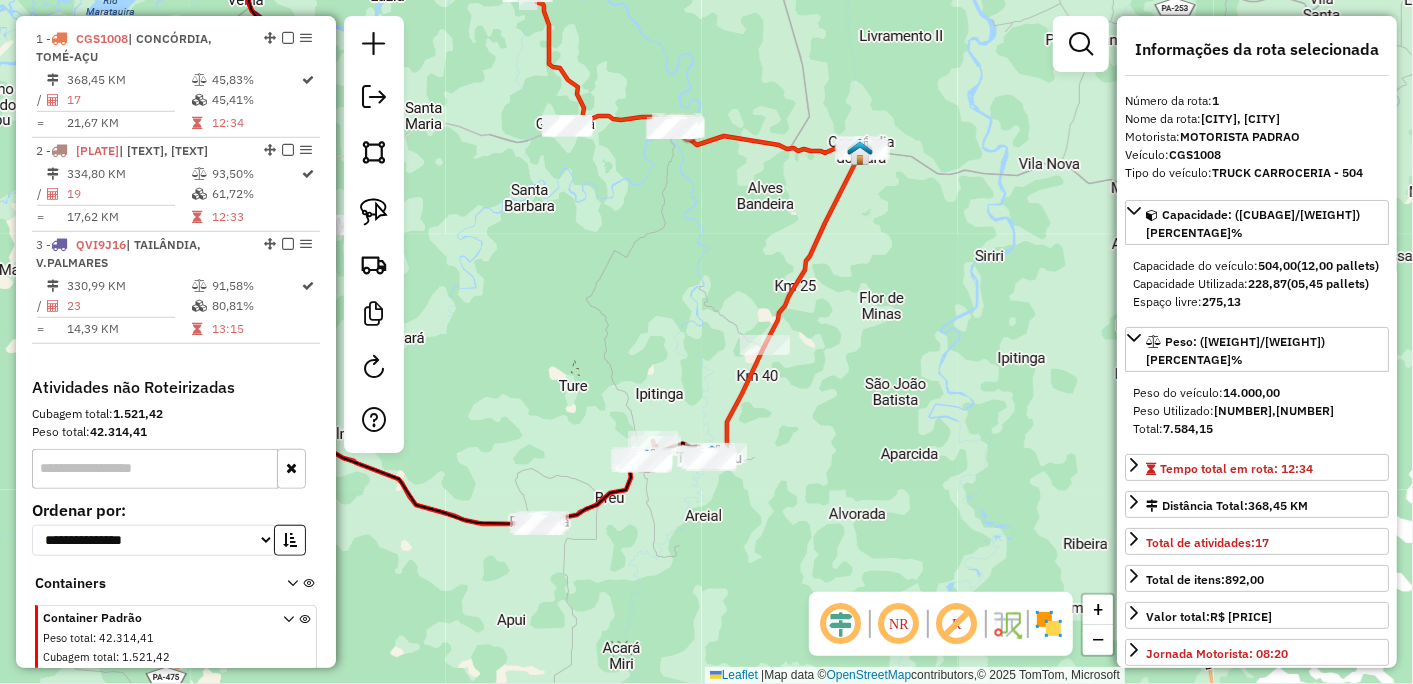 drag, startPoint x: 744, startPoint y: 425, endPoint x: 742, endPoint y: 258, distance: 167.01198 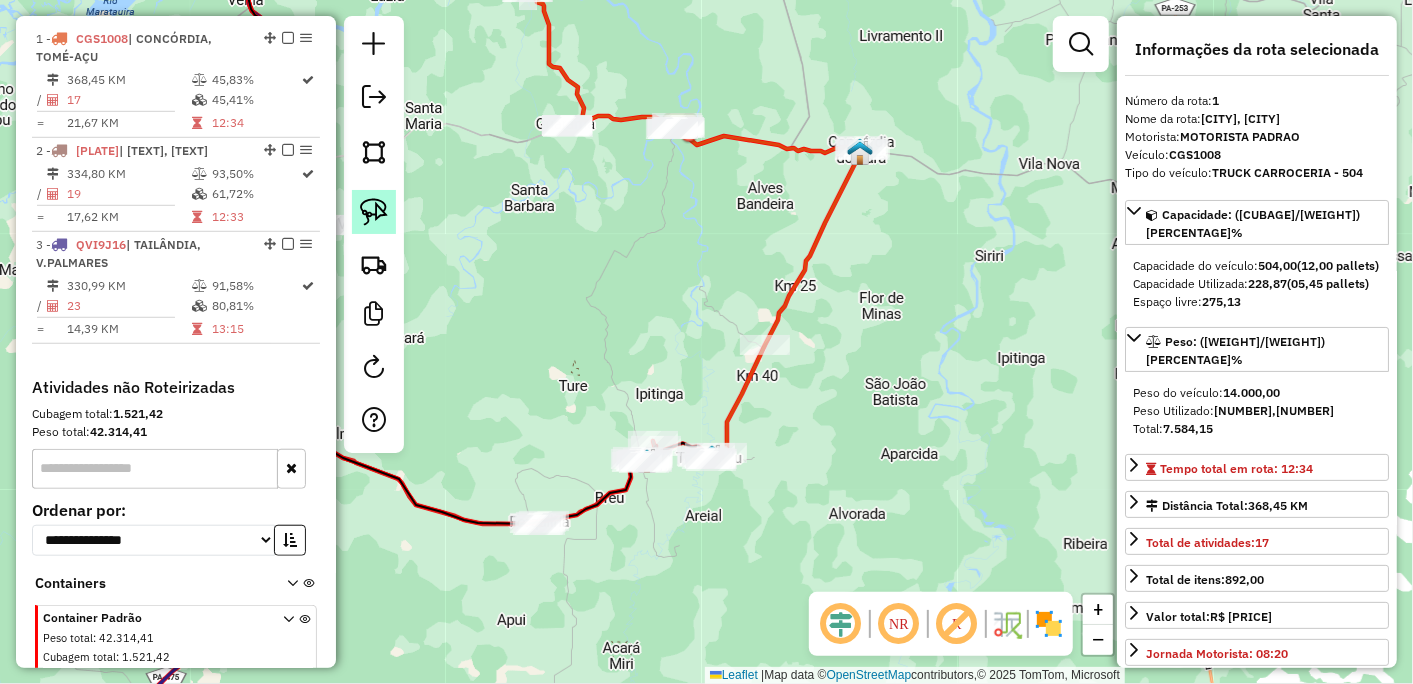 click 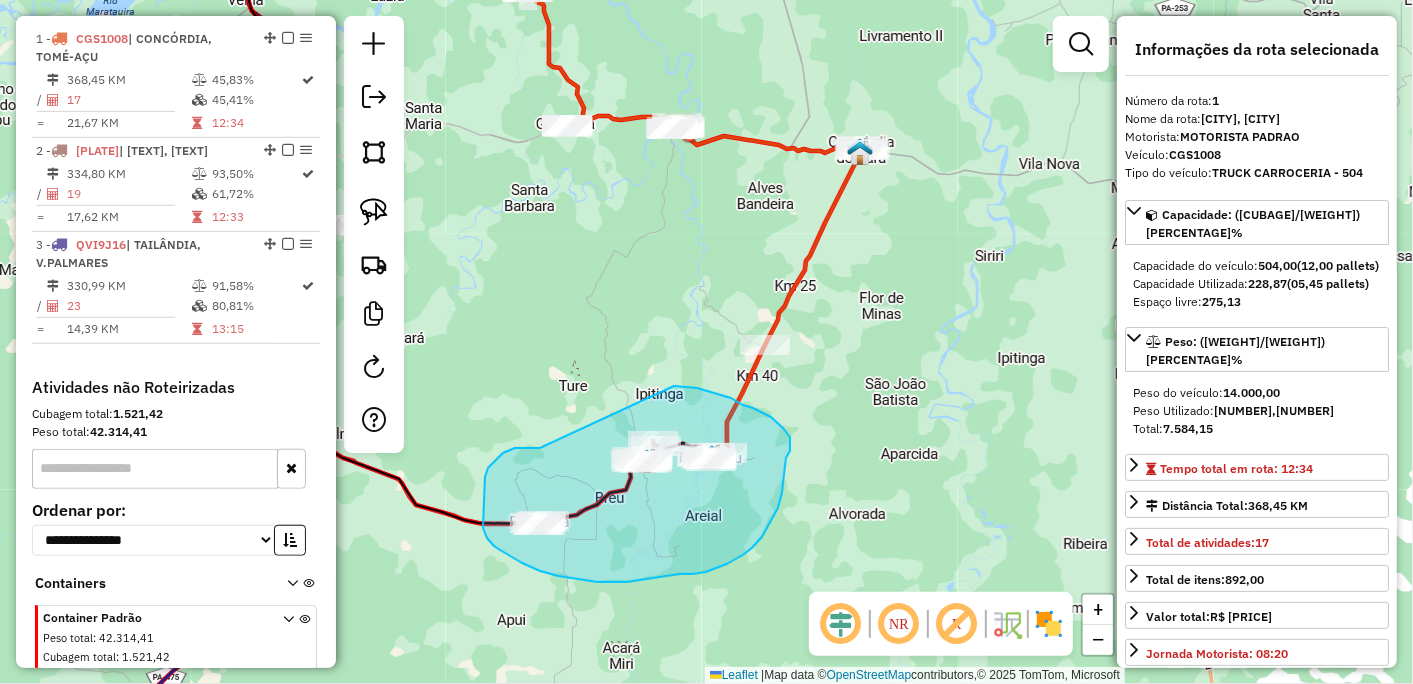 drag, startPoint x: 540, startPoint y: 448, endPoint x: 666, endPoint y: 386, distance: 140.42792 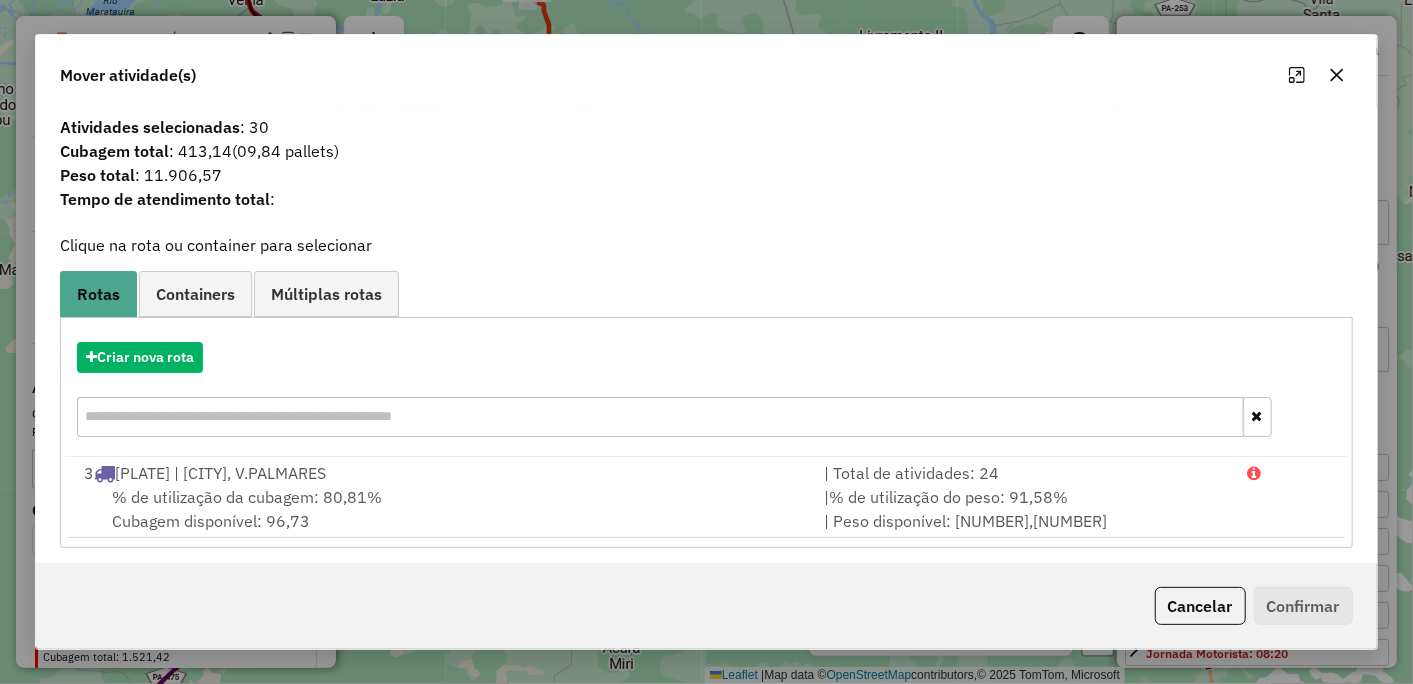 click 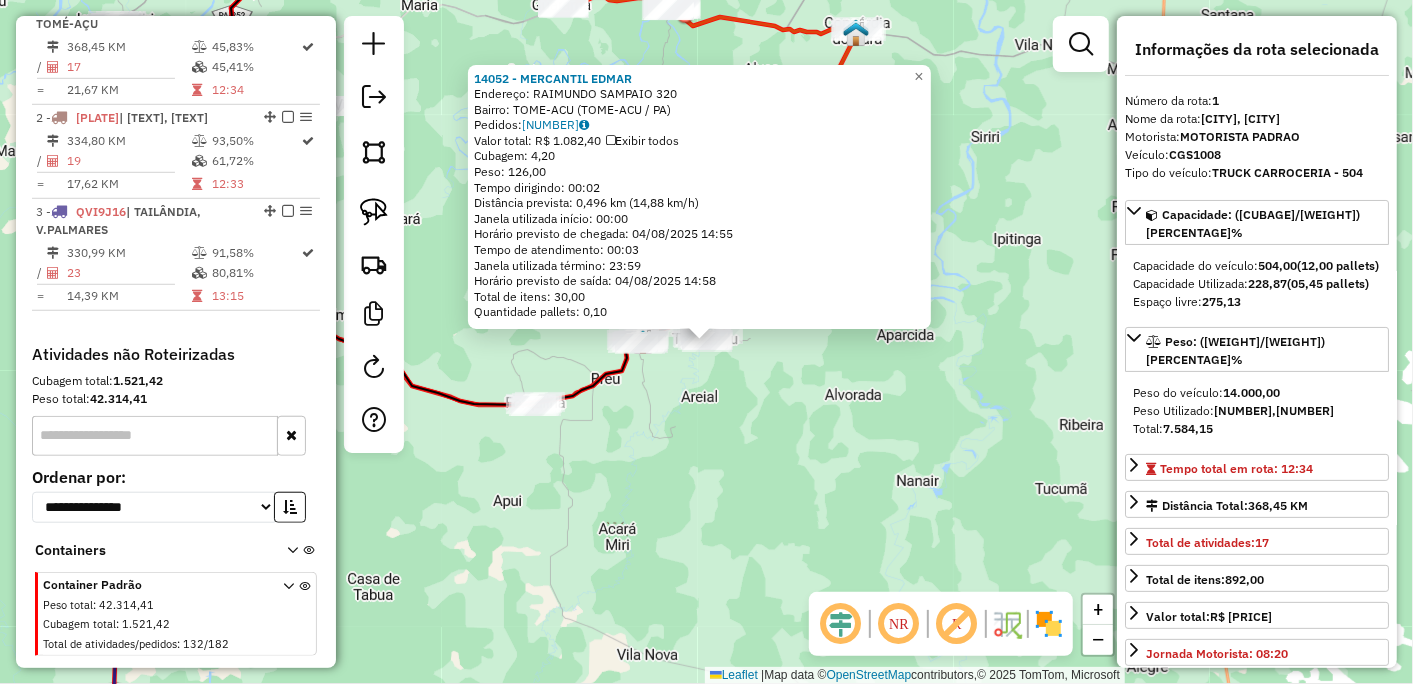 scroll, scrollTop: 748, scrollLeft: 0, axis: vertical 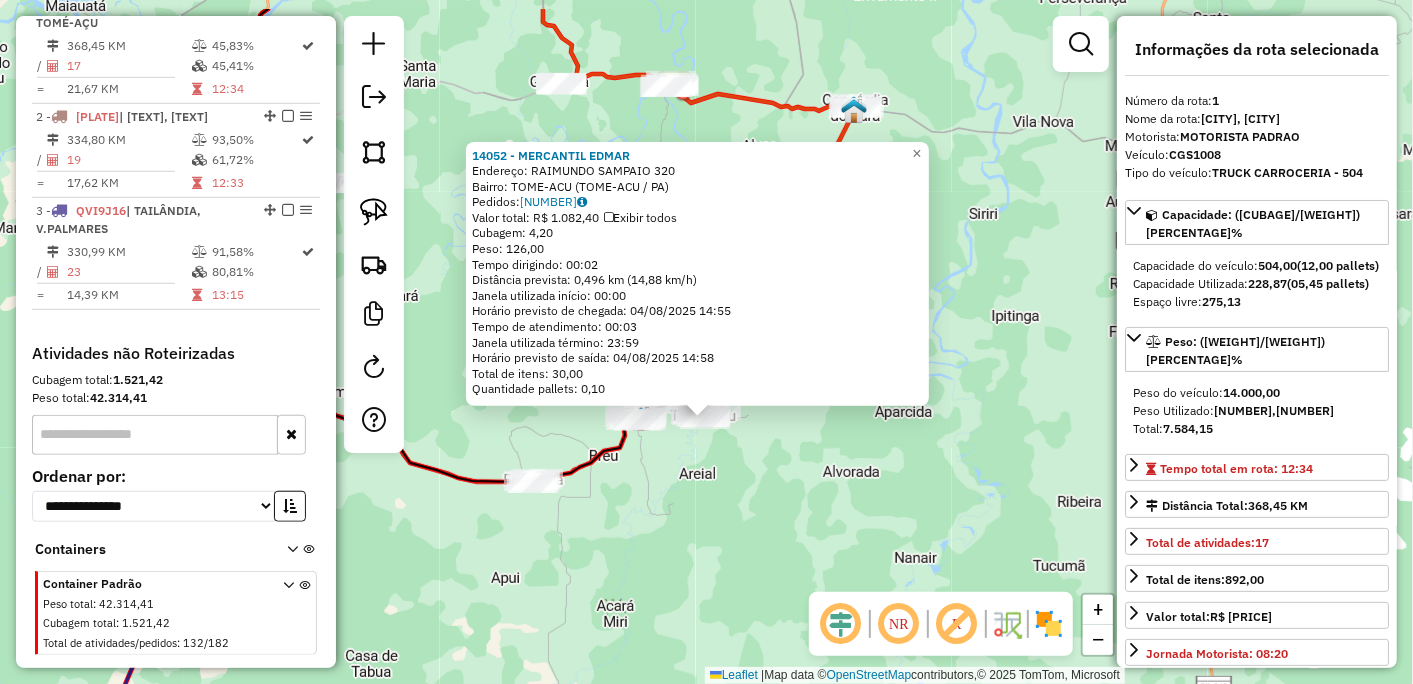 drag, startPoint x: 786, startPoint y: 378, endPoint x: 772, endPoint y: 487, distance: 109.89541 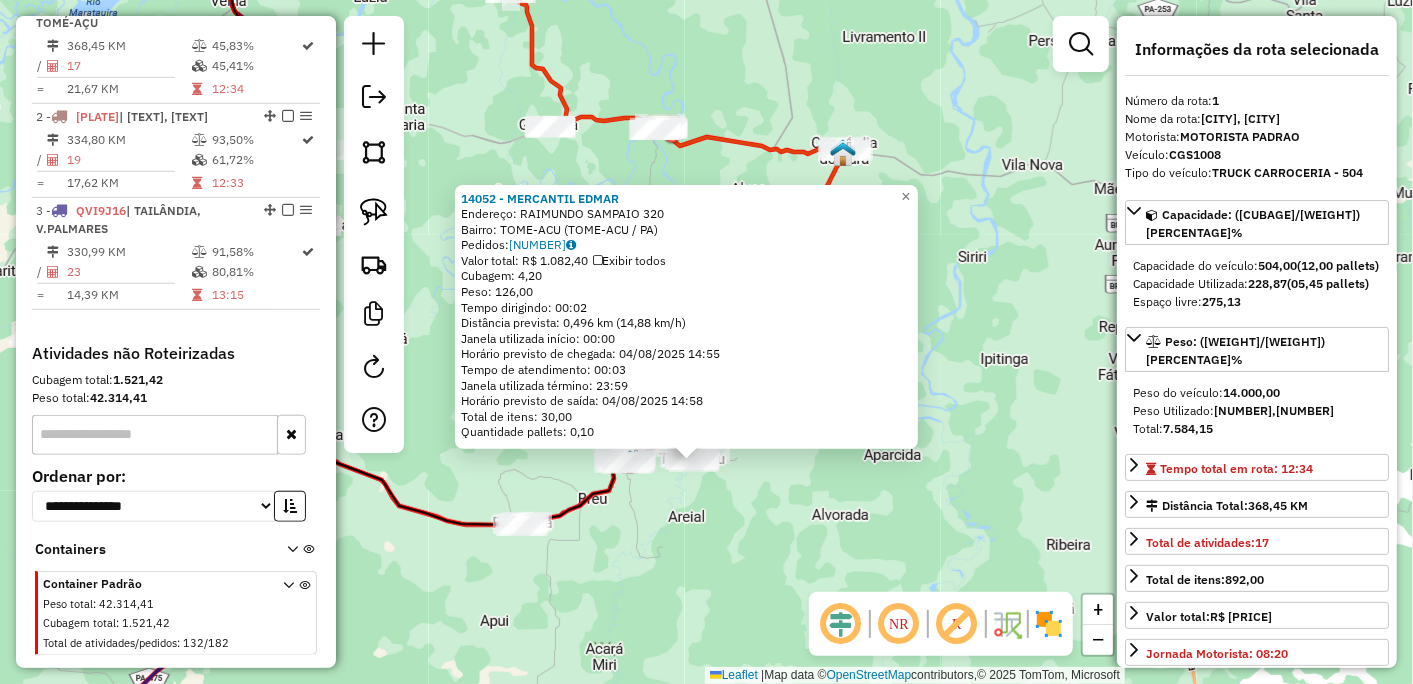 click on "[CLIENT_ID] - [CLIENT_NAME]  Endereço:  [STREET_NAME] [NUMBER]   Bairro: [CITY] ([CITY] / [STATE])   Pedidos:  [ORDER_ID]   Valor total: R$ 1.082,40   Exibir todos   Cubagem: 4,20  Peso: 126,00  Tempo dirigindo: 00:02   Distância prevista: 0,496 km (14,88 km/h)   Janela utilizada início: 00:00   Horário previsto de chegada: [DATE] [TIME]   Tempo de atendimento: 00:03   Janela utilizada término: 23:59   Horário previsto de saída: [DATE] [TIME]   Total de itens: 30,00   Quantidade pallets: 0,10  × Janela de atendimento Grade de atendimento Capacidade Transportadoras Veículos Cliente Pedidos  Rotas Selecione os dias de semana para filtrar as janelas de atendimento  Seg   Ter   Qua   Qui   Sex   Sáb   Dom  Informe o período da janela de atendimento: De: Até:  Filtrar exatamente a janela do cliente  Considerar janela de atendimento padrão  Selecione os dias de semana para filtrar as grades de atendimento  Seg   Ter   Qua   Qui   Sex   Sáb   Dom   Considerar clientes sem dia de atendimento cadastrado De:" 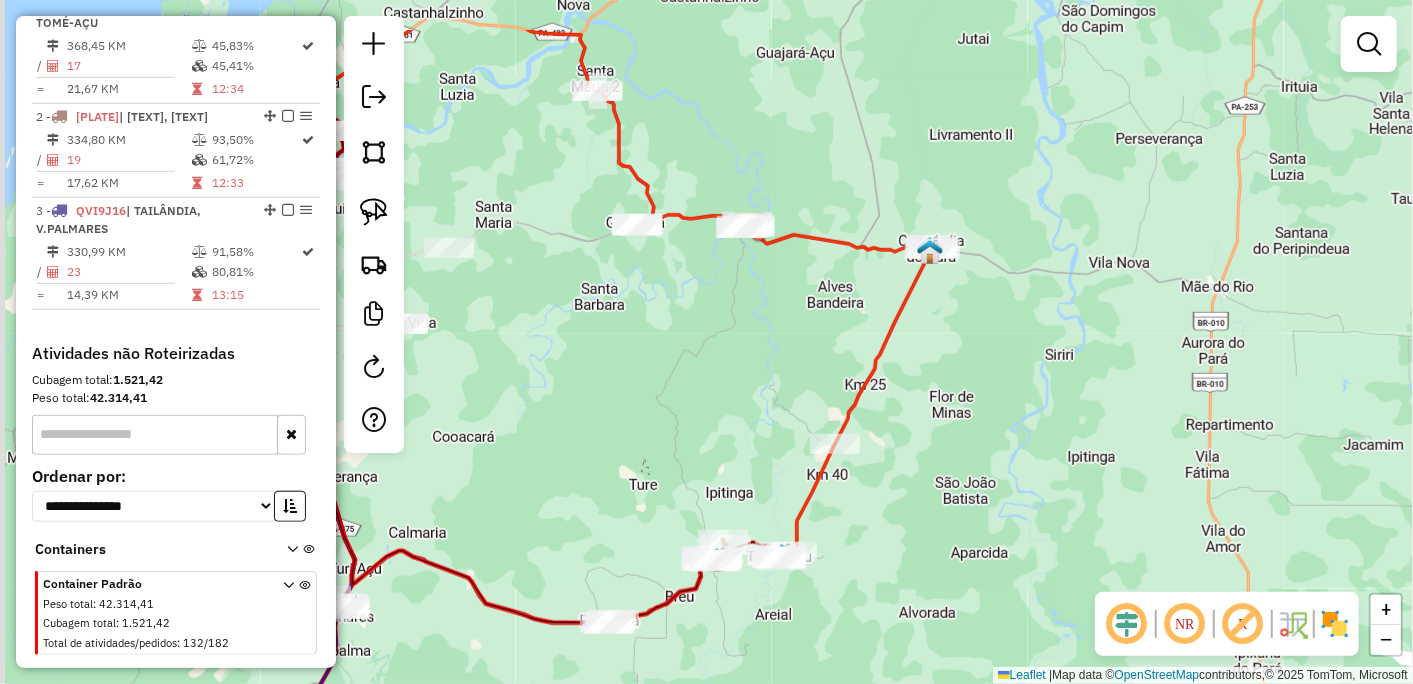 drag, startPoint x: 841, startPoint y: 366, endPoint x: 915, endPoint y: 444, distance: 107.51744 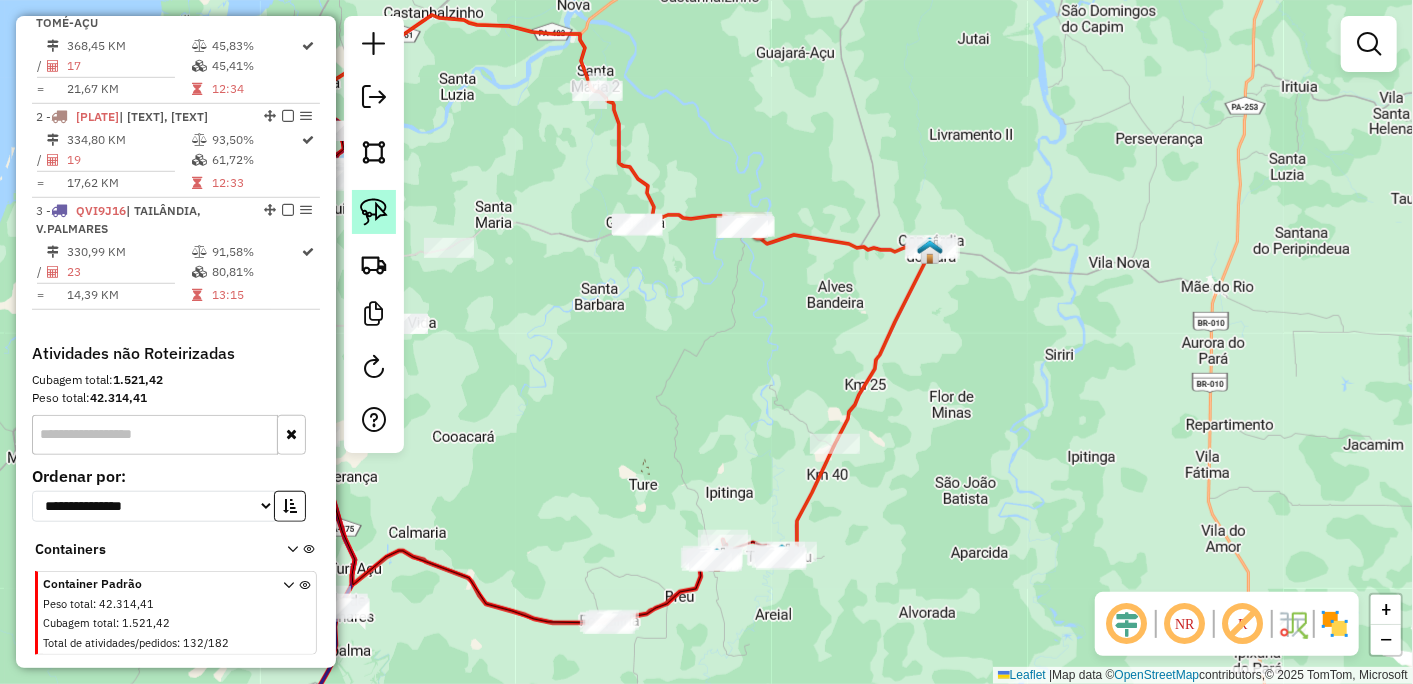 click 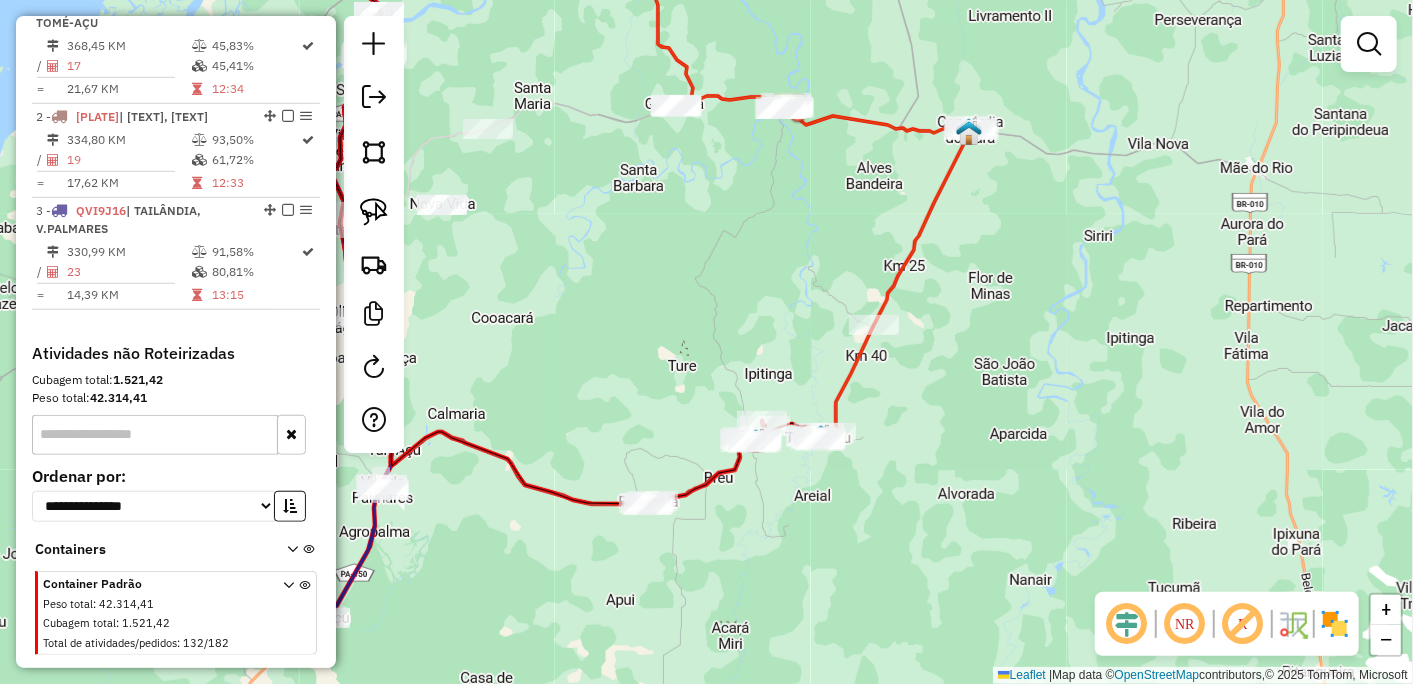 drag, startPoint x: 733, startPoint y: 490, endPoint x: 763, endPoint y: 396, distance: 98.67117 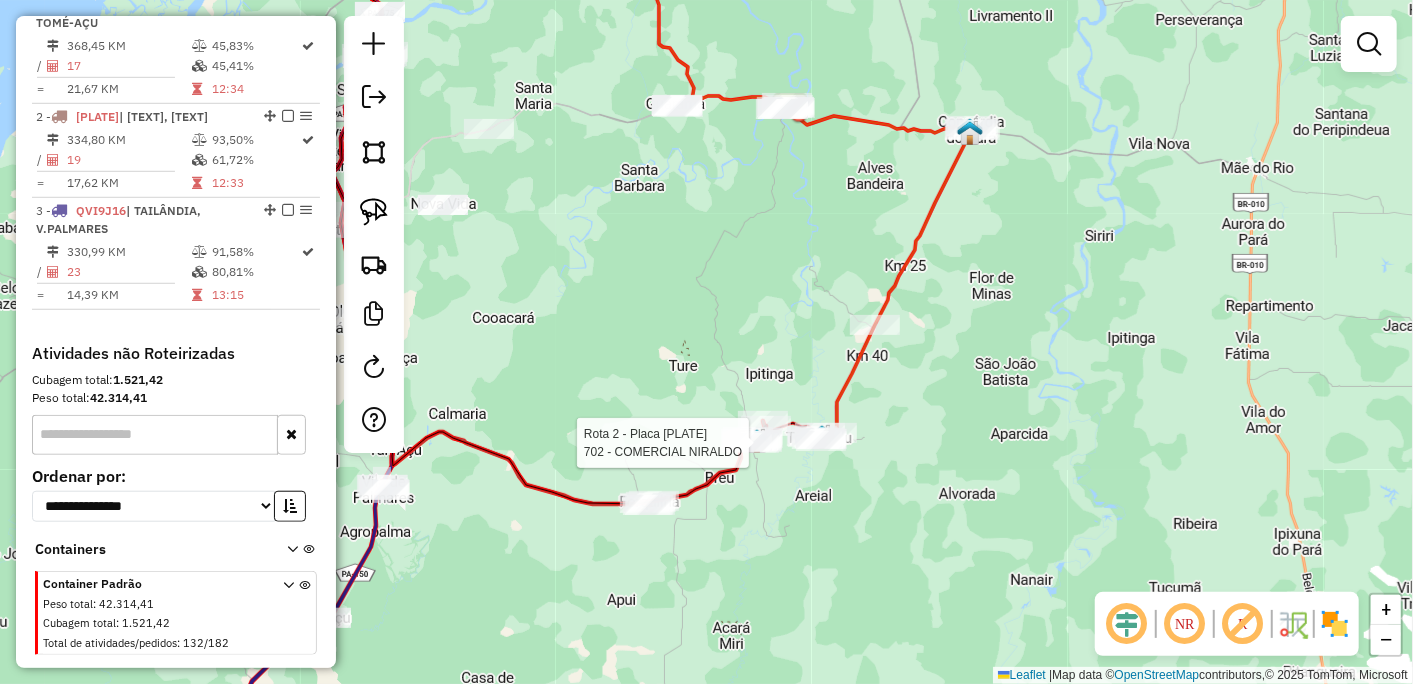 select on "**********" 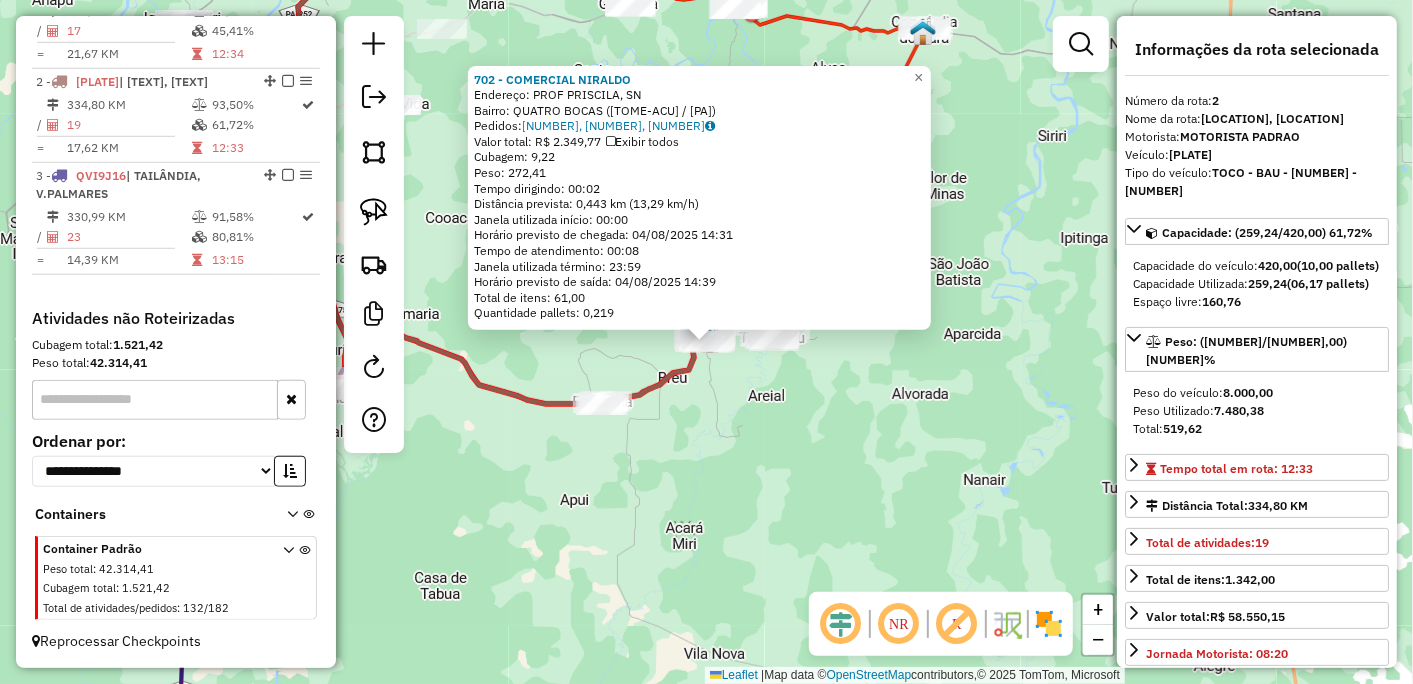 scroll, scrollTop: 825, scrollLeft: 0, axis: vertical 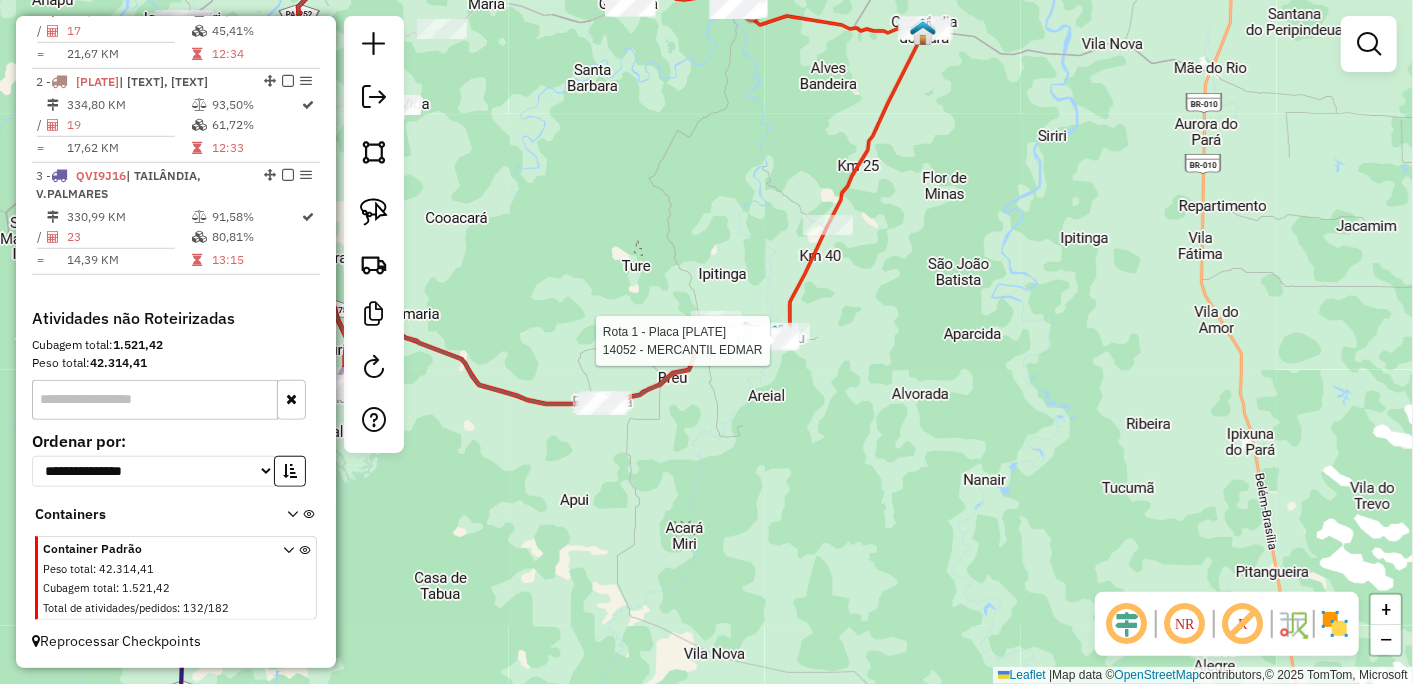 select on "**********" 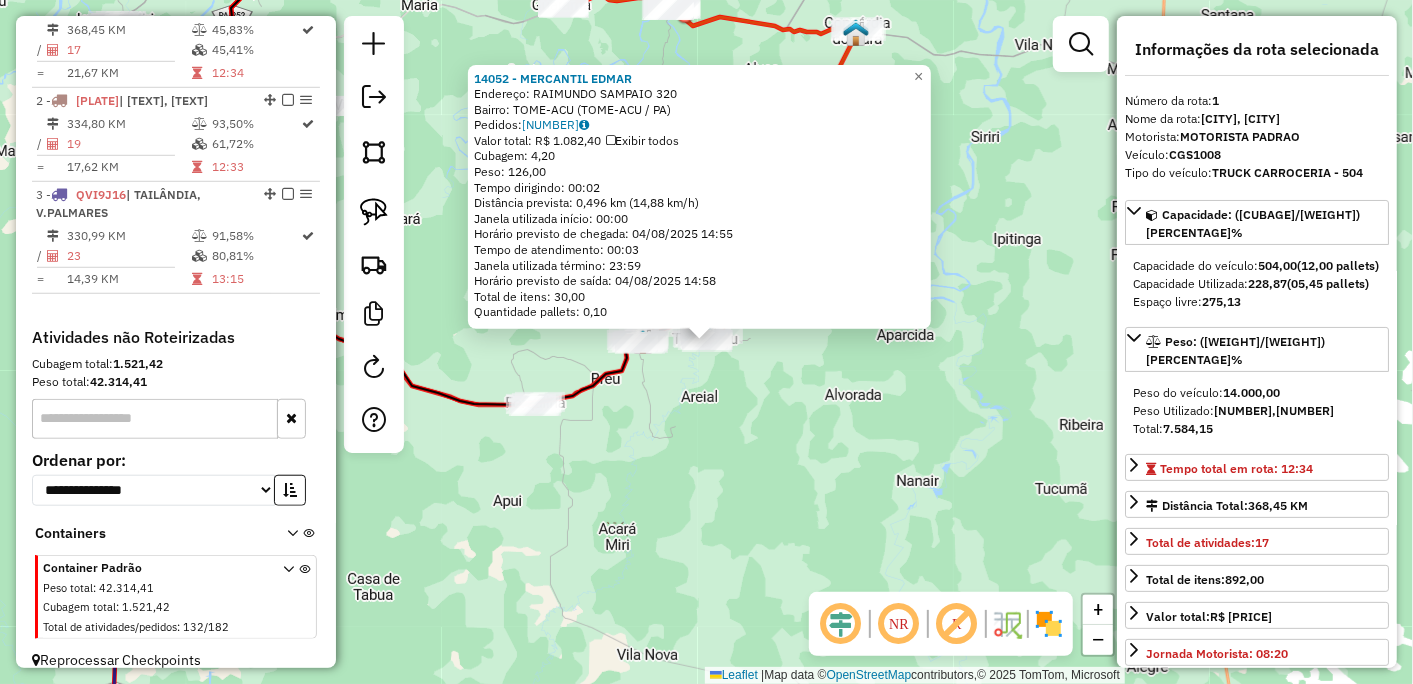 scroll, scrollTop: 748, scrollLeft: 0, axis: vertical 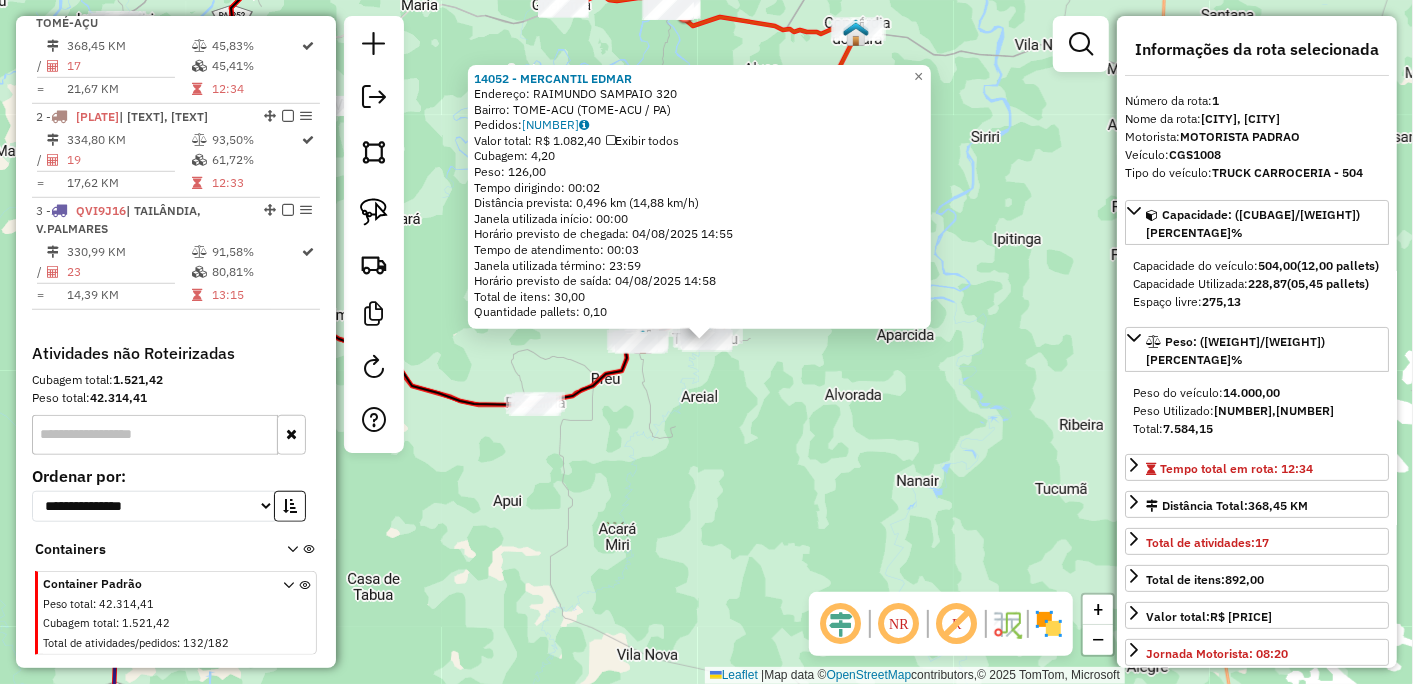 click on "[CLIENT_ID] - [CLIENT_NAME]  Endereço:  [STREET_NAME] [NUMBER]   Bairro: [CITY] ([CITY] / [STATE])   Pedidos:  [ORDER_ID]   Valor total: R$ 1.082,40   Exibir todos   Cubagem: 4,20  Peso: 126,00  Tempo dirigindo: 00:02   Distância prevista: 0,496 km (14,88 km/h)   Janela utilizada início: 00:00   Horário previsto de chegada: [DATE] [TIME]   Tempo de atendimento: 00:03   Janela utilizada término: 23:59   Horário previsto de saída: [DATE] [TIME]   Total de itens: 30,00   Quantidade pallets: 0,10  × Janela de atendimento Grade de atendimento Capacidade Transportadoras Veículos Cliente Pedidos  Rotas Selecione os dias de semana para filtrar as janelas de atendimento  Seg   Ter   Qua   Qui   Sex   Sáb   Dom  Informe o período da janela de atendimento: De: Até:  Filtrar exatamente a janela do cliente  Considerar janela de atendimento padrão  Selecione os dias de semana para filtrar as grades de atendimento  Seg   Ter   Qua   Qui   Sex   Sáb   Dom   Considerar clientes sem dia de atendimento cadastrado De:" 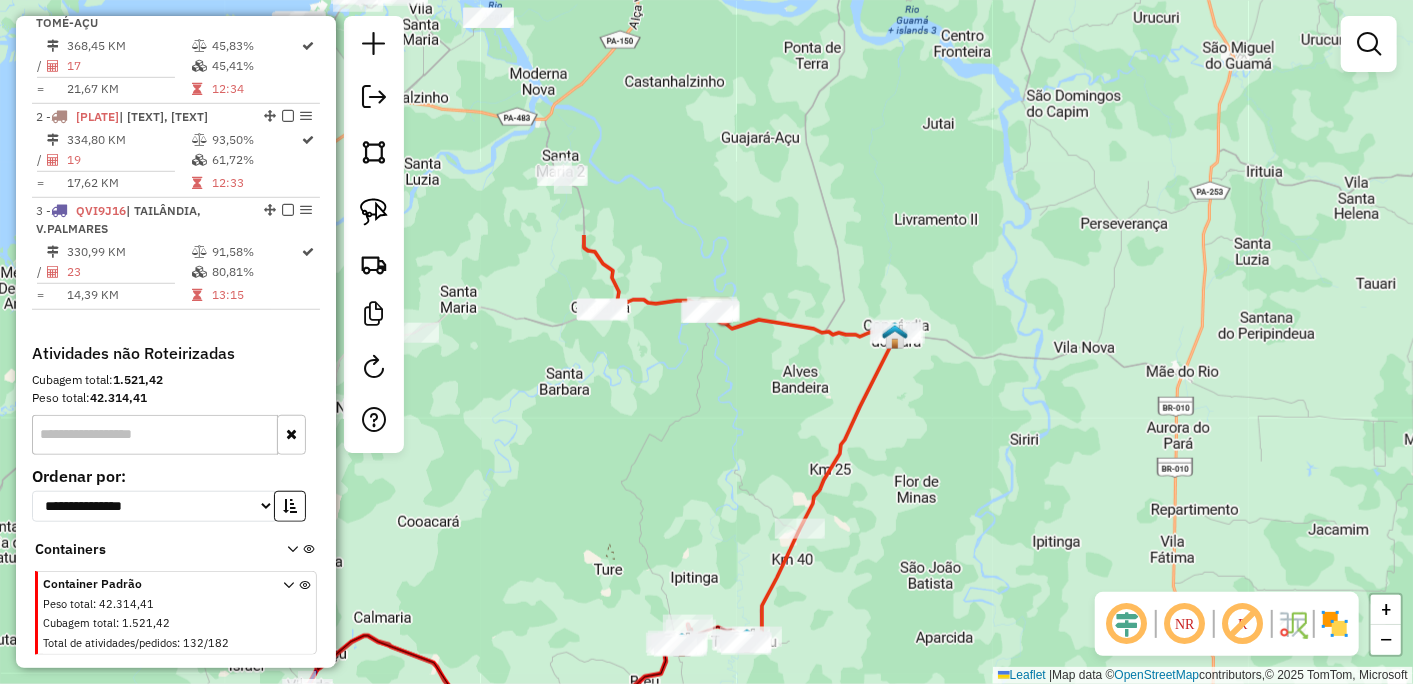 drag, startPoint x: 962, startPoint y: 215, endPoint x: 1005, endPoint y: 520, distance: 308.01624 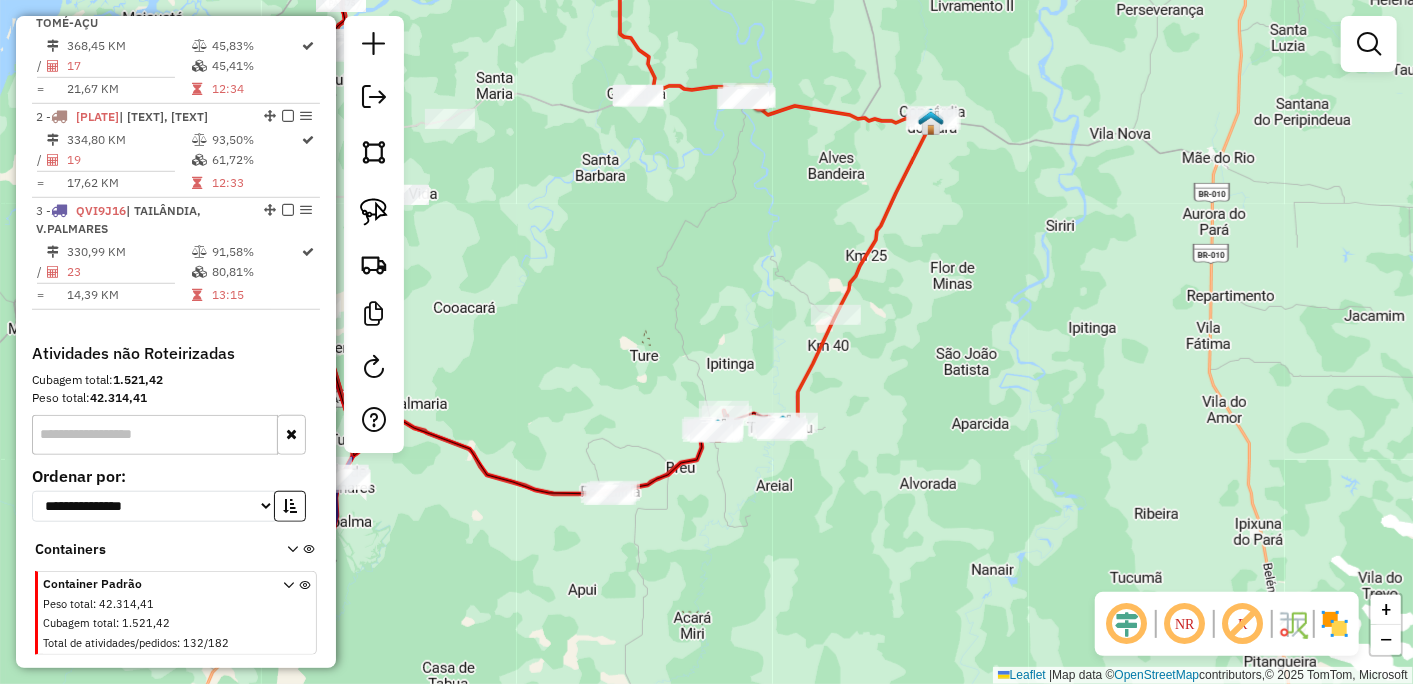 drag, startPoint x: 714, startPoint y: 563, endPoint x: 750, endPoint y: 350, distance: 216.02083 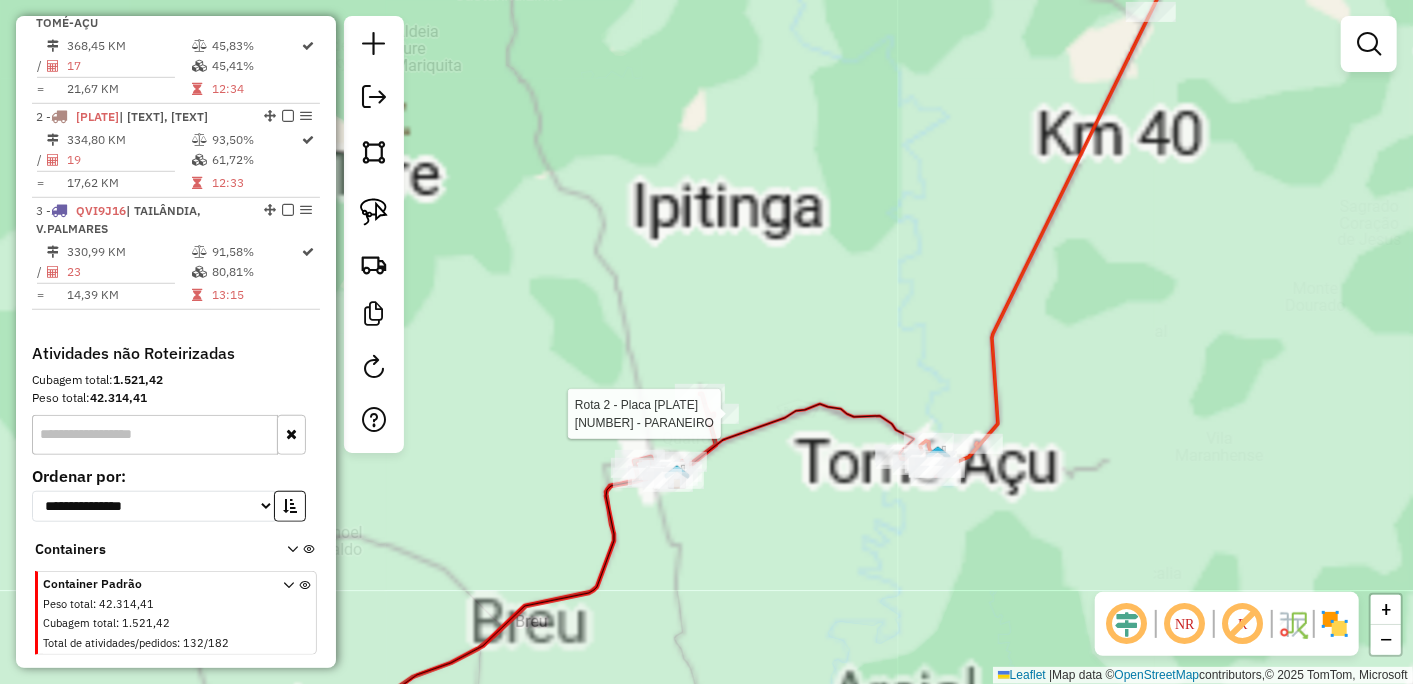 select on "**********" 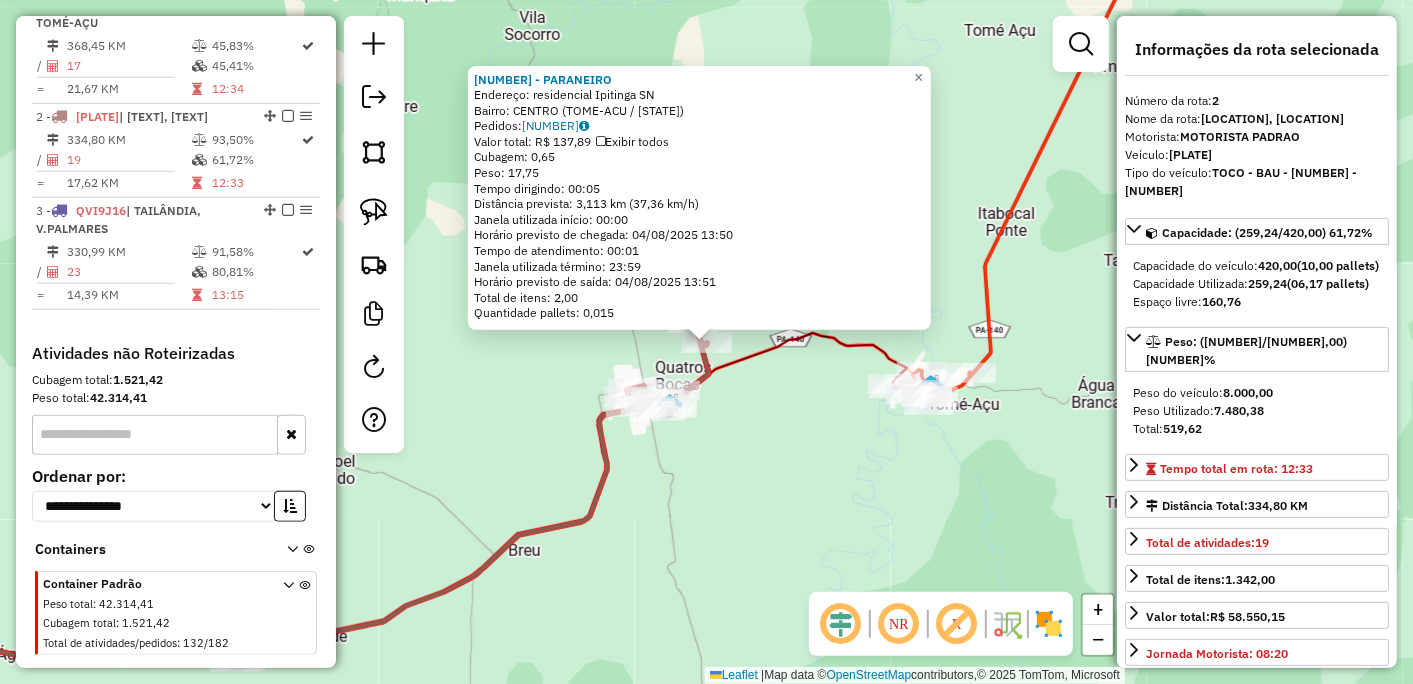 scroll, scrollTop: 825, scrollLeft: 0, axis: vertical 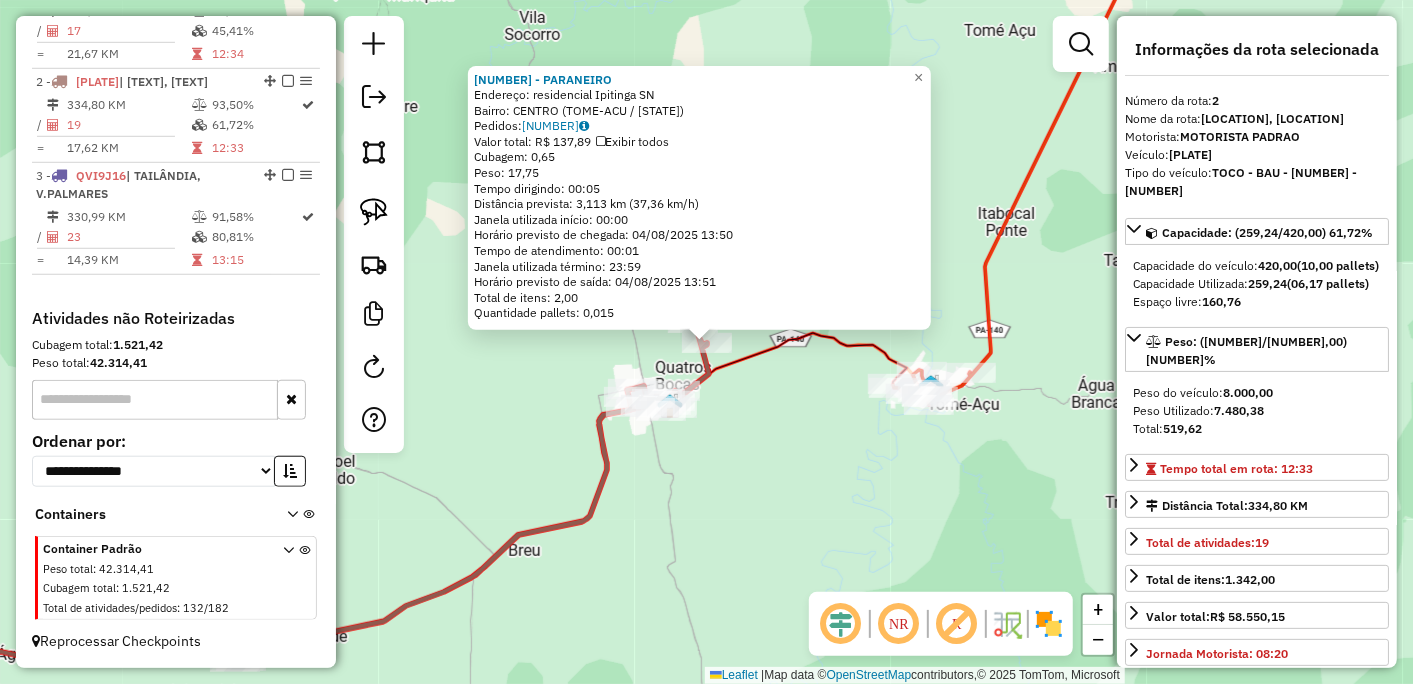 click on "PARANEIRO Endereço: residencial Ipitinga SN Bairro: CENTRO (TOME-ACU / [STATE]) Pedidos: [NUMBER] Valor total: R$ [NUMBER], [NUMBER] Exibir todos Cubagem: [NUMBER] Peso: [NUMBER] Tempo dirigindo: [TIME] Distância prevista: [NUMBER] km ([NUMBER] km/h) Janela utilizada início: [TIME] Horário previsto de chegada: [DATE] [TIME] Tempo de atendimento: [TIME] Janela utilizada término: [TIME] Horário previsto de saída: [DATE] [TIME] Total de itens: [NUMBER],00 Quantidade pallets: [NUMBER] × Janela de atendimento Grade de atendimento Capacidade Transportadoras Veículos Cliente Pedidos Rotas Selecione os dias de semana para filtrar as janelas de atendimento Seg Ter Qua Qui Sex Sáb Dom Informe o período da janela de atendimento: De: Até: Filtrar exatamente a janela do cliente Considerar janela de atendimento padrão Selecione os dias de semana para filtrar as grades de atendimento Seg Ter Qua Qui Sex Sáb Dom Considerar clientes sem dia de atendimento cadastrado De: De:" 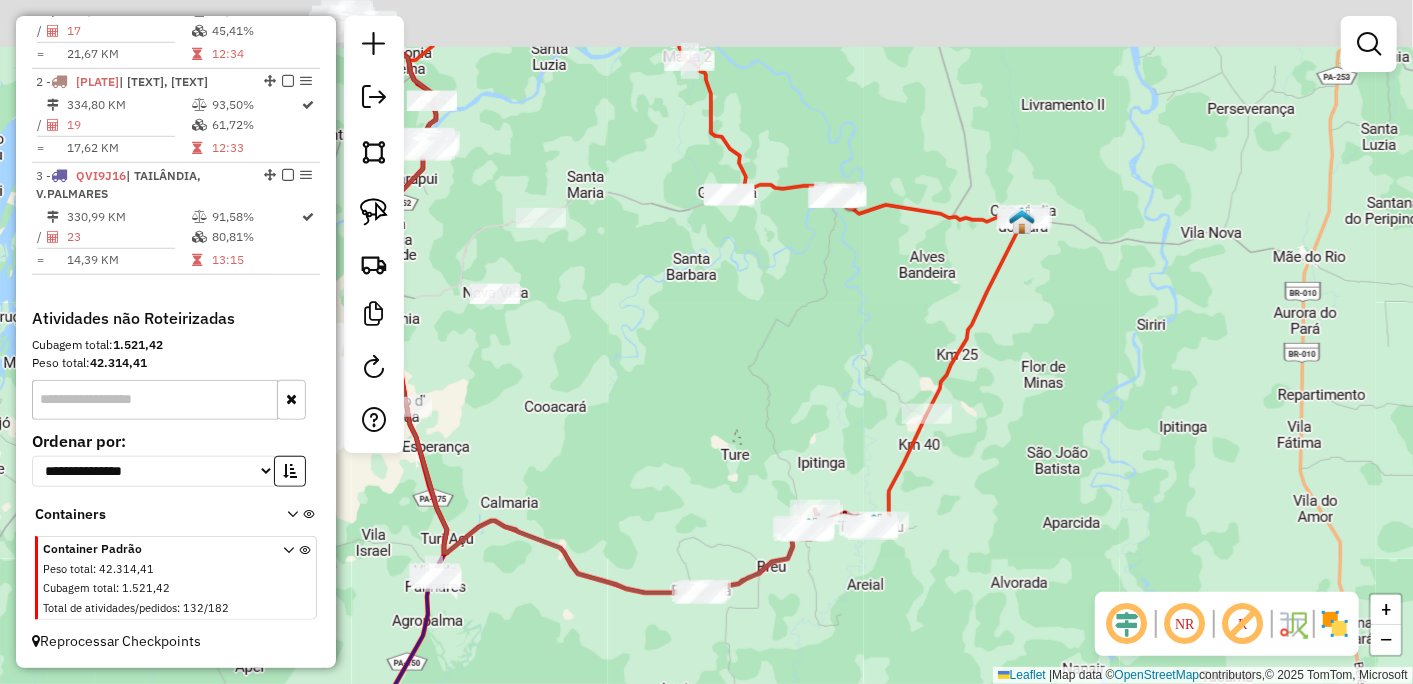 drag, startPoint x: 1071, startPoint y: 410, endPoint x: 1045, endPoint y: 503, distance: 96.56604 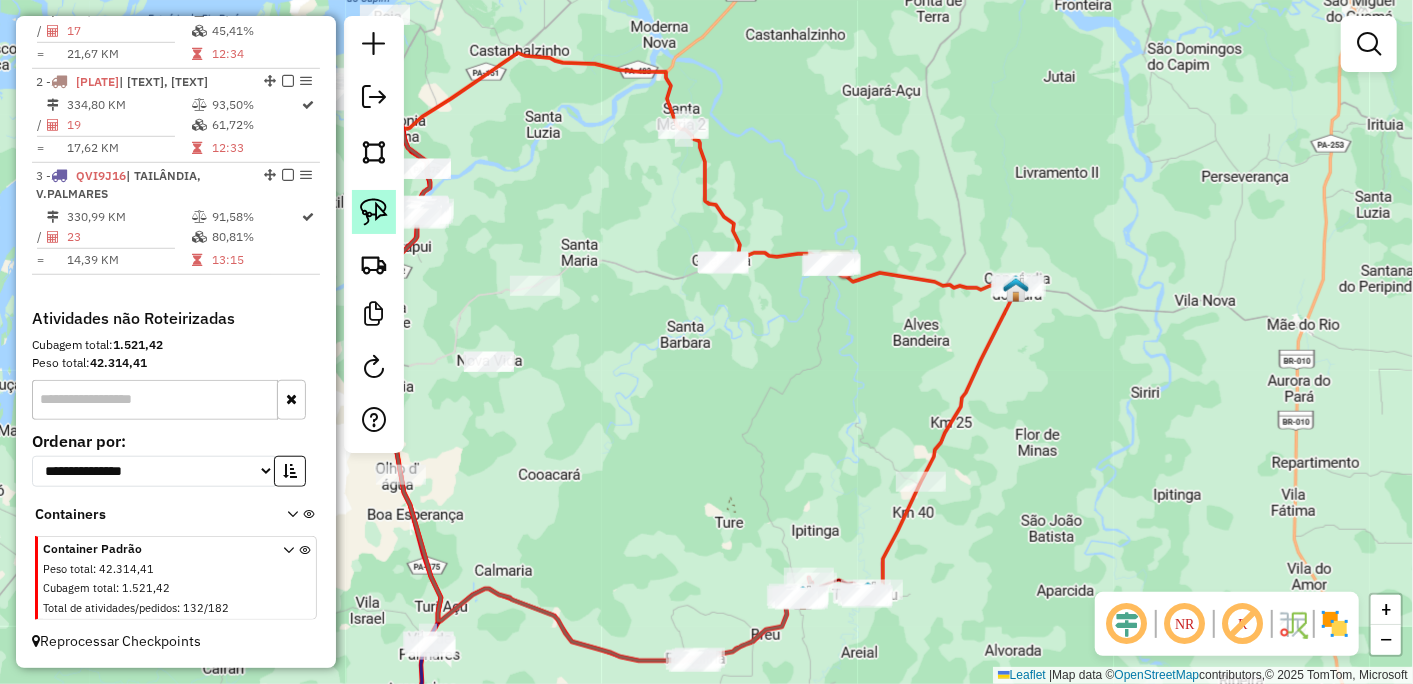 click 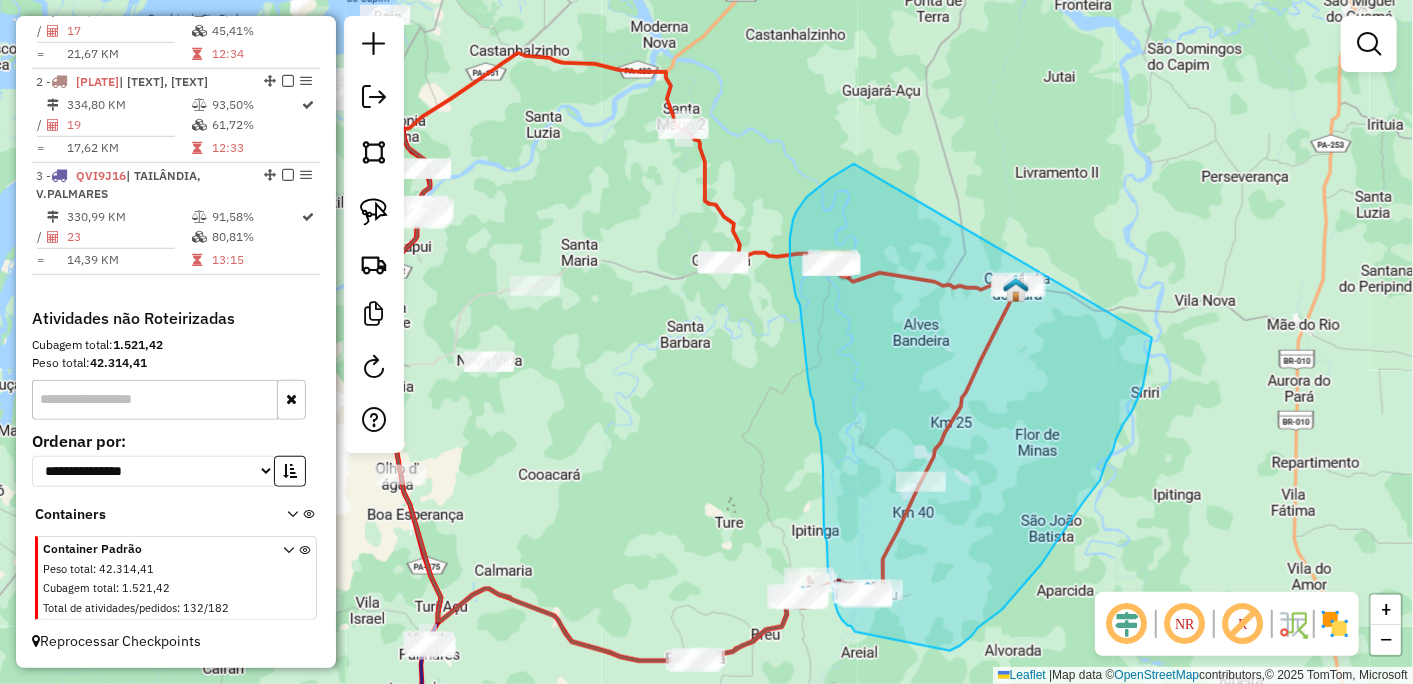 drag, startPoint x: 854, startPoint y: 164, endPoint x: 1160, endPoint y: 300, distance: 334.86118 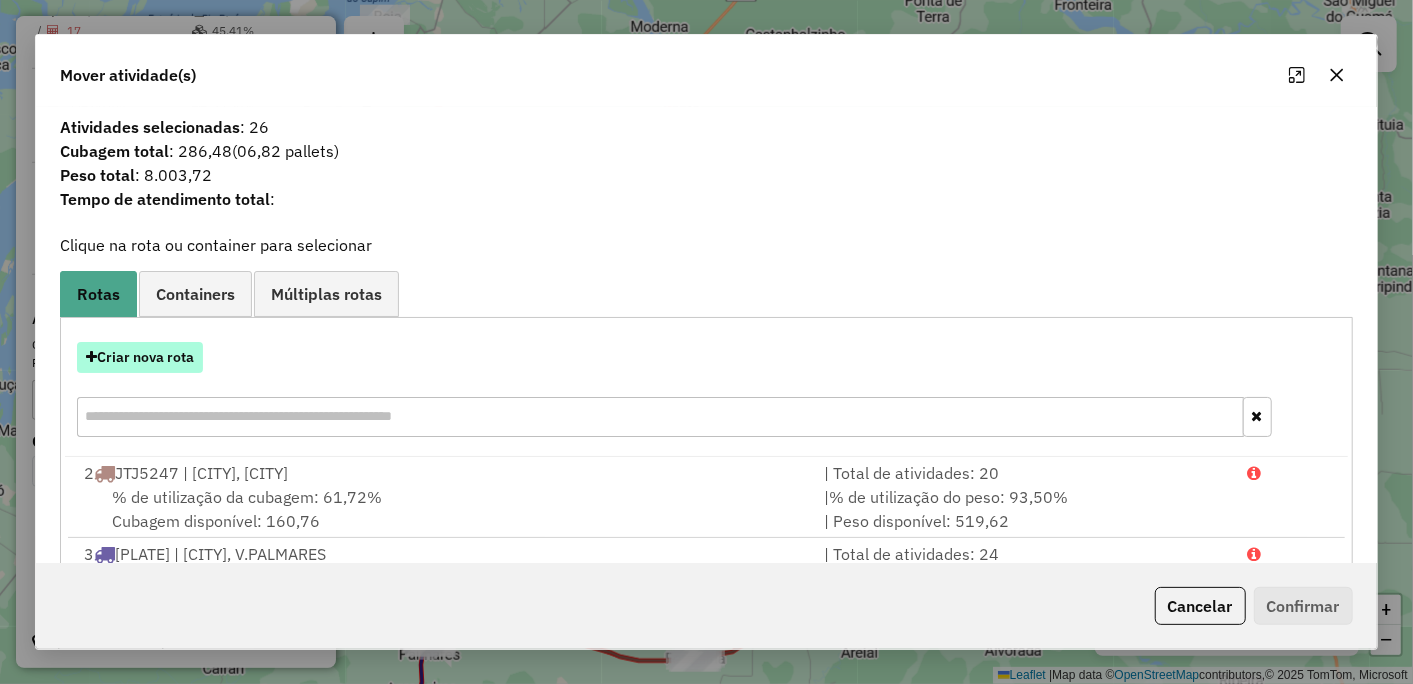 click on "Criar nova rota" at bounding box center (140, 357) 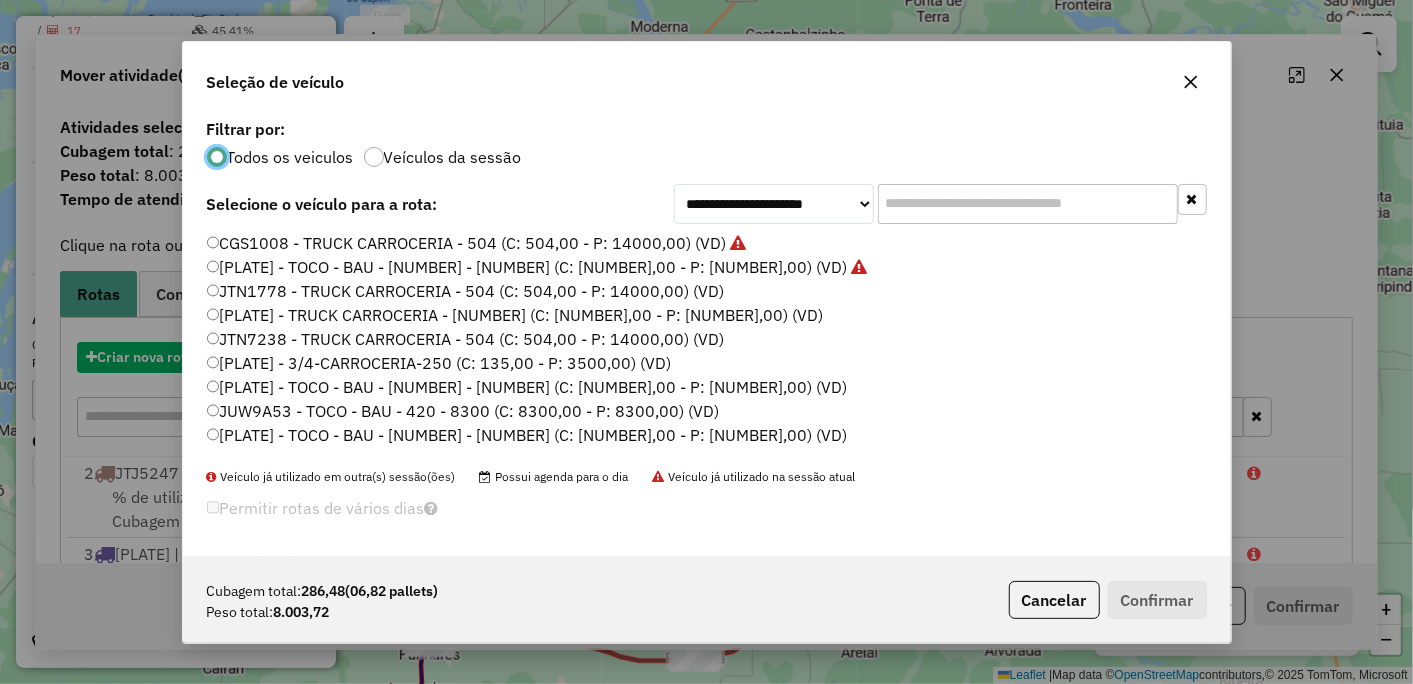scroll, scrollTop: 11, scrollLeft: 5, axis: both 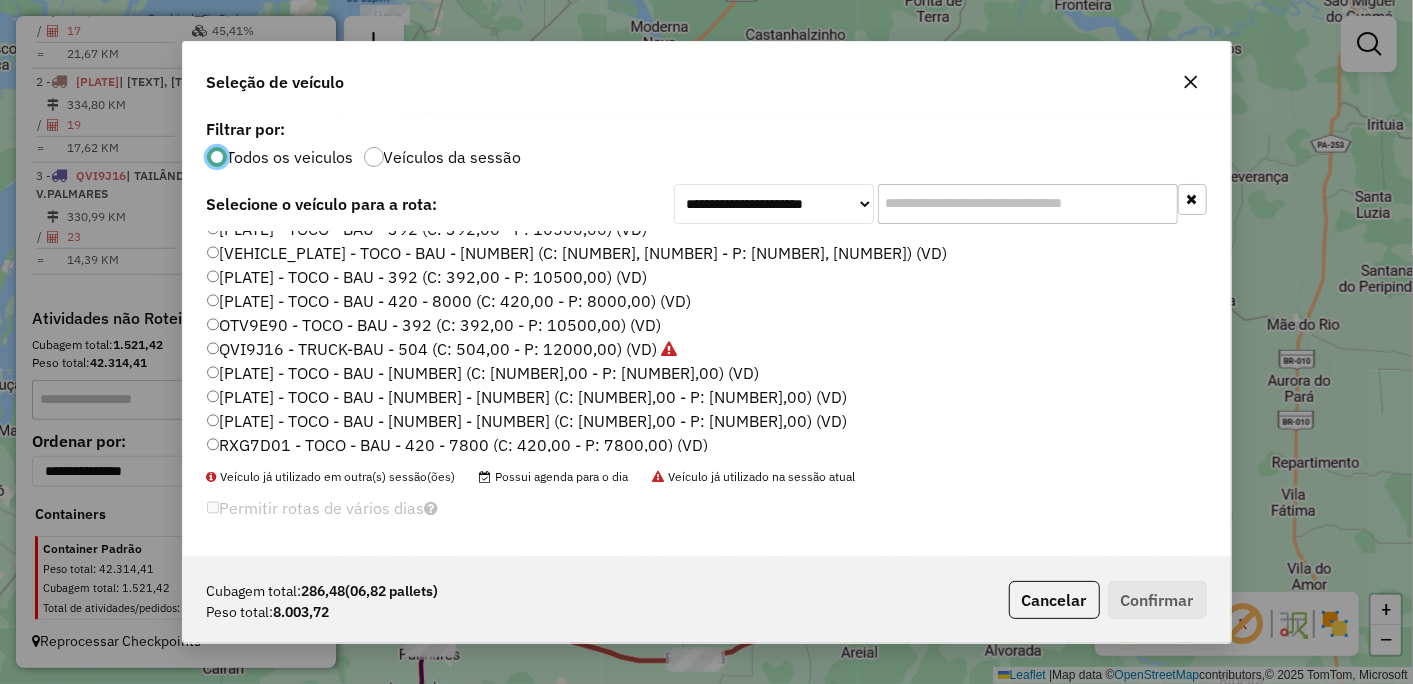 click on "[PLATE] - TOCO - BAU - [NUMBER] - [NUMBER] (C: [NUMBER],00 - P: [NUMBER],00) (VD)" 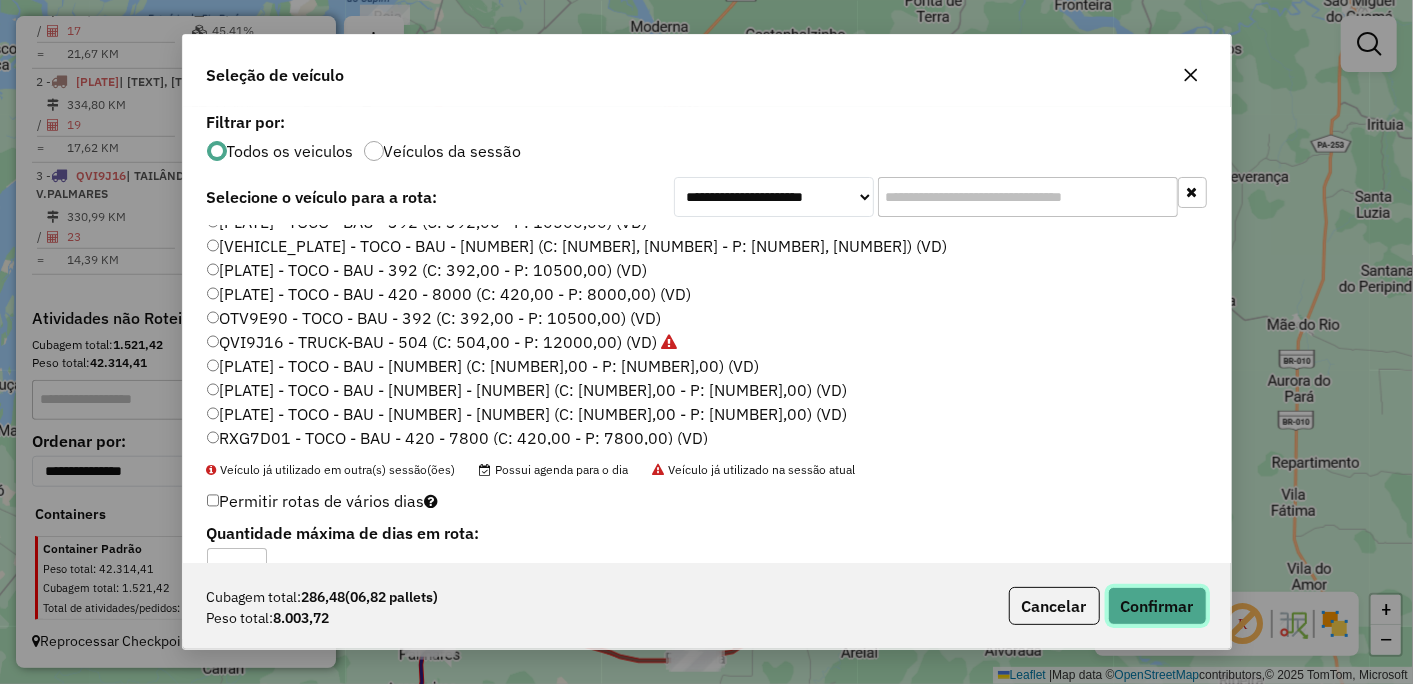 click on "Confirmar" 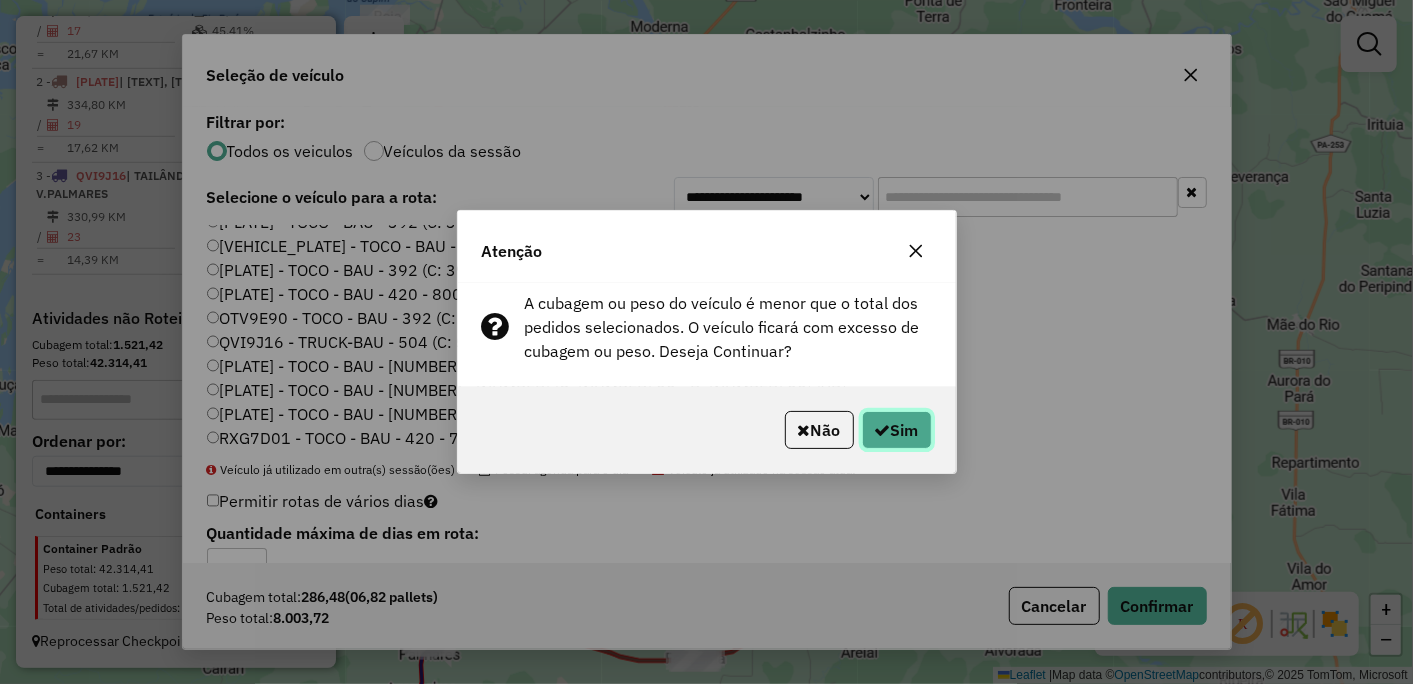 click on "Sim" 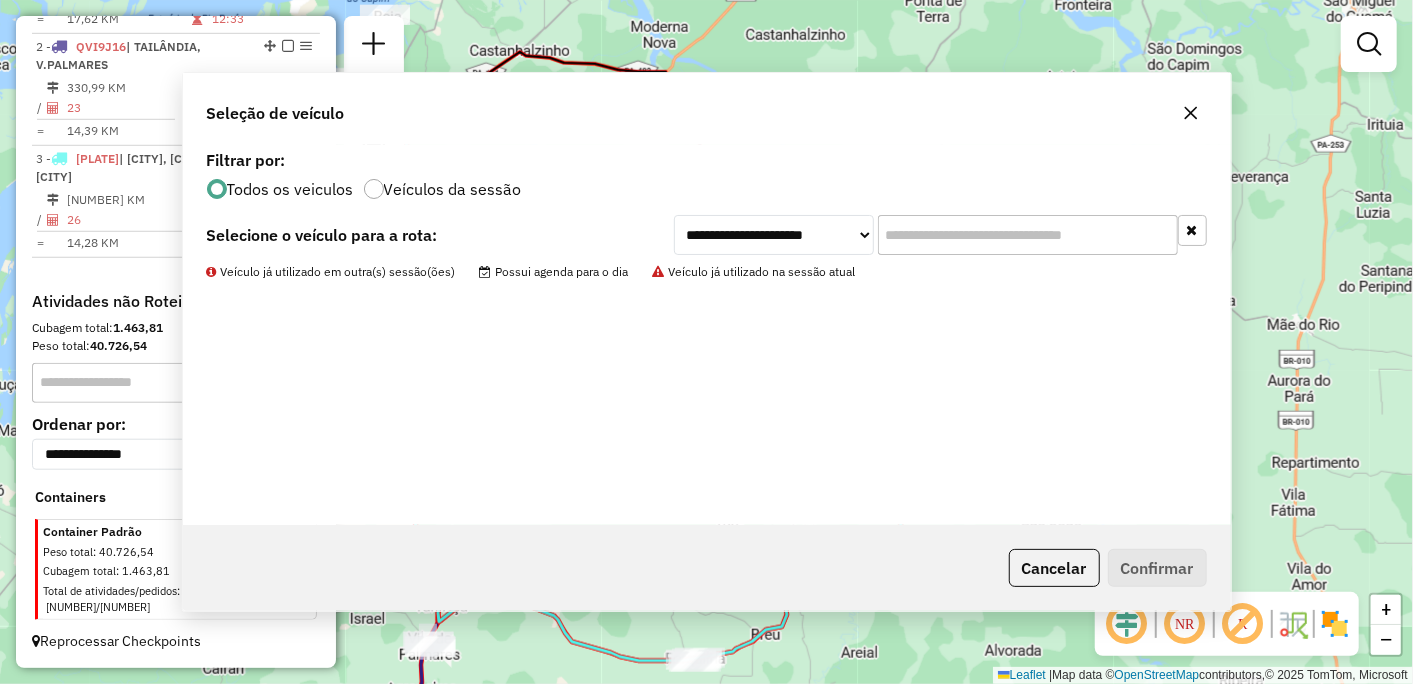 scroll, scrollTop: 714, scrollLeft: 0, axis: vertical 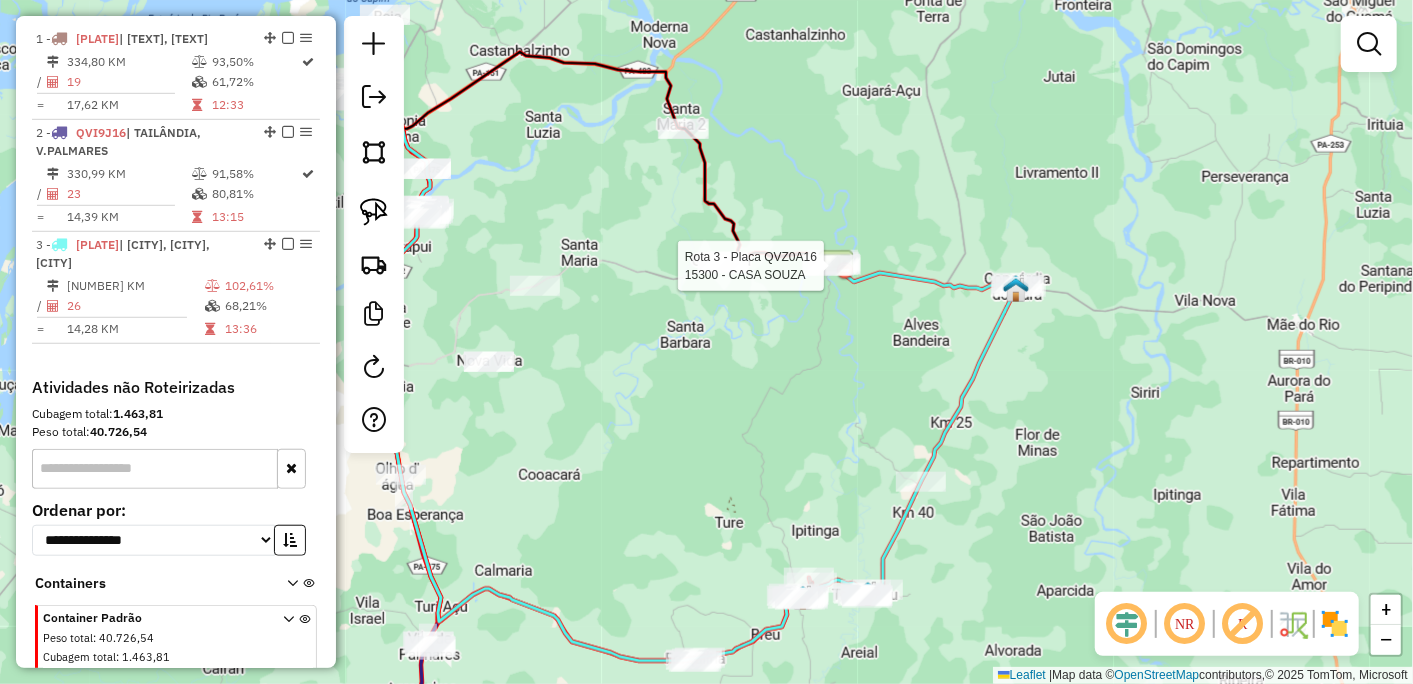 select on "**********" 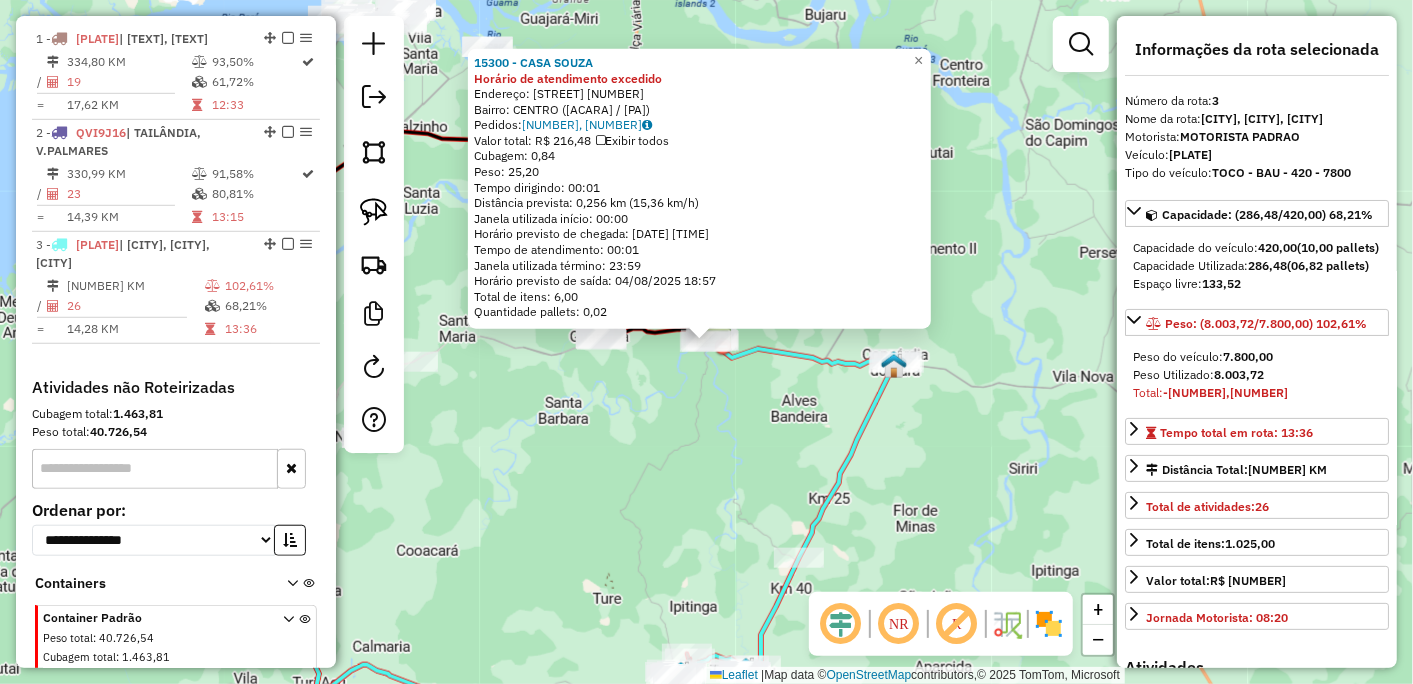 scroll, scrollTop: 825, scrollLeft: 0, axis: vertical 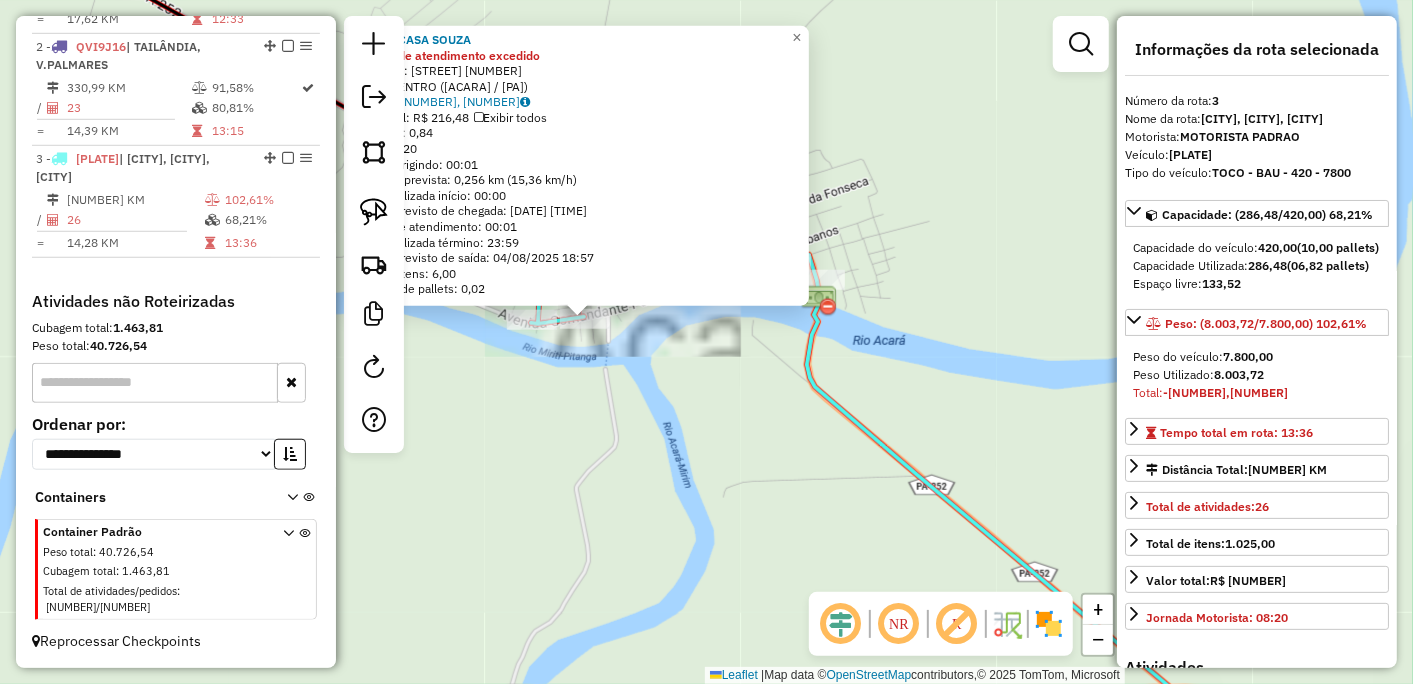drag, startPoint x: 651, startPoint y: 346, endPoint x: 663, endPoint y: 356, distance: 15.6205 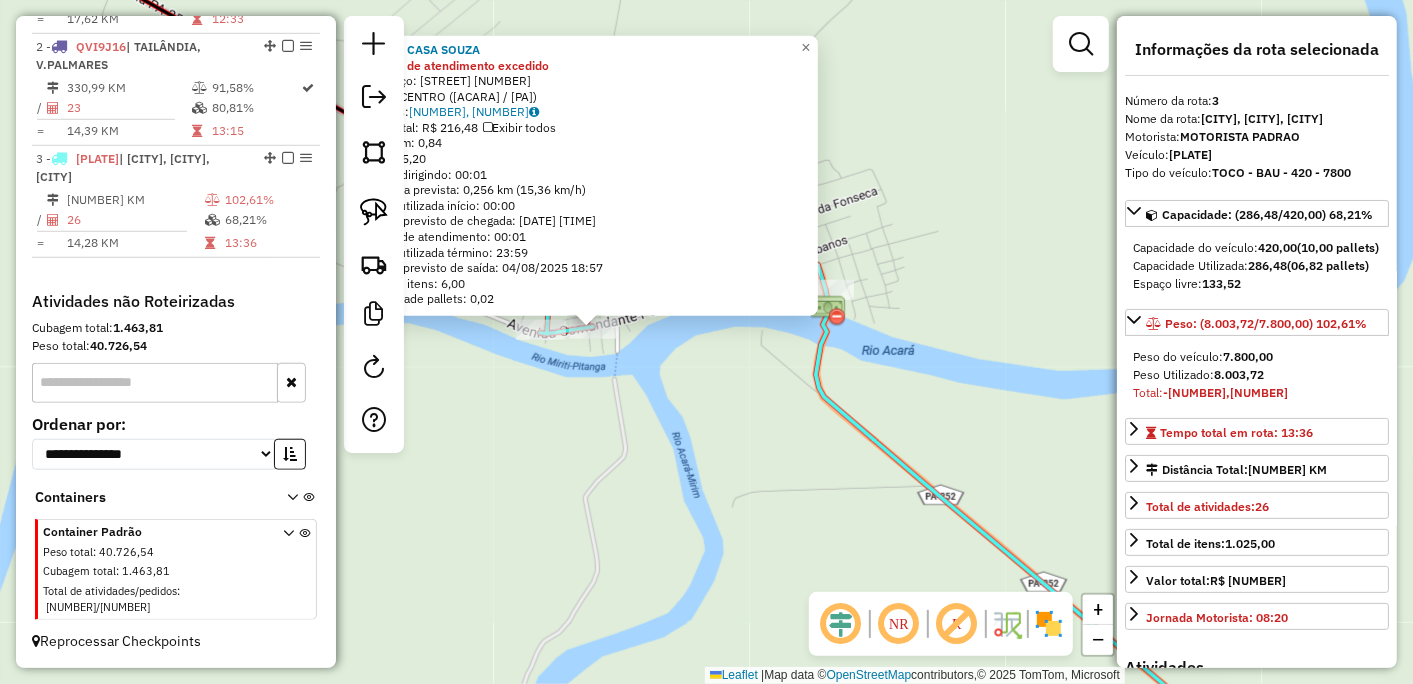 drag, startPoint x: 662, startPoint y: 356, endPoint x: 743, endPoint y: 490, distance: 156.57906 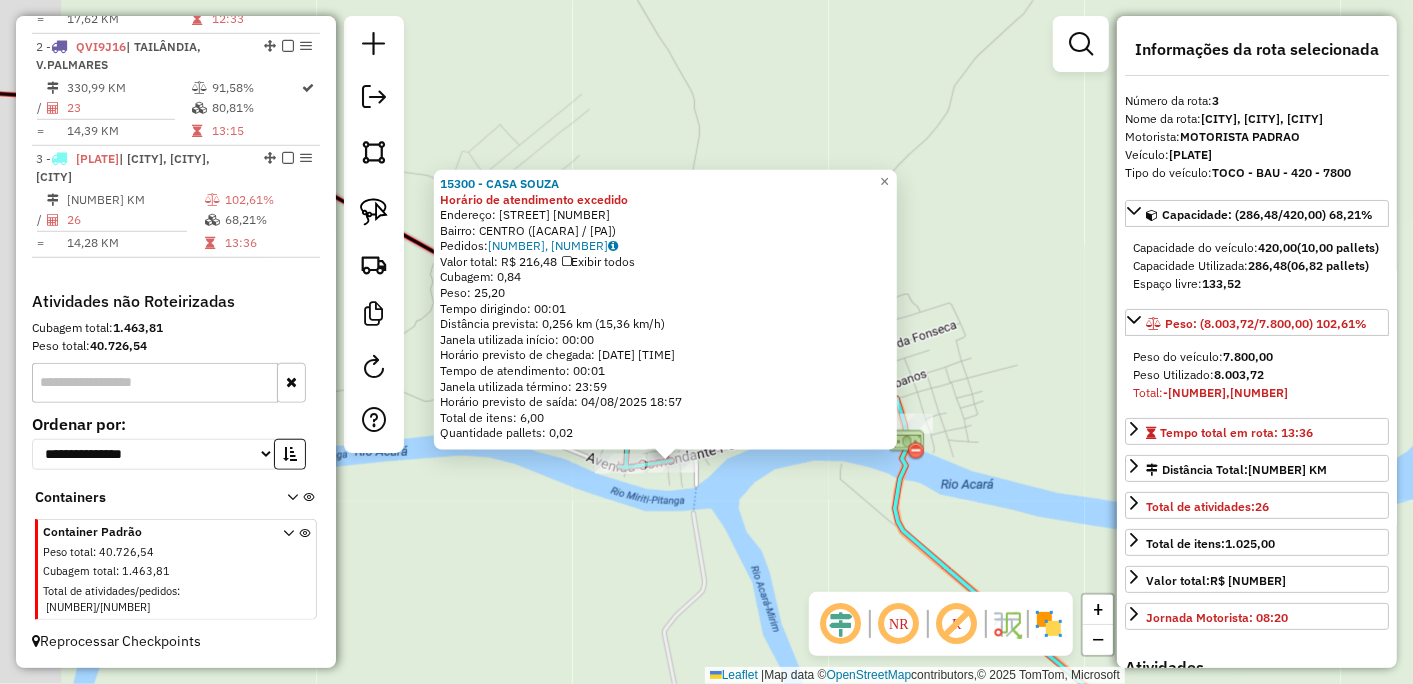 click on "CASA SOUZA Horário de atendimento excedido Endereço: AVENIDA COMANDANTE PEDRO VINAG [NUMBER] Bairro: CENTRO (ACARA / [STATE]) Pedidos: [NUMBER], [NUMBER] Valor total: R$ [NUMBER], [NUMBER] Exibir todos Cubagem: [NUMBER] Peso: [NUMBER] Tempo dirigindo: [TIME] Distância prevista: [NUMBER] km ([NUMBER] km/h) Janela utilizada início: [TIME] Horário previsto de chegada: [DATE] [TIME] Tempo de atendimento: [TIME] Janela utilizada término: [TIME] Horário previsto de saída: [DATE] [TIME] Total de itens: [NUMBER],00 Quantidade pallets: [NUMBER] × Janela de atendimento Grade de atendimento Capacidade Transportadoras Veículos Cliente Pedidos Rotas Selecione os dias de semana para filtrar as janelas de atendimento Seg Ter Qua Qui Sex Sáb Dom Informe o período da janela de atendimento: De: Até: Filtrar exatamente a janela do cliente Considerar janela de atendimento padrão Selecione os dias de semana para filtrar as grades de atendimento Seg Ter Qua Qui Sex Sáb Dom De: Até:" 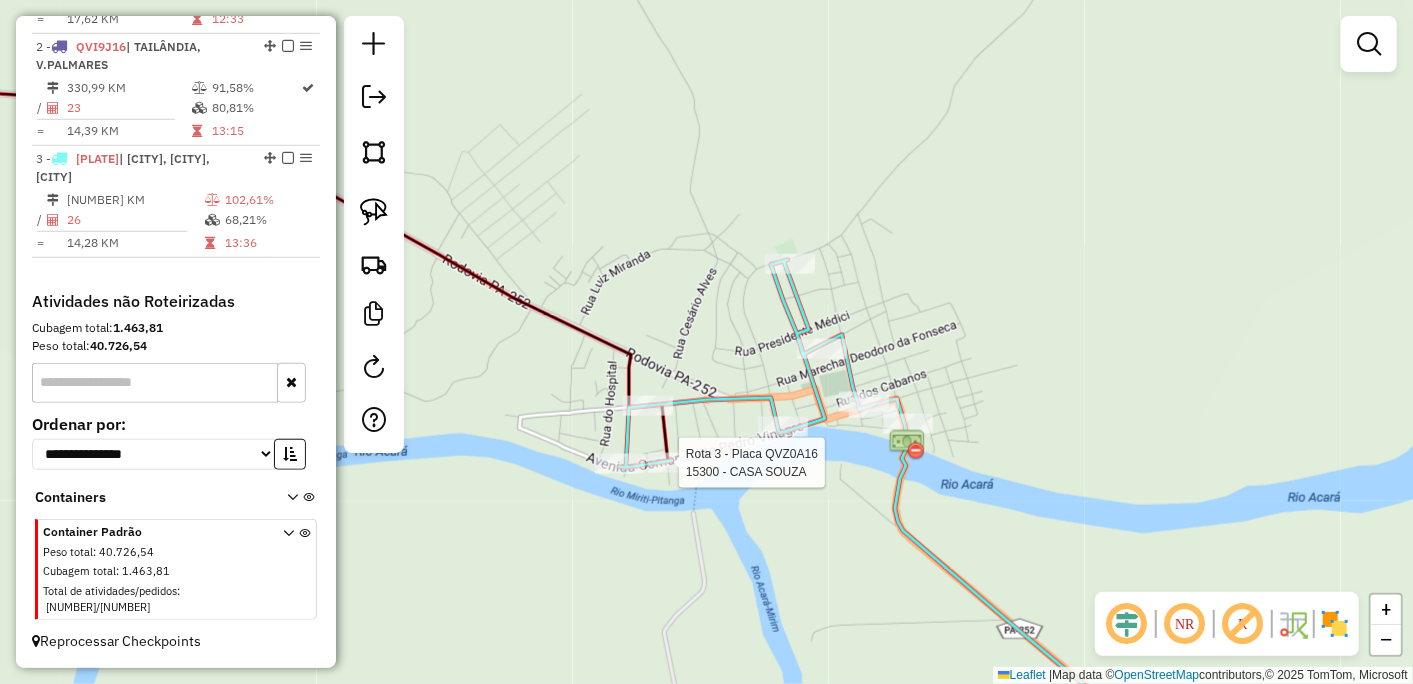 select on "**********" 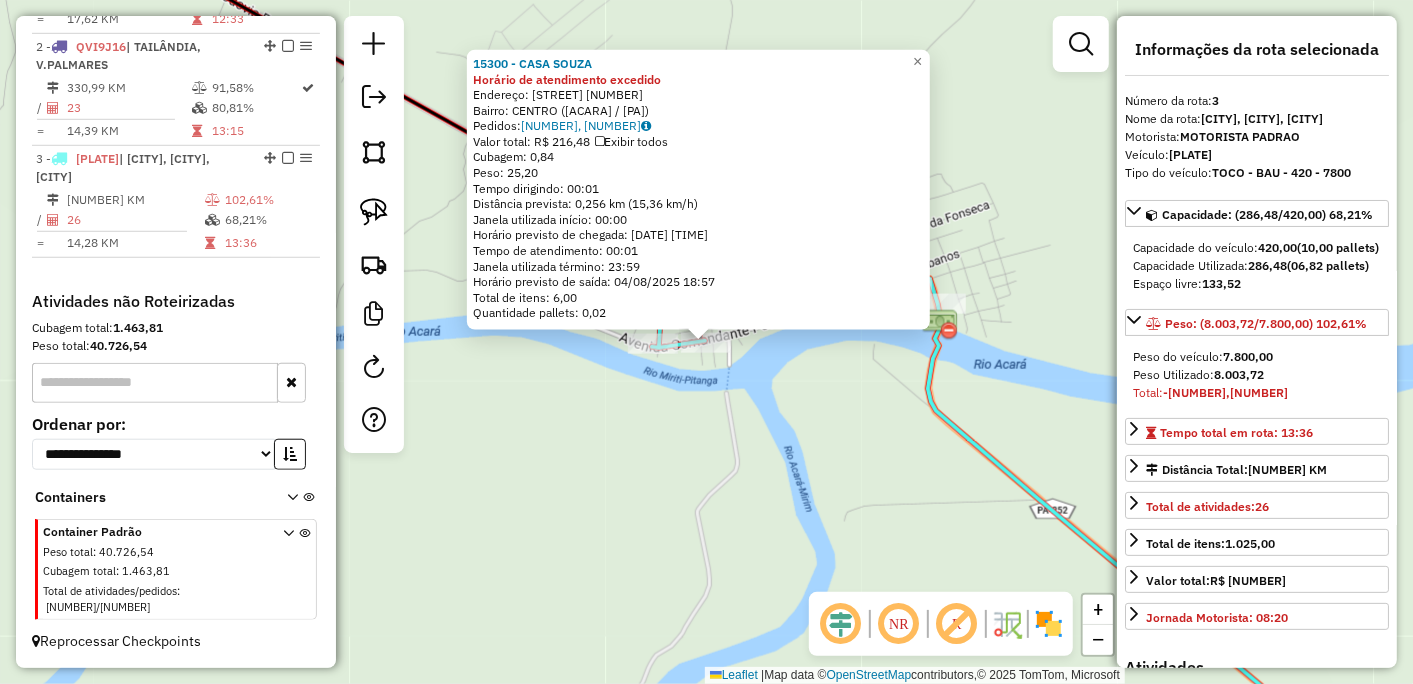 click on "CASA SOUZA Horário de atendimento excedido Endereço: AVENIDA COMANDANTE PEDRO VINAG [NUMBER] Bairro: CENTRO (ACARA / [STATE]) Pedidos: [NUMBER], [NUMBER] Valor total: R$ [NUMBER], [NUMBER] Exibir todos Cubagem: [NUMBER] Peso: [NUMBER] Tempo dirigindo: [TIME] Distância prevista: [NUMBER] km ([NUMBER] km/h) Janela utilizada início: [TIME] Horário previsto de chegada: [DATE] [TIME] Tempo de atendimento: [TIME] Janela utilizada término: [TIME] Horário previsto de saída: [DATE] [TIME] Total de itens: [NUMBER],00 Quantidade pallets: [NUMBER] × Janela de atendimento Grade de atendimento Capacidade Transportadoras Veículos Cliente Pedidos Rotas Selecione os dias de semana para filtrar as janelas de atendimento Seg Ter Qua Qui Sex Sáb Dom Informe o período da janela de atendimento: De: Até: Filtrar exatamente a janela do cliente Considerar janela de atendimento padrão Selecione os dias de semana para filtrar as grades de atendimento Seg Ter Qua Qui Sex Sáb Dom De: Até:" 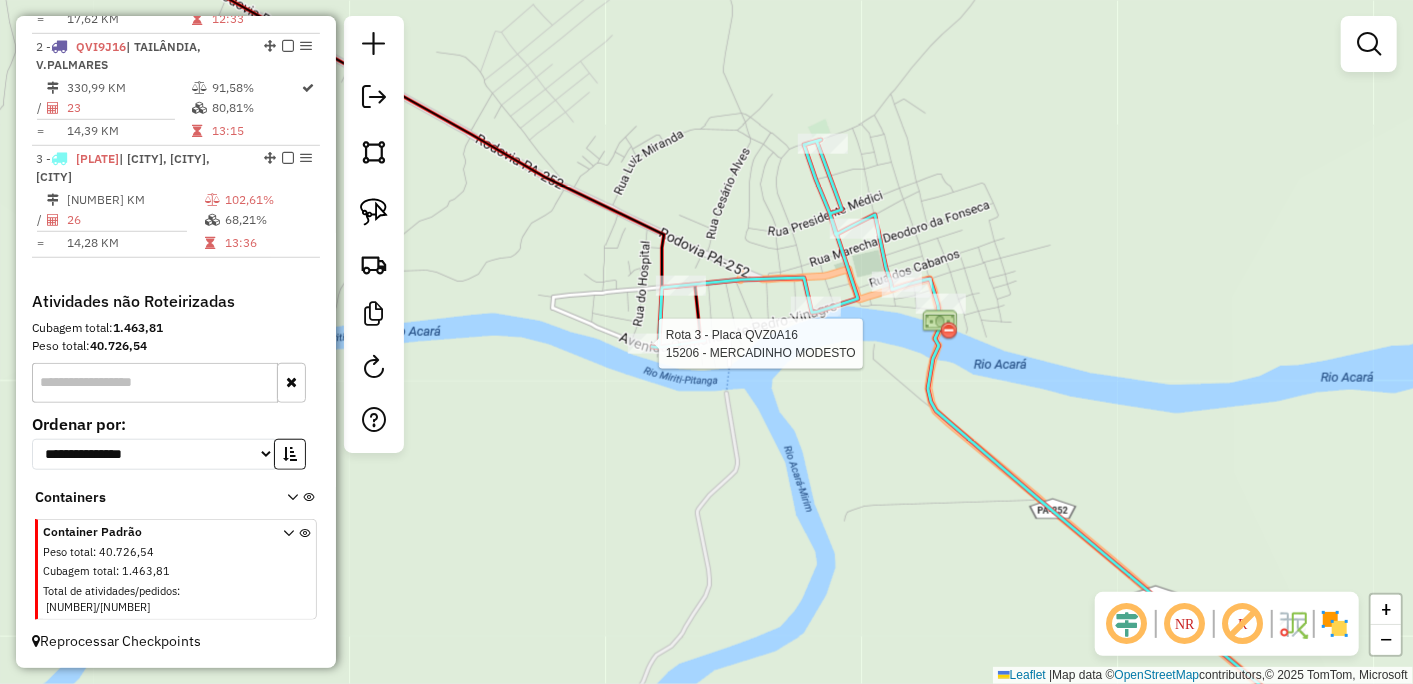 select on "**********" 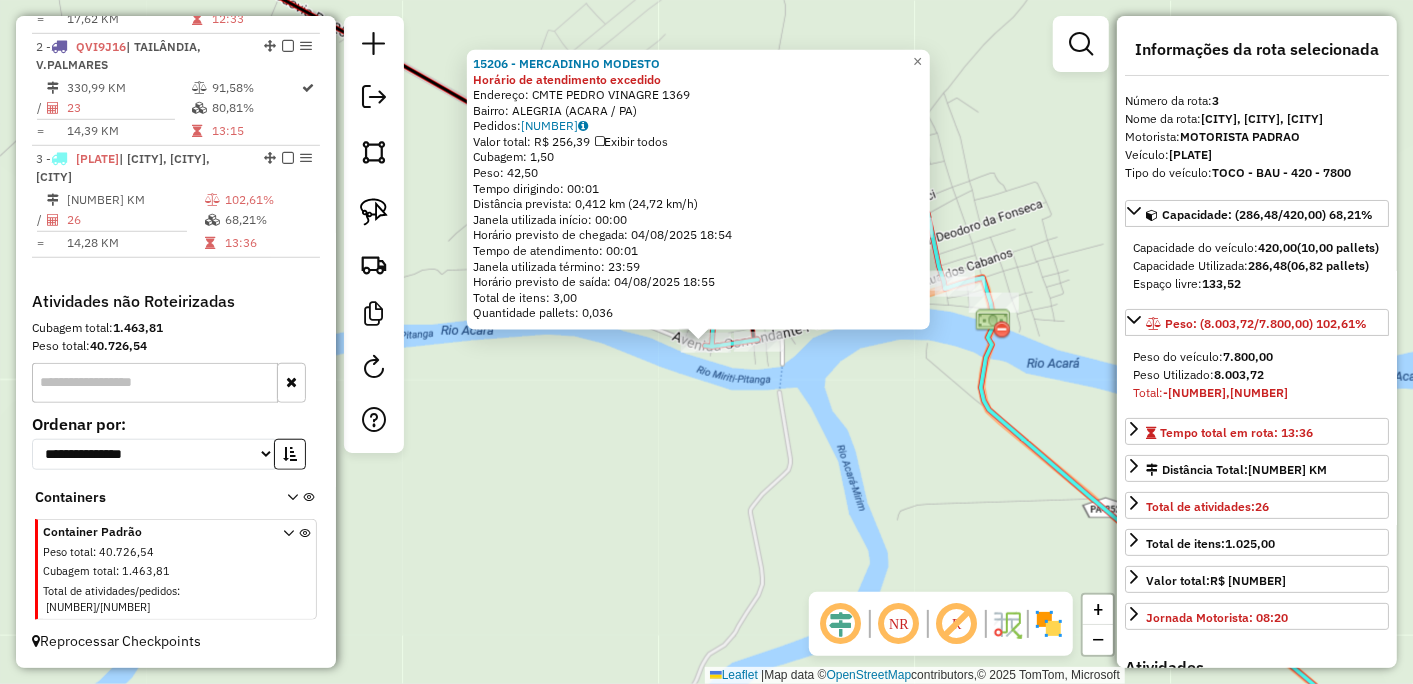 click on "15206 - [NAME] Horário de atendimento excedido Endereço: CMTE PEDRO VINAGRE [NUMBER] Bairro: [NEIGHBORHOOD] ([CITY] / [STATE]) Pedidos: [ORDER_ID] Valor total: R$ [PRICE] Exibir todos Cubagem: [CUBAGE] Peso: [WEIGHT] Tempo dirigindo: [TIME] Distância prevista: [DISTANCE] km ([SPEED]/h) Janela utilizada início: [TIME] Horário previsto de chegada: [DATE] [TIME] Tempo de atendimento: [TIME] Janela utilizada término: [TIME] Horário previsto de saída: [DATE] [TIME] Total de itens: [ITEMS] Quantidade pallets: [PALLETS] × Janela de atendimento Grade de atendimento Capacidade Transportadoras Veículos Cliente Pedidos Rotas Selecione os dias de semana para filtrar as janelas de atendimento Seg Ter Qua Qui Sex Sáb Dom Informe o período da janela de atendimento: De: Até: Filtrar exatamente a janela do cliente Considerar janela de atendimento padrão Selecione os dias de semana para filtrar as grades de atendimento Seg Ter Qua Qui Sex Sáb Dom Peso mínimo: De: De:" 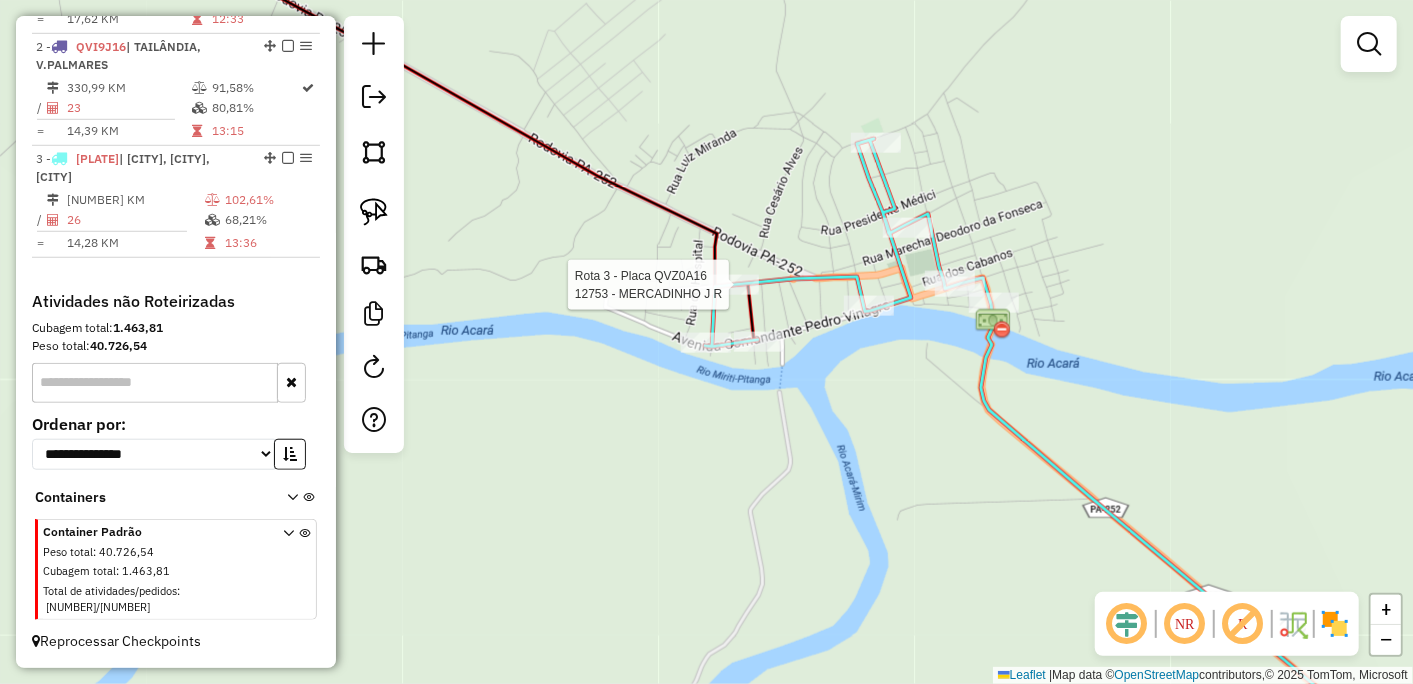select on "**********" 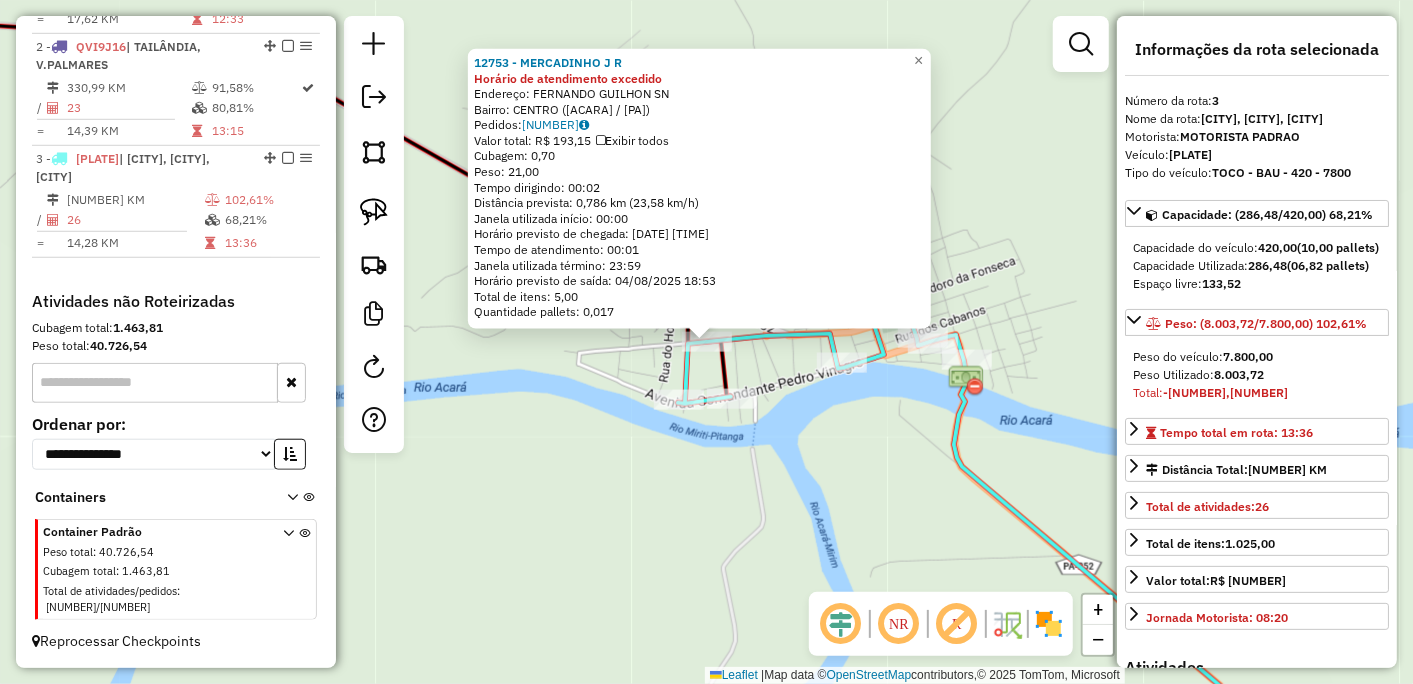 click on "FERNANDO GUILHON [STREET_NUMBER] Bairro: [NEIGHBORHOOD] ([CITY] / [STATE]) Pedidos: [ORDER_ID] Valor total: R$ [PRICE] Exibir todos Cubagem: [CUBAGE] Peso: [WEIGHT] Tempo dirigindo: [TIME] Distância prevista: [DISTANCE] km ([SPEED]/h) Janela utilizada início: [TIME] Horário previsto de chegada: [DATE] [TIME] Tempo de atendimento: [TIME] Janela utilizada término: [TIME] Horário previsto de saída: [DATE] [TIME] Total de itens: [ITEMS] Quantidade pallets: [PALLETS] × Janela de atendimento Grade de atendimento Capacidade Transportadoras Veículos Cliente Pedidos Rotas Selecione os dias de semana para filtrar as janelas de atendimento Seg Ter Qua Qui Sex Sáb Dom Informe o período da janela de atendimento: De: Até: Filtrar exatamente a janela do cliente Considerar janela de atendimento padrão Selecione os dias de semana para filtrar as grades de atendimento Seg Ter Qua Qui Sex Sáb Dom Peso mínimo: Peso máximo: De:" 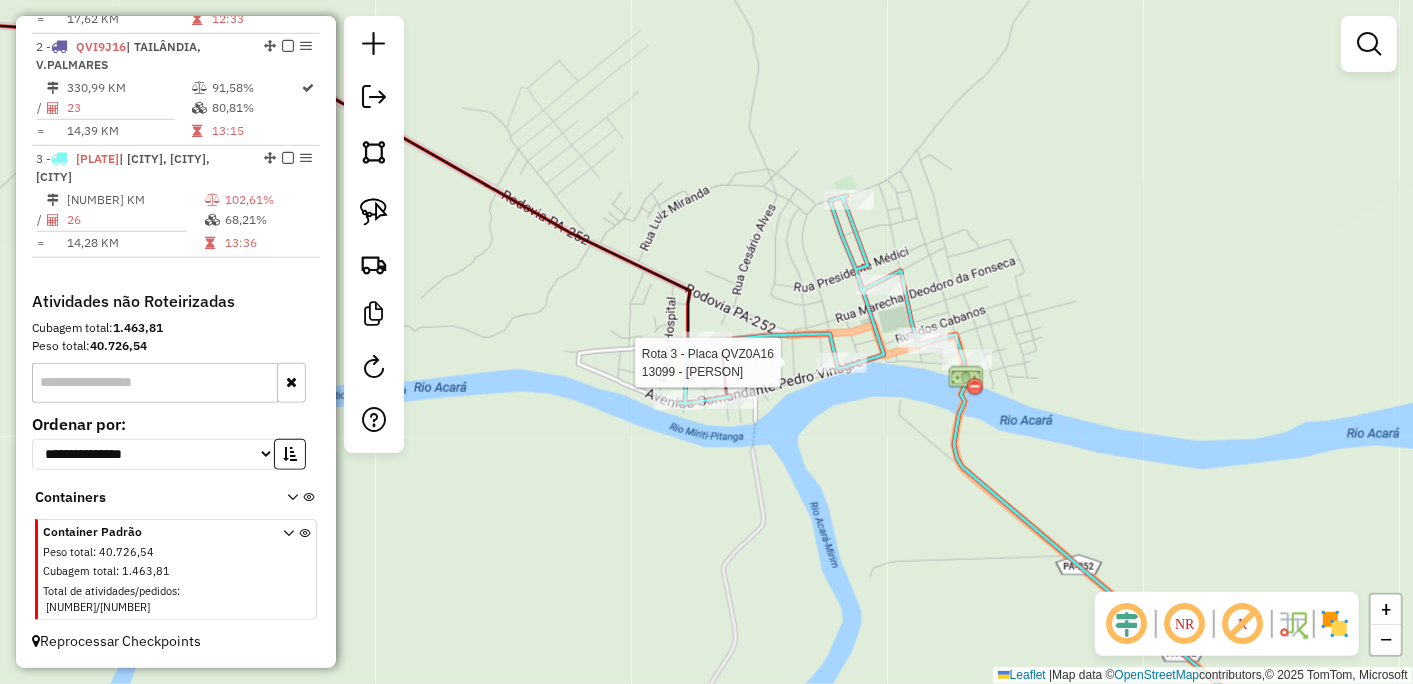 select on "**********" 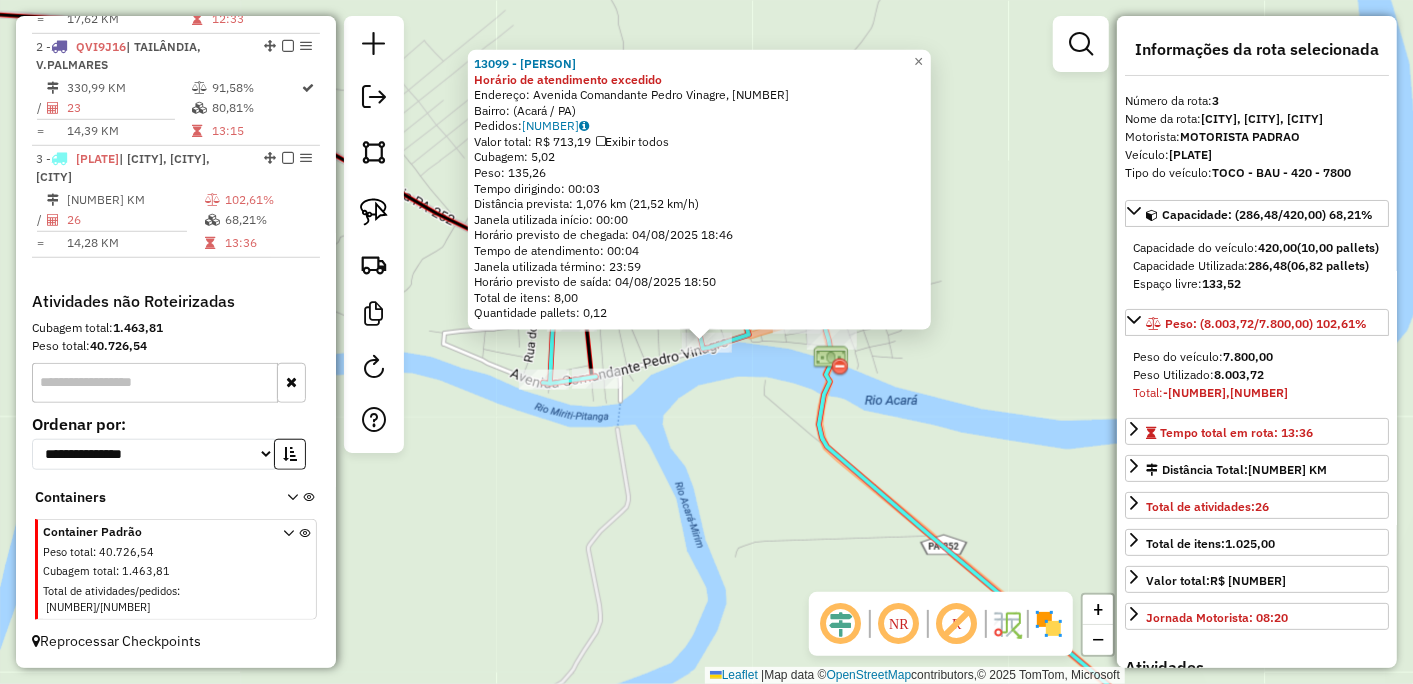 click on "[NUMBER] - [TEXT] Horário de atendimento excedido  Endereço: [STREET], [NUMBER]   Bairro:  ([CITY] / [STATE])   Pedidos:  [NUMBER]   Valor total: R$ [NUMBER],[NUMBER]   Exibir todos   Cubagem: [NUMBER],[NUMBER]  Peso: [NUMBER],[NUMBER]  Tempo dirigindo: [TIME]   Distância prevista: [NUMBER] km ([NUMBER] km/h)   Janela utilizada início: [TIME]   Horário previsto de chegada: [DATE] [TIME]   Tempo de atendimento: [TIME]   Janela utilizada término: [TIME]   Horário previsto de saída: [DATE] [TIME]   Total de itens: [NUMBER],[NUMBER]   Quantidade pallets: [NUMBER]  × Janela de atendimento Grade de atendimento Capacidade Transportadoras Veículos Cliente Pedidos  Rotas Selecione os dias de semana para filtrar as janelas de atendimento  Seg   Ter   Qua   Qui   Sex   Sáb   Dom  Informe o período da janela de atendimento: De: Até:  Filtrar exatamente a janela do cliente  Considerar janela de atendimento padrão  Selecione os dias de semana para filtrar as grades de atendimento  Seg   Ter   Qua   Qui   Sex   Sáb   Dom   Peso mínimo:  +" 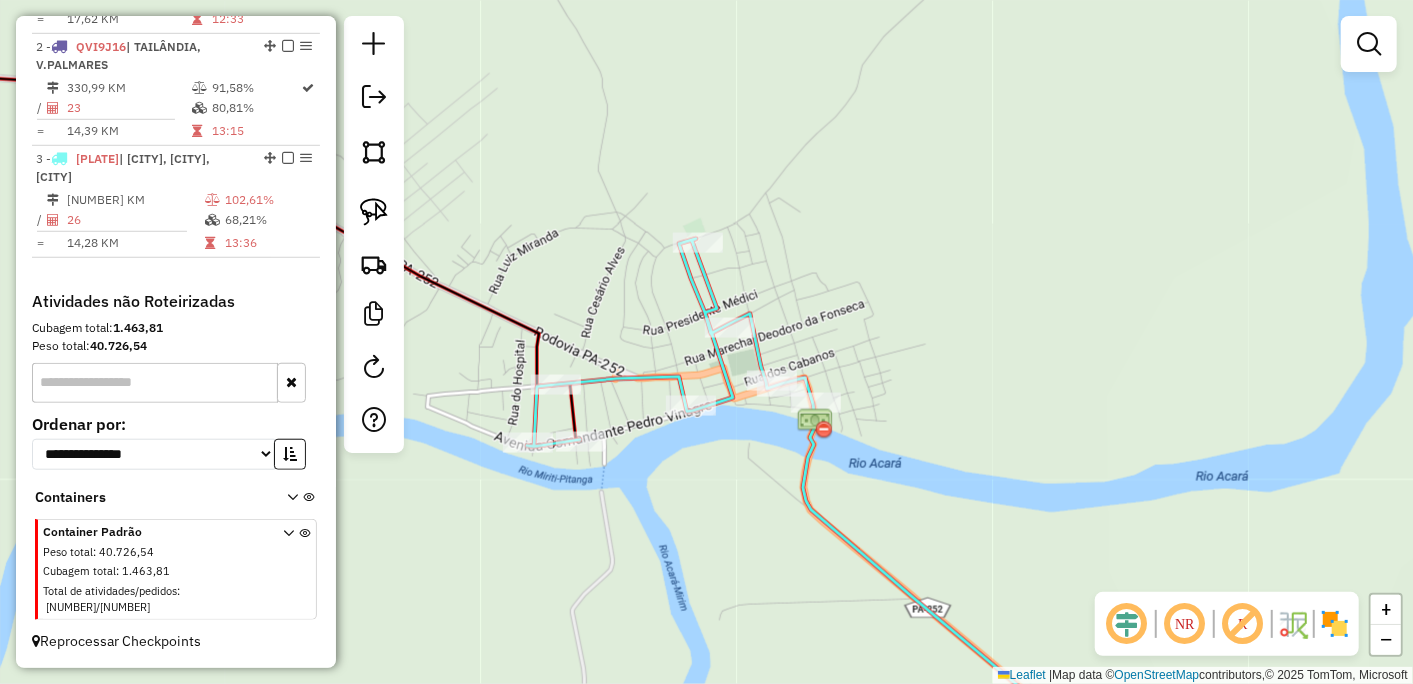 drag, startPoint x: 777, startPoint y: 378, endPoint x: 761, endPoint y: 441, distance: 65 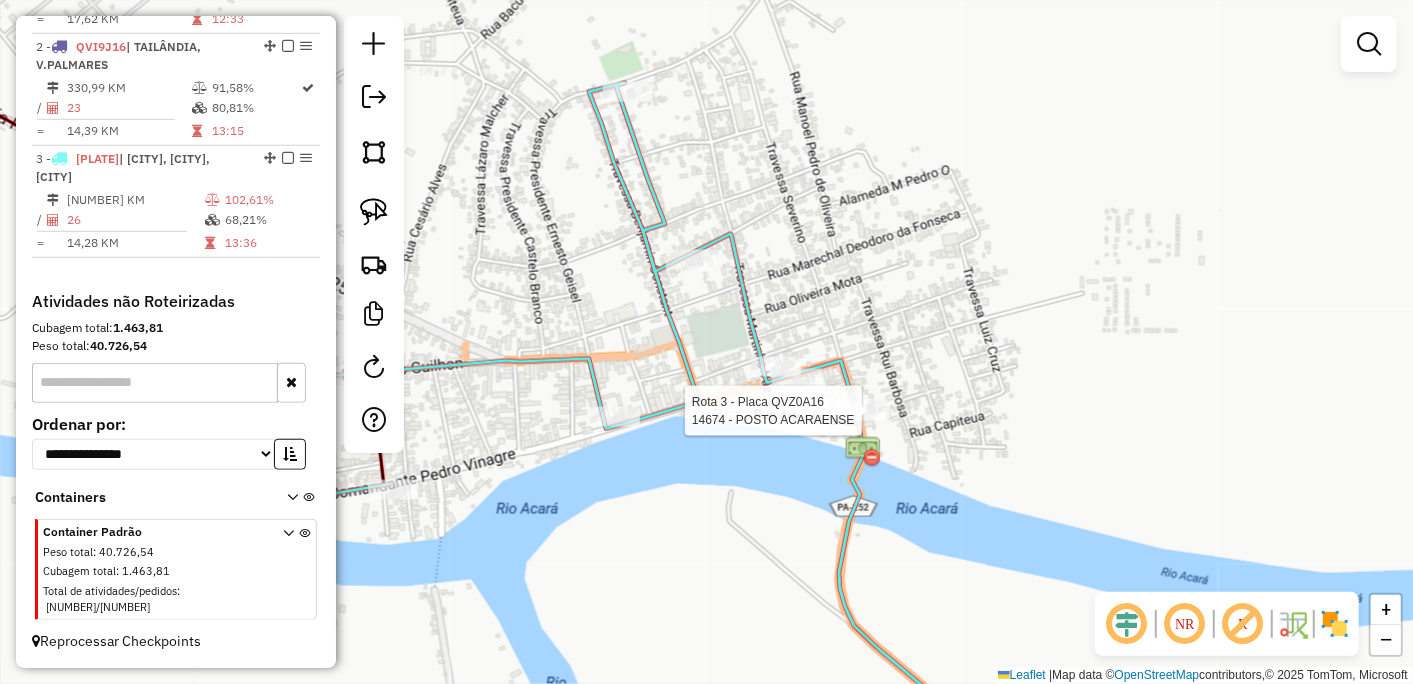 select on "**********" 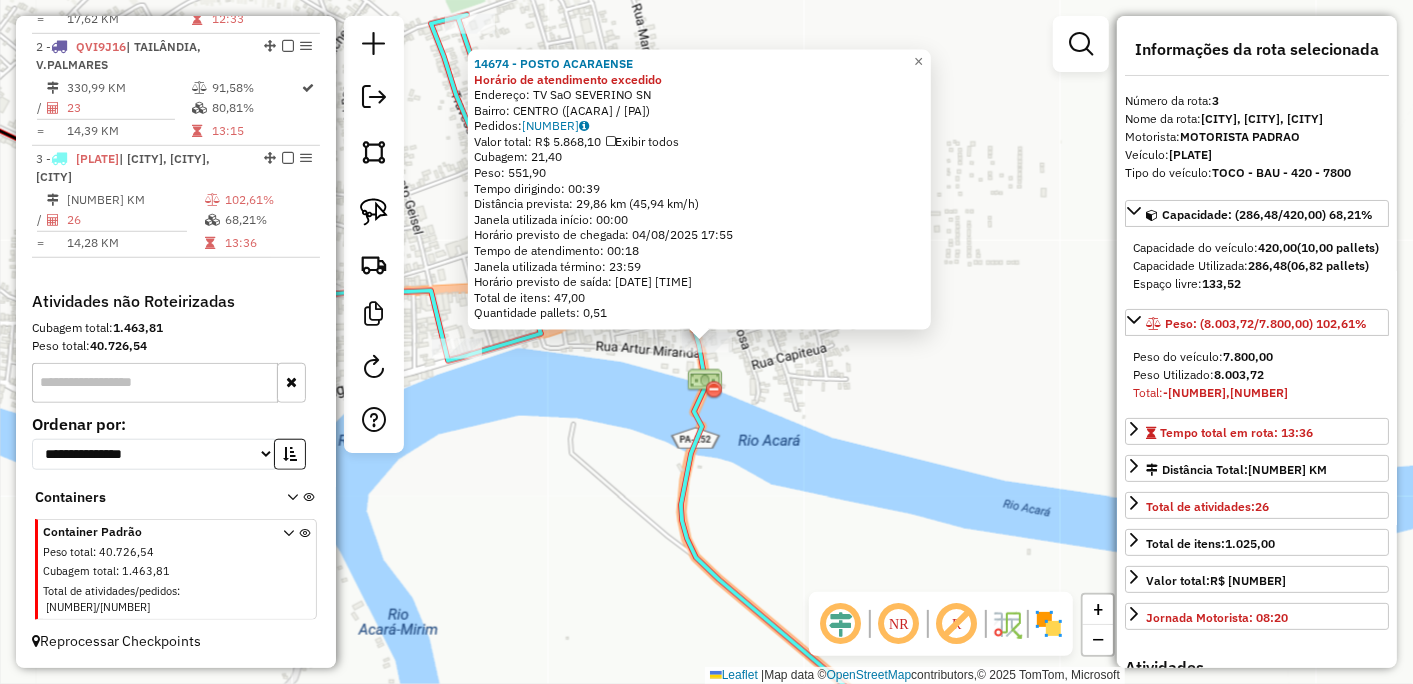 click on "[NUMBER] - [NAME] Horário de atendimento excedido Endereço: TV SaO SEVERINO [STREET_NUMBER] Bairro: [NEIGHBORHOOD] ([CITY] / [STATE]) Pedidos: [ORDER_ID] Valor total: R$ [PRICE] Exibir todos Cubagem: [CUBAGE] Peso: [WEIGHT] Tempo dirigindo: [TIME] Distância prevista: [DISTANCE] km ([SPEED]/h) Janela utilizada início: [TIME] Horário previsto de chegada: [DATE] [TIME] Tempo de atendimento: [TIME] Janela utilizada término: [TIME] Horário previsto de saída: [DATE] [TIME] Total de itens: [ITEMS] Quantidade pallets: [PALLETS] × Janela de atendimento Grade de atendimento Capacidade Transportadoras Veículos Cliente Pedidos Rotas Selecione os dias de semana para filtrar as janelas de atendimento Seg Ter Qua Qui Sex Sáb Dom Informe o período da janela de atendimento: De: Até: Filtrar exatamente a janela do cliente Considerar janela de atendimento padrão Selecione os dias de semana para filtrar as grades de atendimento Seg Ter Qua Qui Sex Sáb Dom Peso mínimo: Peso máximo:" 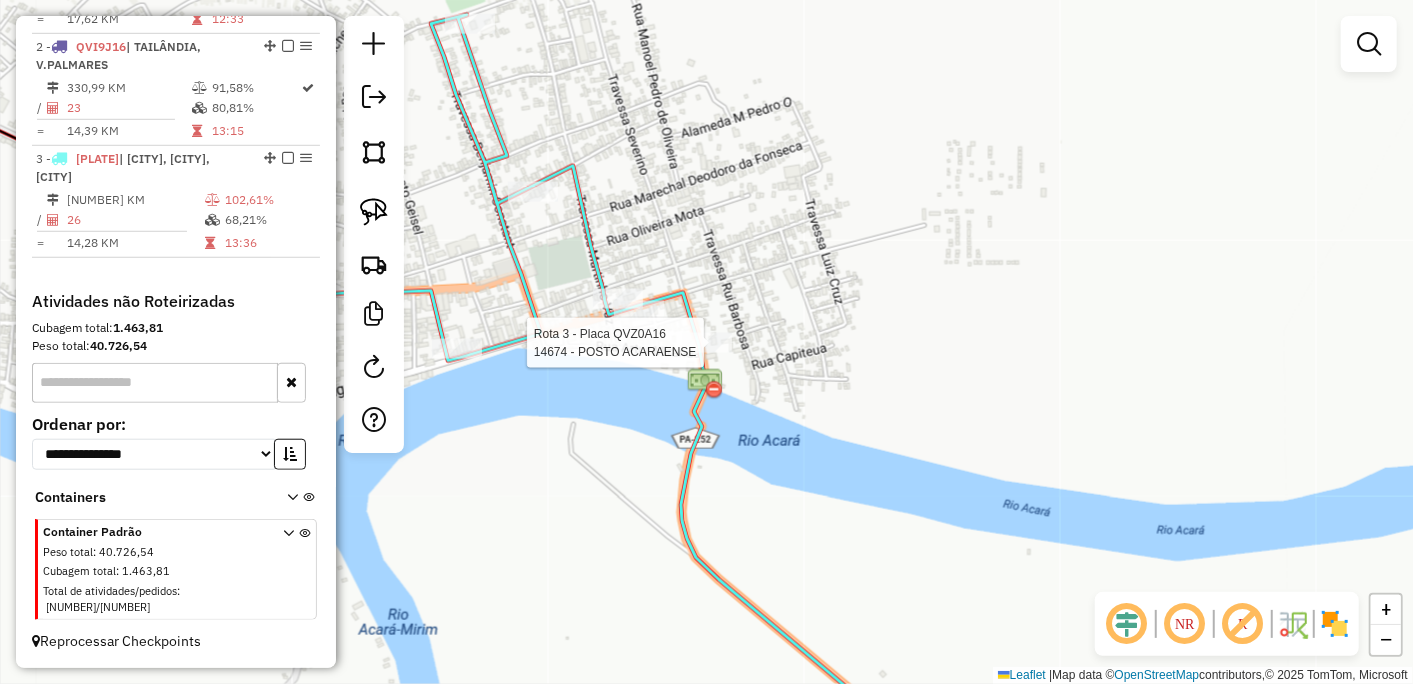 select on "**********" 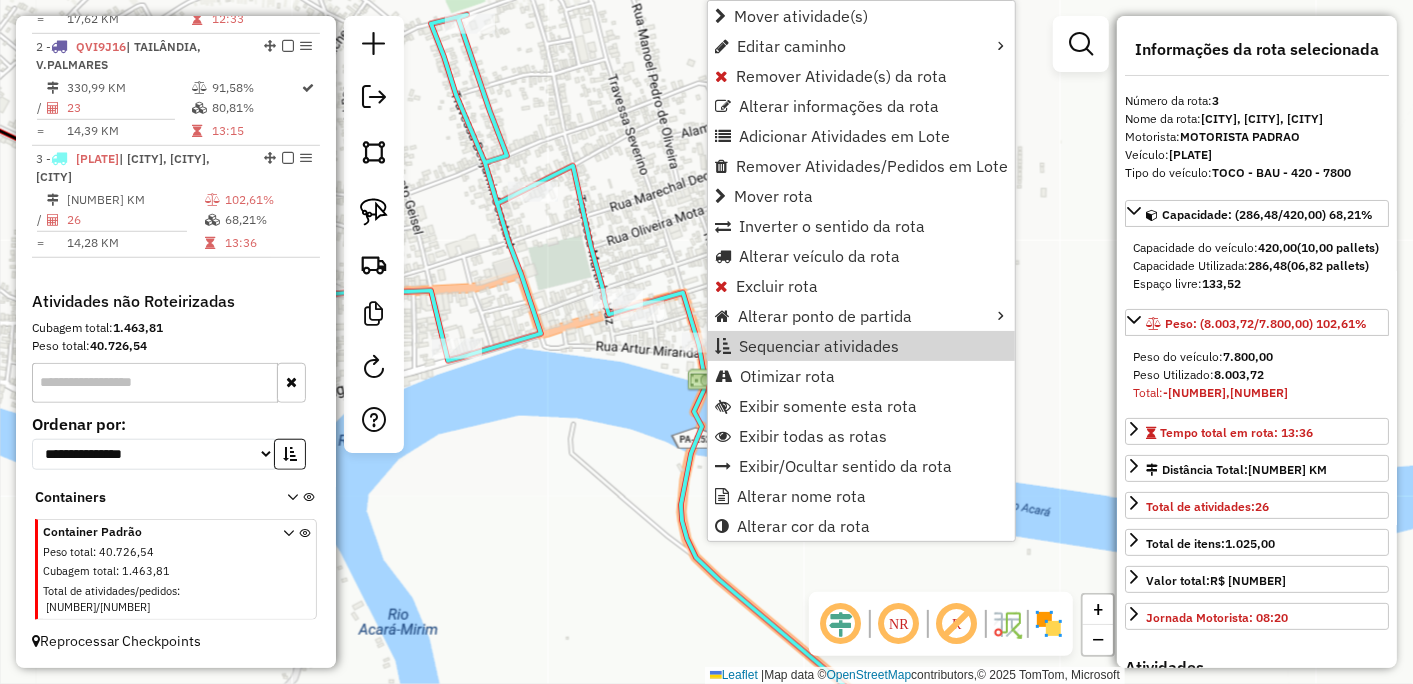 click on "Rota [NUMBER] - Placa [VEHICLE_PLATE] [NUMBER] - POSTO ACARAENSE Janela de atendimento Grade de atendimento Capacidade Transportadoras Veículos Cliente Pedidos Rotas Selecione os dias de semana para filtrar as janelas de atendimento Seg Ter Qua Qui Sex Sáb Dom Informe o período da janela de atendimento: De: Até: Filtrar exatamente a janela do cliente Considerar janela de atendimento padrão Selecione os dias de semana para filtrar as grades de atendimento Seg Ter Qua Qui Sex Sáb Dom Considerar clientes sem dia de atendimento cadastrado Clientes fora do dia de atendimento selecionado Filtrar as atividades entre os valores definidos abaixo: Peso mínimo: Peso máximo: Cubagem mínima: Cubagem máxima: De: Até: Filtrar as atividades entre o tempo de atendimento definido abaixo: De: Até: Considerar capacidade total dos clientes não roteirizados Transportadora: Selecione um ou mais itens Tipo de veículo: Selecione um ou mais itens Veículo: Selecione um ou mais itens De:" 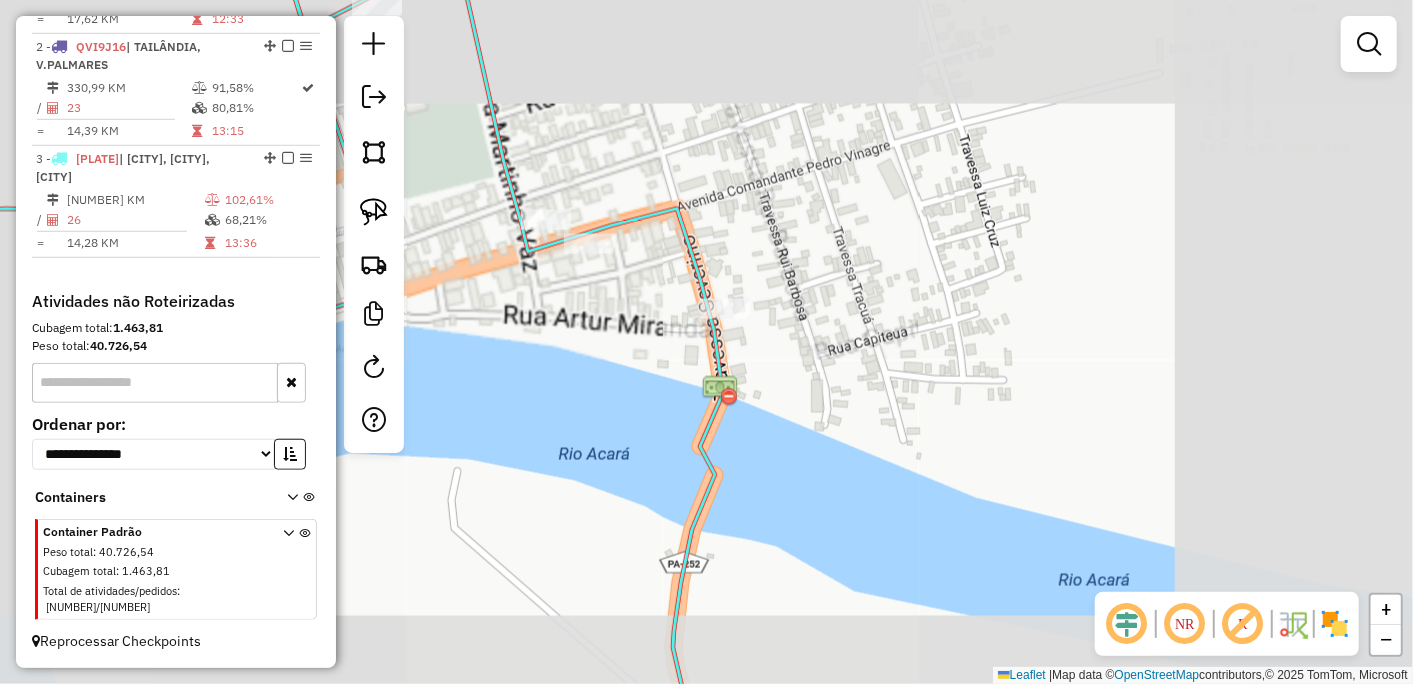 drag, startPoint x: 573, startPoint y: 267, endPoint x: 731, endPoint y: 342, distance: 174.89711 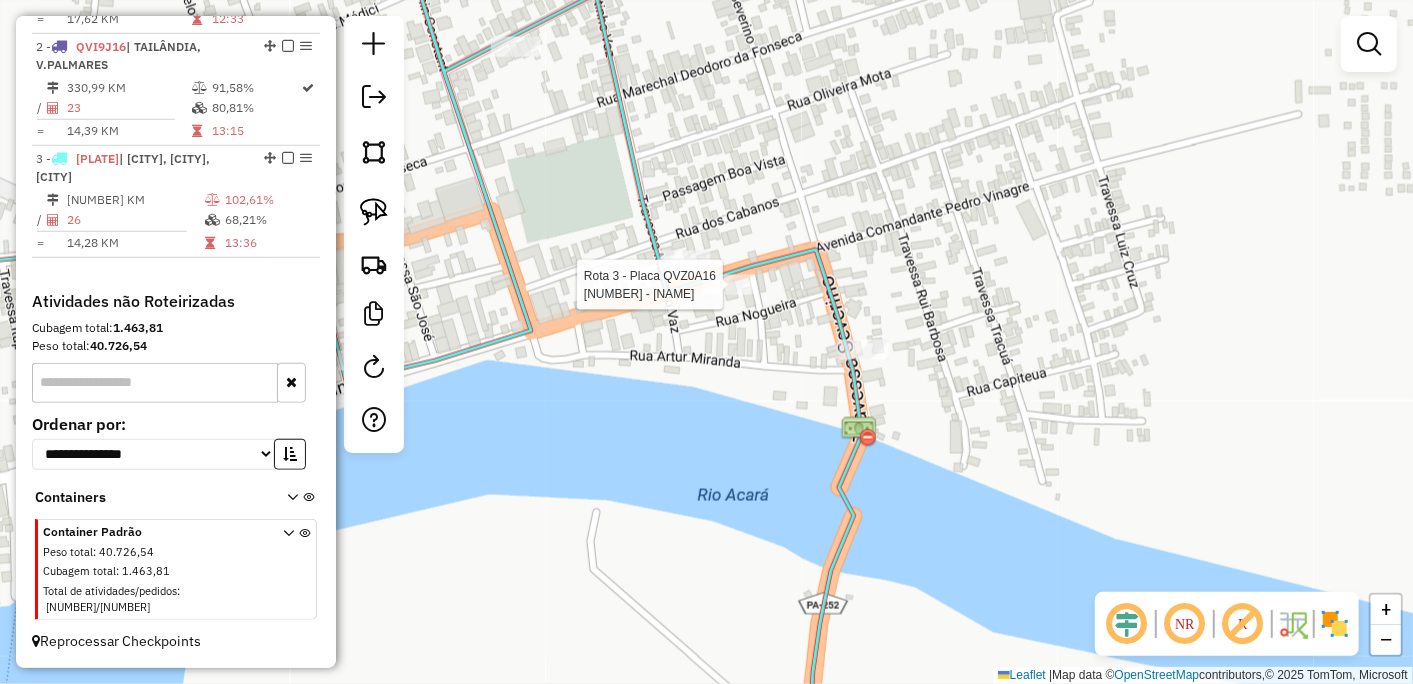 select on "**********" 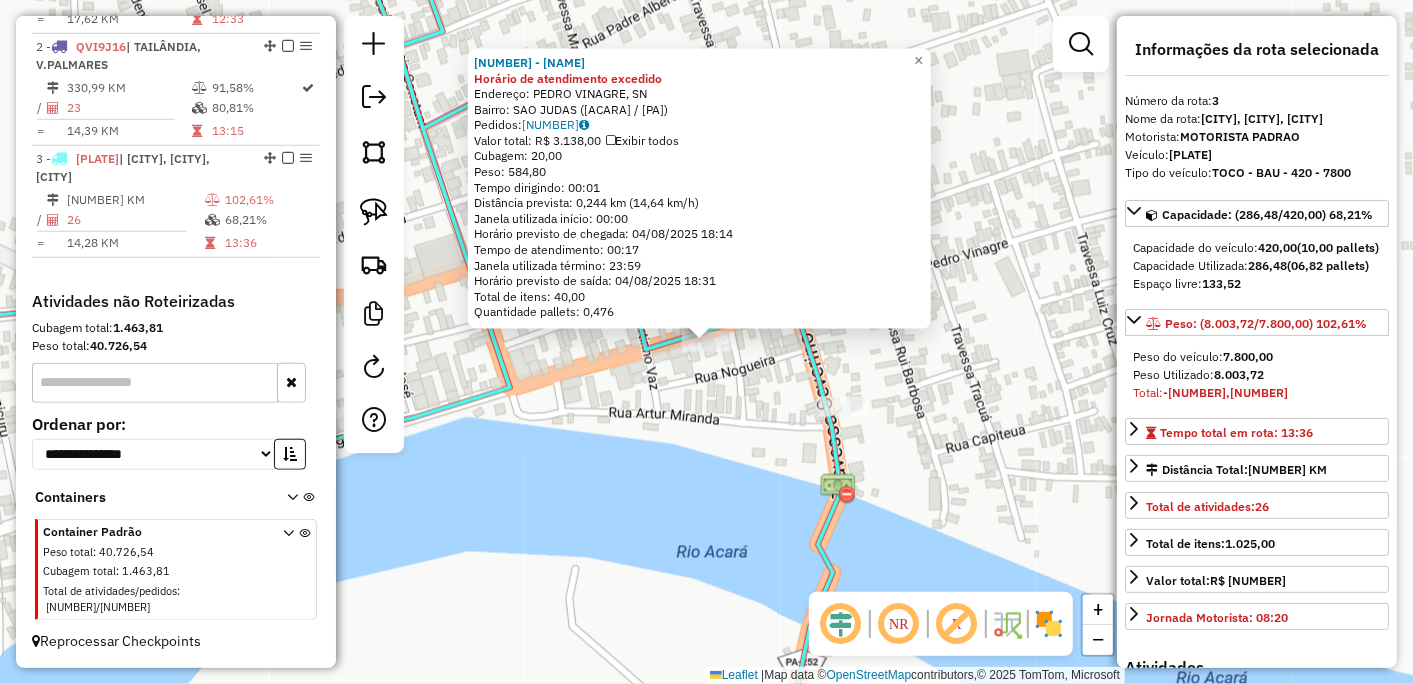 click on "731 - DEP. MARISON Horário de atendimento excedido  Endereço:  PEDRO VINAGRE, SN   Bairro: SAO JUDAS ([CITY] / [STATE])   Pedidos:  [NUMBER]   Valor total: R$ 3.138,00   Exibir todos   Cubagem: 20,00  Peso: 584,80  Tempo dirigindo: 00:01   Distância prevista: 0,244 km (14,64 km/h)   Janela utilizada início: 00:00   Horário previsto de chegada: 04/08/2025 18:14   Tempo de atendimento: 00:17   Janela utilizada término: 23:59   Horário previsto de saída: 04/08/2025 18:31   Total de itens: 40,00   Quantidade pallets: 0,476  × Janela de atendimento Grade de atendimento Capacidade Transportadoras Veículos Cliente Pedidos  Rotas Selecione os dias de semana para filtrar as janelas de atendimento  Seg   Ter   Qua   Qui   Sex   Sáb   Dom  Informe o período da janela de atendimento: De: Até:  Filtrar exatamente a janela do cliente  Considerar janela de atendimento padrão  Selecione os dias de semana para filtrar as grades de atendimento  Seg   Ter   Qua   Qui   Sex   Sáb   Dom   Peso mínimo:   Peso máximo:   De:  De:+" 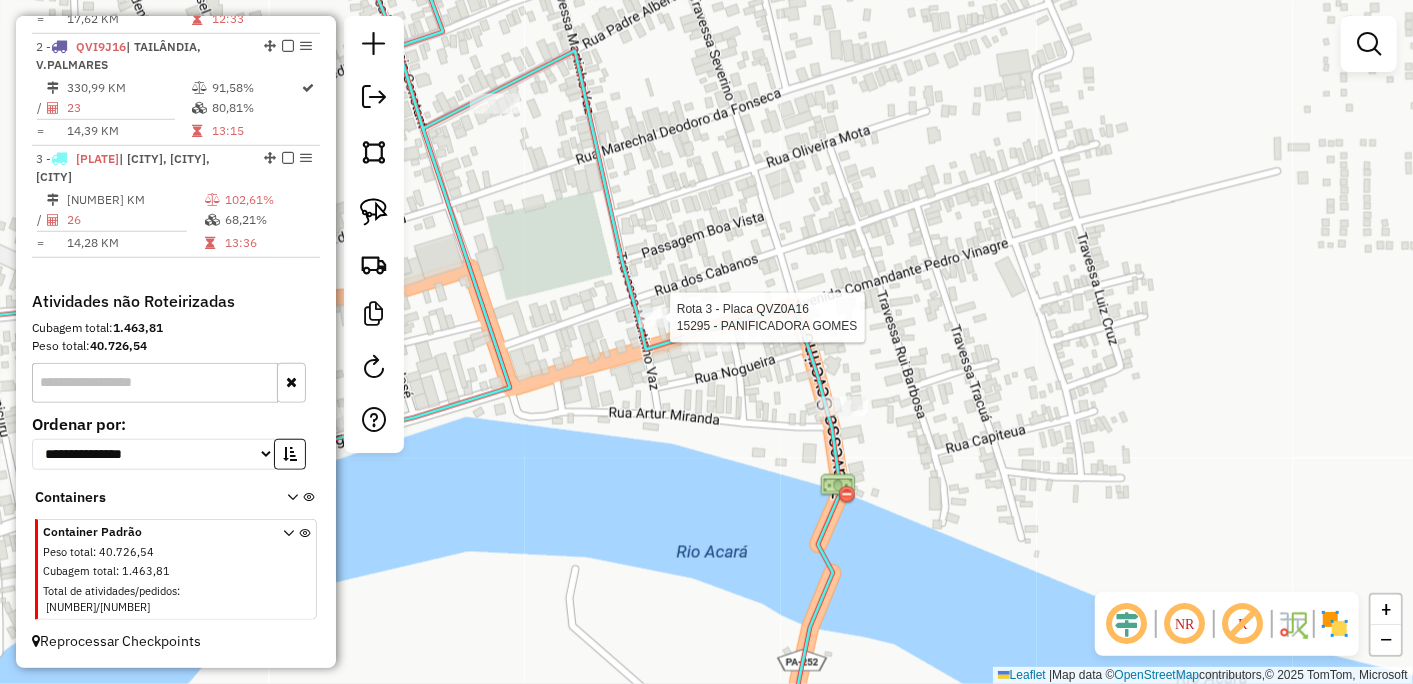 select on "**********" 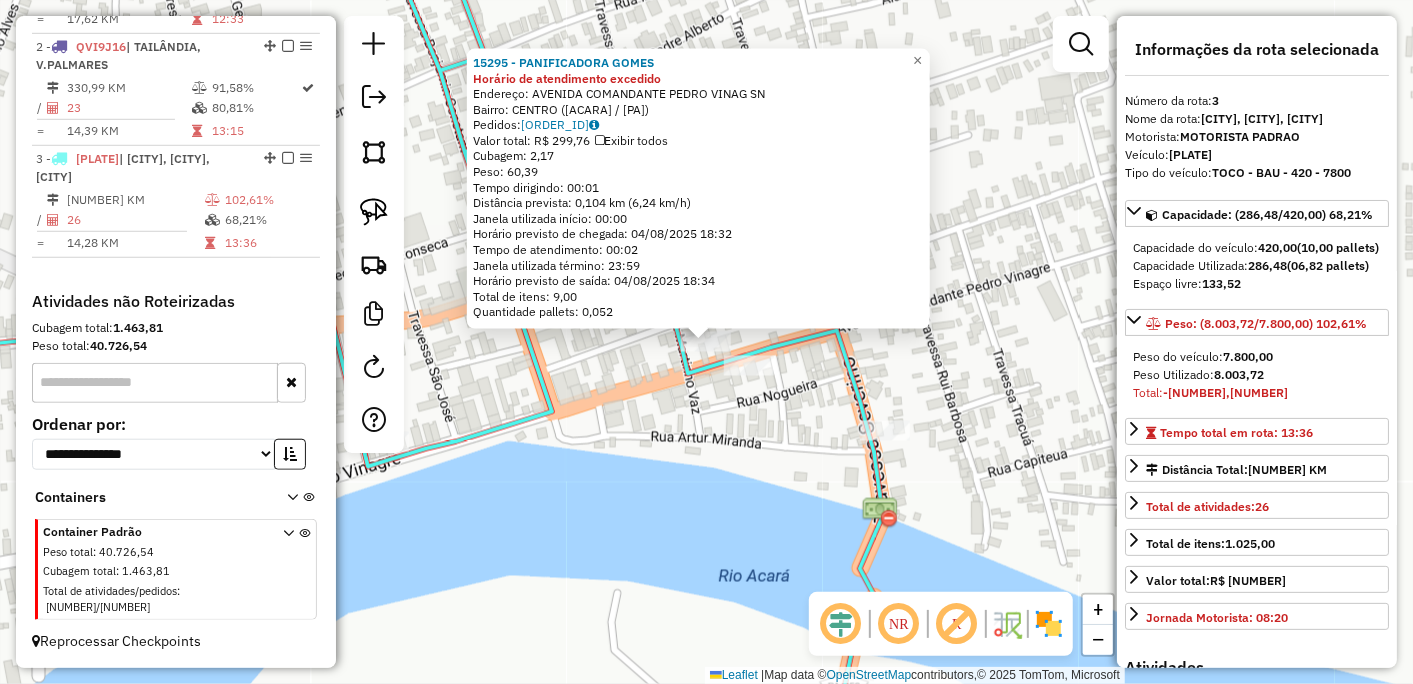 click on "15295 - PANIFICADORA GOMES Horário de atendimento excedido Endereço: AVENIDA COMANDANTE PEDRO VINAG SN Bairro: CENTRO ([ACARA] / [PA]) Pedidos: [ORDER_ID] Valor total: R$ [PRICE] Exibir todos Cubagem: [CUBAGE] Peso: [WEIGHT] Tempo dirigindo: 00:01 Distância prevista: [DISTANCE] km ([SPEED] km/h) Janela utilizada início: 00:00 Horário previsto de chegada: [DATE] [TIME] Tempo de atendimento: 00:02 Janela utilizada término: 23:59 Horário previsto de saída: [DATE] [TIME] Total de itens: [ITEMS] Quantidade pallets: [PALLETS] × Janela de atendimento Grade de atendimento Capacidade Transportadoras Veículos Cliente Pedidos Rotas Selecione os dias de semana para filtrar as janelas de atendimento Seg Ter Qua Qui Sex Sáb Dom Informe o período da janela de atendimento: De: Até: Filtrar exatamente a janela do cliente Considerar janela de atendimento padrão Selecione os dias de semana para filtrar as grades de atendimento Seg Ter Qua Qui Sex Sáb Dom Peso mínimo: +" 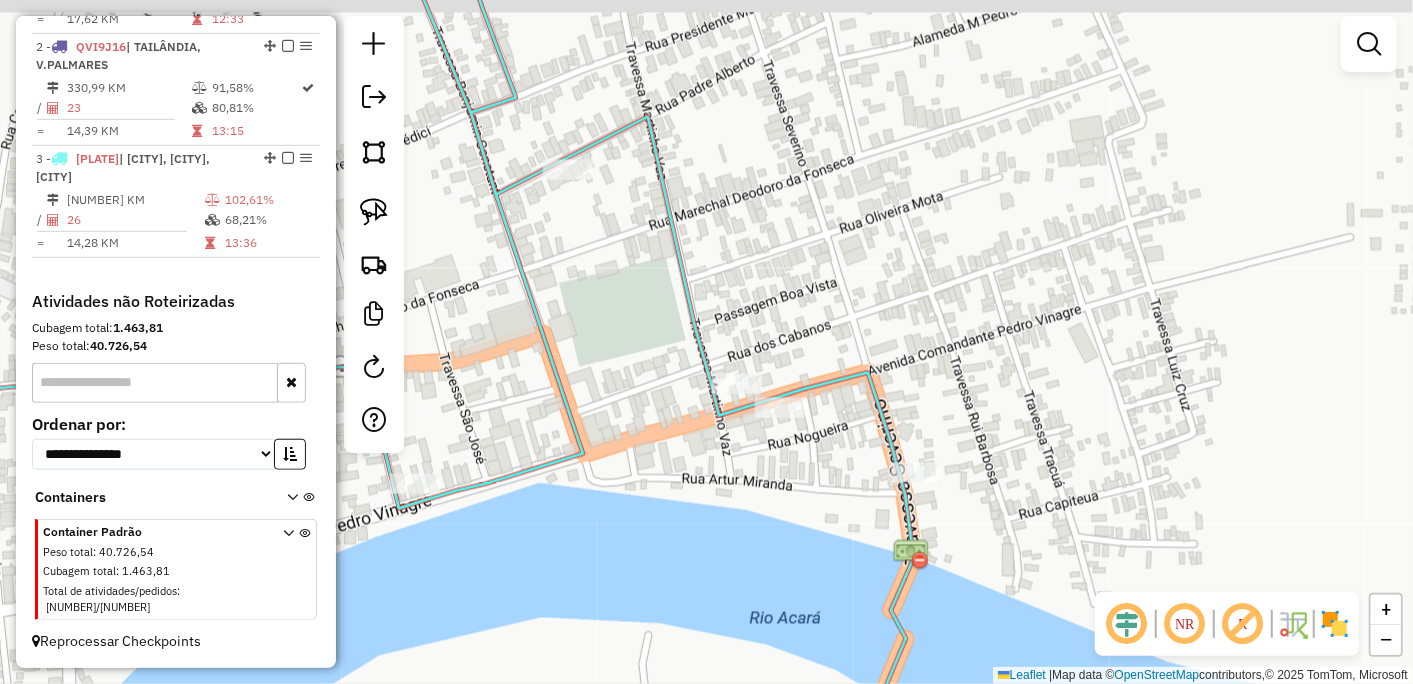drag, startPoint x: 612, startPoint y: 382, endPoint x: 718, endPoint y: 400, distance: 107.51744 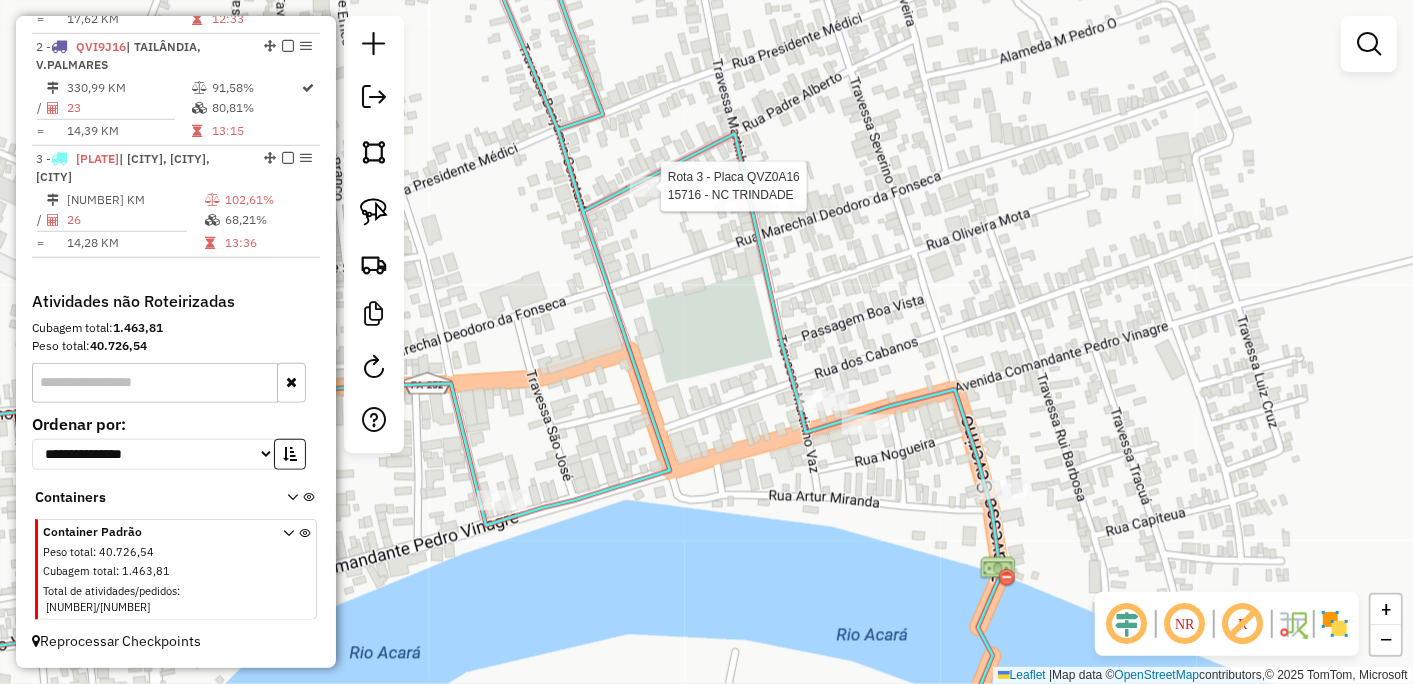 select on "**********" 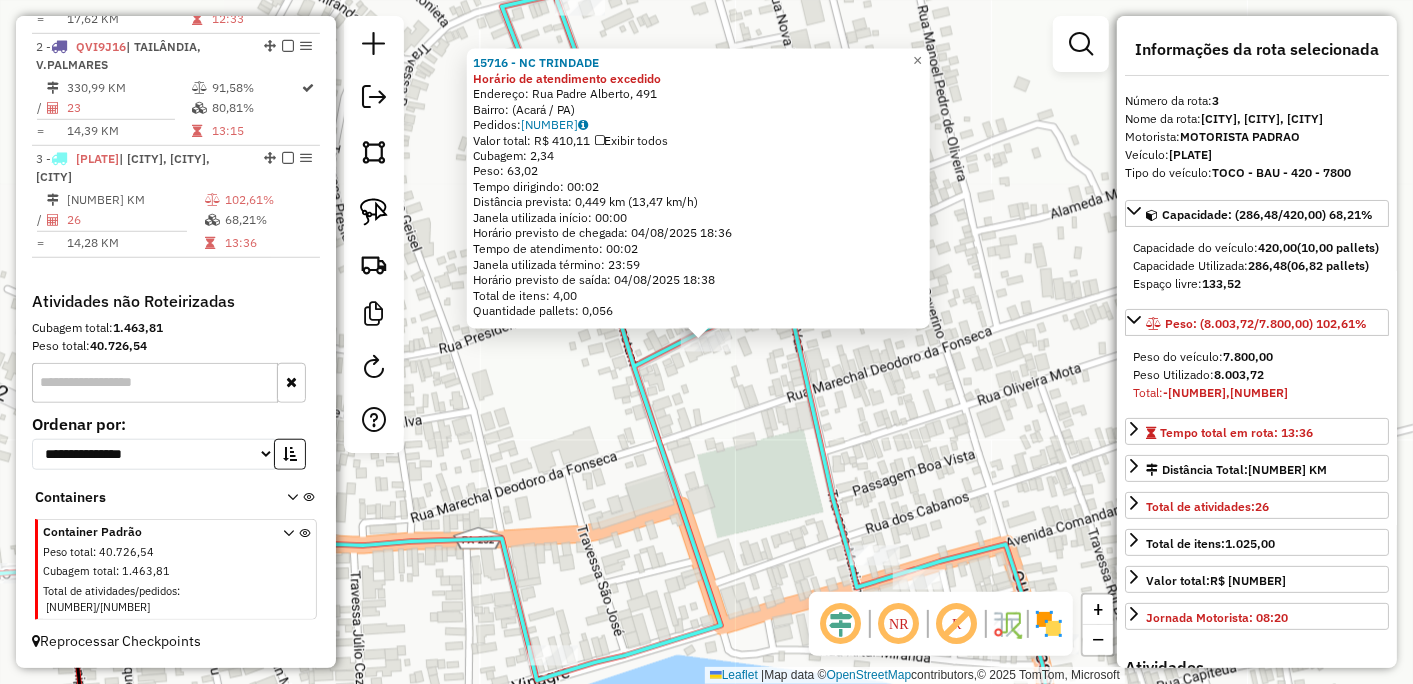 click on "15716 - NC TRINDADE Horário de atendimento excedido  Endereço: Rua Padre Alberto, 491   Bairro:  ([CITY] / [STATE])   Pedidos:  [NUMBER]   Valor total: R$ 410,11   Exibir todos   Cubagem: 2,34  Peso: 63,02  Tempo dirigindo: 00:02   Distância prevista: 0,449 km (13,47 km/h)   Janela utilizada início: 00:00   Horário previsto de chegada: 04/08/2025 18:36   Tempo de atendimento: 00:02   Janela utilizada término: 23:59   Horário previsto de saída: 04/08/2025 18:38   Total de itens: 4,00   Quantidade pallets: 0,056  × Janela de atendimento Grade de atendimento Capacidade Transportadoras Veículos Cliente Pedidos  Rotas Selecione os dias de semana para filtrar as janelas de atendimento  Seg   Ter   Qua   Qui   Sex   Sáb   Dom  Informe o período da janela de atendimento: De: Até:  Filtrar exatamente a janela do cliente  Considerar janela de atendimento padrão  Selecione os dias de semana para filtrar as grades de atendimento  Seg   Ter   Qua   Qui   Sex   Sáb   Dom   Peso mínimo:   Peso máximo:   De:  De:" 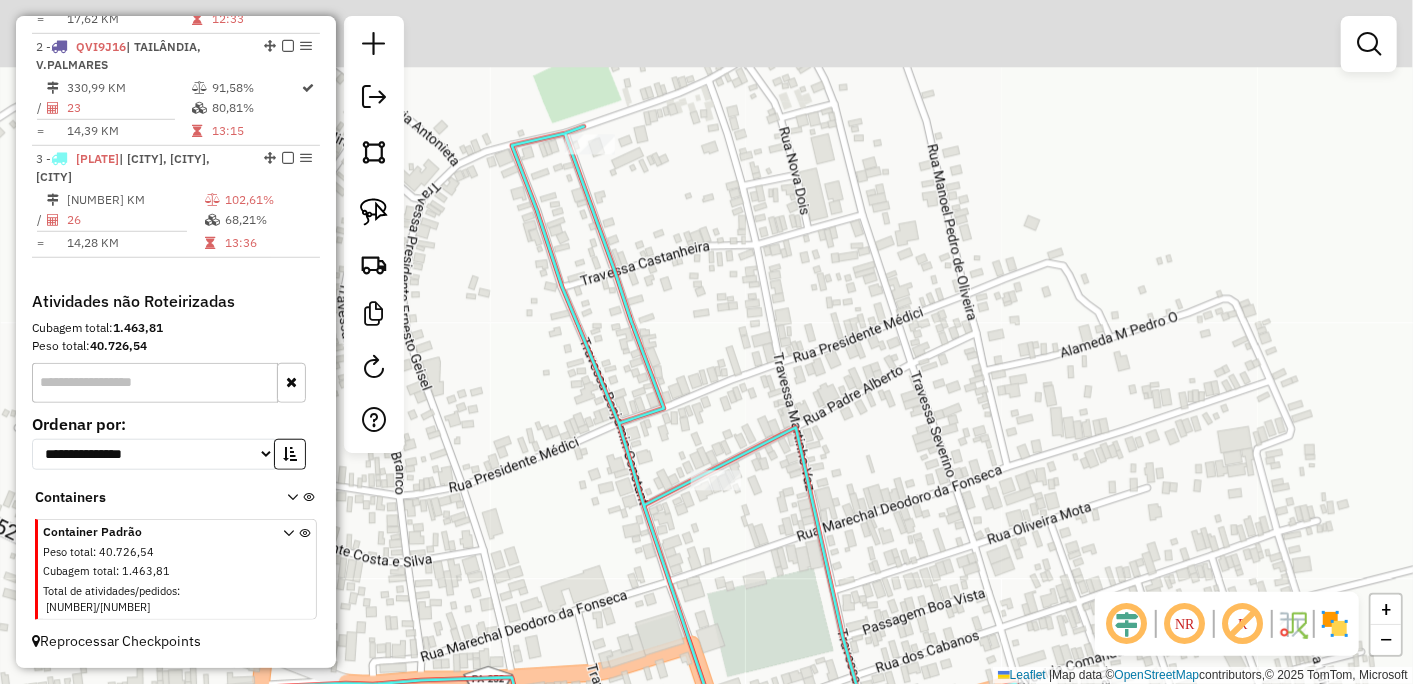 drag, startPoint x: 596, startPoint y: 233, endPoint x: 615, endPoint y: 257, distance: 30.610456 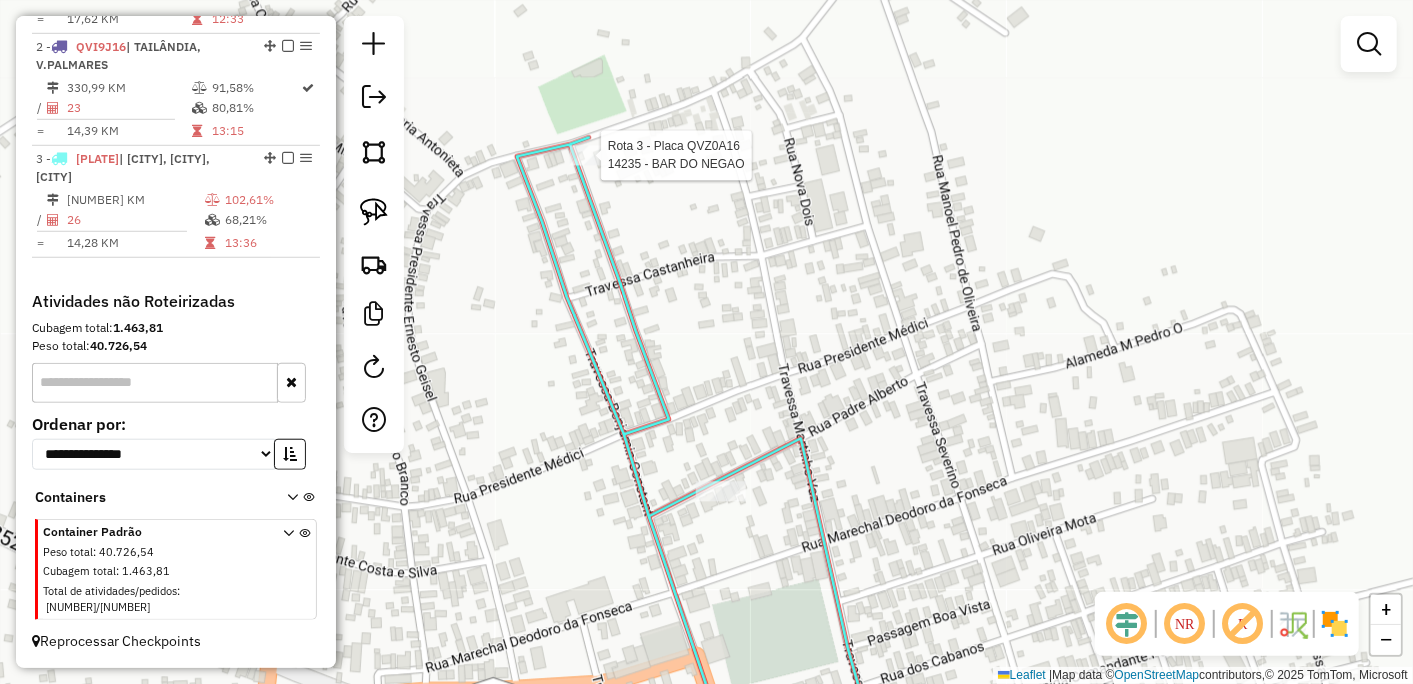 select on "**********" 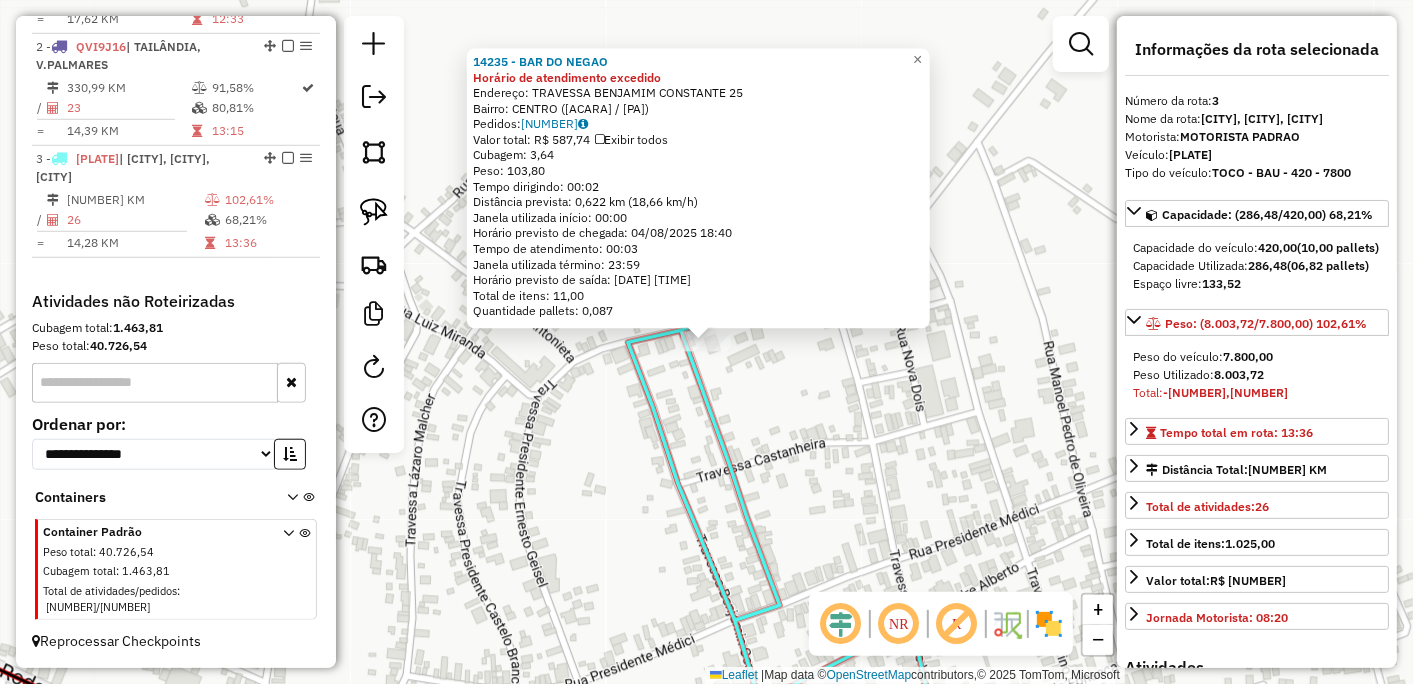 click on "[NUMBER] - [TEXT] Horário de atendimento excedido  Endereço:  [STREET] [NUMBER]   Bairro: [BAIRRO] ([CITY] / [STATE])   Pedidos:  [NUMBER]   Valor total: R$ [NUMBER],[NUMBER]   Exibir todos   Cubagem: [NUMBER],[NUMBER]  Peso: [NUMBER],[NUMBER]  Tempo dirigindo: [TIME]   Distância prevista: [NUMBER] km ([NUMBER] km/h)   Janela utilizada início: [TIME]   Horário previsto de chegada: [DATE] [TIME]   Tempo de atendimento: [TIME]   Janela utilizada término: [TIME]   Horário previsto de saída: [DATE] [TIME]   Total de itens: [NUMBER],[NUMBER]   Quantidade pallets: [NUMBER]  × Janela de atendimento Grade de atendimento Capacidade Transportadoras Veículos Cliente Pedidos  Rotas Selecione os dias de semana para filtrar as janelas de atendimento  Seg   Ter   Qua   Qui   Sex   Sáb   Dom  Informe o período da janela de atendimento: De: Até:  Filtrar exatamente a janela do cliente  Considerar janela de atendimento padrão  Selecione os dias de semana para filtrar as grades de atendimento  Seg   Ter   Qua   Qui   Sex   Sáb   Dom   Peso mínimo:   De:  +" 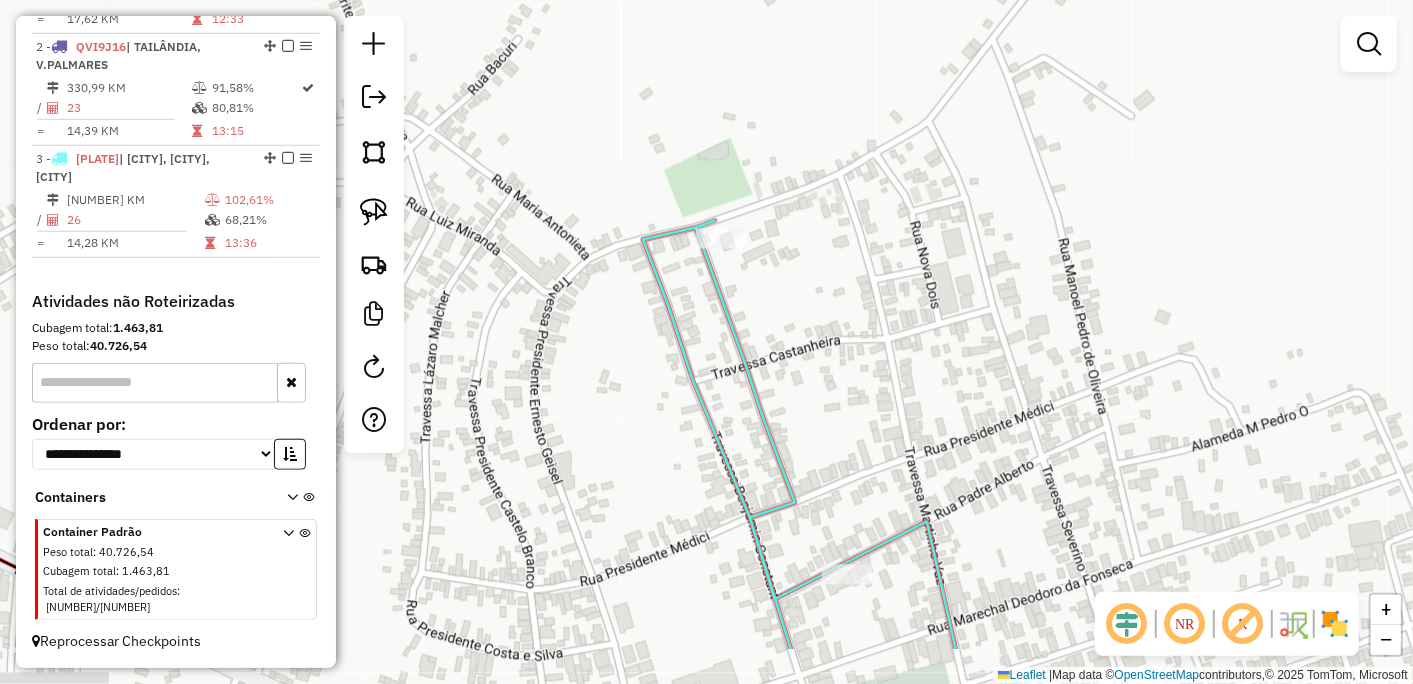 drag, startPoint x: 617, startPoint y: 516, endPoint x: 693, endPoint y: 130, distance: 393.41074 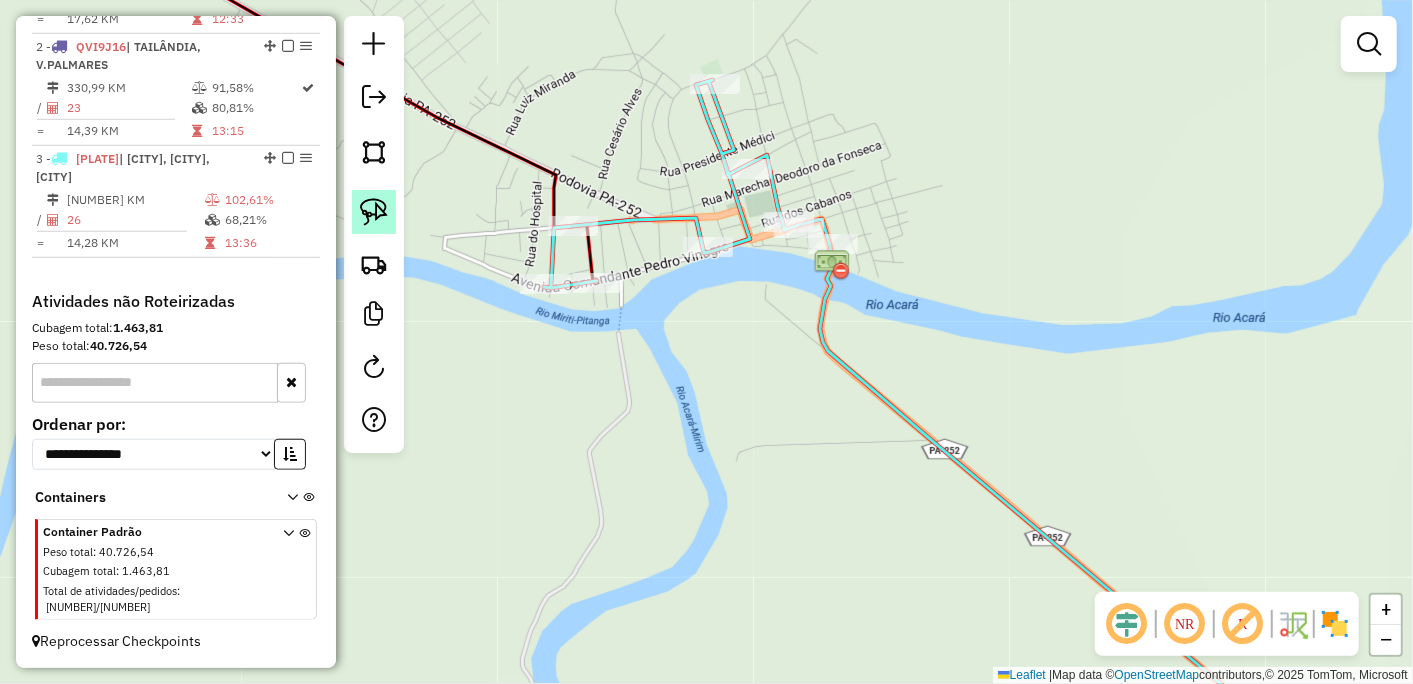 click 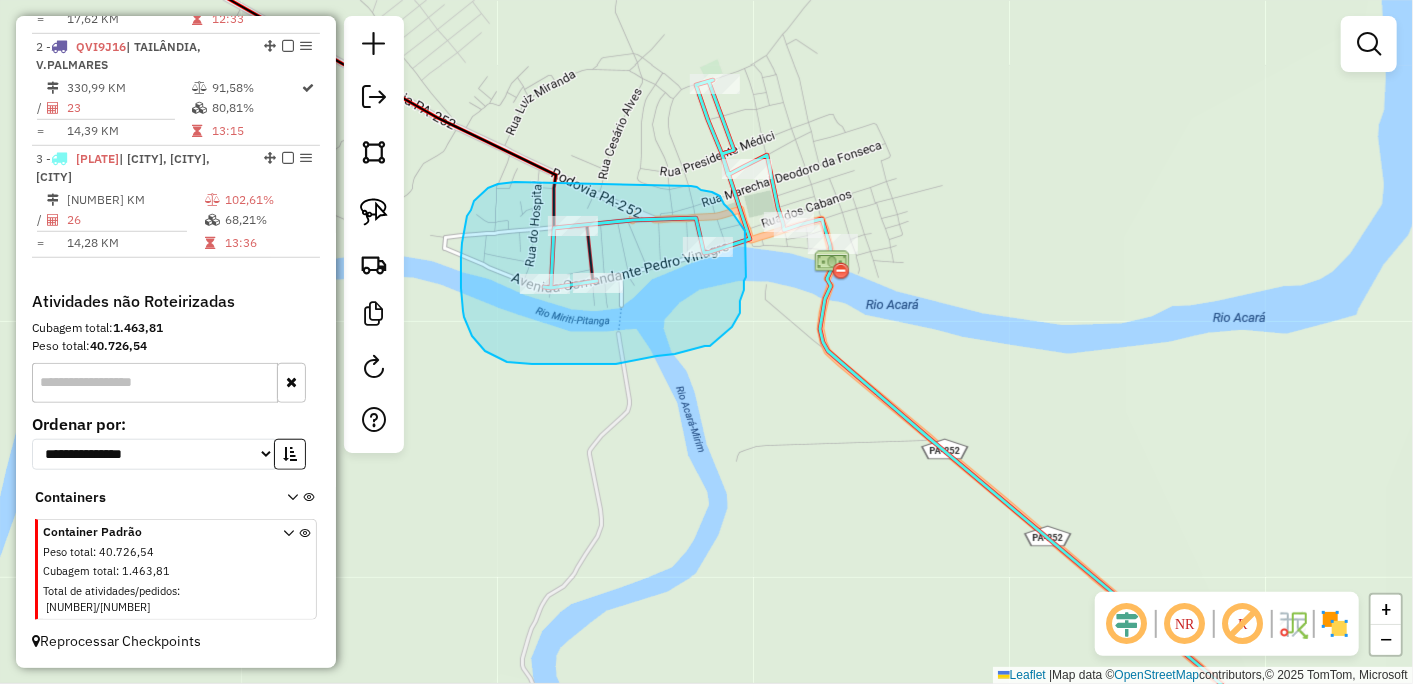 drag, startPoint x: 467, startPoint y: 216, endPoint x: 691, endPoint y: 186, distance: 226 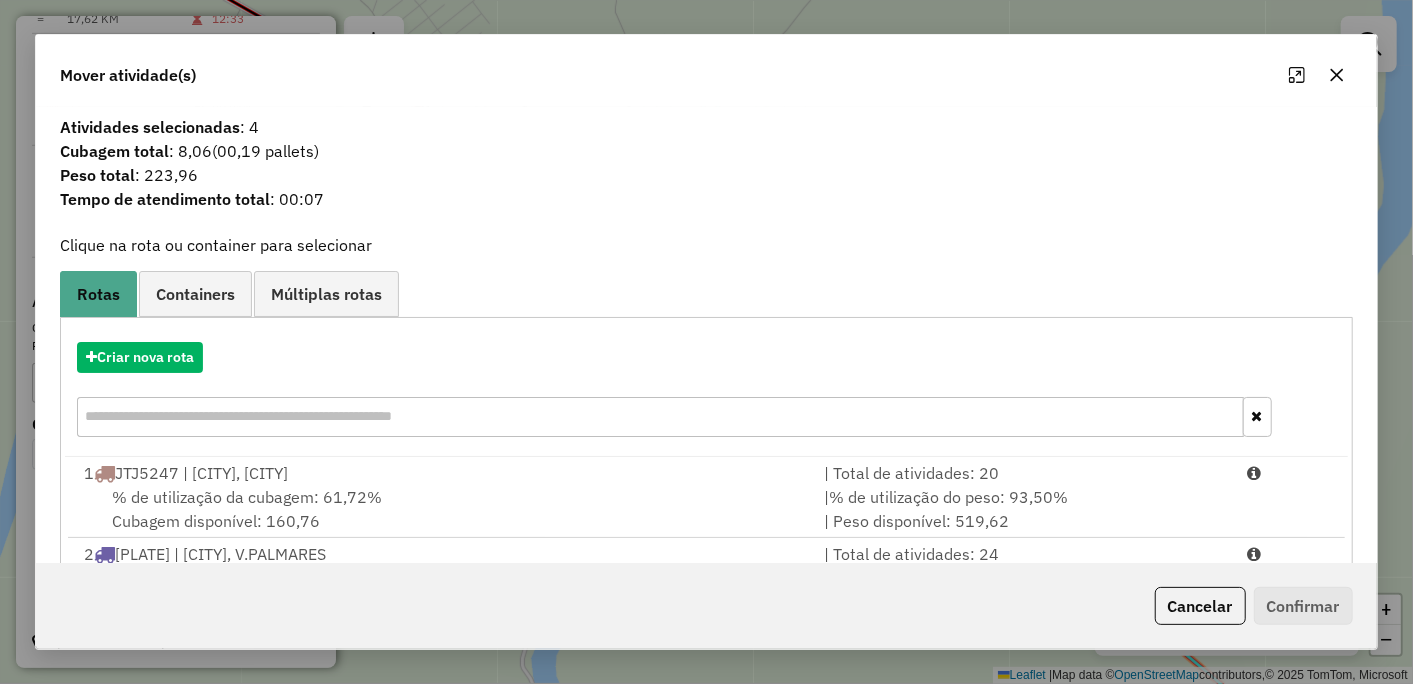 click 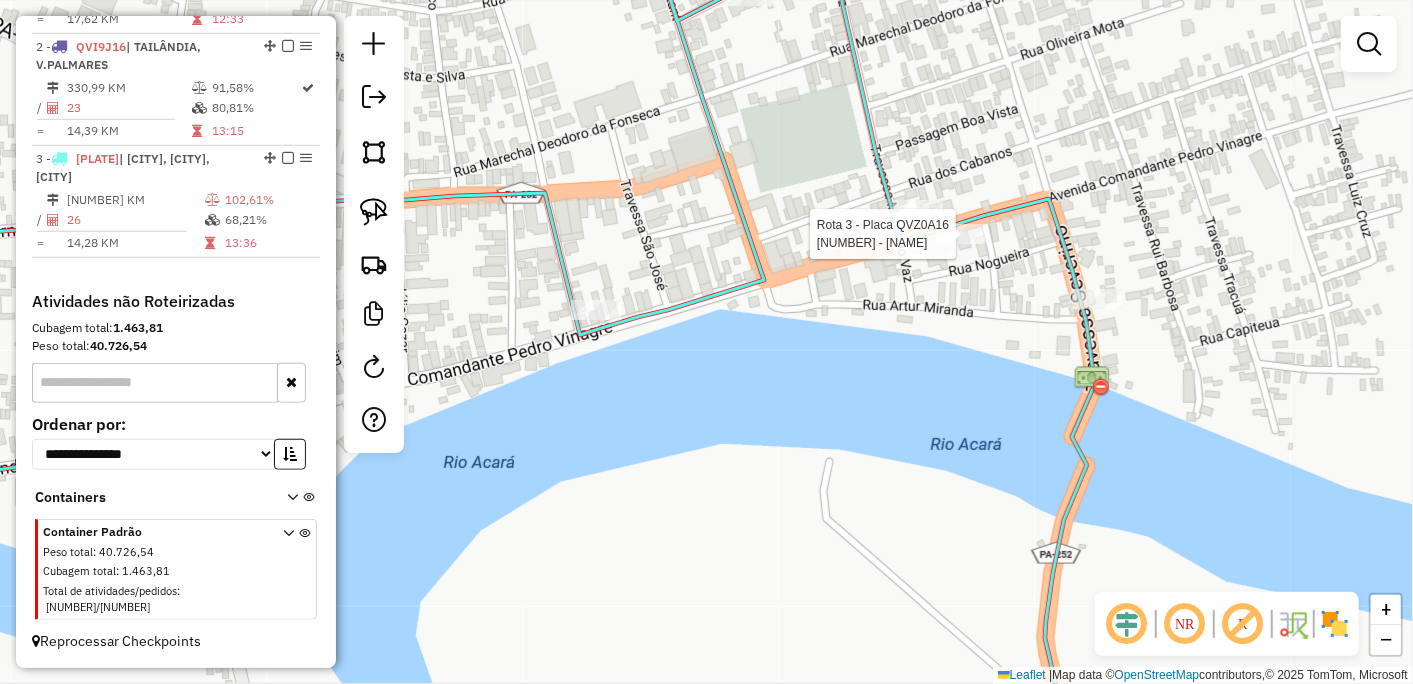 select on "**********" 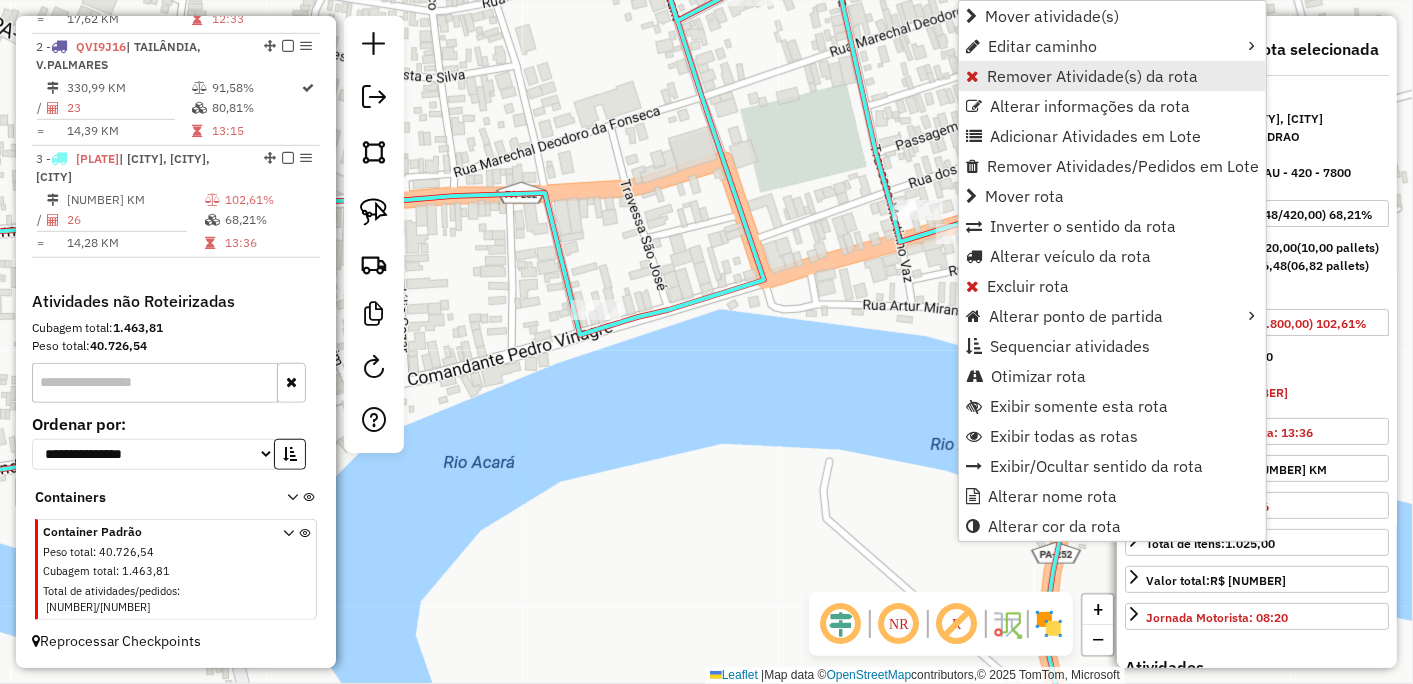 click on "Remover Atividade(s) da rota" at bounding box center [1092, 76] 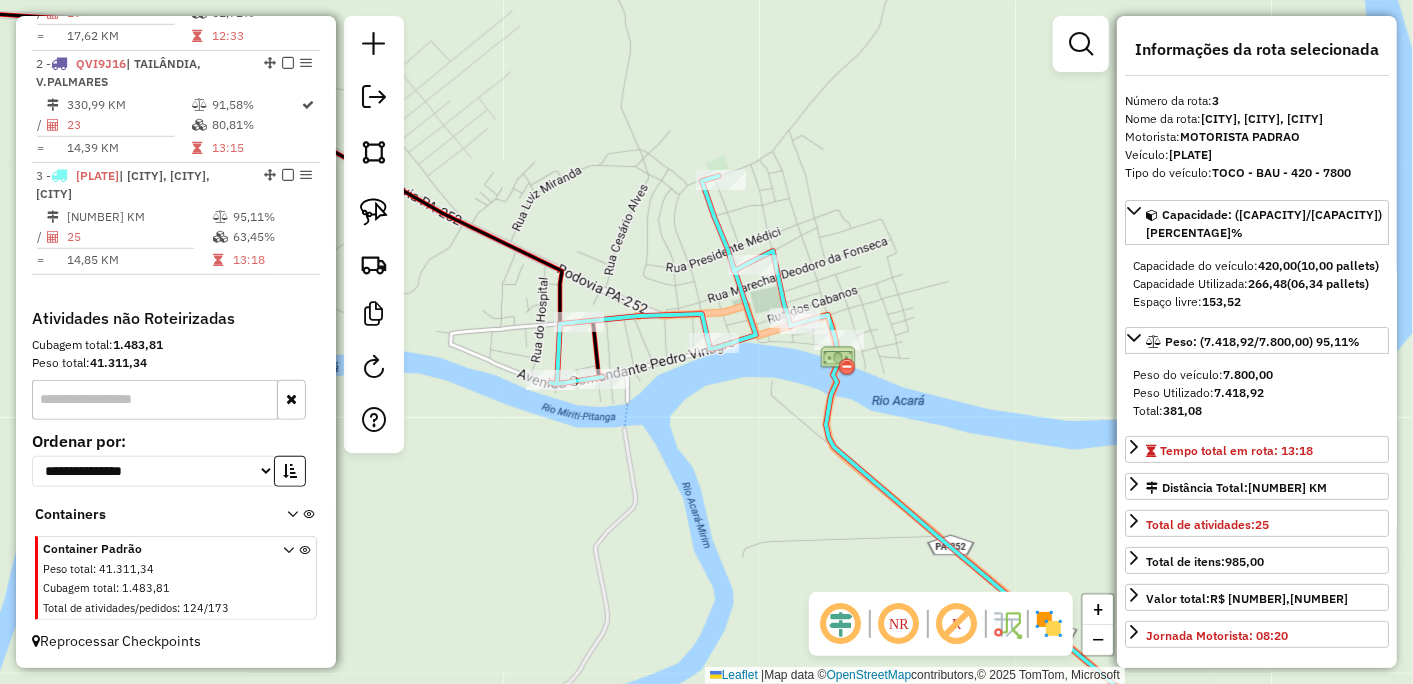drag, startPoint x: 916, startPoint y: 370, endPoint x: 683, endPoint y: 374, distance: 233.03433 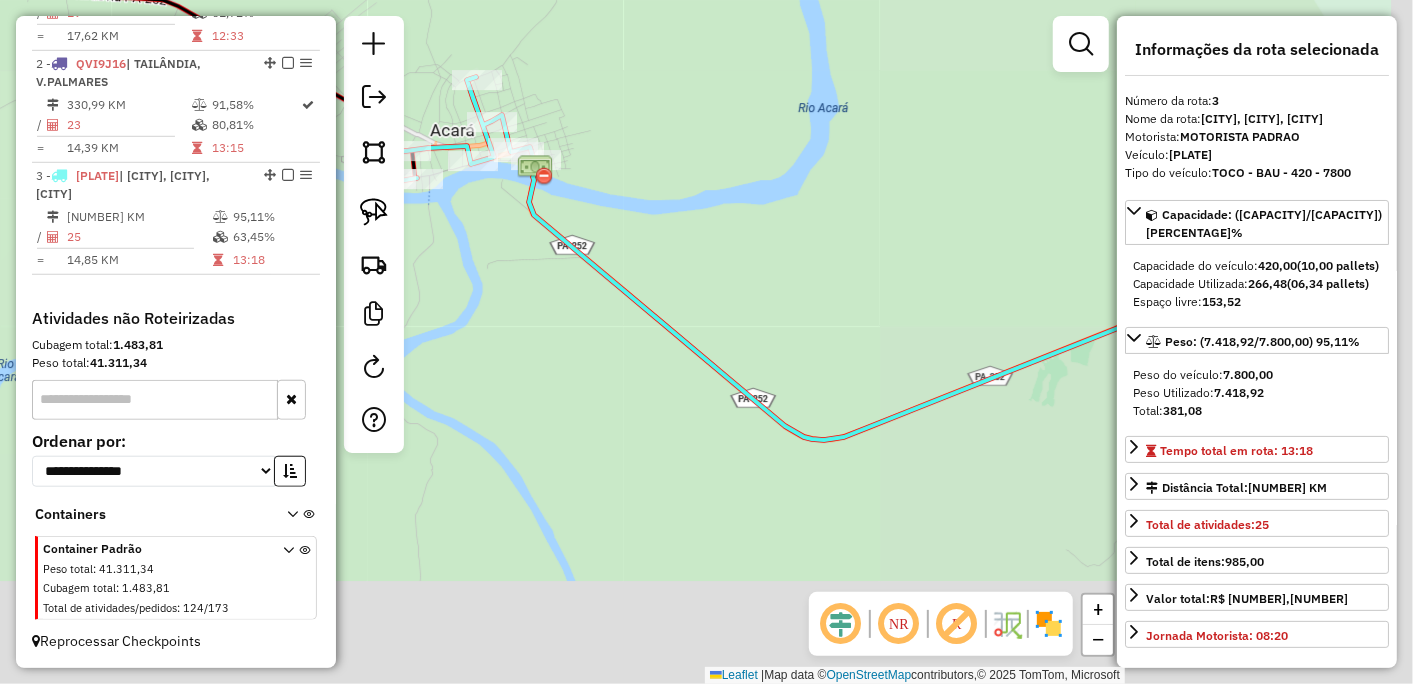 drag, startPoint x: 922, startPoint y: 418, endPoint x: 634, endPoint y: 168, distance: 381.37122 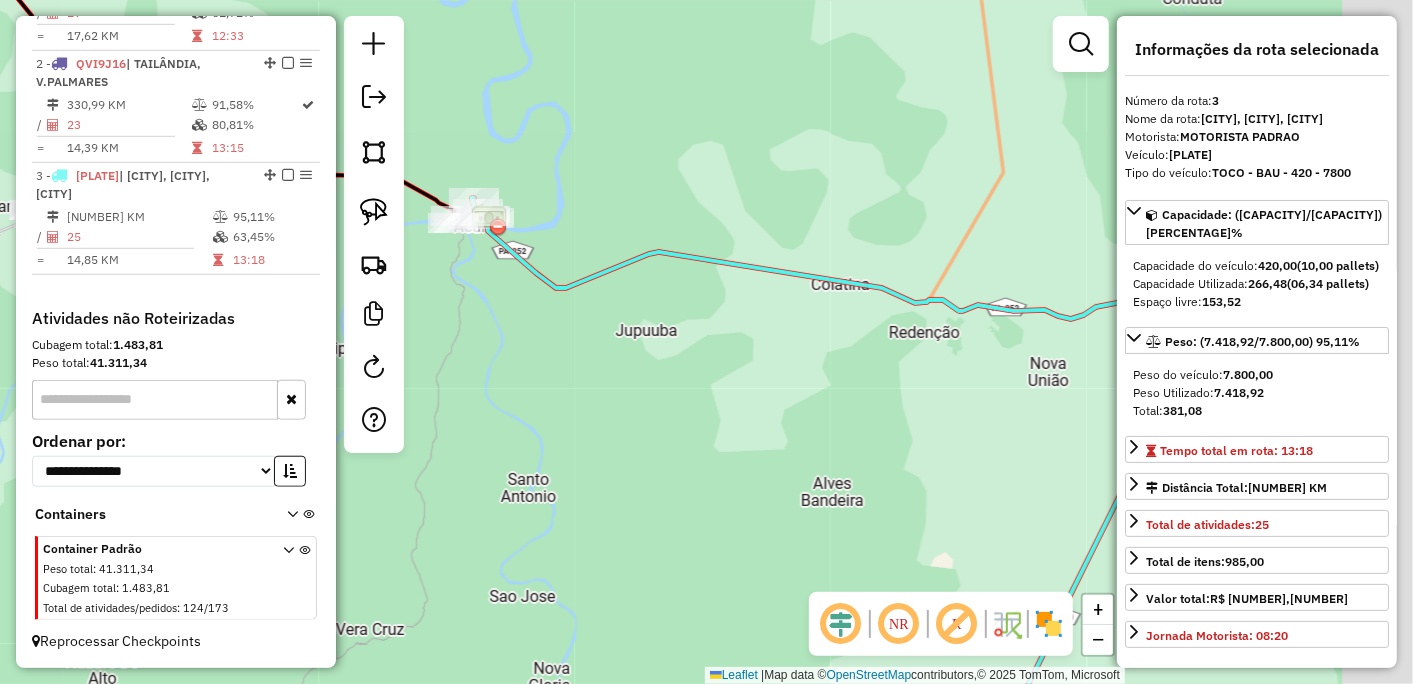 drag, startPoint x: 847, startPoint y: 372, endPoint x: 564, endPoint y: 404, distance: 284.80344 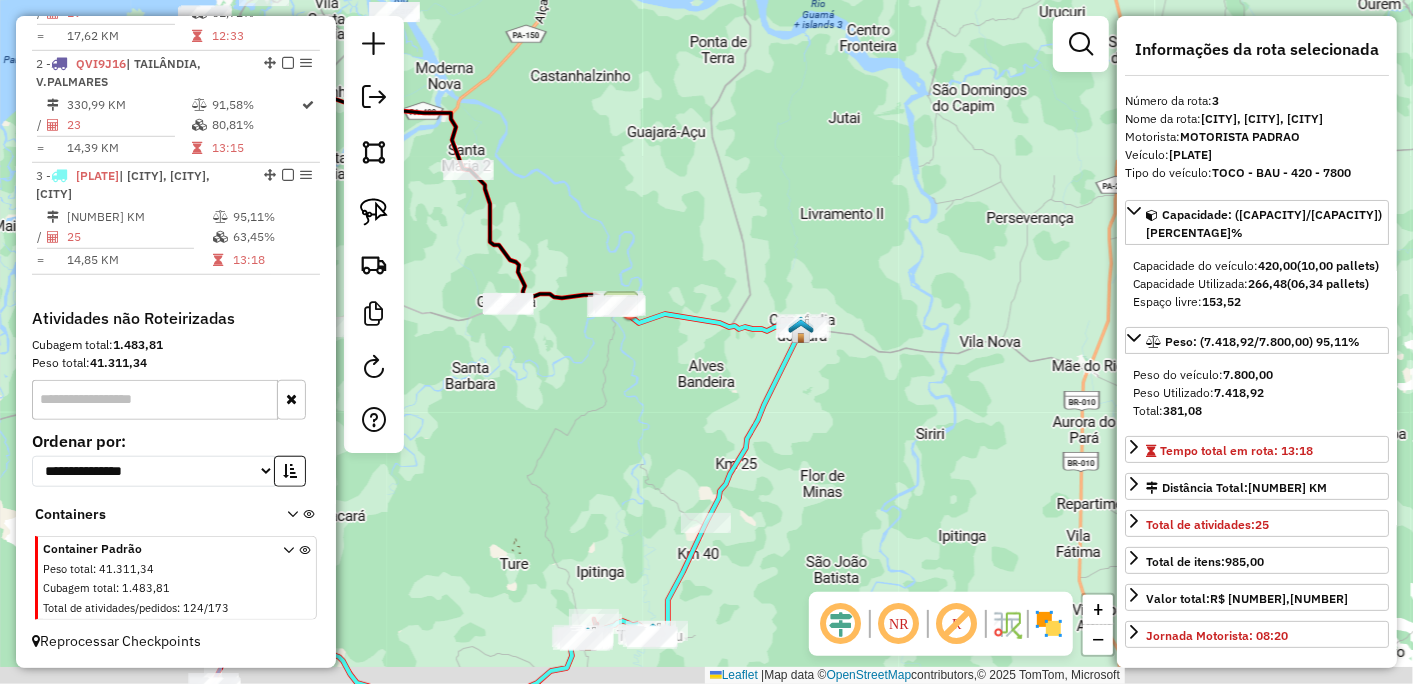 drag, startPoint x: 783, startPoint y: 457, endPoint x: 812, endPoint y: 275, distance: 184.29596 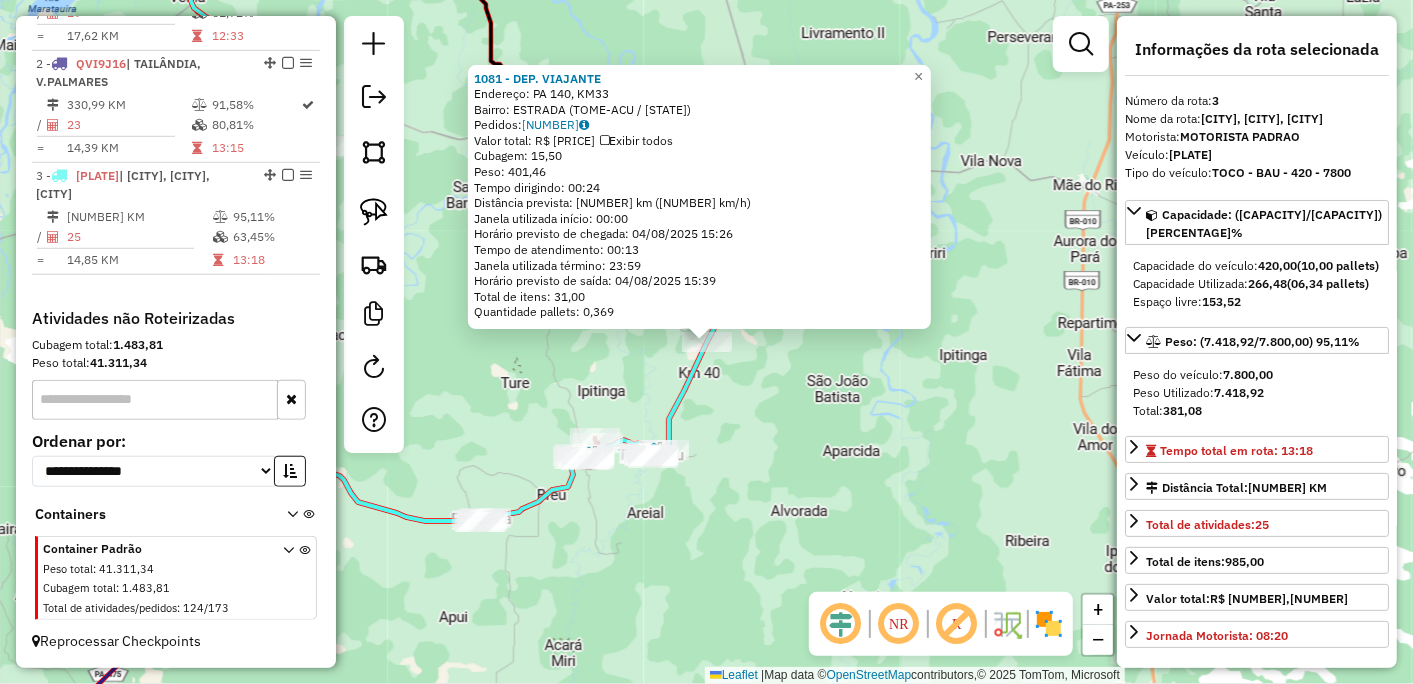 click on "[NUMBER] - [NAME] Endereço: PA [NUMBER], KM[NUMBER] Bairro: [NEIGHBORHOOD] ([CITY] / [STATE]) Pedidos: [ORDER_ID] Valor total: R$ [PRICE] Exibir todos Cubagem: [CUBAGE] Peso: [WEIGHT] Tempo dirigindo: [TIME] Distância prevista: [DISTANCE] km ([SPEED]/h) Janela utilizada início: [TIME] Horário previsto de chegada: [DATE] [TIME] Tempo de atendimento: [TIME] Janela utilizada término: [TIME] Horário previsto de saída: [DATE] [TIME] Total de itens: [ITEMS] Quantidade pallets: [PALLETS] × Janela de atendimento Grade de atendimento Capacidade Transportadoras Veículos Cliente Pedidos Rotas Selecione os dias de semana para filtrar as janelas de atendimento Seg Ter Qua Qui Sex Sáb Dom Informe o período da janela de atendimento: De: Até: Filtrar exatamente a janela do cliente Considerar janela de atendimento padrão Selecione os dias de semana para filtrar as grades de atendimento Seg Ter Qua Qui Sex Sáb Dom Considerar clientes sem dia de atendimento cadastrado De: De:" 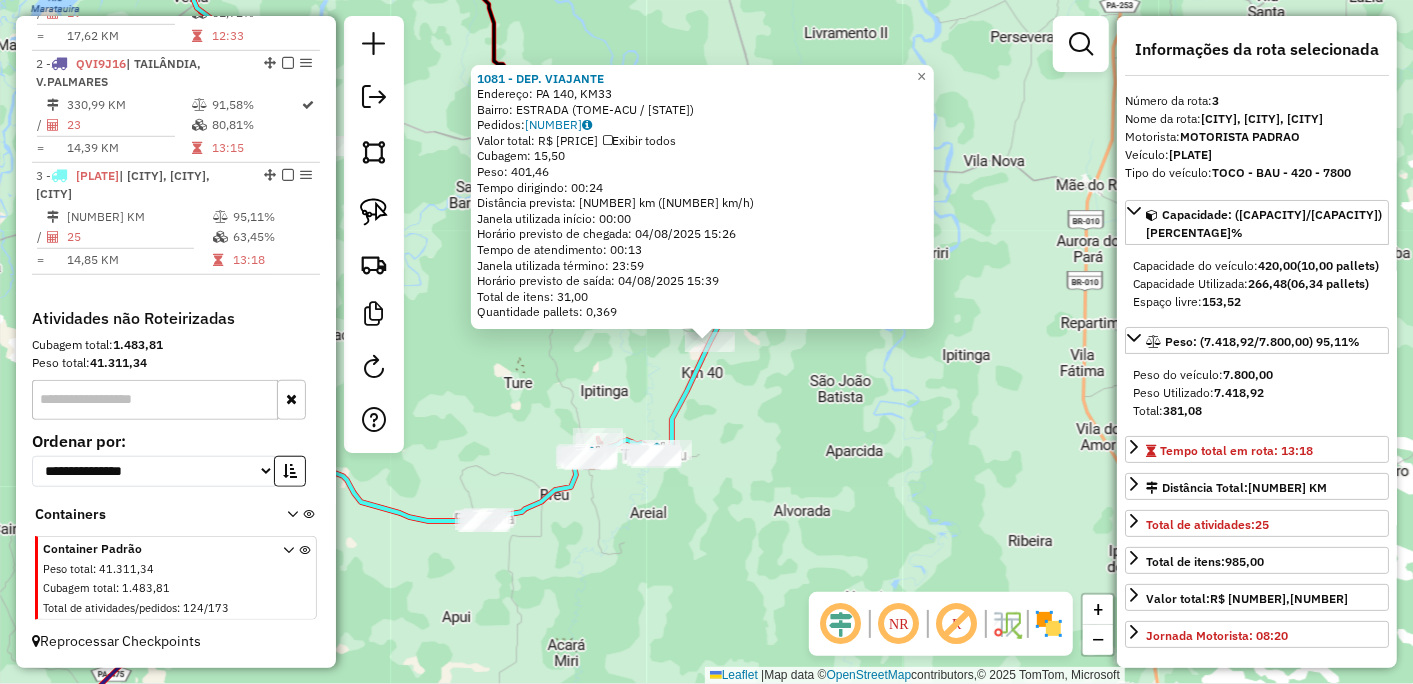click on "[NUMBER] - [NAME] Endereço: PA [NUMBER], KM[NUMBER] Bairro: [NEIGHBORHOOD] ([CITY] / [STATE]) Pedidos: [ORDER_ID] Valor total: R$ [PRICE] Exibir todos Cubagem: [CUBAGE] Peso: [WEIGHT] Tempo dirigindo: [TIME] Distância prevista: [DISTANCE] km ([SPEED]/h) Janela utilizada início: [TIME] Horário previsto de chegada: [DATE] [TIME] Tempo de atendimento: [TIME] Janela utilizada término: [TIME] Horário previsto de saída: [DATE] [TIME] Total de itens: [ITEMS] Quantidade pallets: [PALLETS] × Janela de atendimento Grade de atendimento Capacidade Transportadoras Veículos Cliente Pedidos Rotas Selecione os dias de semana para filtrar as janelas de atendimento Seg Ter Qua Qui Sex Sáb Dom Informe o período da janela de atendimento: De: Até: Filtrar exatamente a janela do cliente Considerar janela de atendimento padrão Selecione os dias de semana para filtrar as grades de atendimento Seg Ter Qua Qui Sex Sáb Dom Considerar clientes sem dia de atendimento cadastrado De: De:" 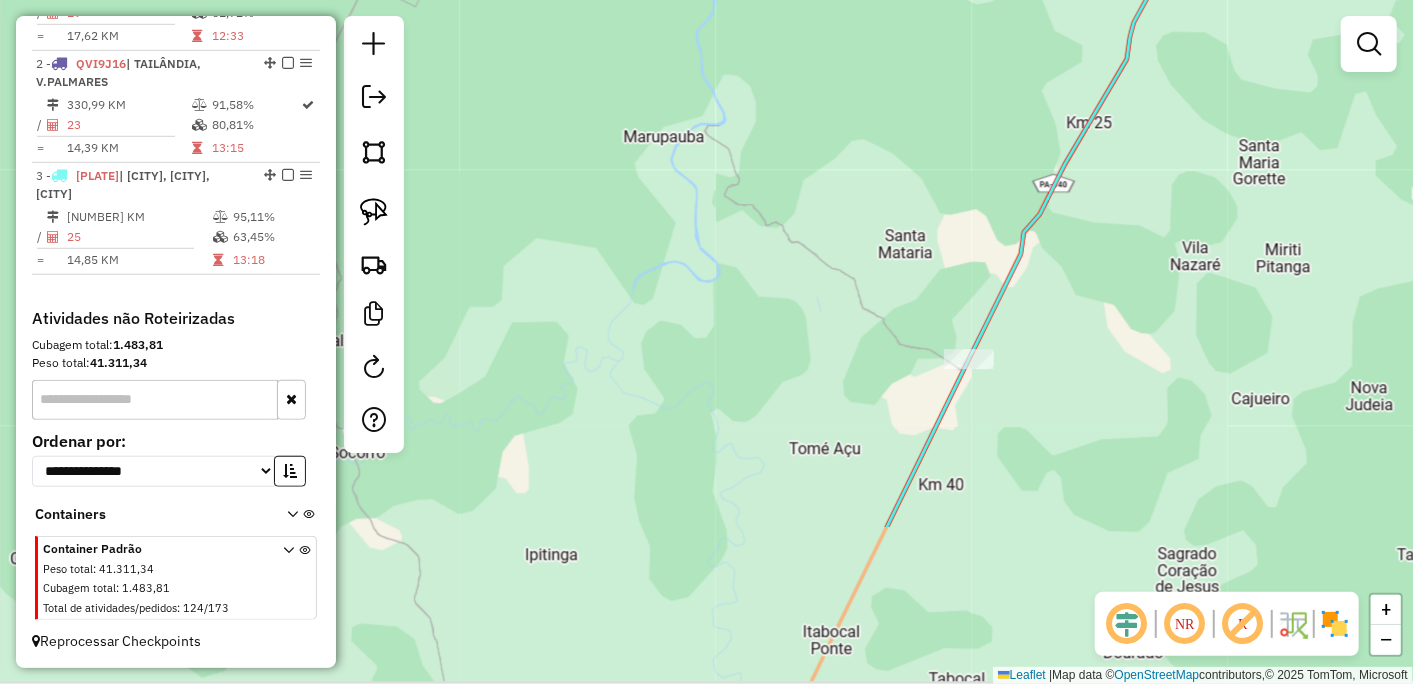 drag, startPoint x: 654, startPoint y: 467, endPoint x: 720, endPoint y: 135, distance: 338.49667 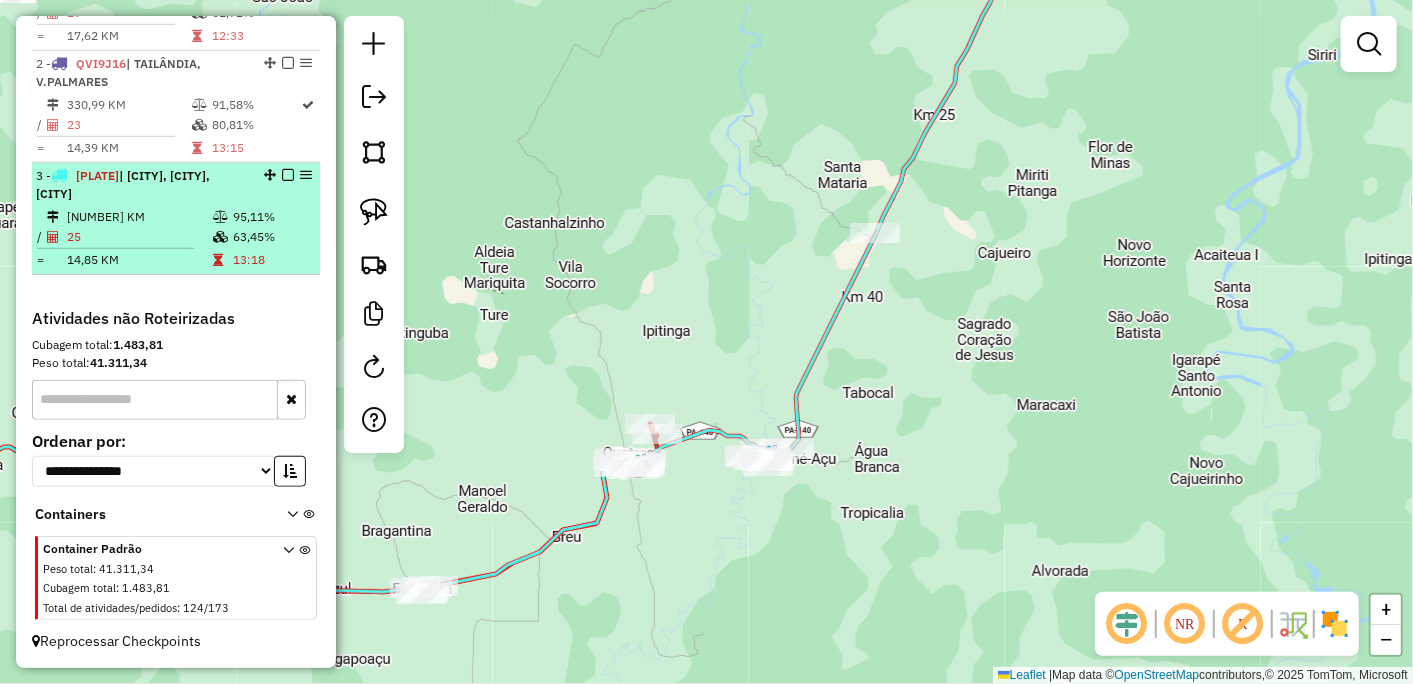 scroll, scrollTop: 603, scrollLeft: 0, axis: vertical 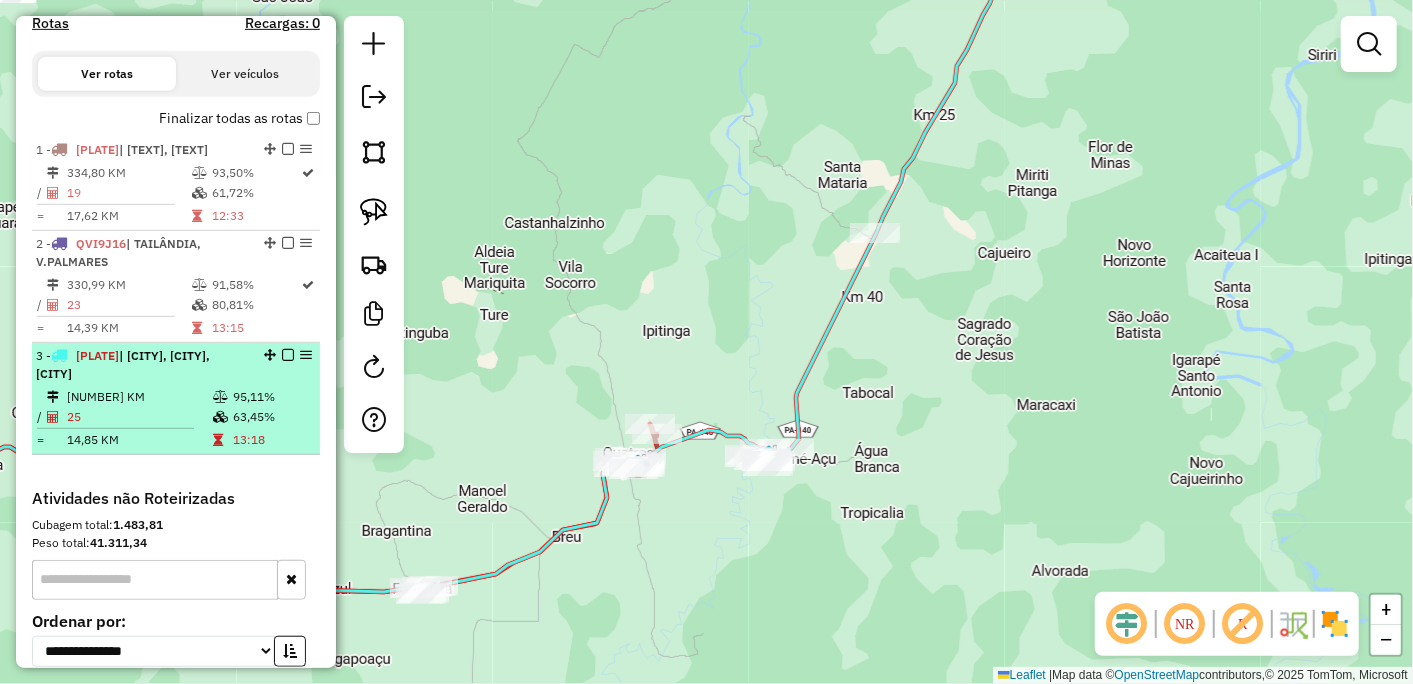 click at bounding box center [288, 355] 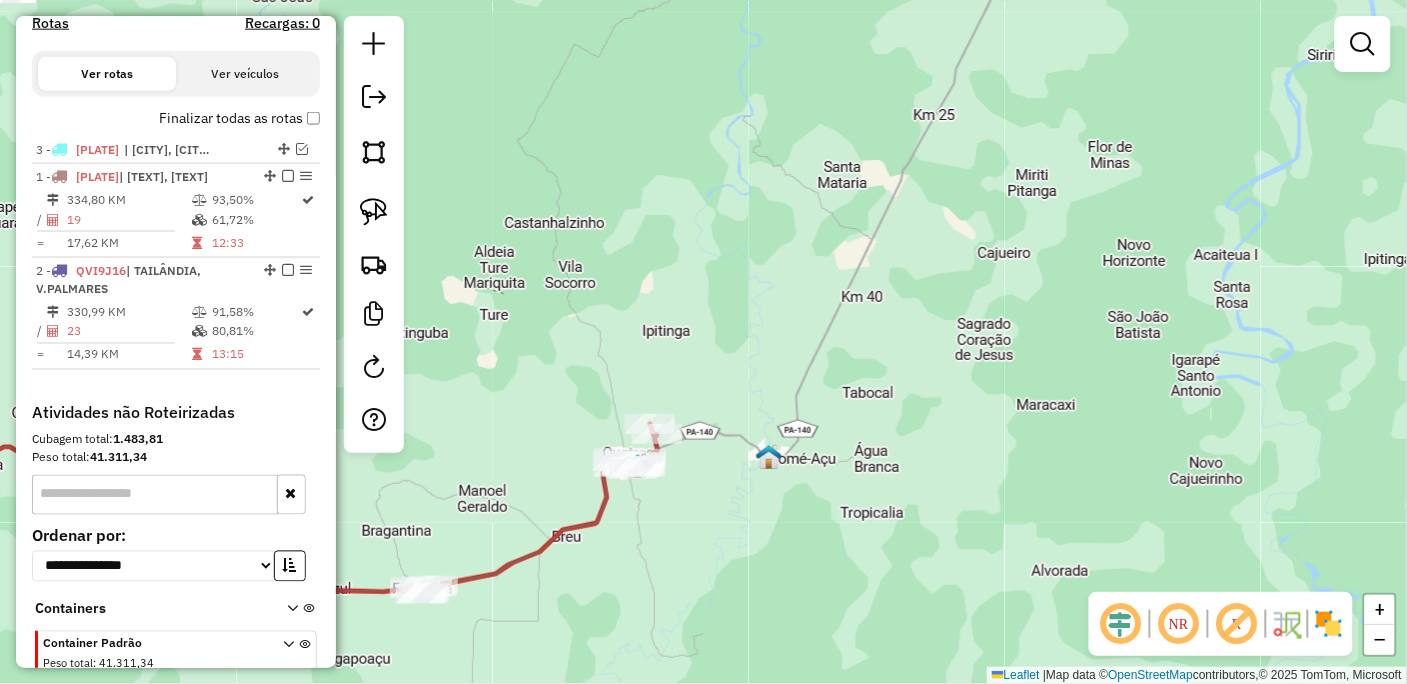 drag, startPoint x: 280, startPoint y: 398, endPoint x: 282, endPoint y: 186, distance: 212.00943 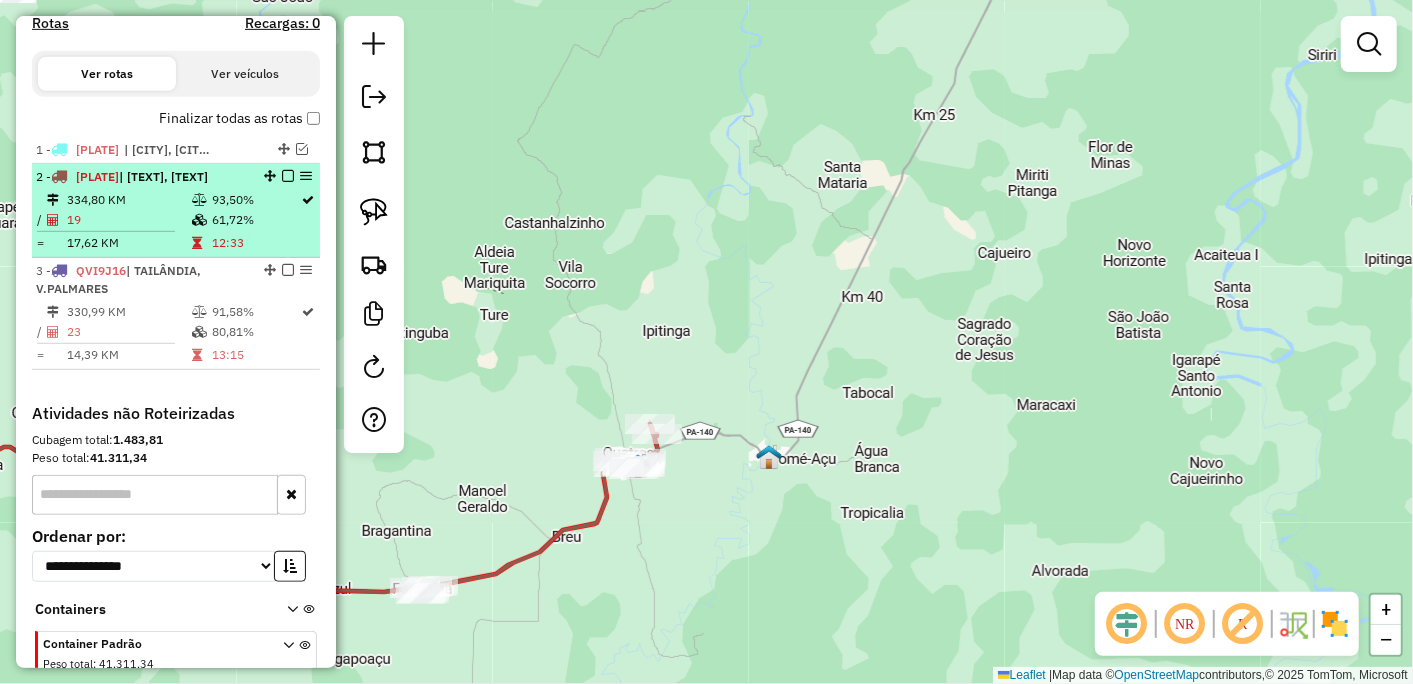 click on "| [TEXT], [TEXT]" at bounding box center (163, 176) 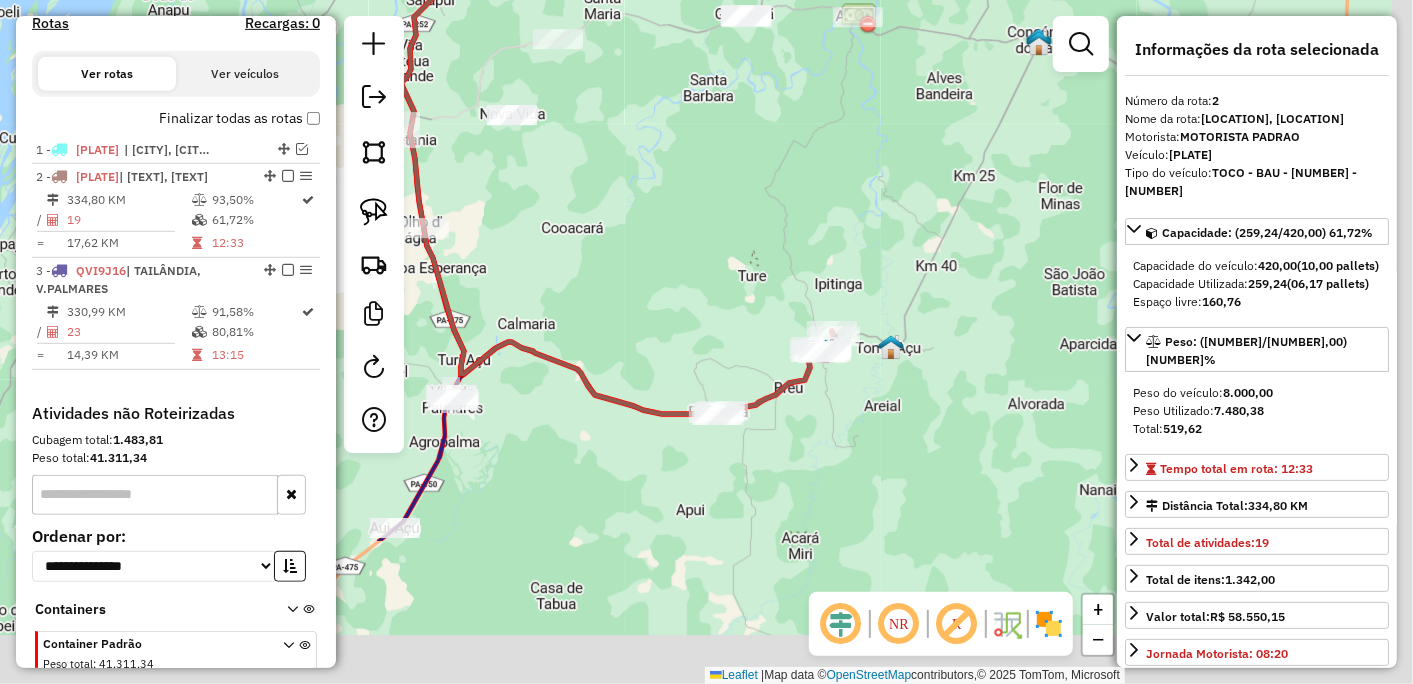 drag, startPoint x: 930, startPoint y: 467, endPoint x: 825, endPoint y: 275, distance: 218.83556 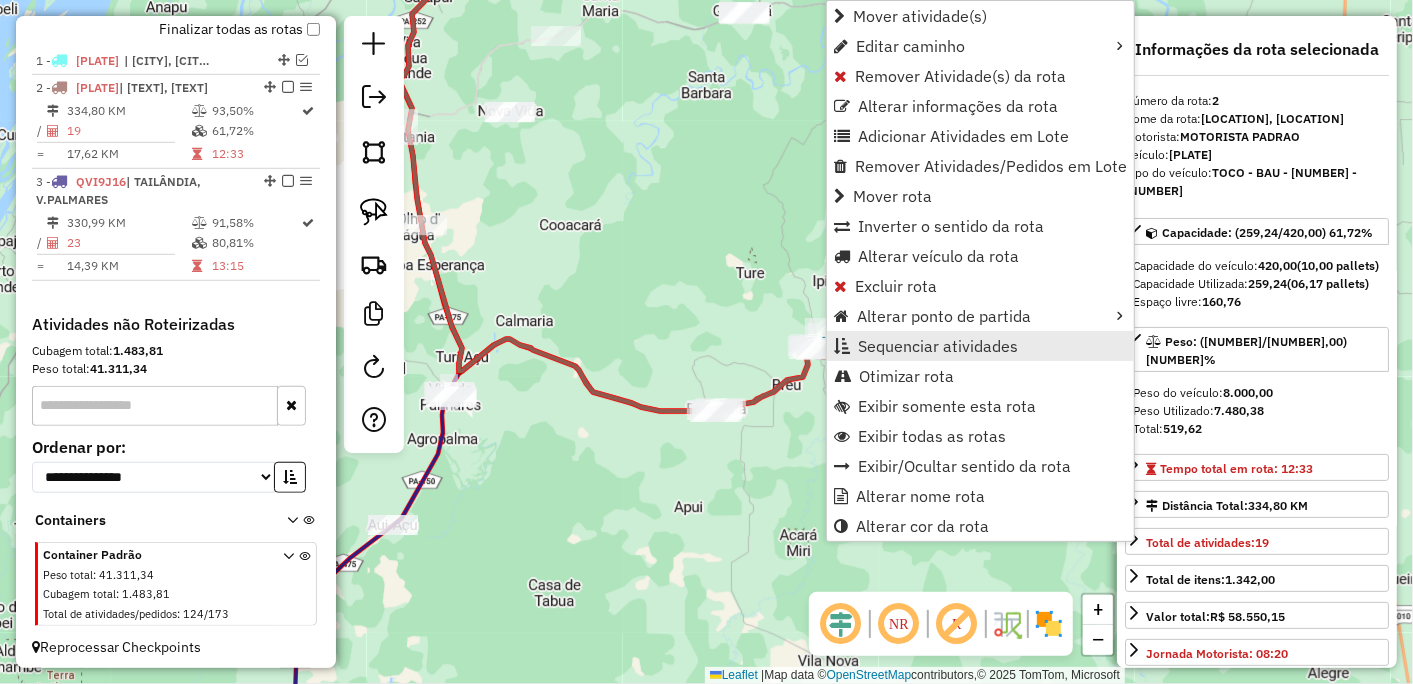 scroll, scrollTop: 741, scrollLeft: 0, axis: vertical 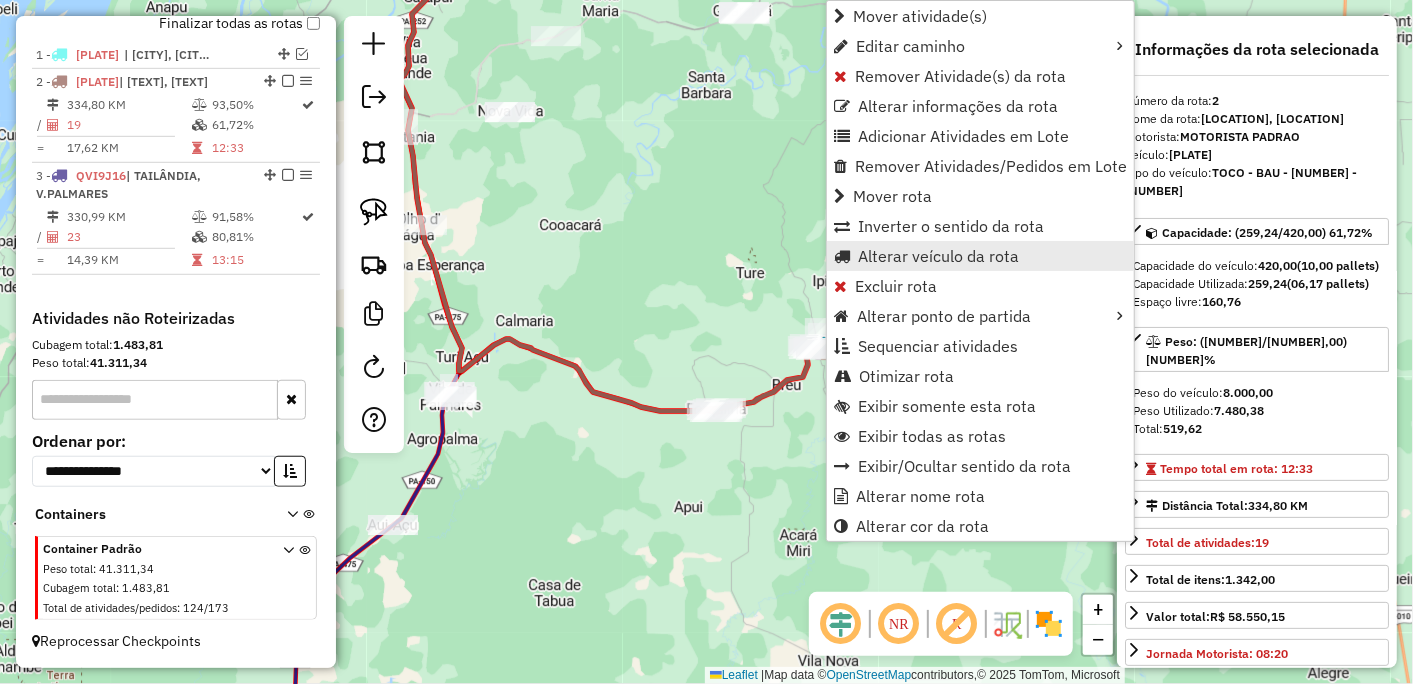 click on "Alterar veículo da rota" at bounding box center [938, 256] 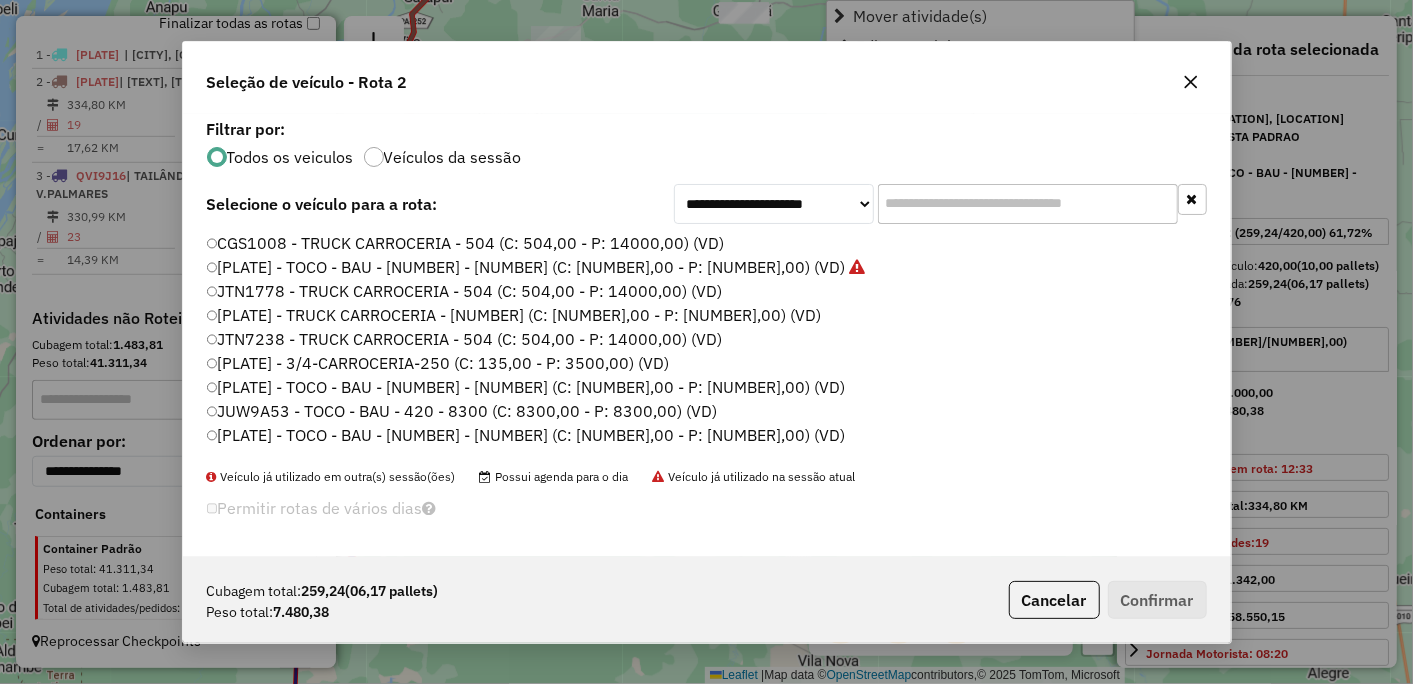 scroll, scrollTop: 11, scrollLeft: 5, axis: both 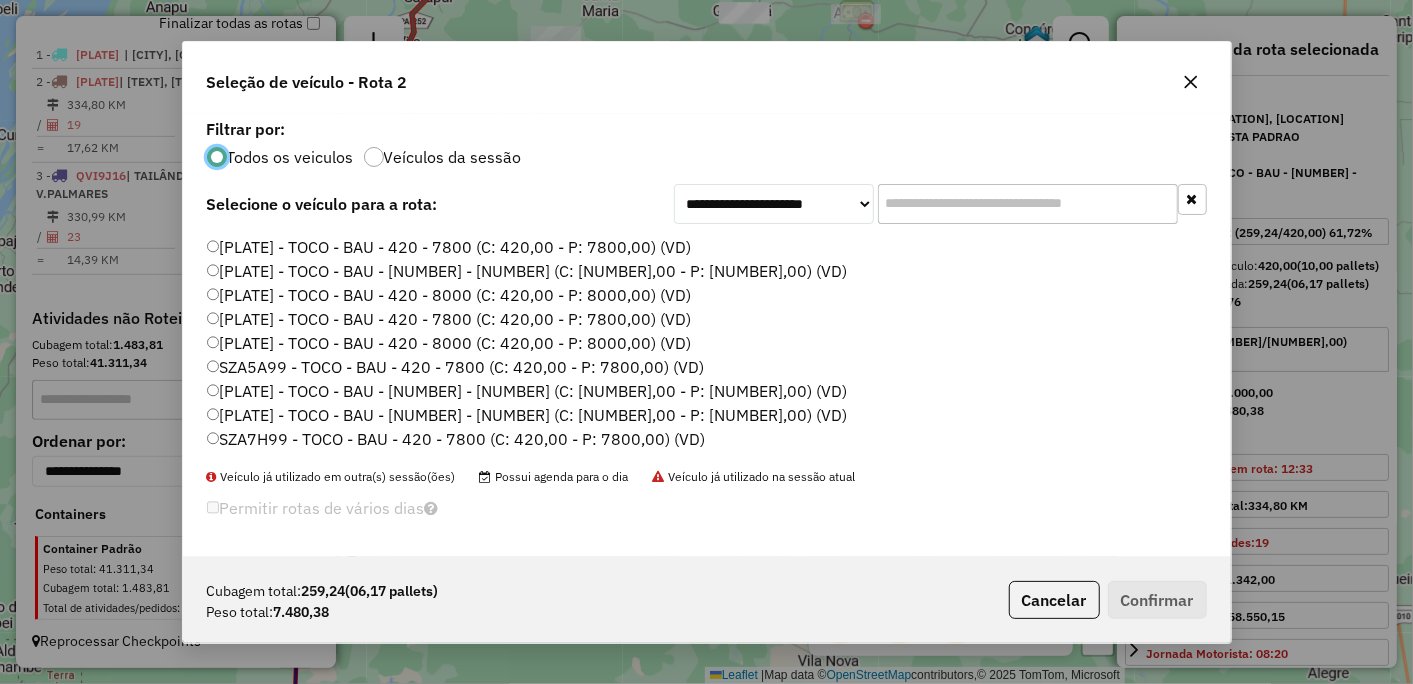 click on "[PLATE] - TOCO - BAU - [NUMBER] - [NUMBER] (C: [NUMBER],00 - P: [NUMBER],00) (VD)" 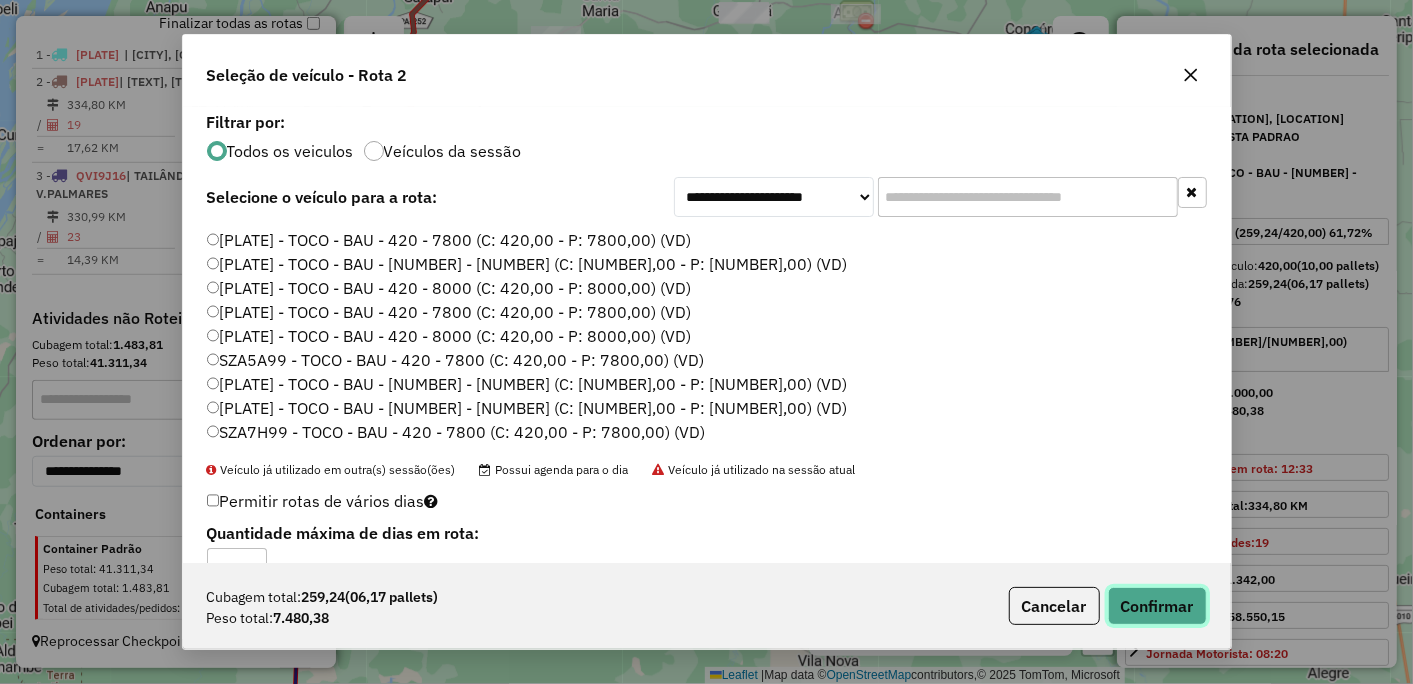 click on "Confirmar" 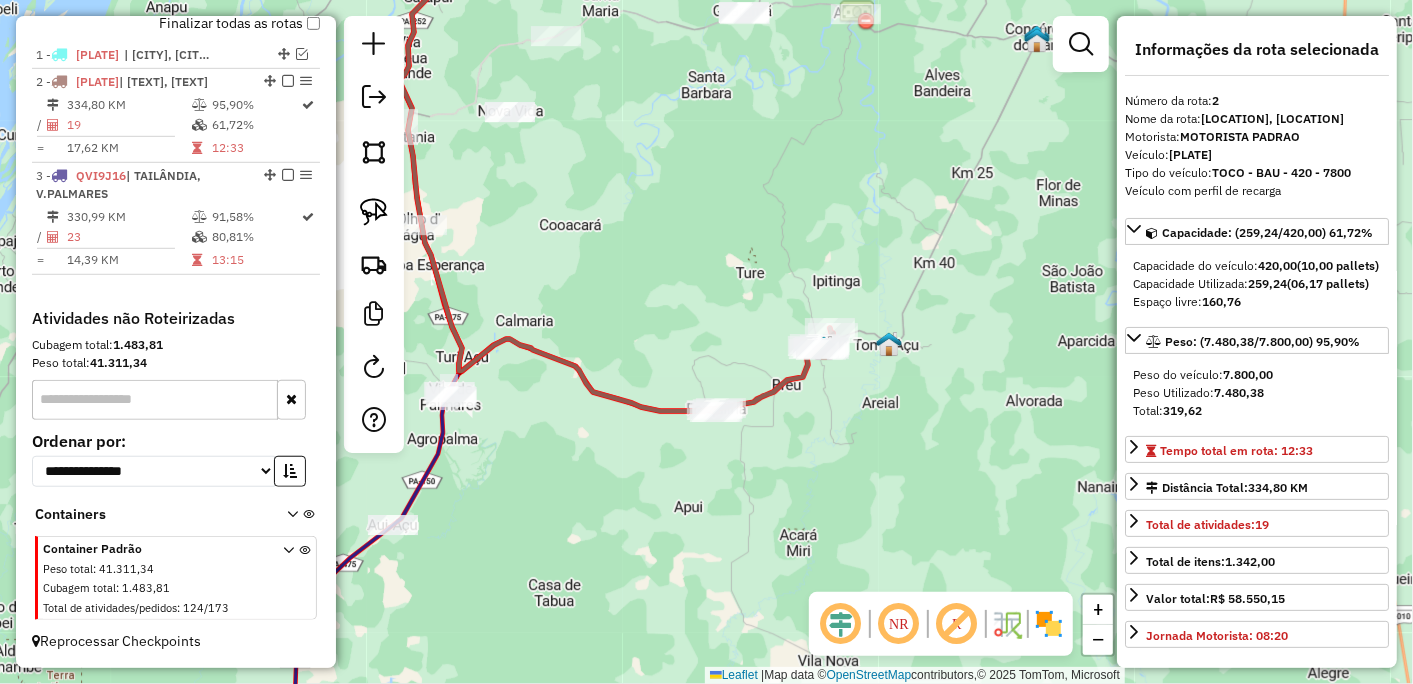 scroll, scrollTop: 630, scrollLeft: 0, axis: vertical 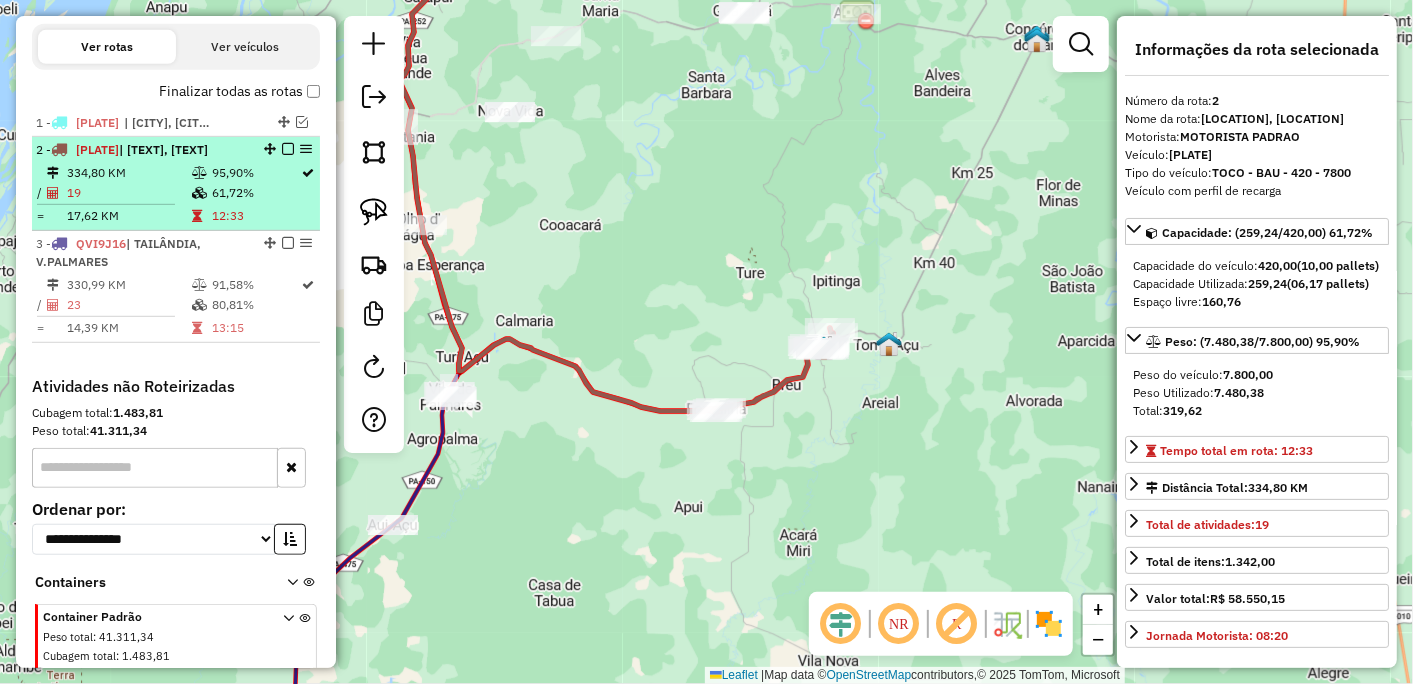 click at bounding box center [288, 149] 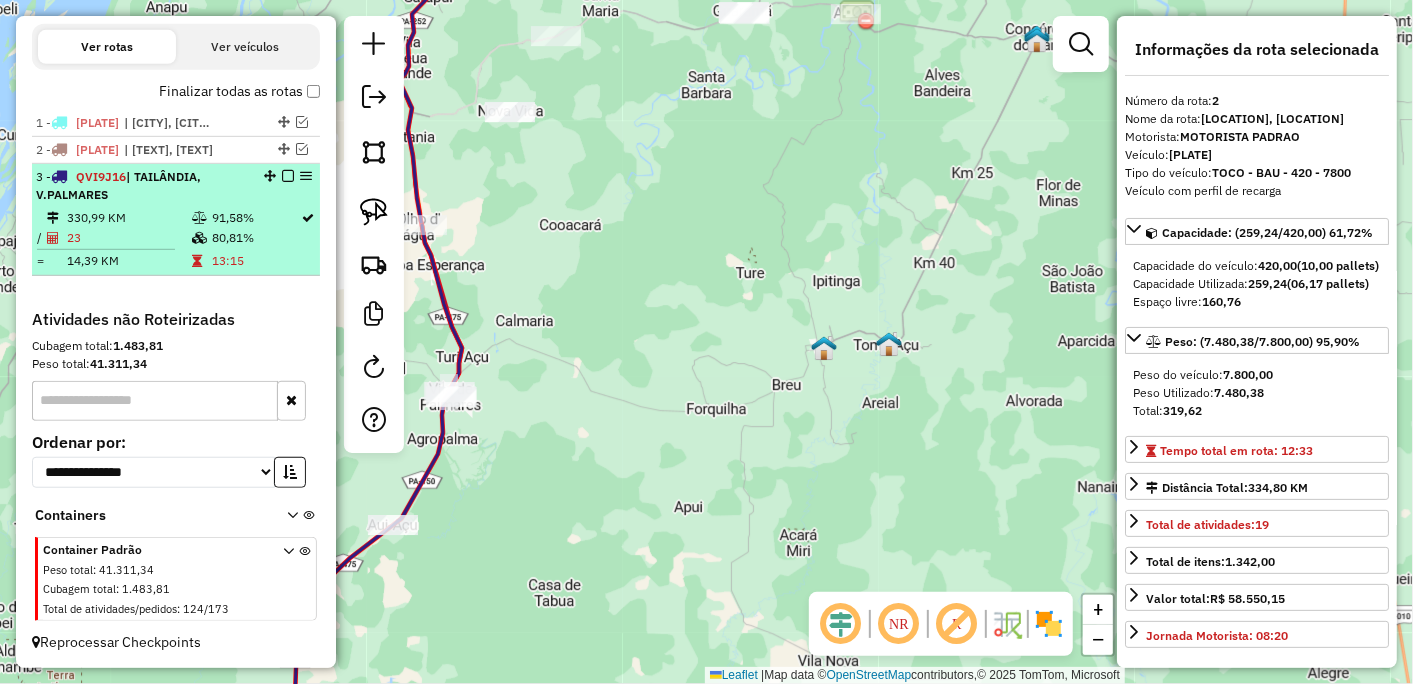 click on "3 - [PLATE] | [CITY], V.PALMARES" at bounding box center [142, 186] 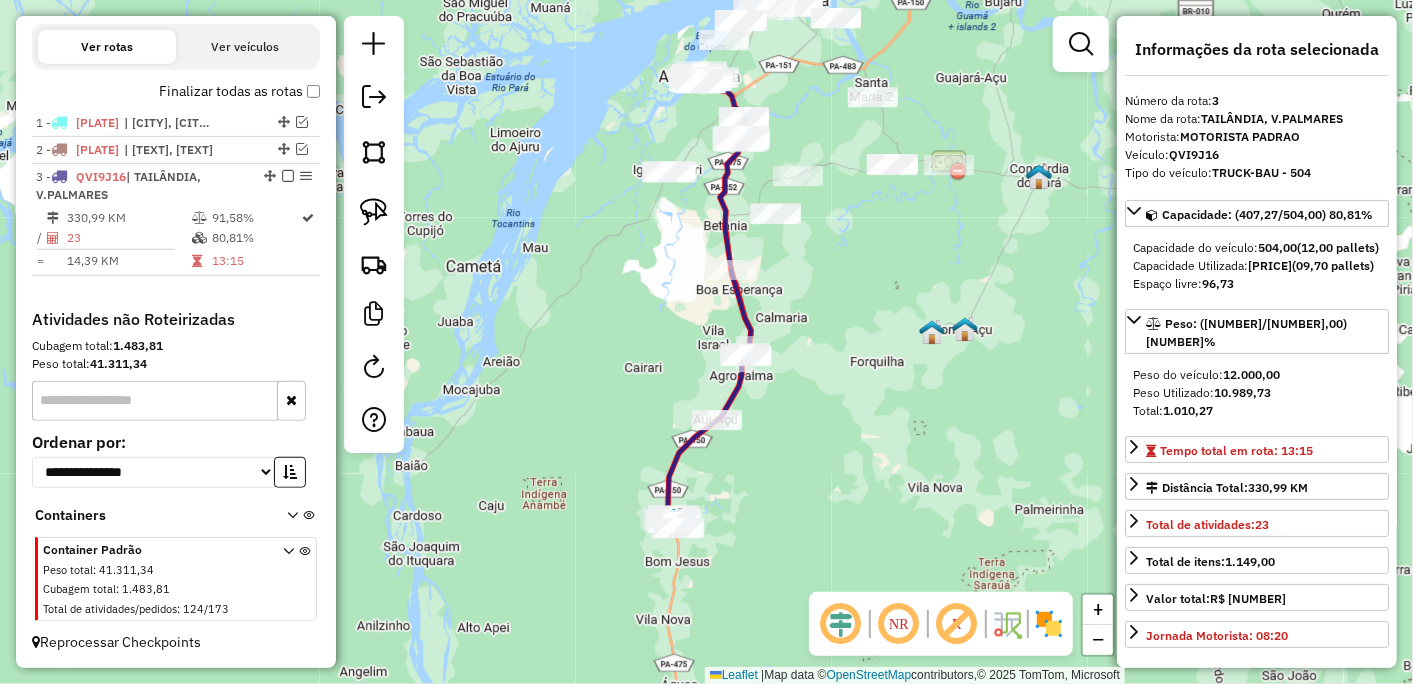 drag, startPoint x: 728, startPoint y: 533, endPoint x: 761, endPoint y: 335, distance: 200.73117 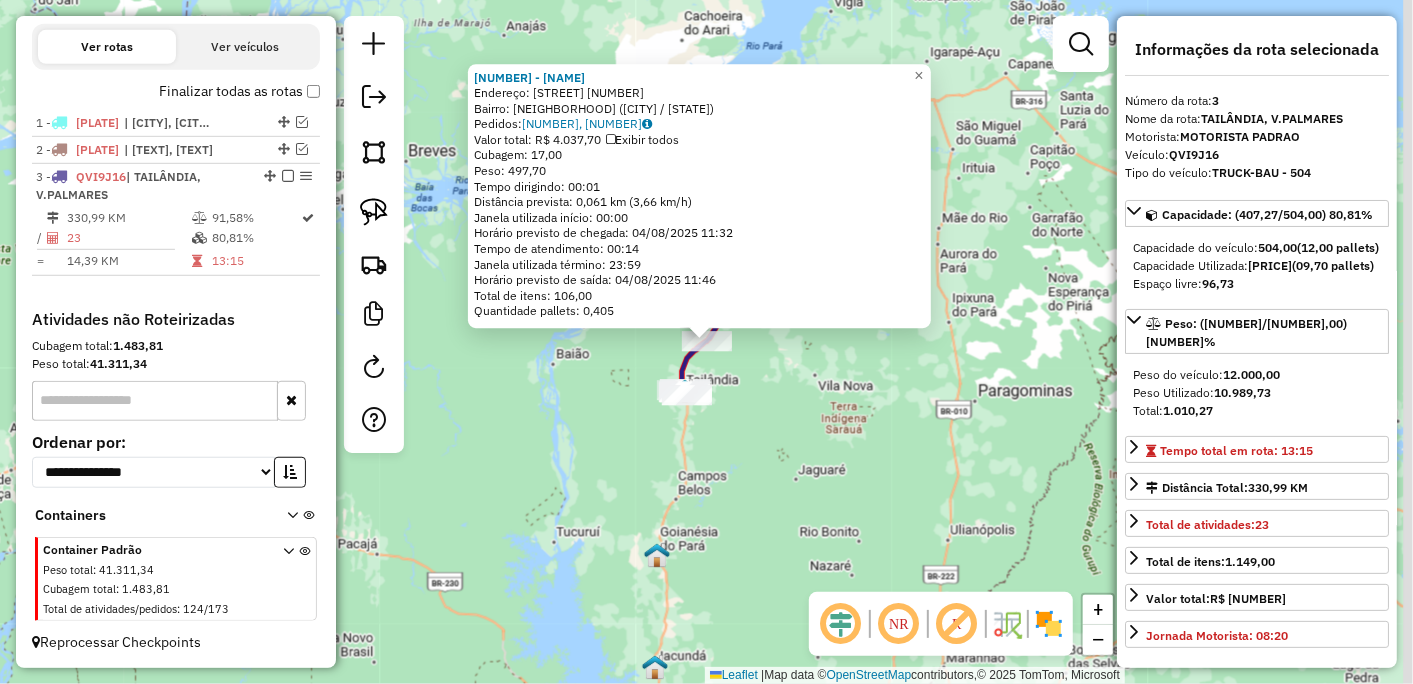 scroll, scrollTop: 656, scrollLeft: 0, axis: vertical 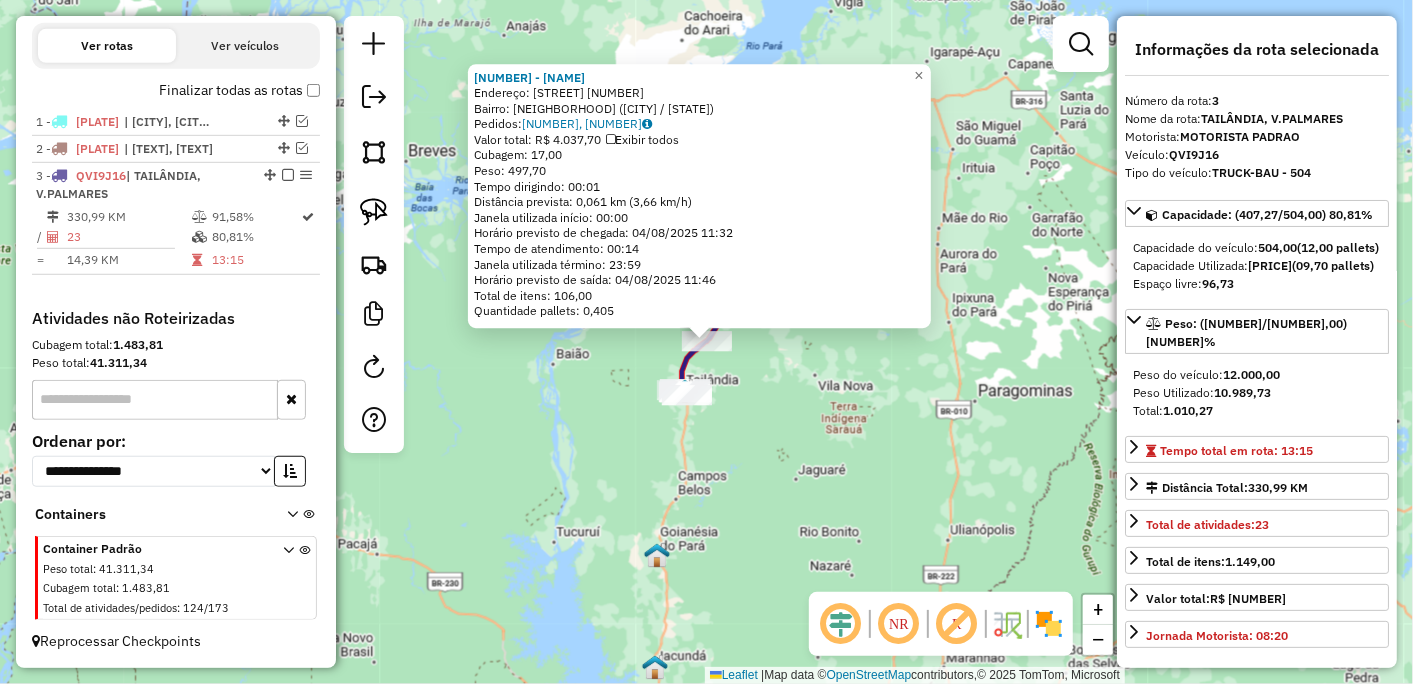 click at bounding box center [288, 175] 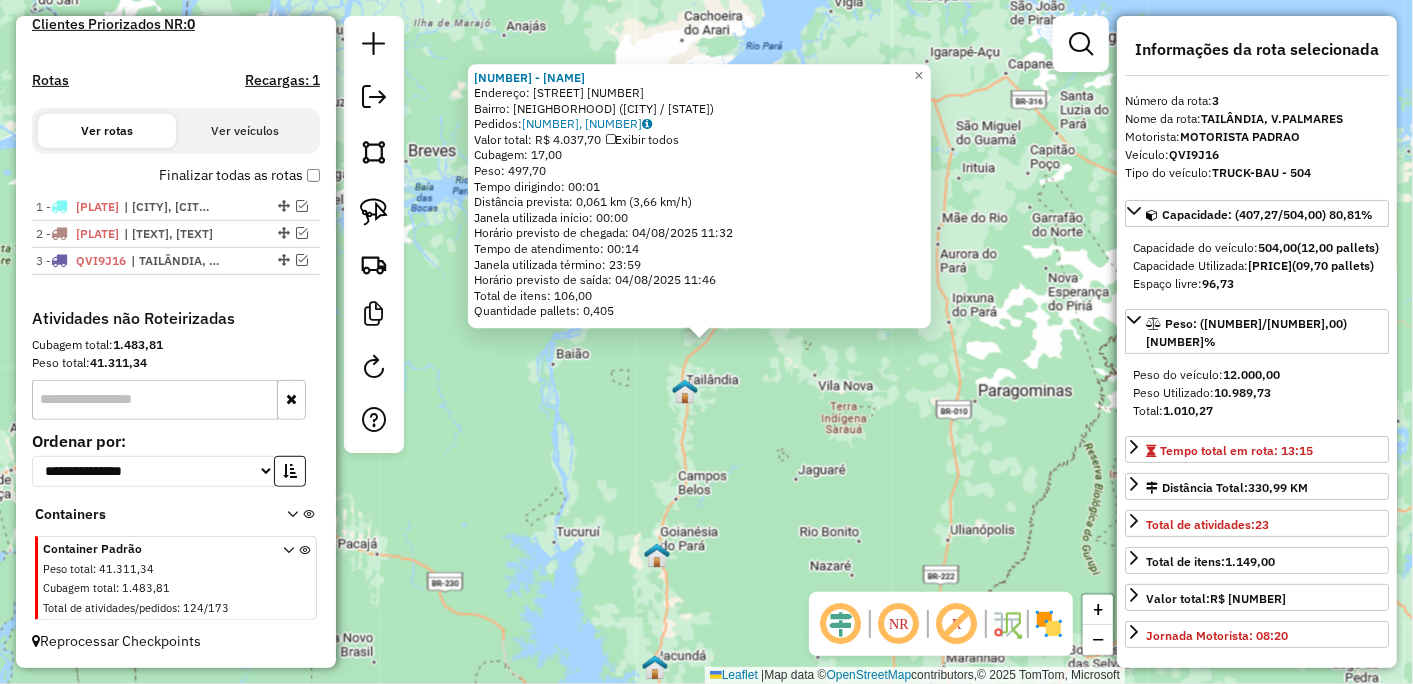 click on "[NUMBER] - [TEXT]  Endereço:  [STREET] [NUMBER]   Bairro: [BAIRRO] ([CITY] / [STATE])   Pedidos:  [NUMBER], [NUMBER]   Valor total: R$ [NUMBER],[NUMBER]   Exibir todos   Cubagem: [NUMBER],[NUMBER]  Peso: [NUMBER],[NUMBER]  Tempo dirigindo: [TIME]   Distância prevista: [NUMBER] km ([NUMBER] km/h)   Janela utilizada início: [TIME]   Horário previsto de chegada: [DATE] [TIME]   Tempo de atendimento: [TIME]   Janela utilizada término: [TIME]   Horário previsto de saída: [DATE] [TIME]   Total de itens: [NUMBER],[NUMBER]   Quantidade pallets: [NUMBER]  × Janela de atendimento Grade de atendimento Capacidade Transportadoras Veículos Cliente Pedidos  Rotas Selecione os dias de semana para filtrar as janelas de atendimento  Seg   Ter   Qua   Qui   Sex   Sáb   Dom  Informe o período da janela de atendimento: De: Até:  Filtrar exatamente a janela do cliente  Considerar janela de atendimento padrão  Selecione os dias de semana para filtrar as grades de atendimento  Seg   Ter   Qua   Qui   Sex   Sáb   Dom   Clientes fora do dia de atendimento selecionado De:" 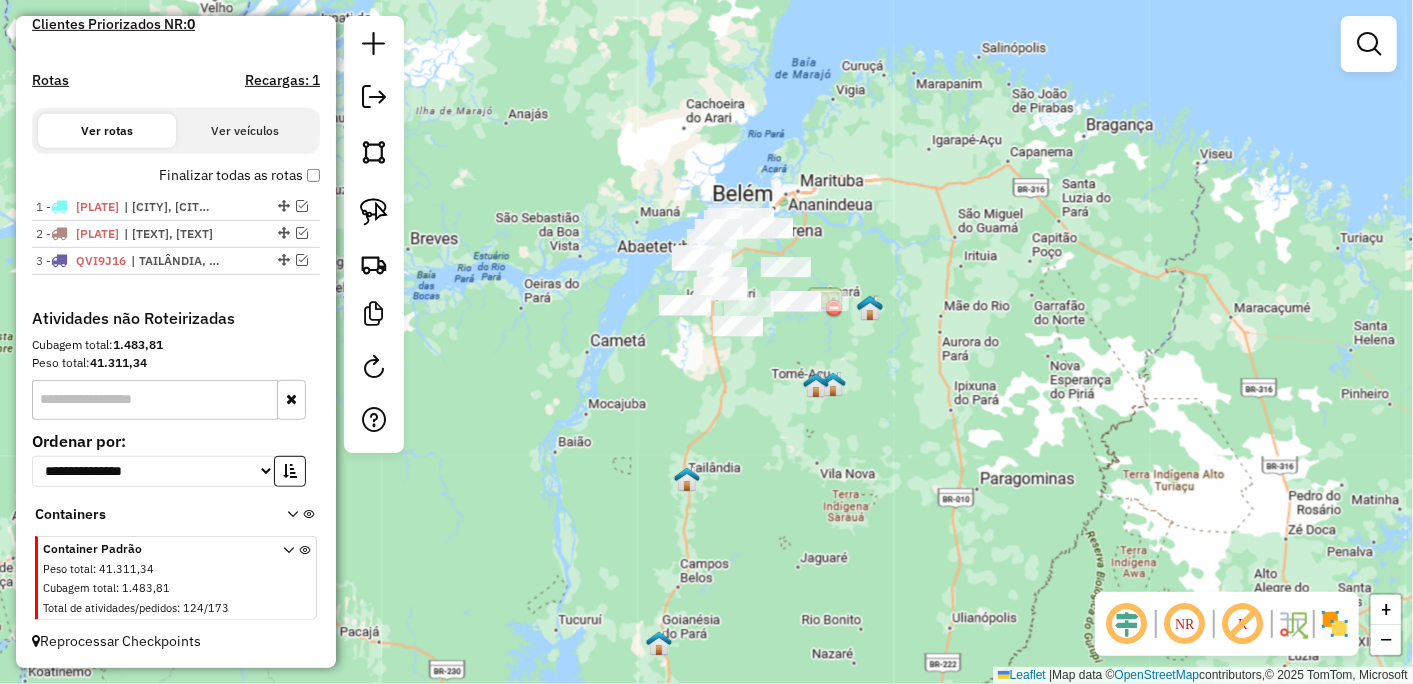 drag, startPoint x: 633, startPoint y: 403, endPoint x: 643, endPoint y: 622, distance: 219.2282 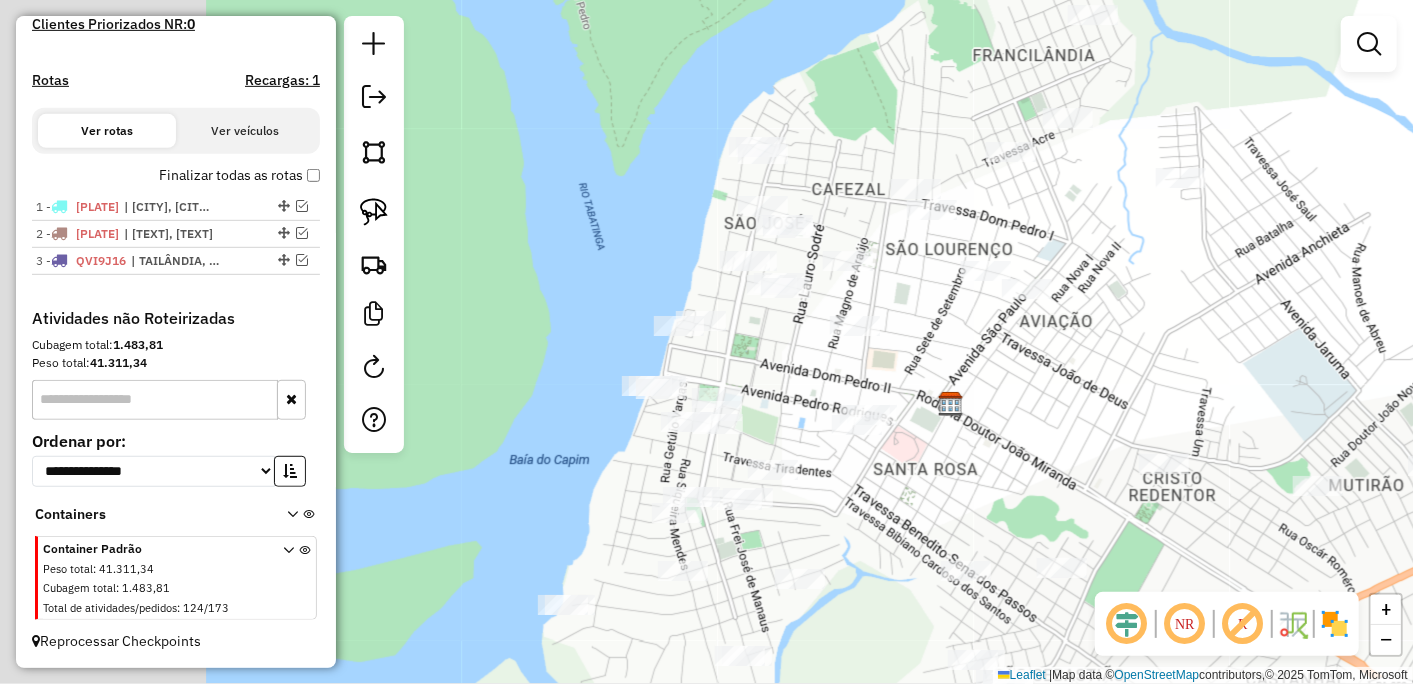 drag, startPoint x: 605, startPoint y: 416, endPoint x: 952, endPoint y: 492, distance: 355.22528 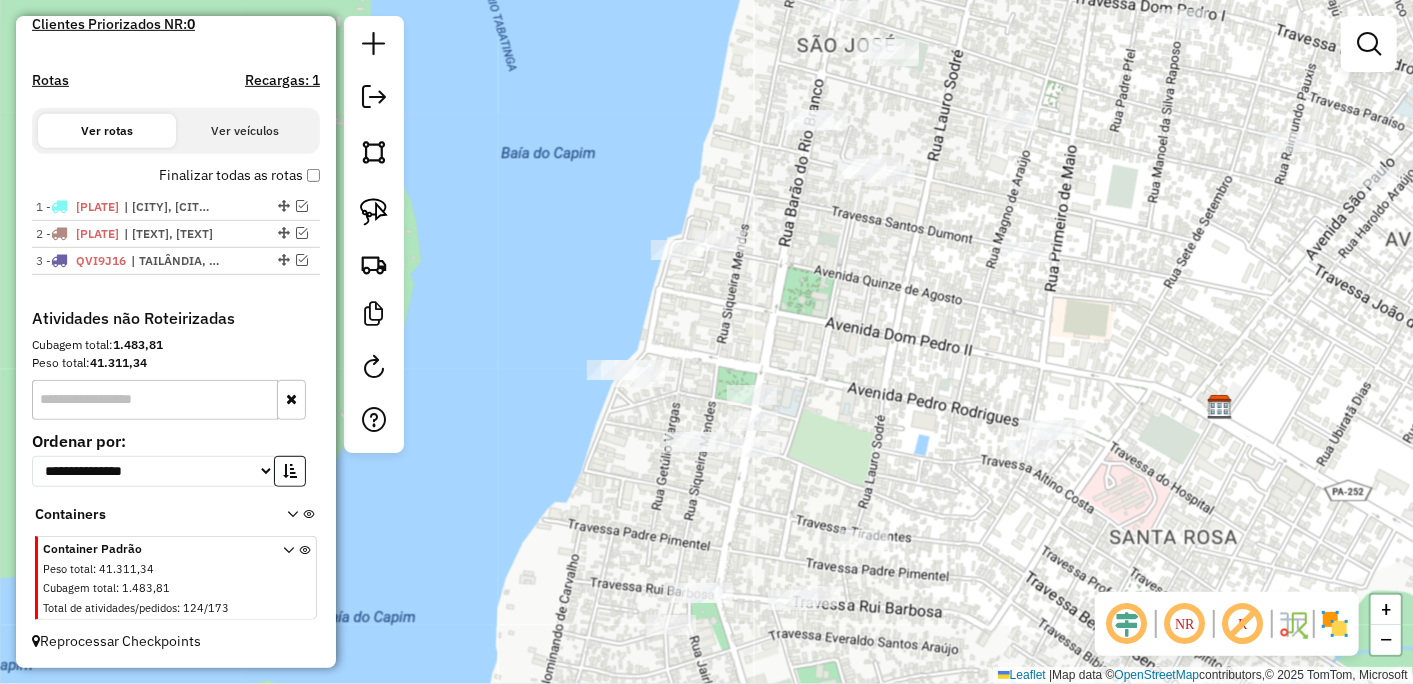 drag, startPoint x: 855, startPoint y: 404, endPoint x: 790, endPoint y: 310, distance: 114.28473 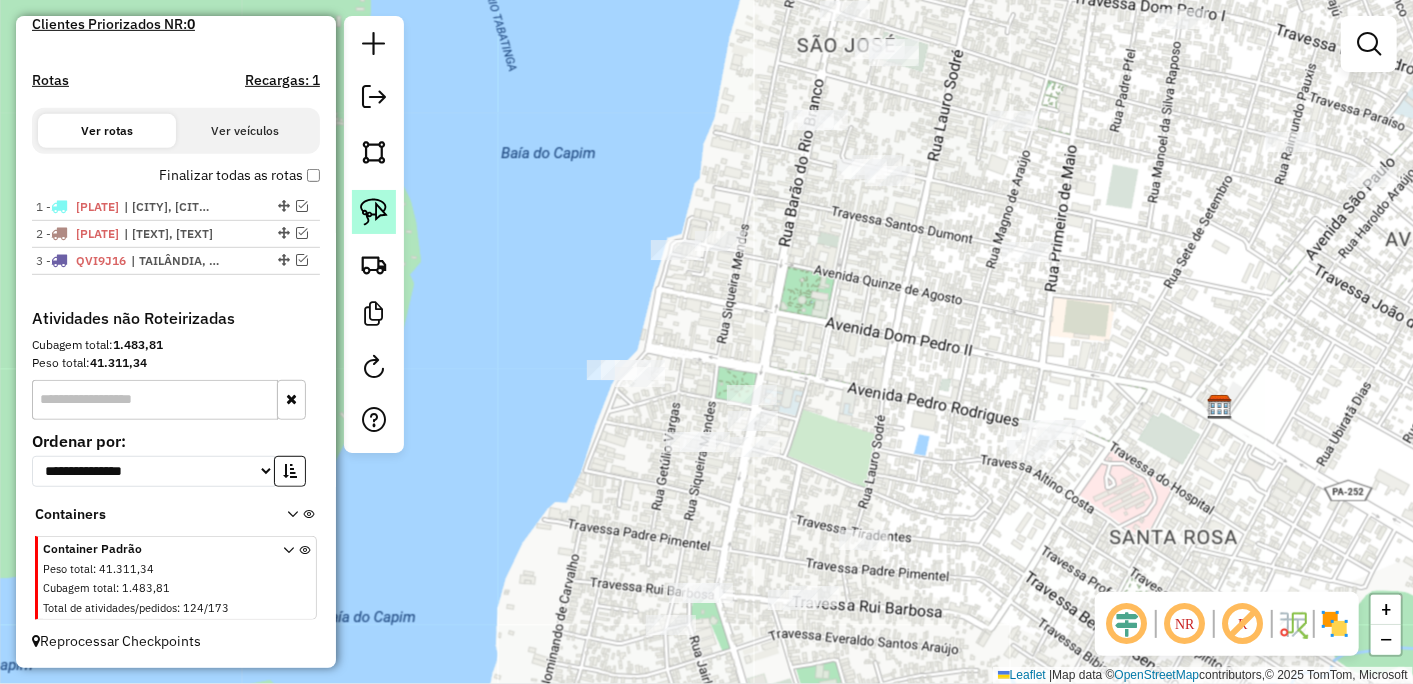 click 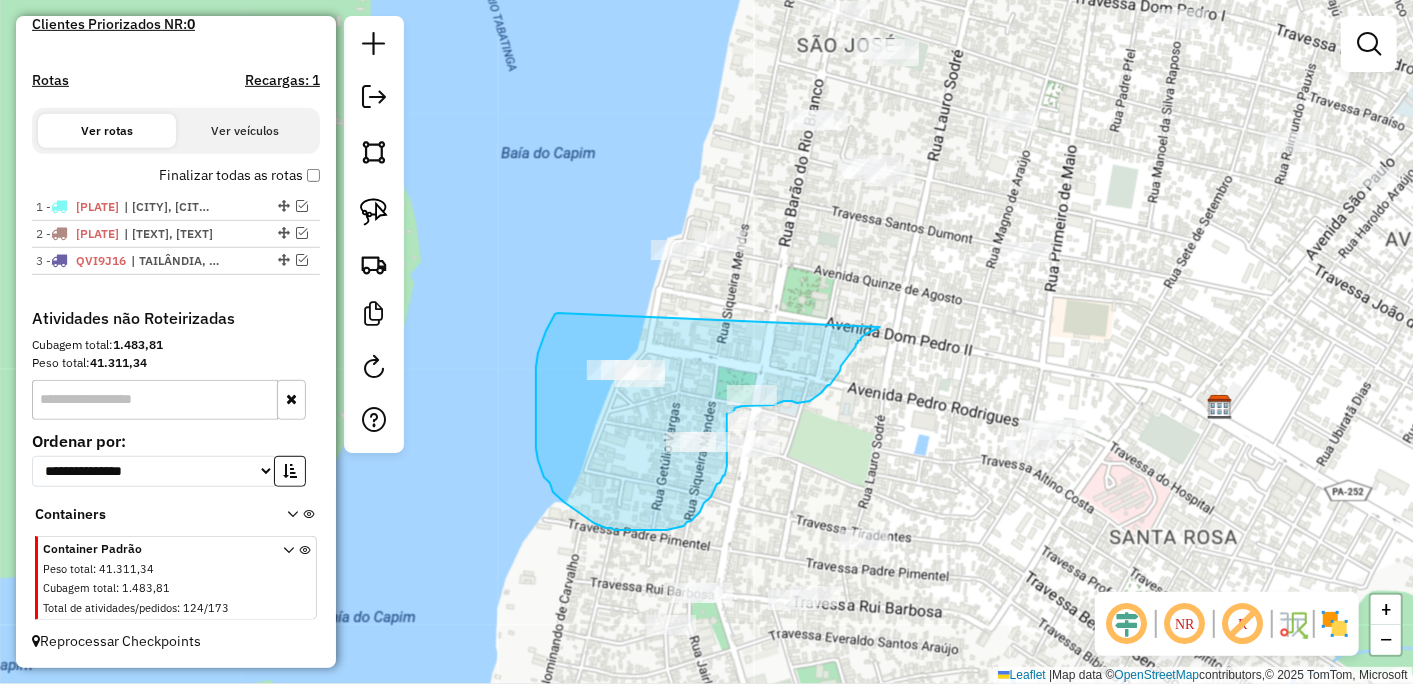 drag, startPoint x: 536, startPoint y: 378, endPoint x: 880, endPoint y: 327, distance: 347.75998 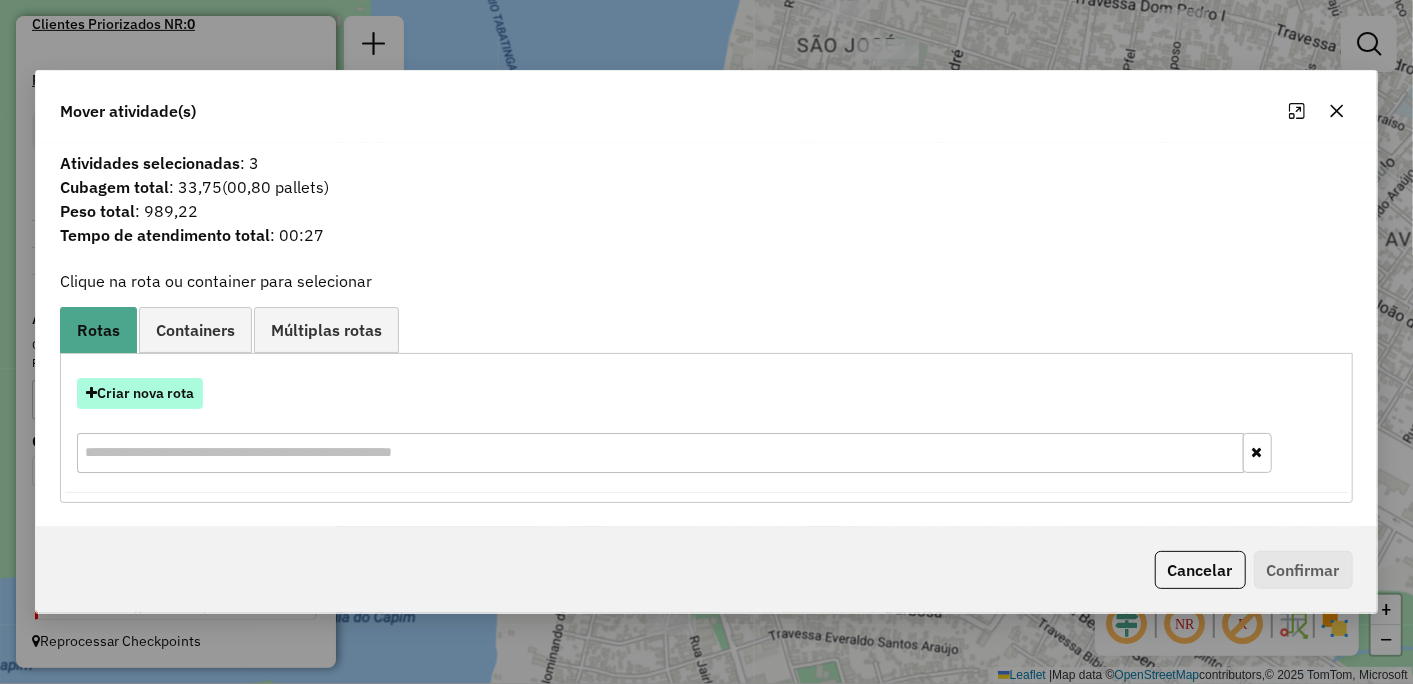 click on "Criar nova rota" at bounding box center (140, 393) 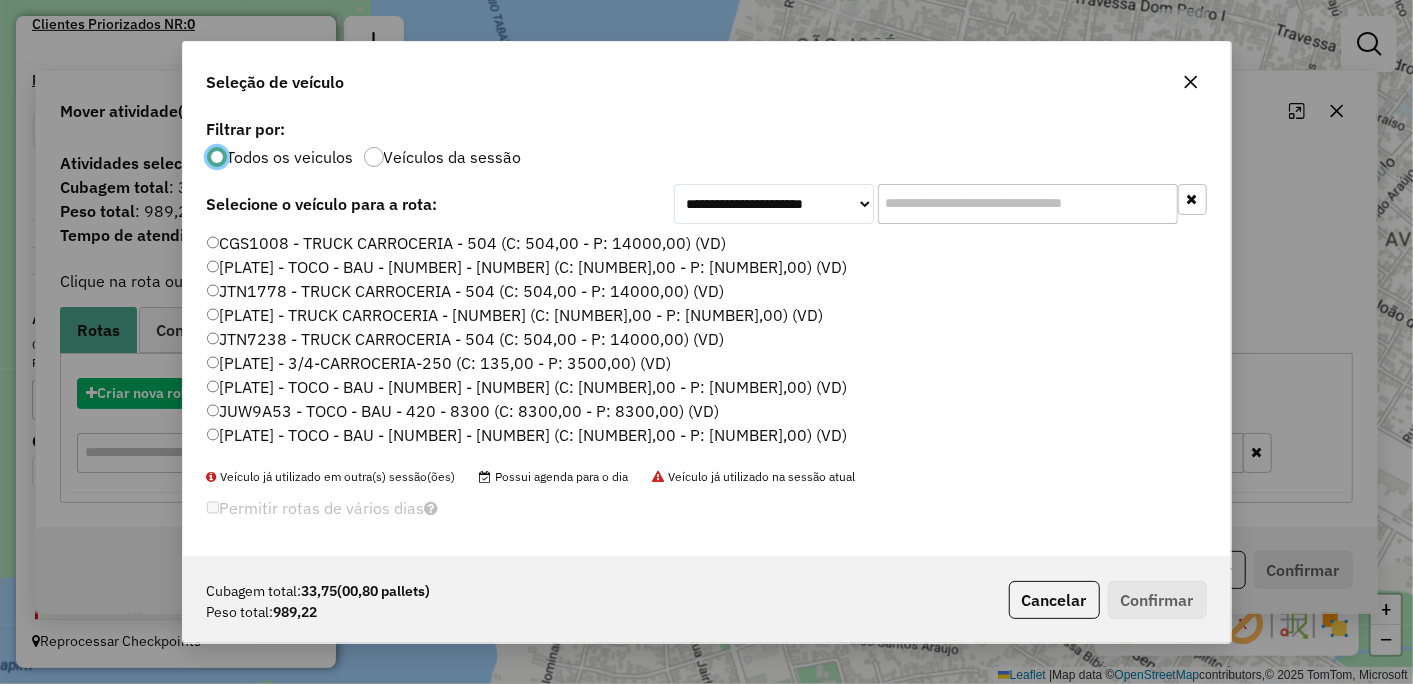 scroll, scrollTop: 11, scrollLeft: 5, axis: both 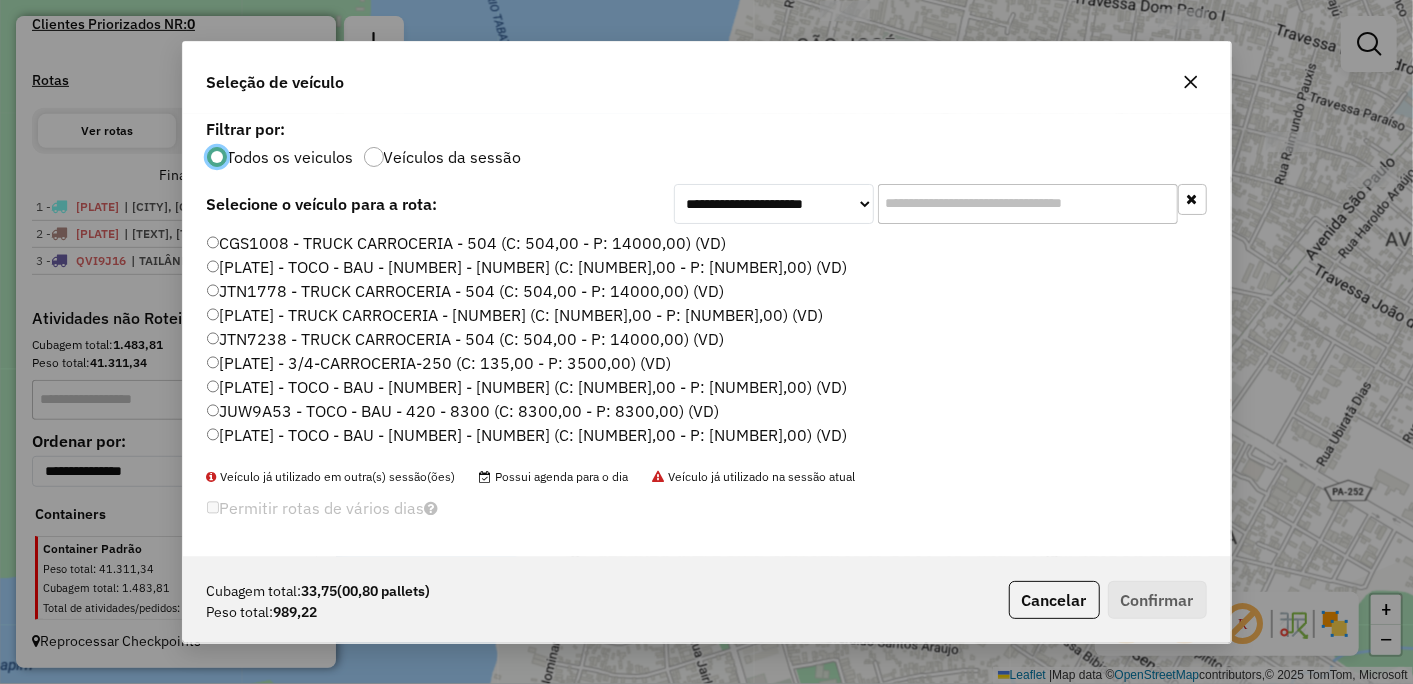 click on "JUW9A53 - TOCO - BAU - 420 - 8300 (C: 8300,00 - P: 8300,00) (VD)" 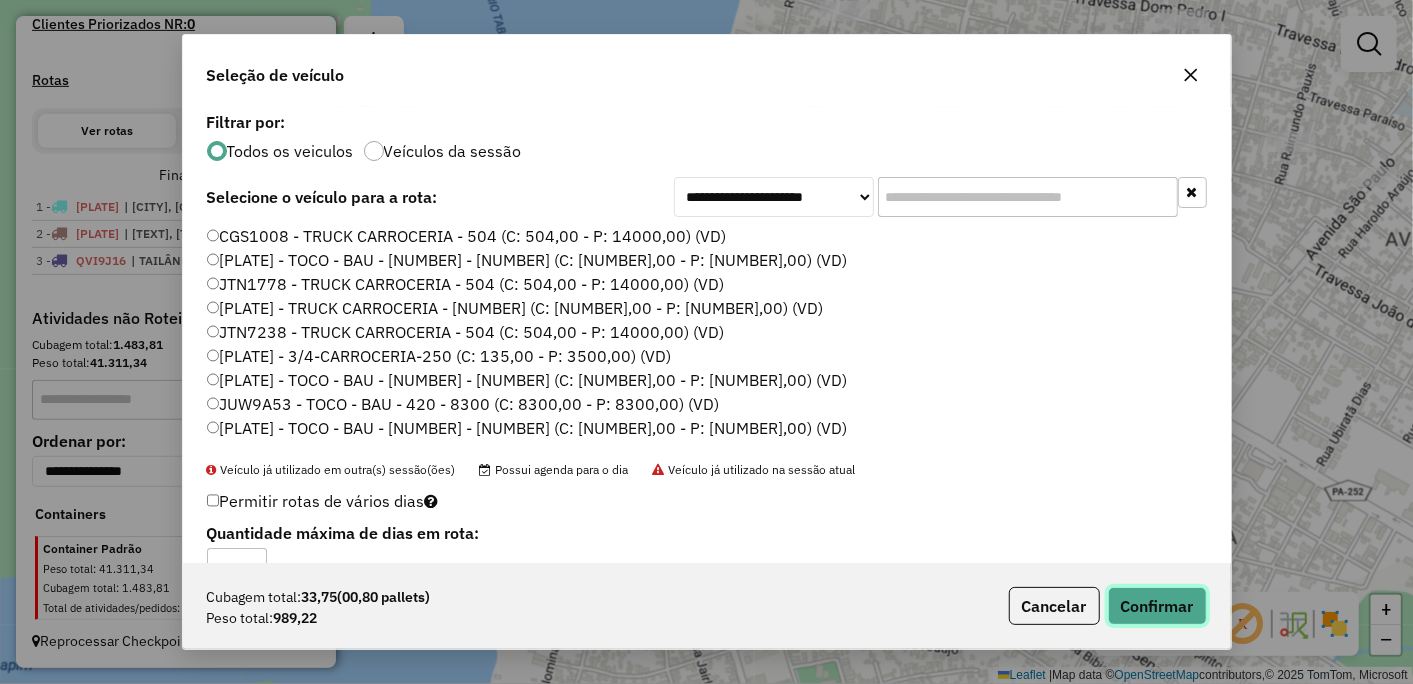 click on "Confirmar" 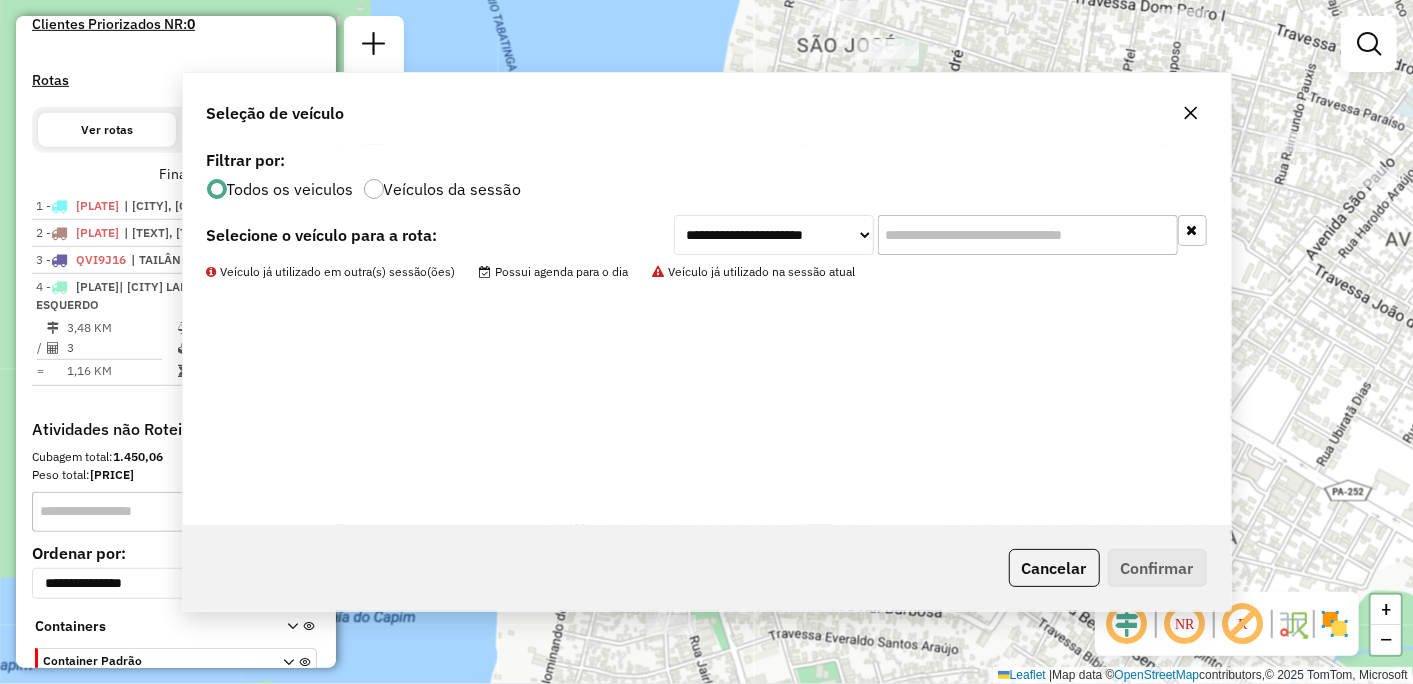 scroll, scrollTop: 682, scrollLeft: 0, axis: vertical 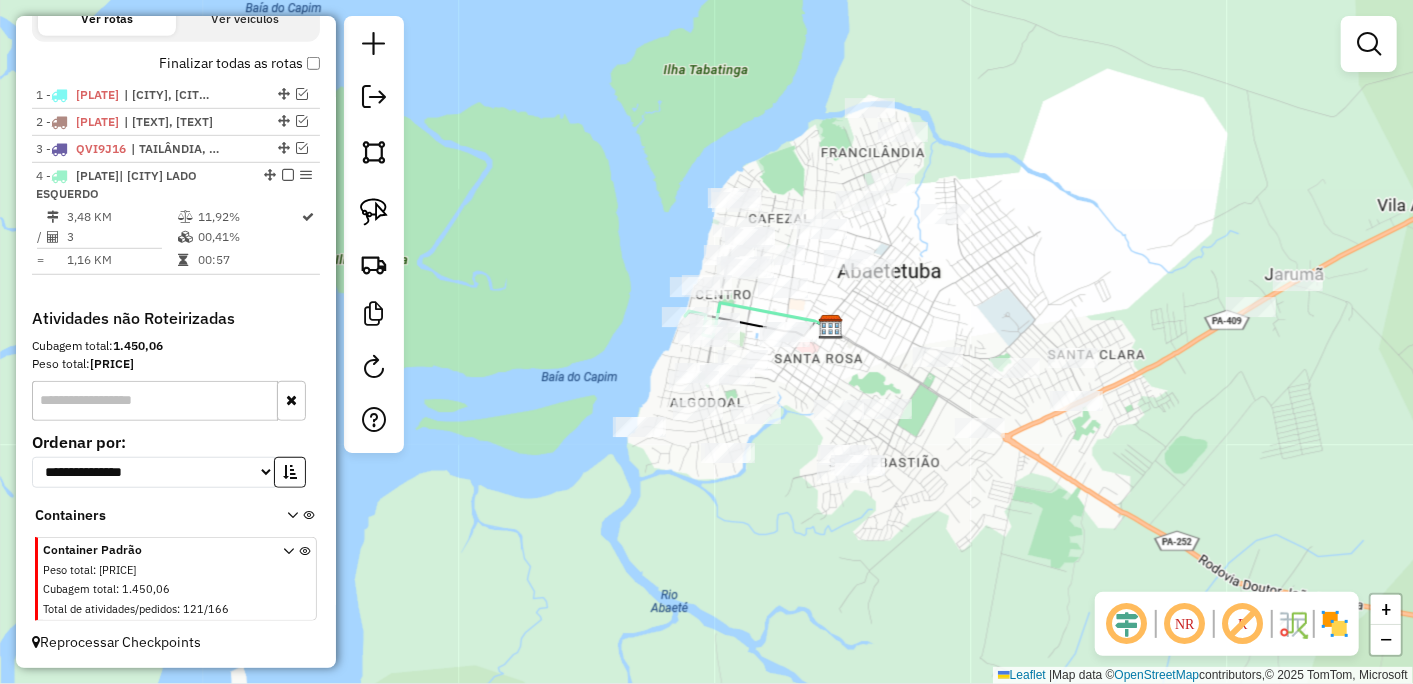 drag, startPoint x: 932, startPoint y: 480, endPoint x: 748, endPoint y: 436, distance: 189.18774 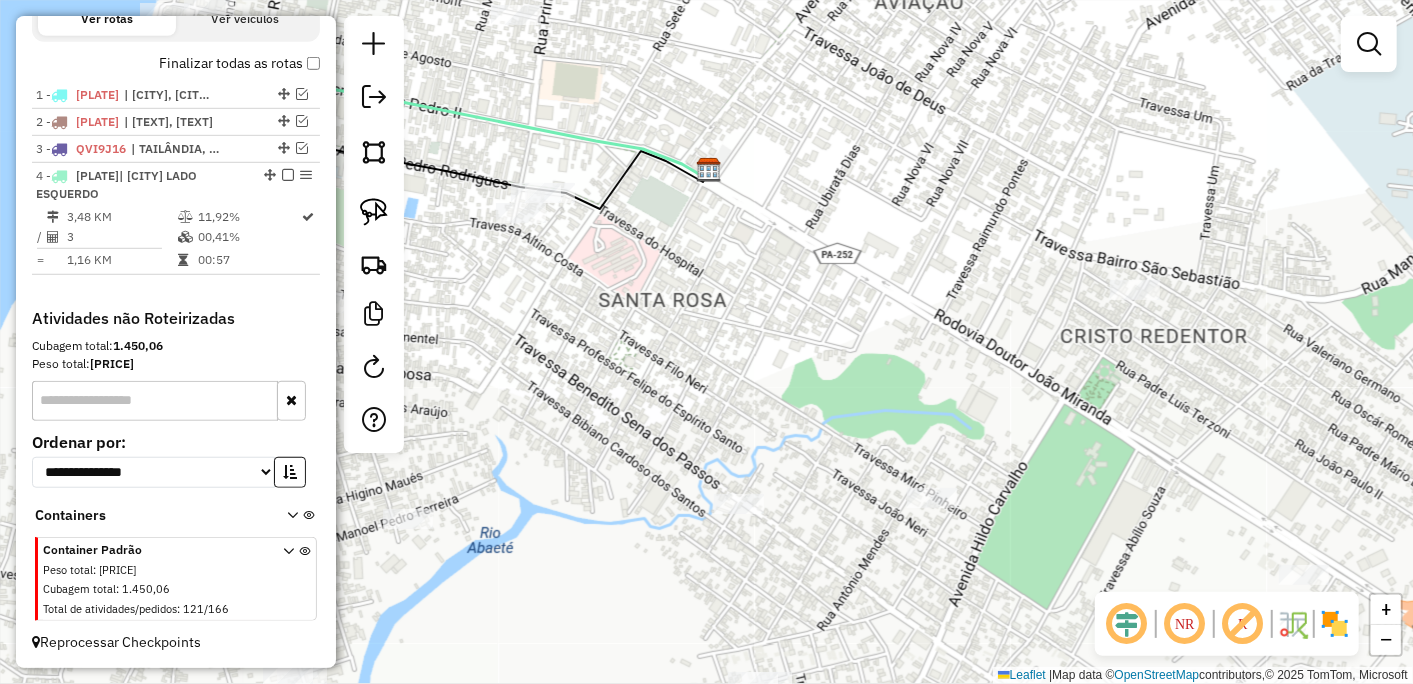 click 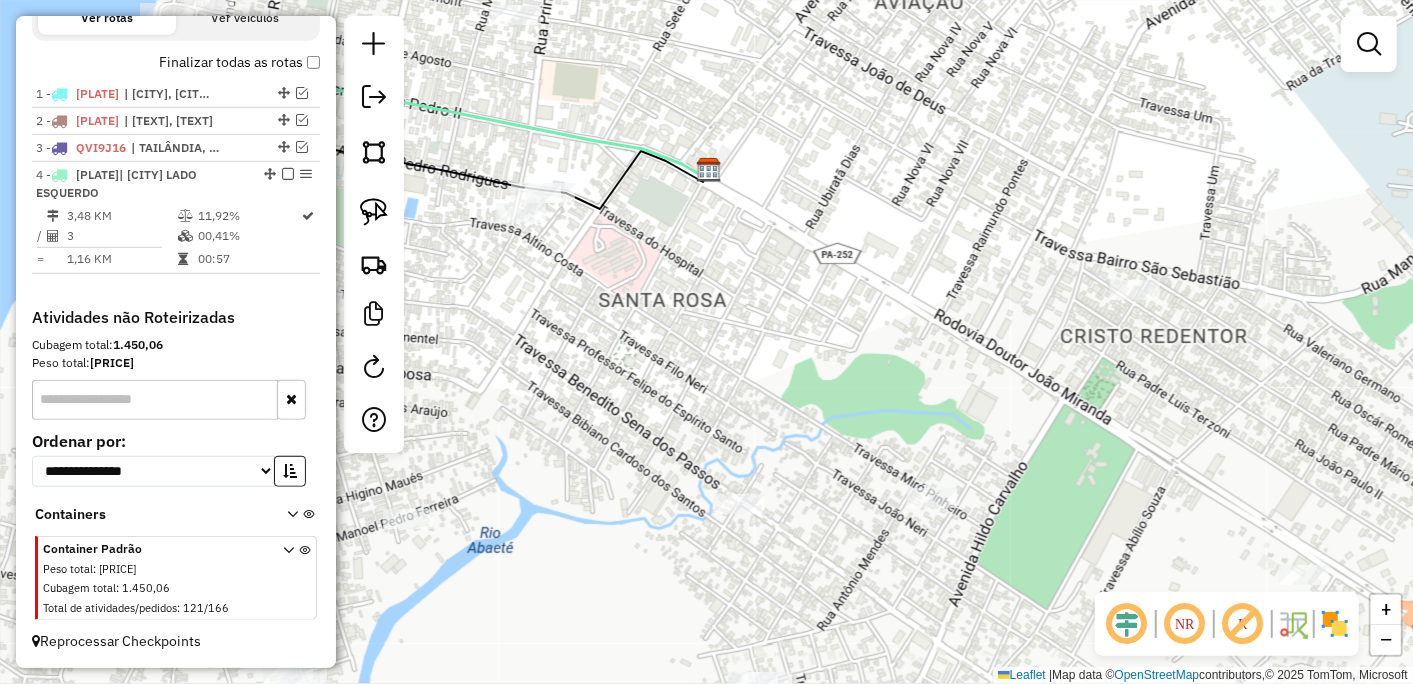 select on "**********" 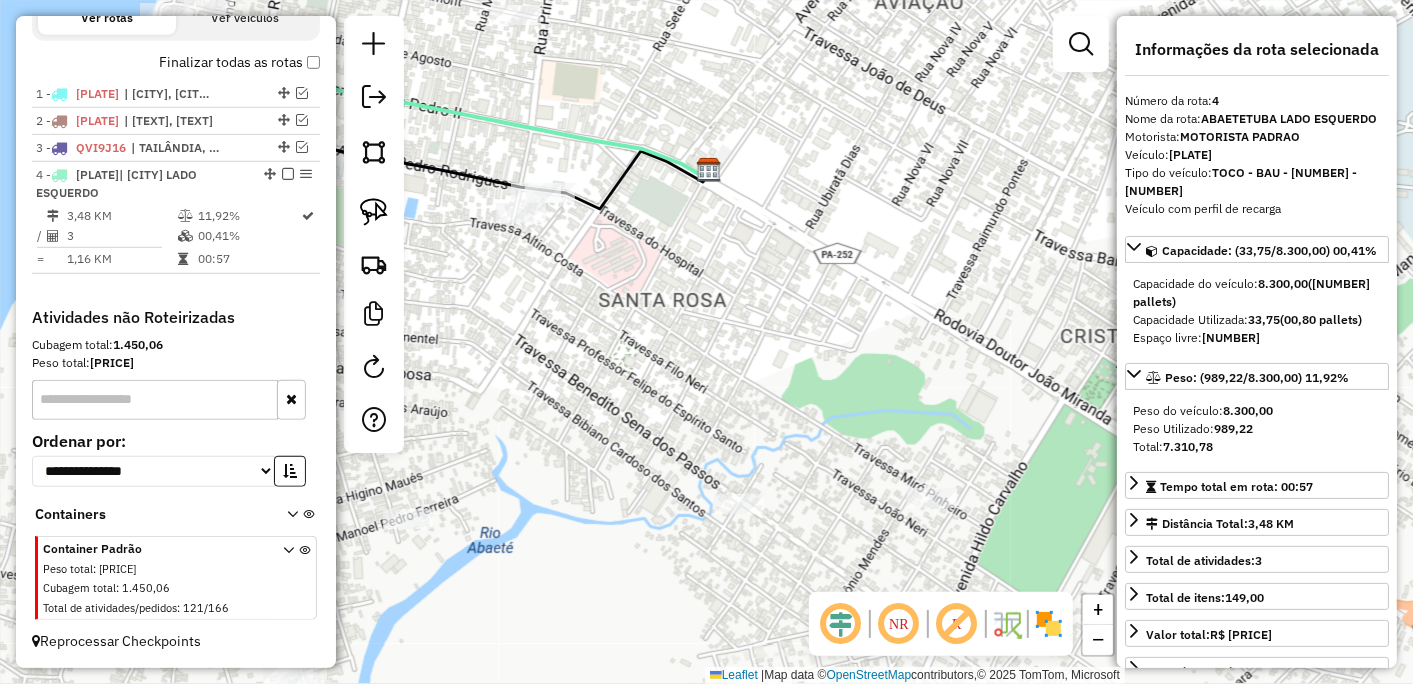 scroll, scrollTop: 222, scrollLeft: 0, axis: vertical 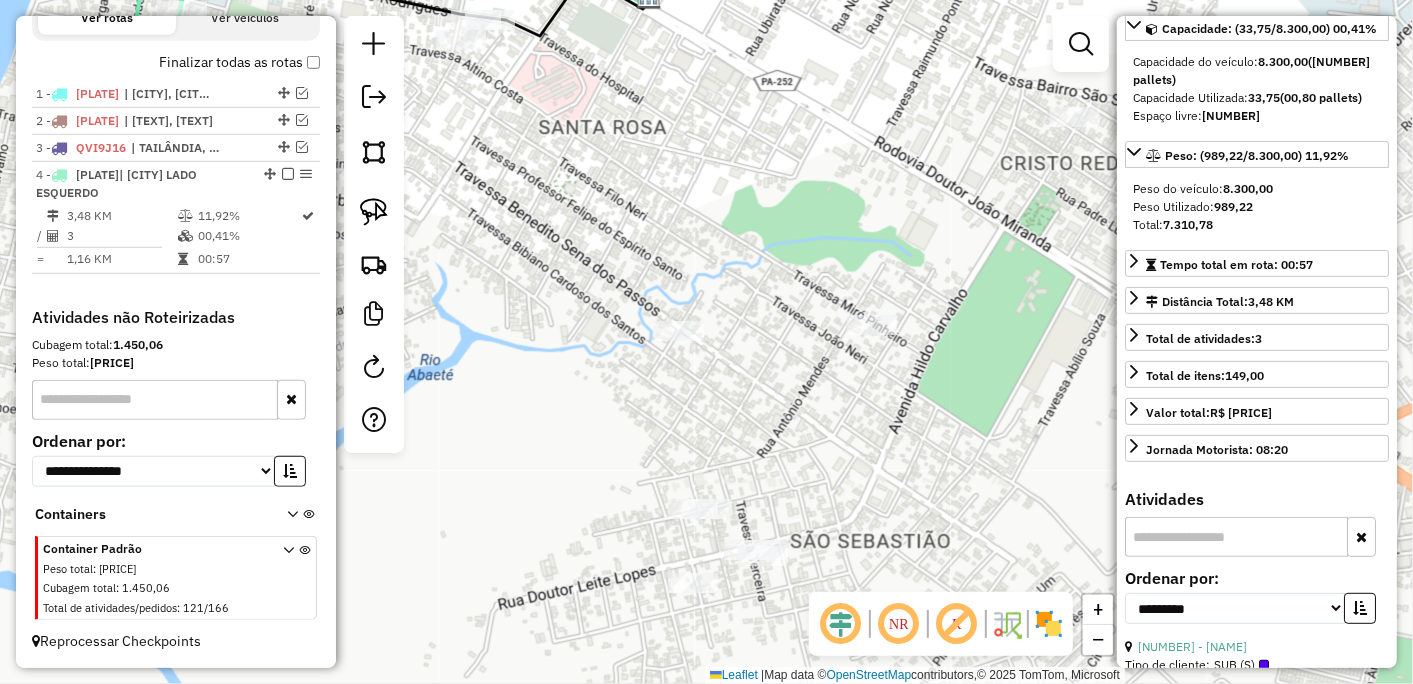 drag, startPoint x: 905, startPoint y: 388, endPoint x: 848, endPoint y: 214, distance: 183.09833 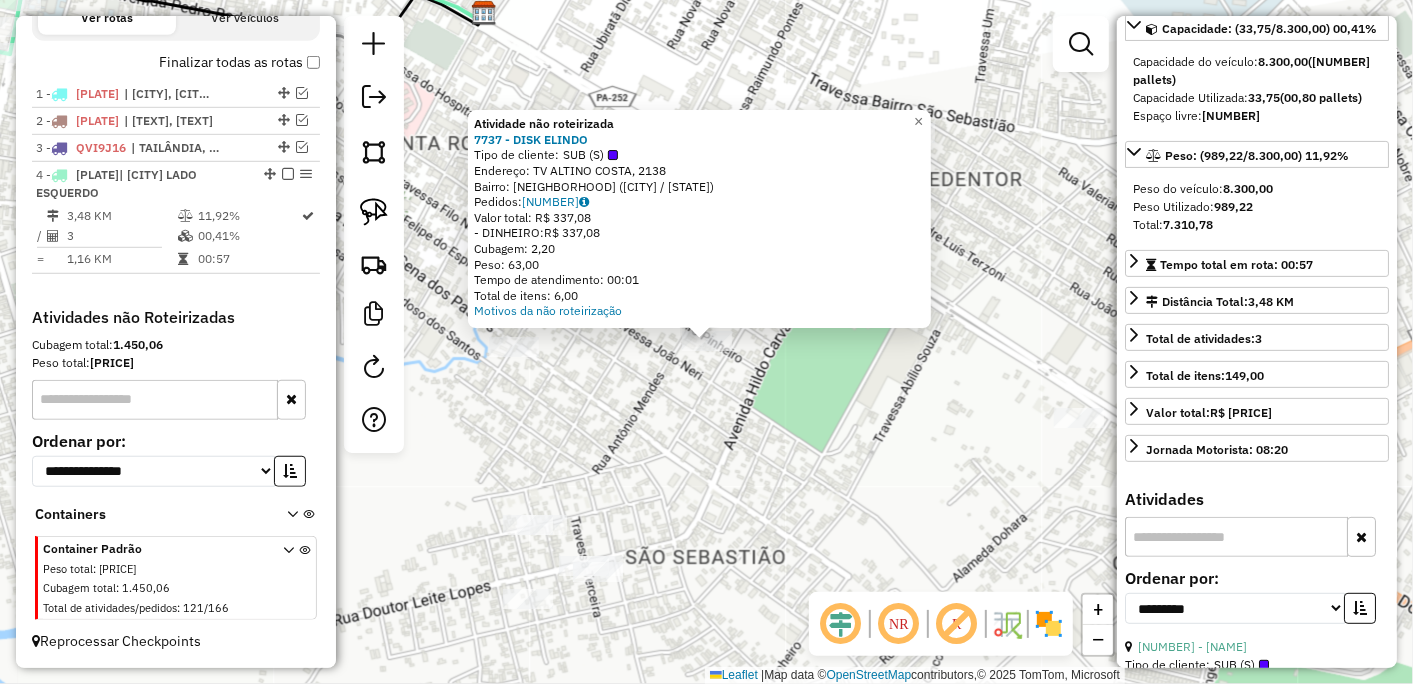 click on "Atividade não roteirizada [NUMBER] - [TEXT]  Tipo de cliente:   SUB (S)   Endereço: [STREET], [NUMBER]   Bairro: [BAIRRO] ([CITY] / [STATE])   Pedidos:  [NUMBER]   Valor total: R$ [NUMBER],[NUMBER]   - DINHEIRO:  R$ [NUMBER],[NUMBER]   Cubagem: [NUMBER],[NUMBER]   Peso: [NUMBER],[NUMBER]   Tempo de atendimento: [TIME]   Total de itens: [NUMBER],[NUMBER]  Motivos da não roteirização × Janela de atendimento Grade de atendimento Capacidade Transportadoras Veículos Cliente Pedidos  Rotas Selecione os dias de semana para filtrar as janelas de atendimento  Seg   Ter   Qua   Qui   Sex   Sáb   Dom  Informe o período da janela de atendimento: De: Até:  Filtrar exatamente a janela do cliente  Considerar janela de atendimento padrão  Selecione os dias de semana para filtrar as grades de atendimento  Seg   Ter   Qua   Qui   Sex   Sáb   Dom   Considerar clientes sem dia de atendimento cadastrado  Clientes fora do dia de atendimento selecionado Filtrar as atividades entre os valores definidos abaixo:  Peso mínimo:   Peso máximo:   Cubagem mínima:   De:   Até:" 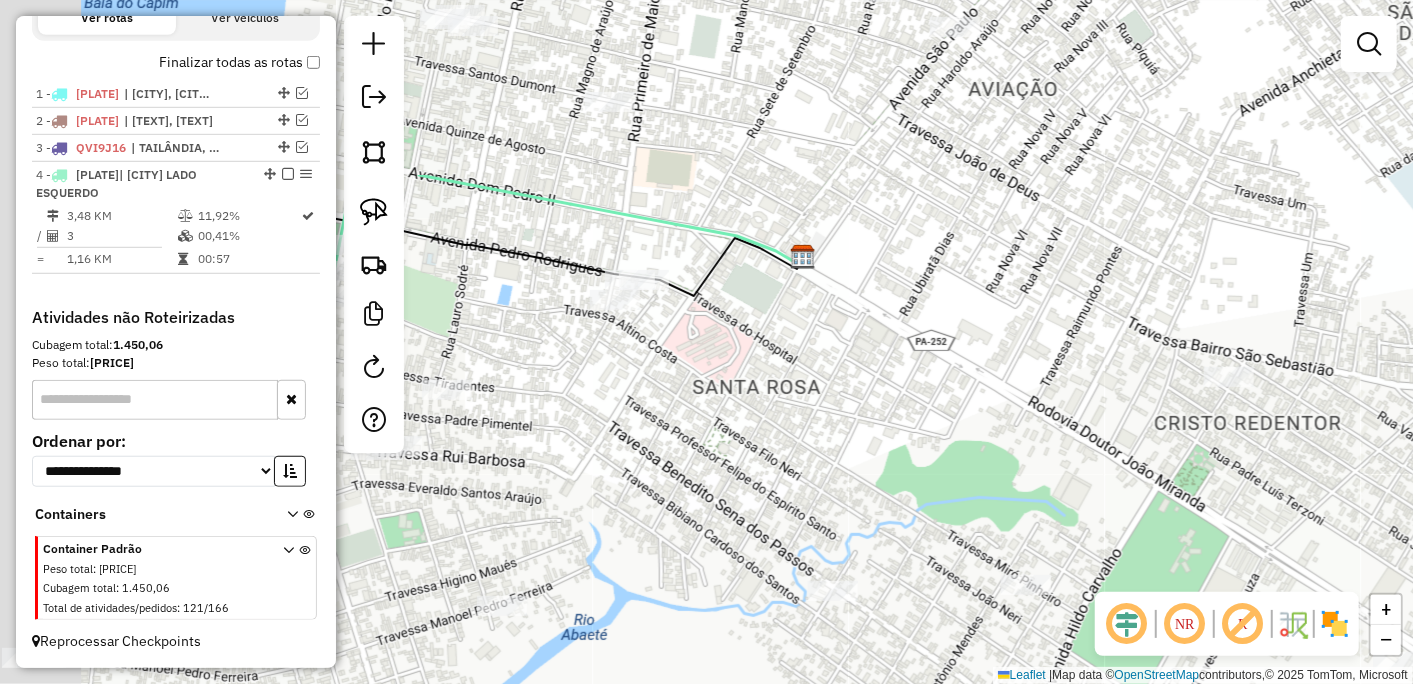 drag, startPoint x: 645, startPoint y: 186, endPoint x: 995, endPoint y: 306, distance: 370 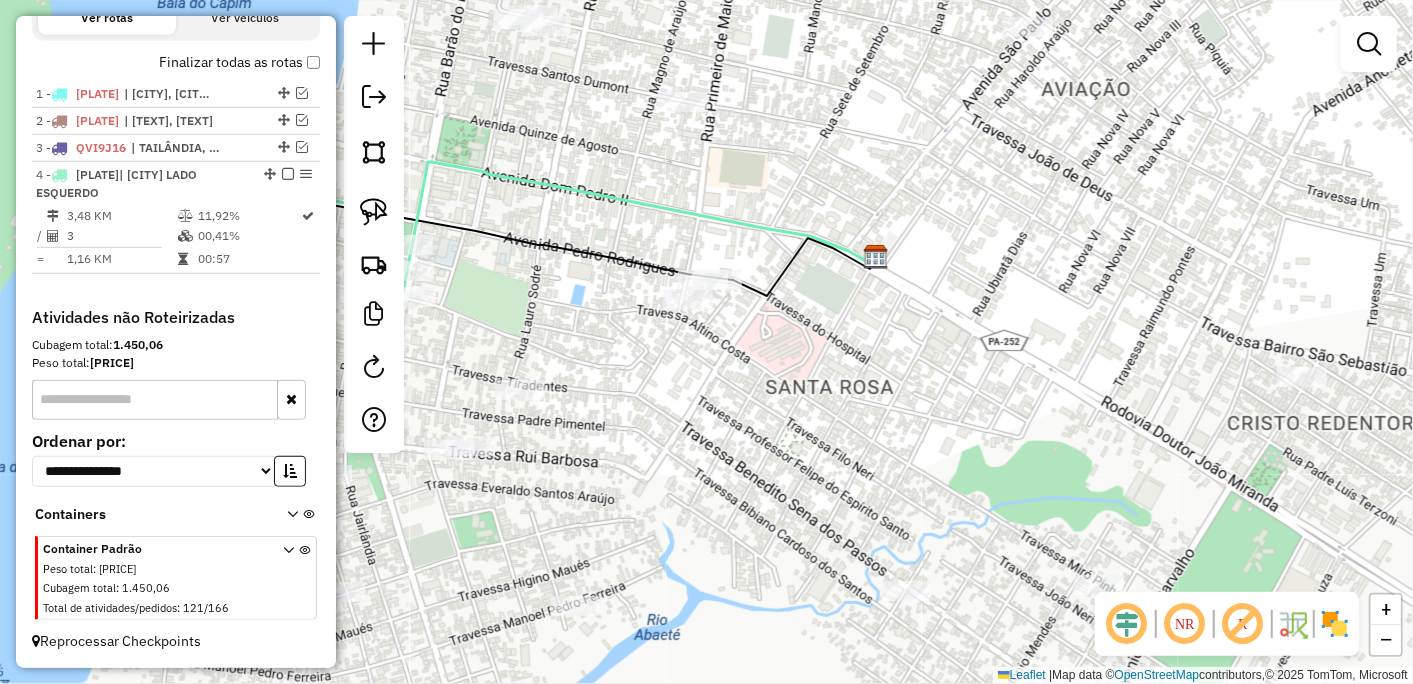 click 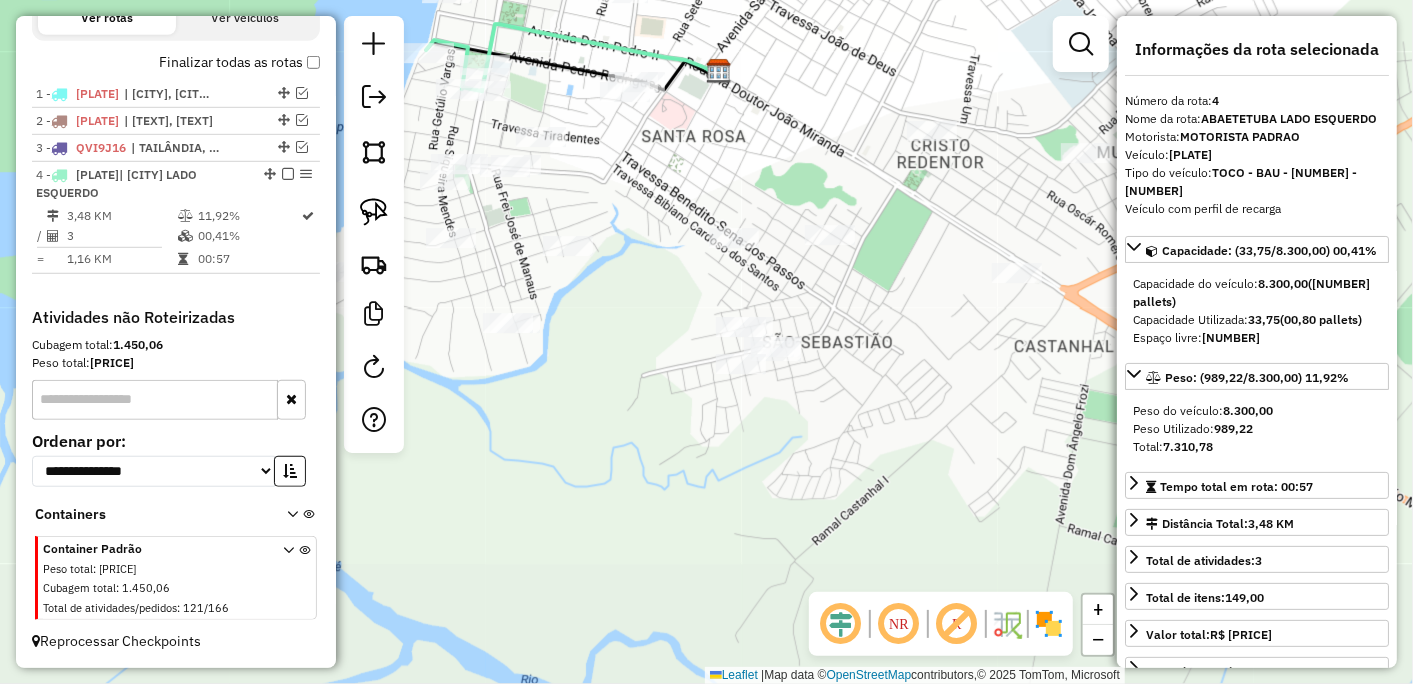drag, startPoint x: 907, startPoint y: 423, endPoint x: 732, endPoint y: 155, distance: 320.07654 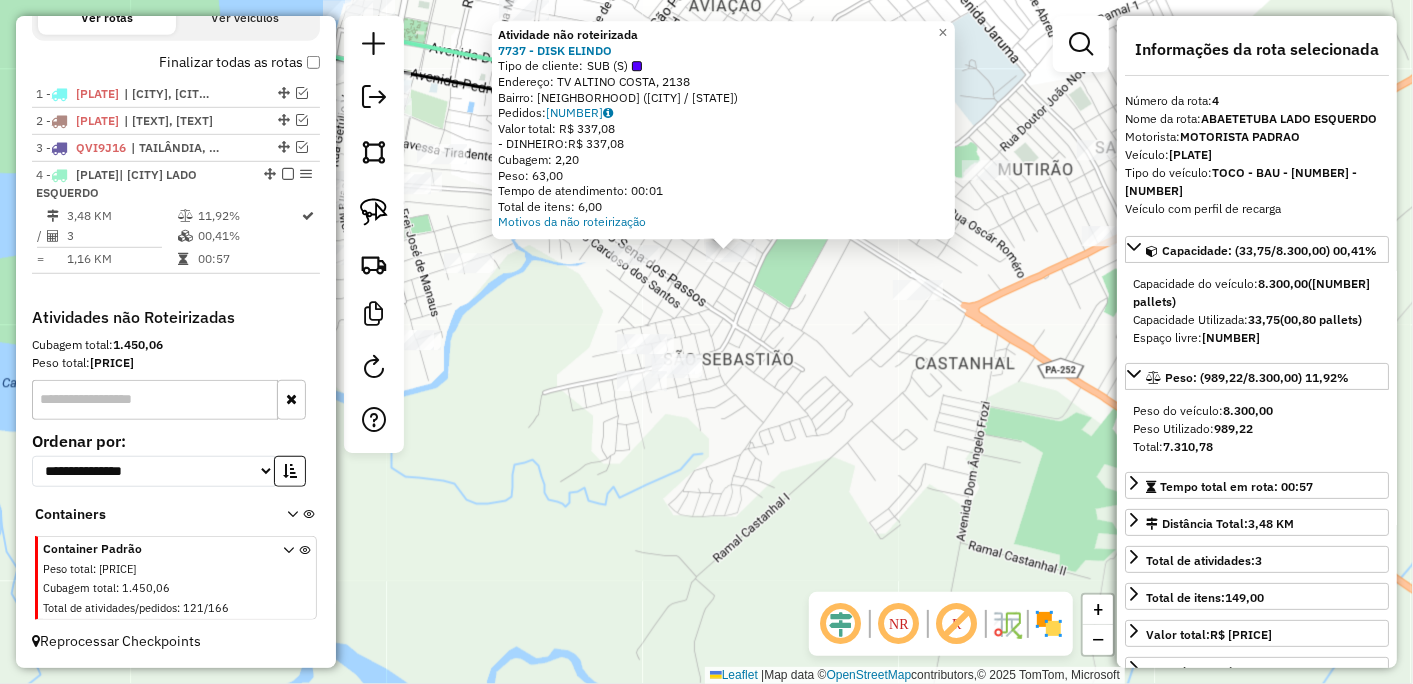 drag, startPoint x: 735, startPoint y: 377, endPoint x: 753, endPoint y: 312, distance: 67.44627 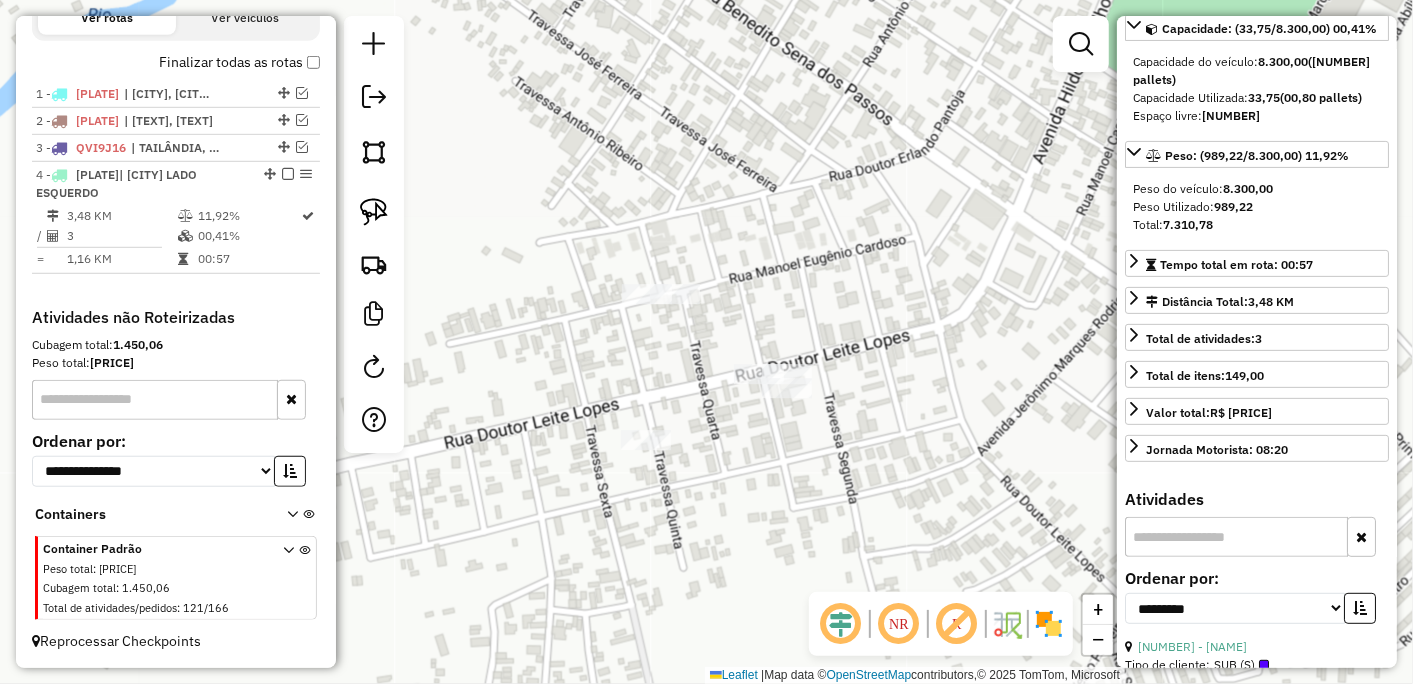 scroll, scrollTop: 0, scrollLeft: 0, axis: both 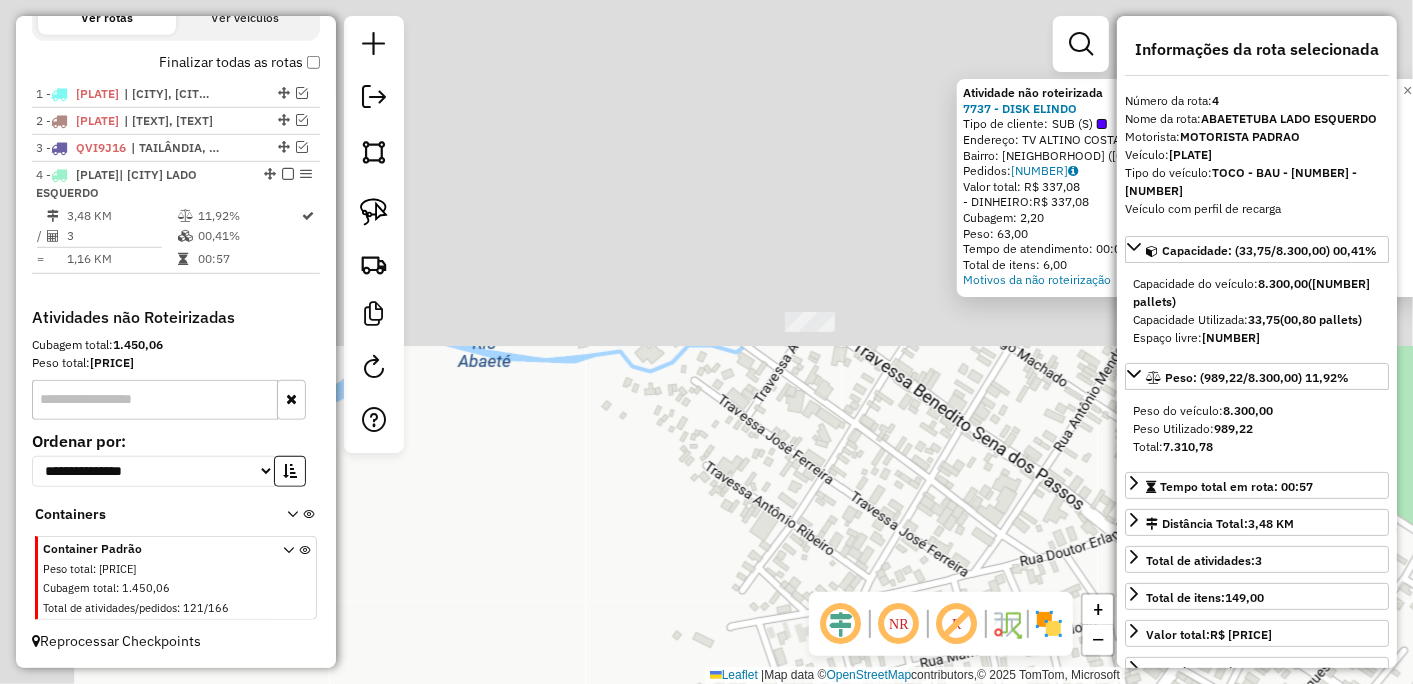 drag, startPoint x: 913, startPoint y: 560, endPoint x: 1034, endPoint y: 634, distance: 141.83441 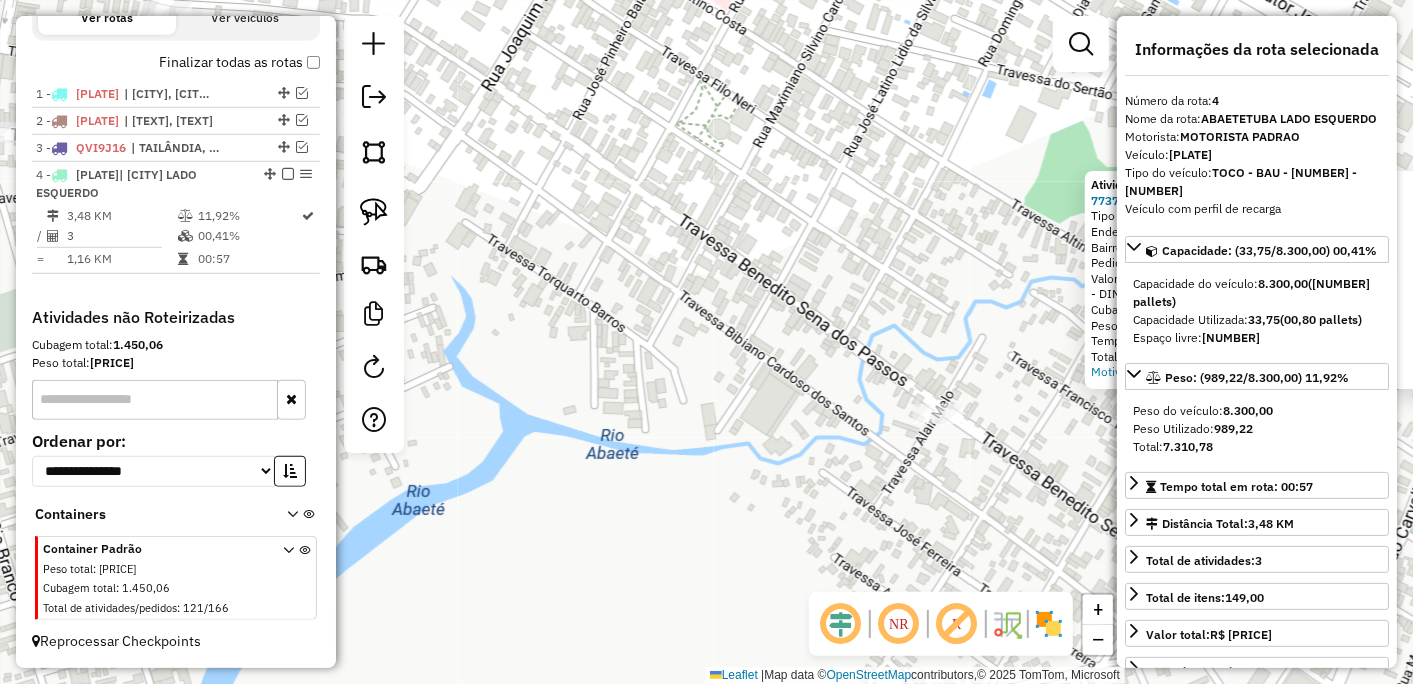 drag, startPoint x: 603, startPoint y: 180, endPoint x: 935, endPoint y: 424, distance: 412.0194 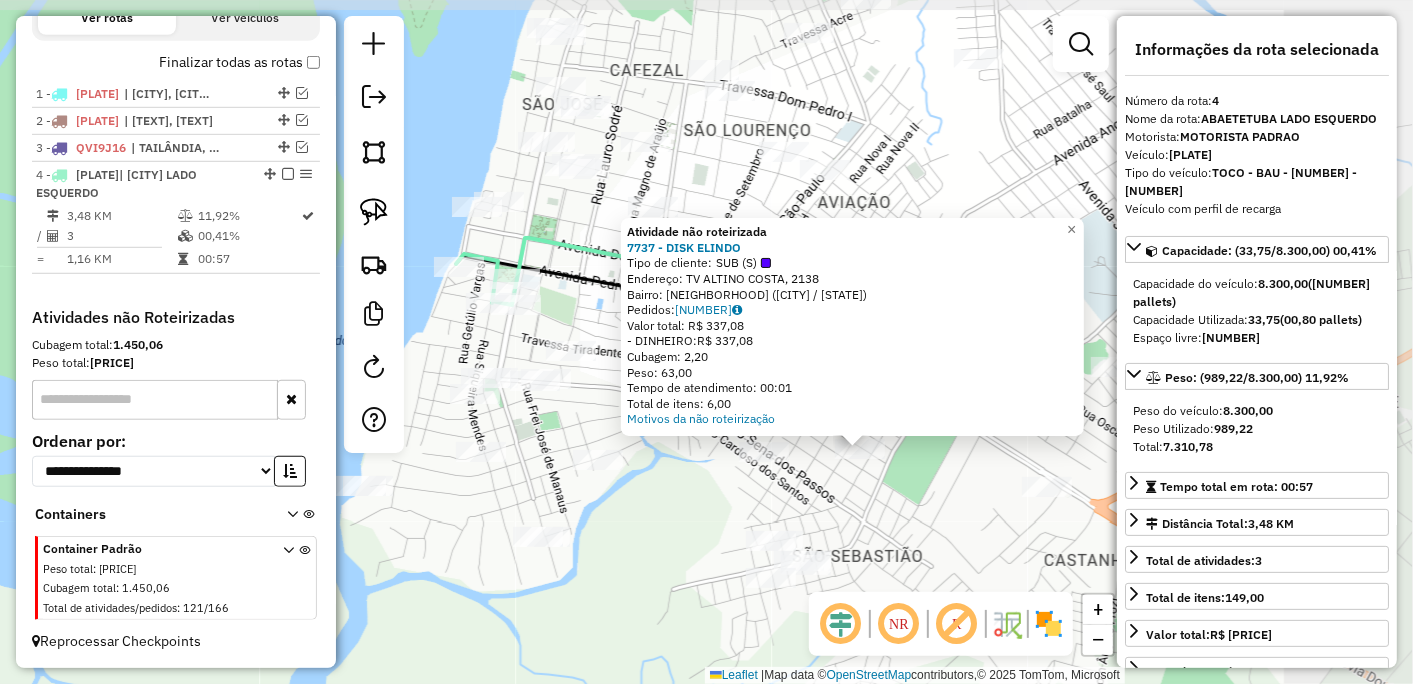 drag, startPoint x: 716, startPoint y: 300, endPoint x: 536, endPoint y: 308, distance: 180.17769 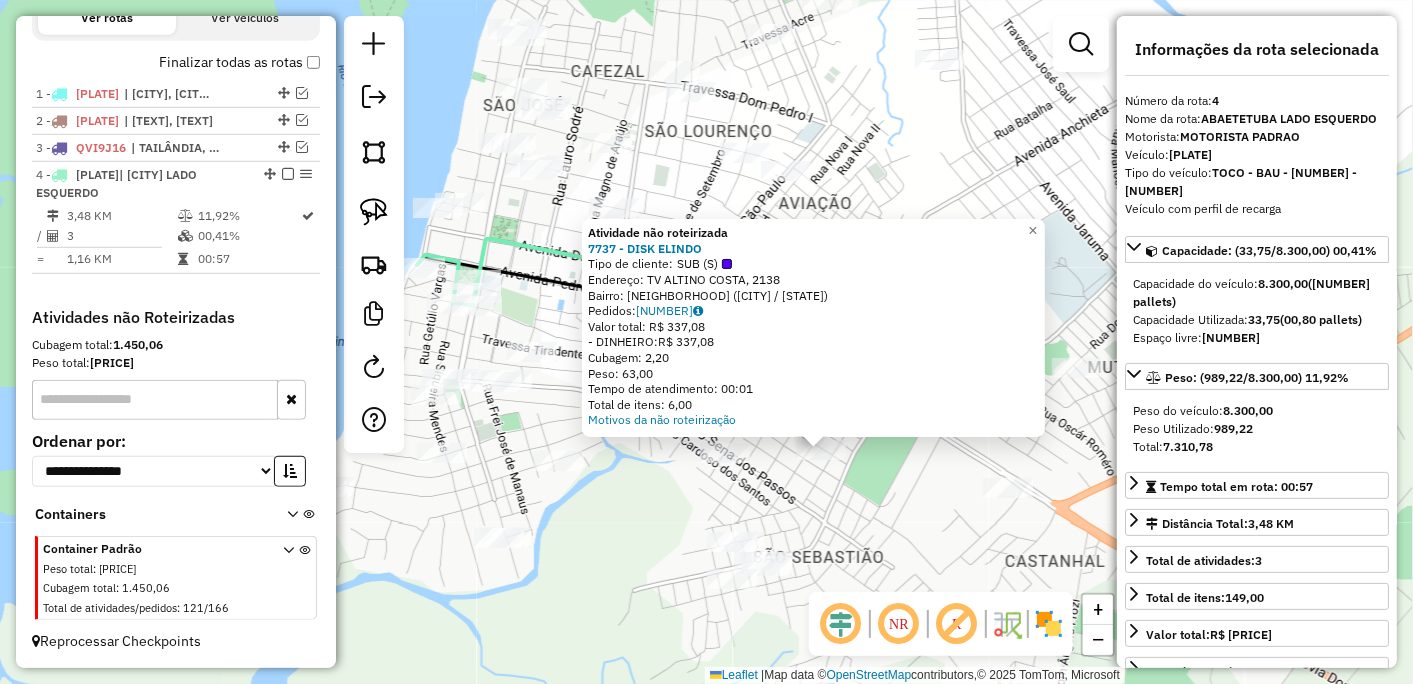 click on "Atividade não roteirizada [NUMBER] - [TEXT]  Tipo de cliente:   SUB (S)   Endereço: [STREET], [NUMBER]   Bairro: [BAIRRO] ([CITY] / [STATE])   Pedidos:  [NUMBER]   Valor total: R$ [NUMBER],[NUMBER]   - DINHEIRO:  R$ [NUMBER],[NUMBER]   Cubagem: [NUMBER],[NUMBER]   Peso: [NUMBER],[NUMBER]   Tempo de atendimento: [TIME]   Total de itens: [NUMBER],[NUMBER]  Motivos da não roteirização × Janela de atendimento Grade de atendimento Capacidade Transportadoras Veículos Cliente Pedidos  Rotas Selecione os dias de semana para filtrar as janelas de atendimento  Seg   Ter   Qua   Qui   Sex   Sáb   Dom  Informe o período da janela de atendimento: De: Até:  Filtrar exatamente a janela do cliente  Considerar janela de atendimento padrão  Selecione os dias de semana para filtrar as grades de atendimento  Seg   Ter   Qua   Qui   Sex   Sáb   Dom   Considerar clientes sem dia de atendimento cadastrado  Clientes fora do dia de atendimento selecionado Filtrar as atividades entre os valores definidos abaixo:  Peso mínimo:   Peso máximo:   Cubagem mínima:   De:   Até:" 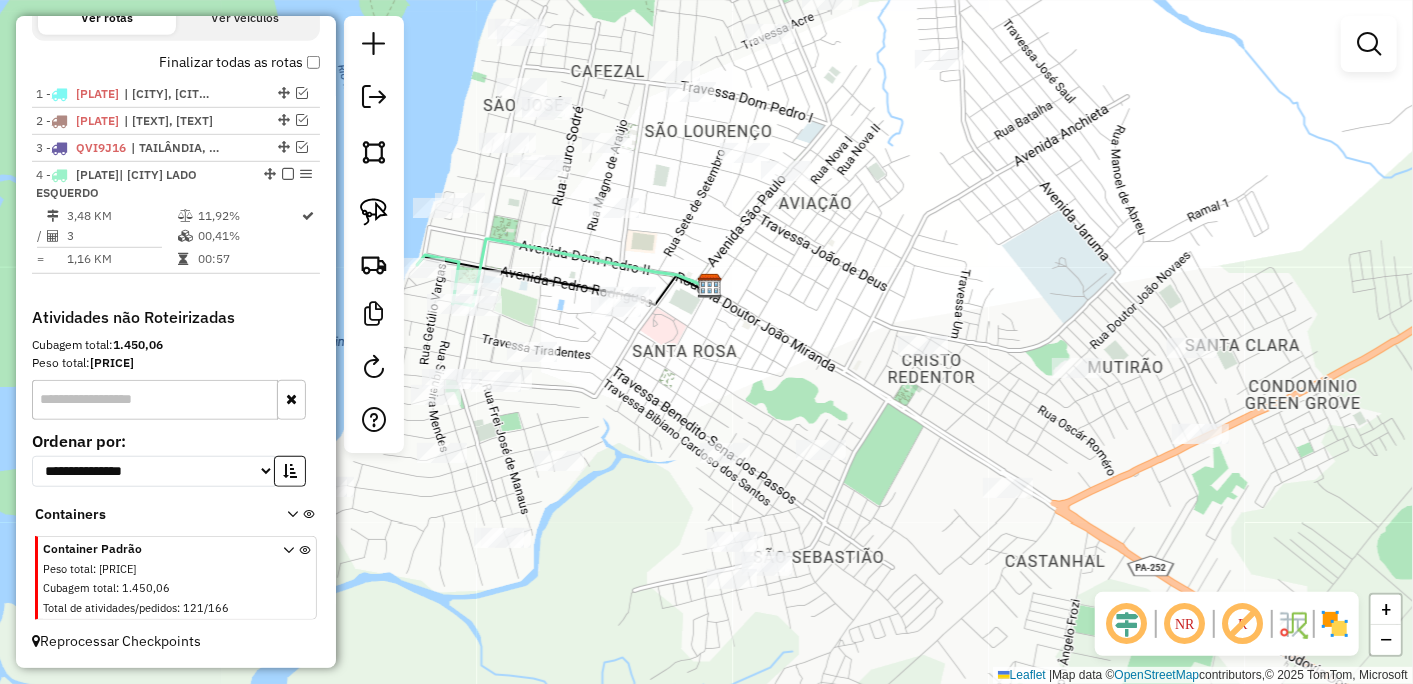 click 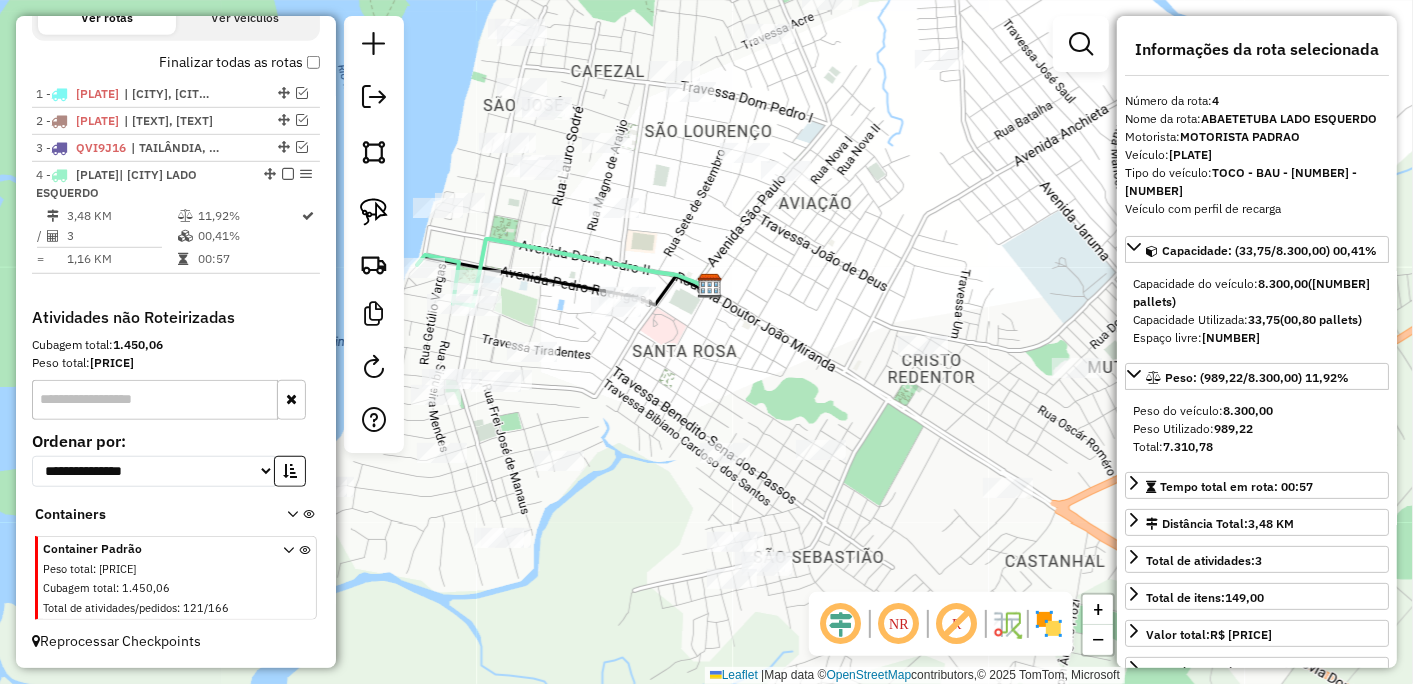 click on "Janela de atendimento Grade de atendimento Capacidade Transportadoras Veículos Cliente Pedidos  Rotas Selecione os dias de semana para filtrar as janelas de atendimento  Seg   Ter   Qua   Qui   Sex   Sáb   Dom  Informe o período da janela de atendimento: De: Até:  Filtrar exatamente a janela do cliente  Considerar janela de atendimento padrão  Selecione os dias de semana para filtrar as grades de atendimento  Seg   Ter   Qua   Qui   Sex   Sáb   Dom   Considerar clientes sem dia de atendimento cadastrado  Clientes fora do dia de atendimento selecionado Filtrar as atividades entre os valores definidos abaixo:  Peso mínimo:   Peso máximo:   Cubagem mínima:   Cubagem máxima:   De:   Até:  Filtrar as atividades entre o tempo de atendimento definido abaixo:  De:   Até:   Considerar capacidade total dos clientes não roteirizados Transportadora: Selecione um ou mais itens Tipo de veículo: Selecione um ou mais itens Veículo: Selecione um ou mais itens Motorista: Selecione um ou mais itens Nome: Rótulo:" 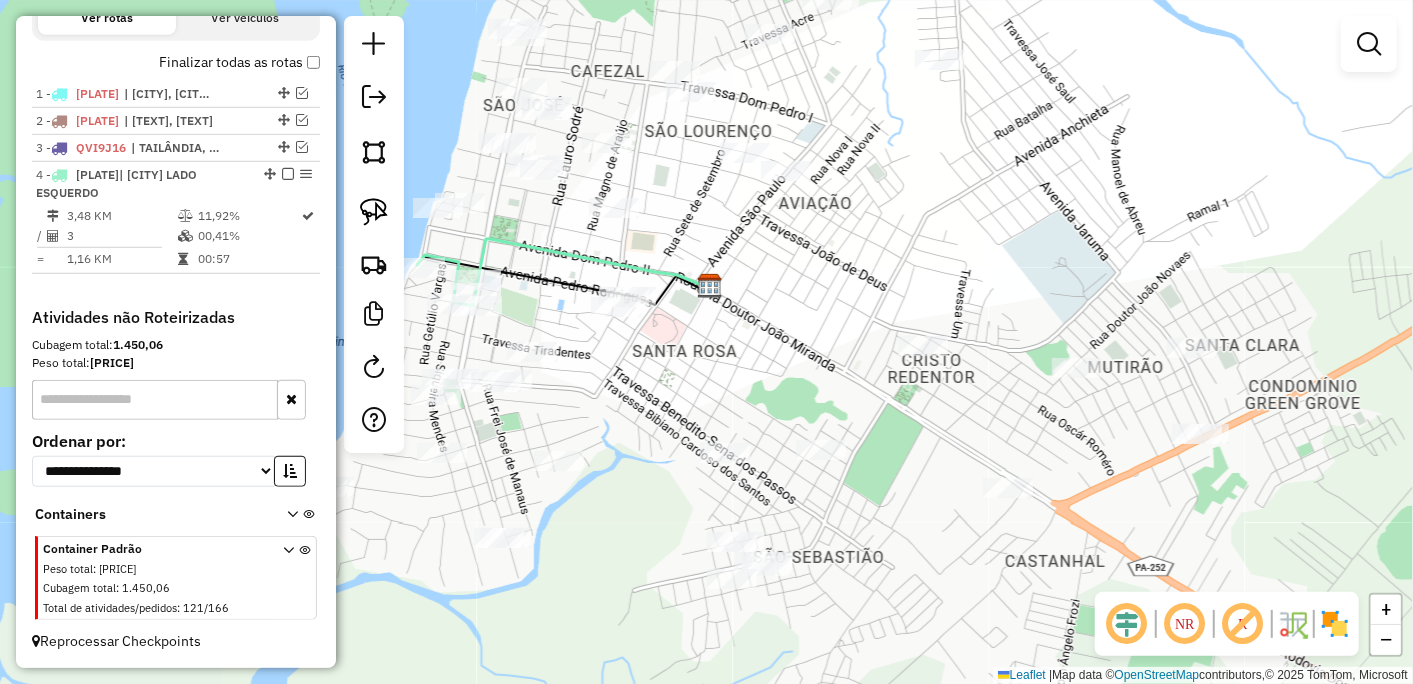 click 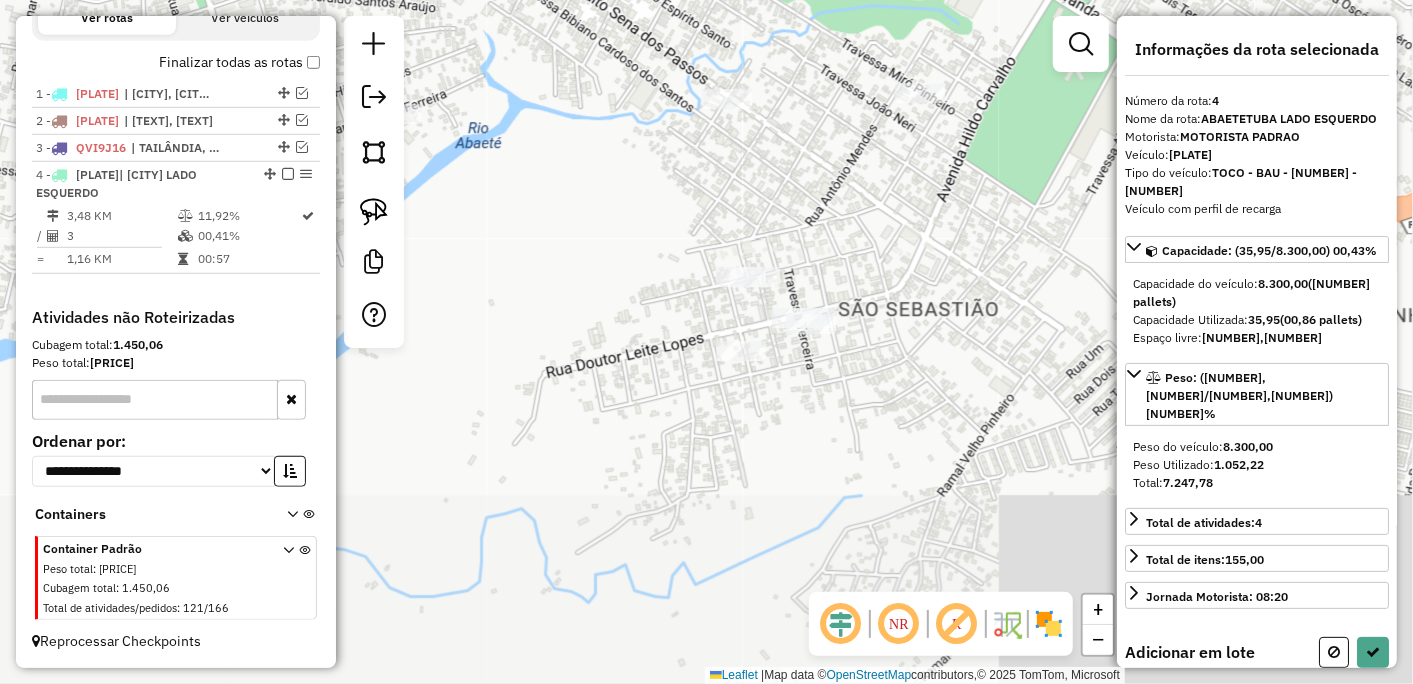 drag, startPoint x: 785, startPoint y: 483, endPoint x: 705, endPoint y: 176, distance: 317.25226 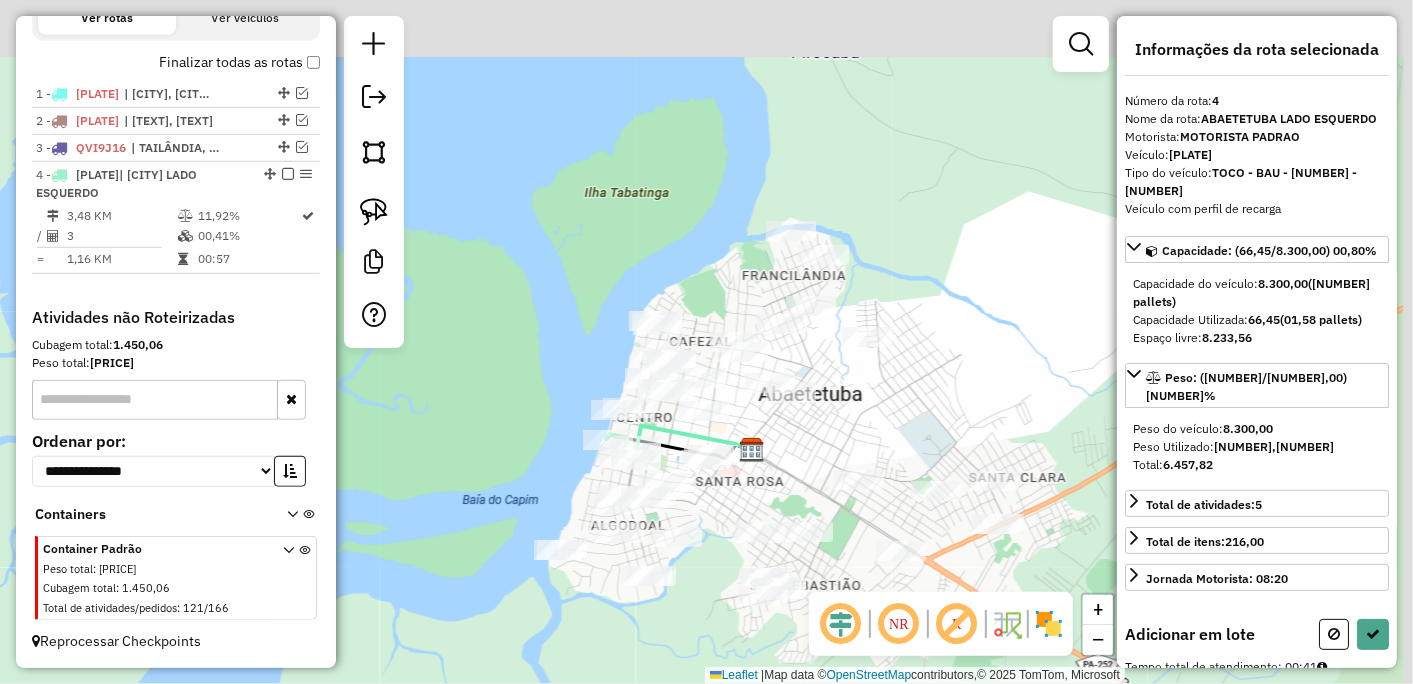 drag, startPoint x: 905, startPoint y: 443, endPoint x: 817, endPoint y: 634, distance: 210.29741 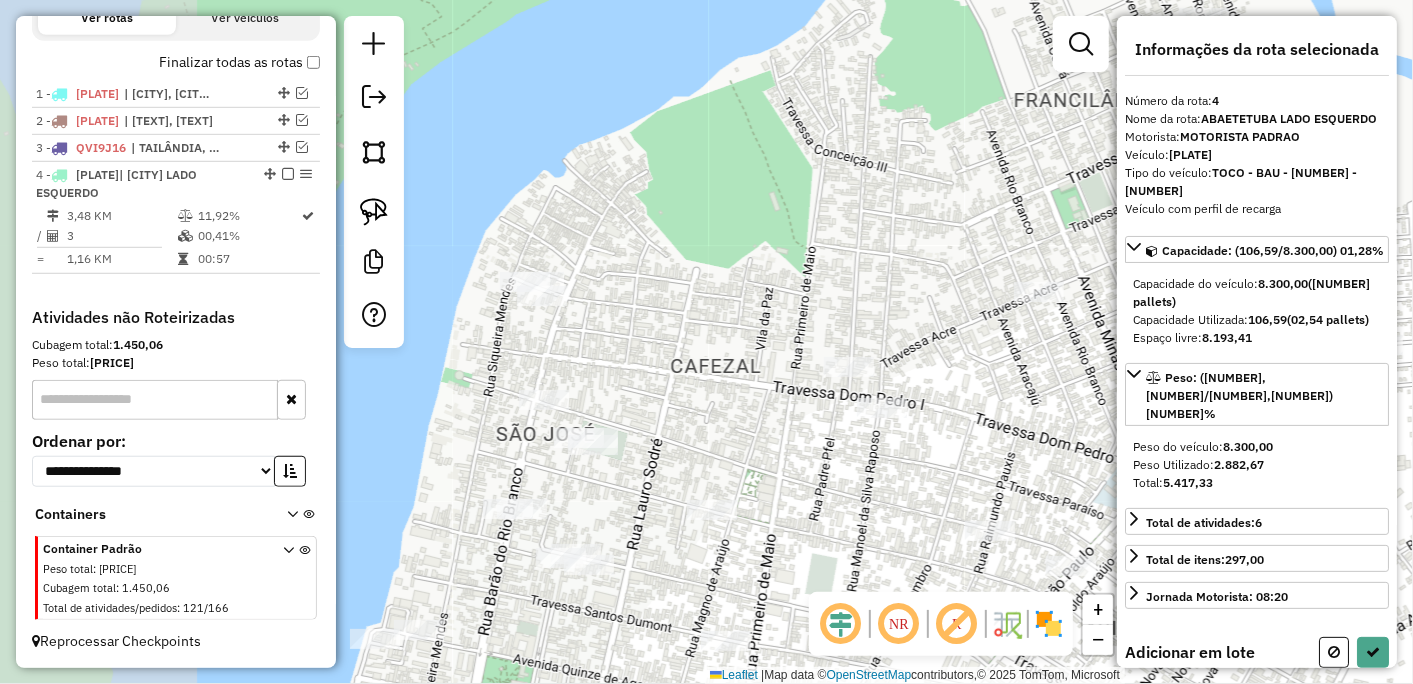 drag, startPoint x: 637, startPoint y: 444, endPoint x: 902, endPoint y: 490, distance: 268.96283 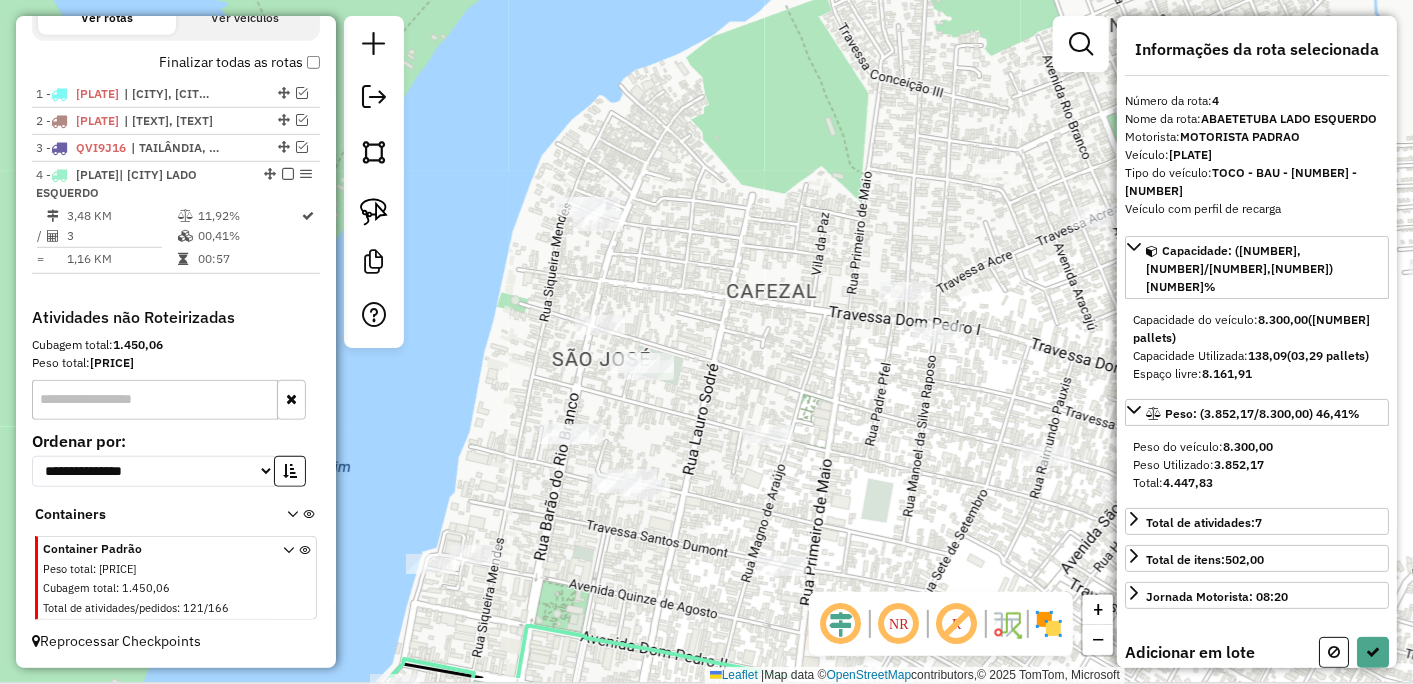 drag, startPoint x: 744, startPoint y: 404, endPoint x: 875, endPoint y: 234, distance: 214.61827 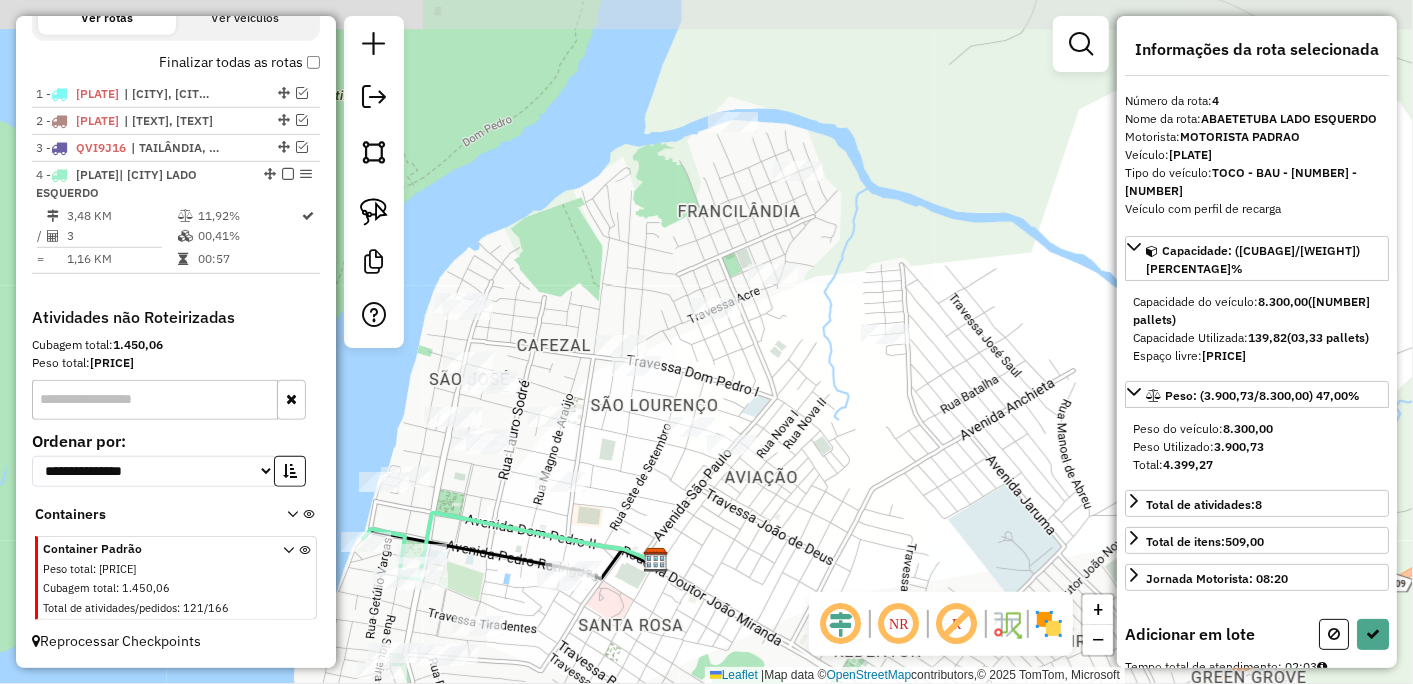 drag, startPoint x: 942, startPoint y: 417, endPoint x: 625, endPoint y: 495, distance: 326.4552 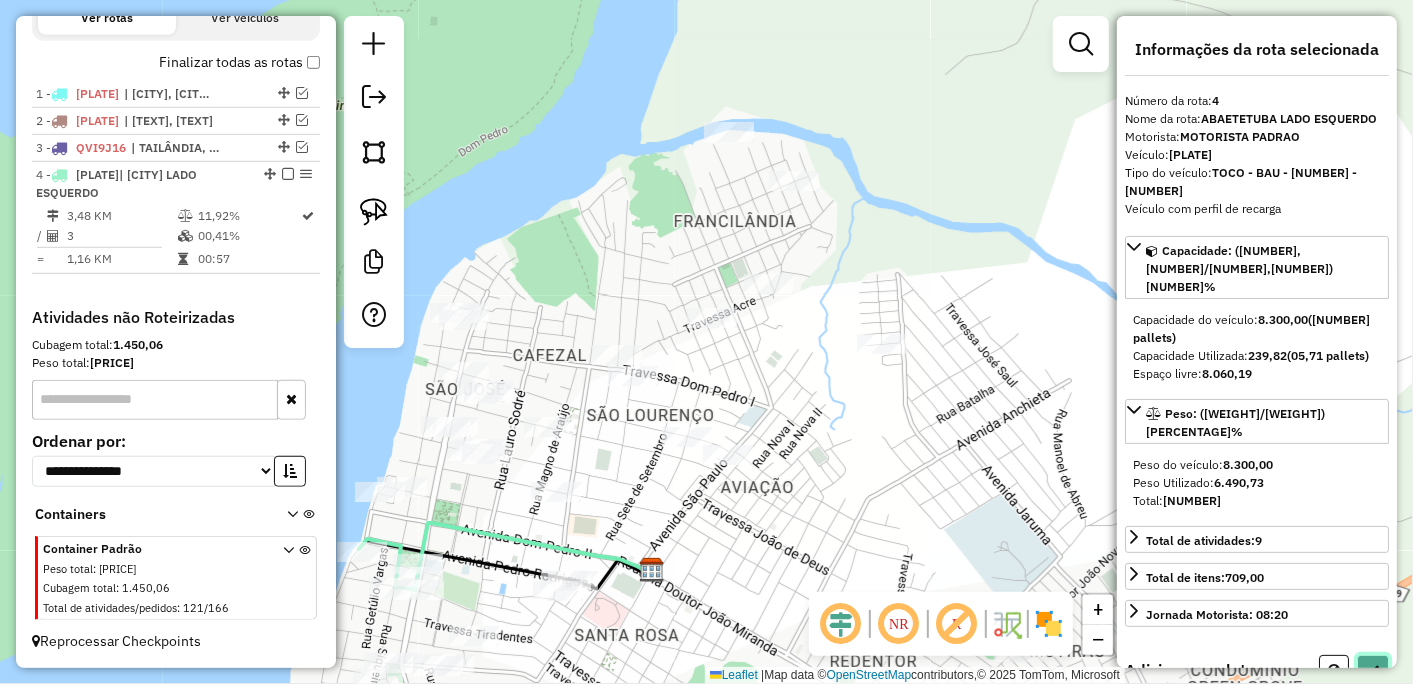 click at bounding box center (1373, 670) 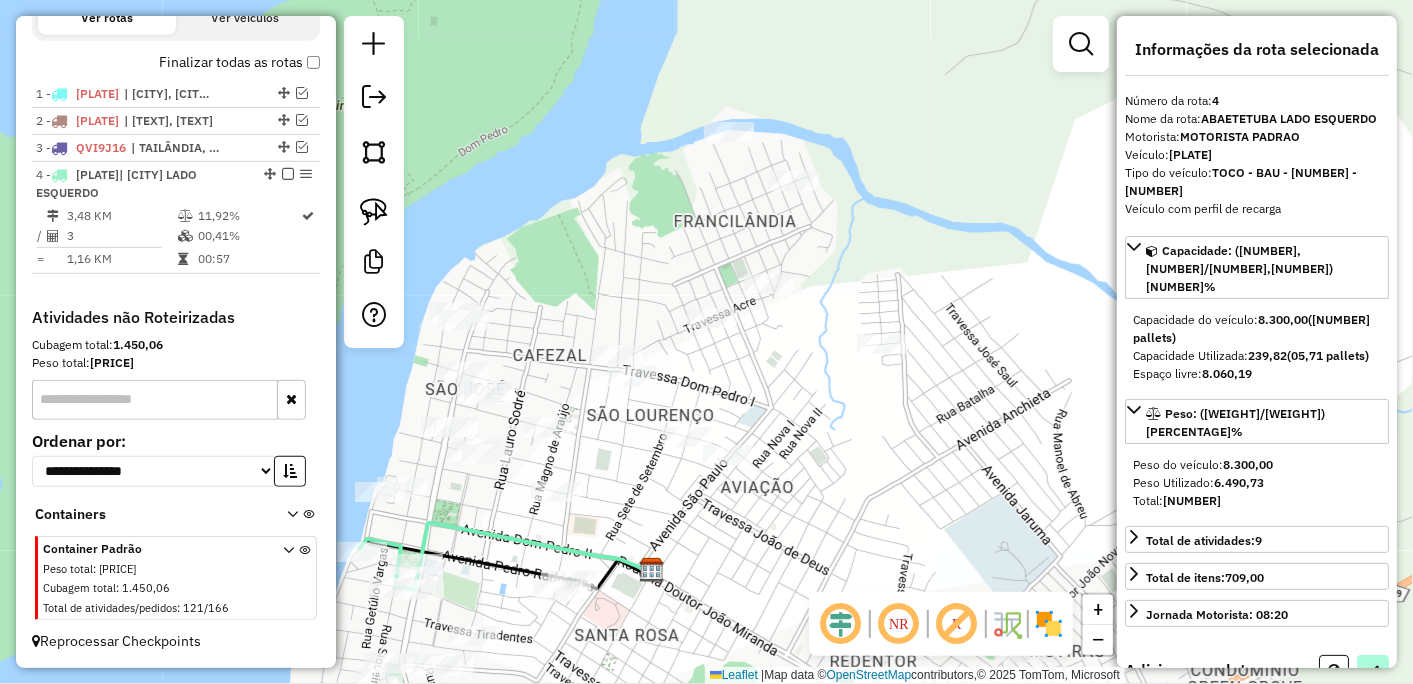 select on "**********" 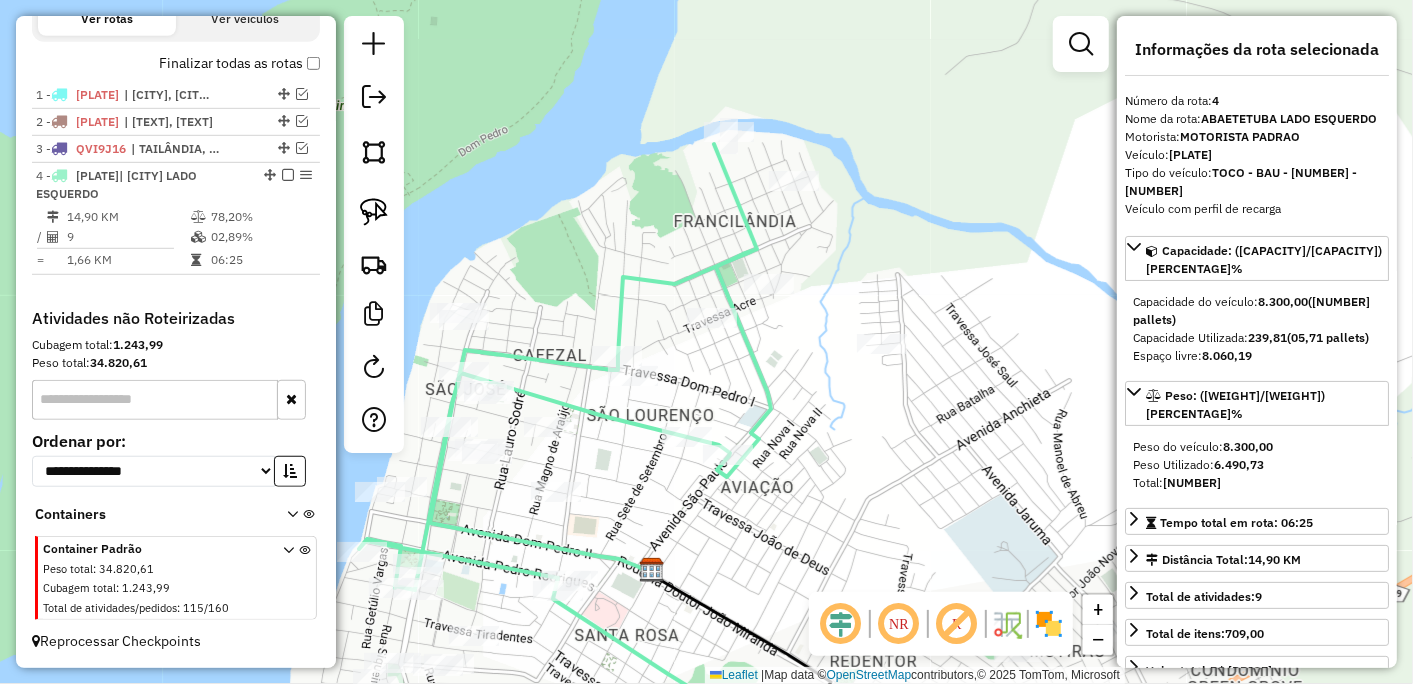 scroll, scrollTop: 683, scrollLeft: 0, axis: vertical 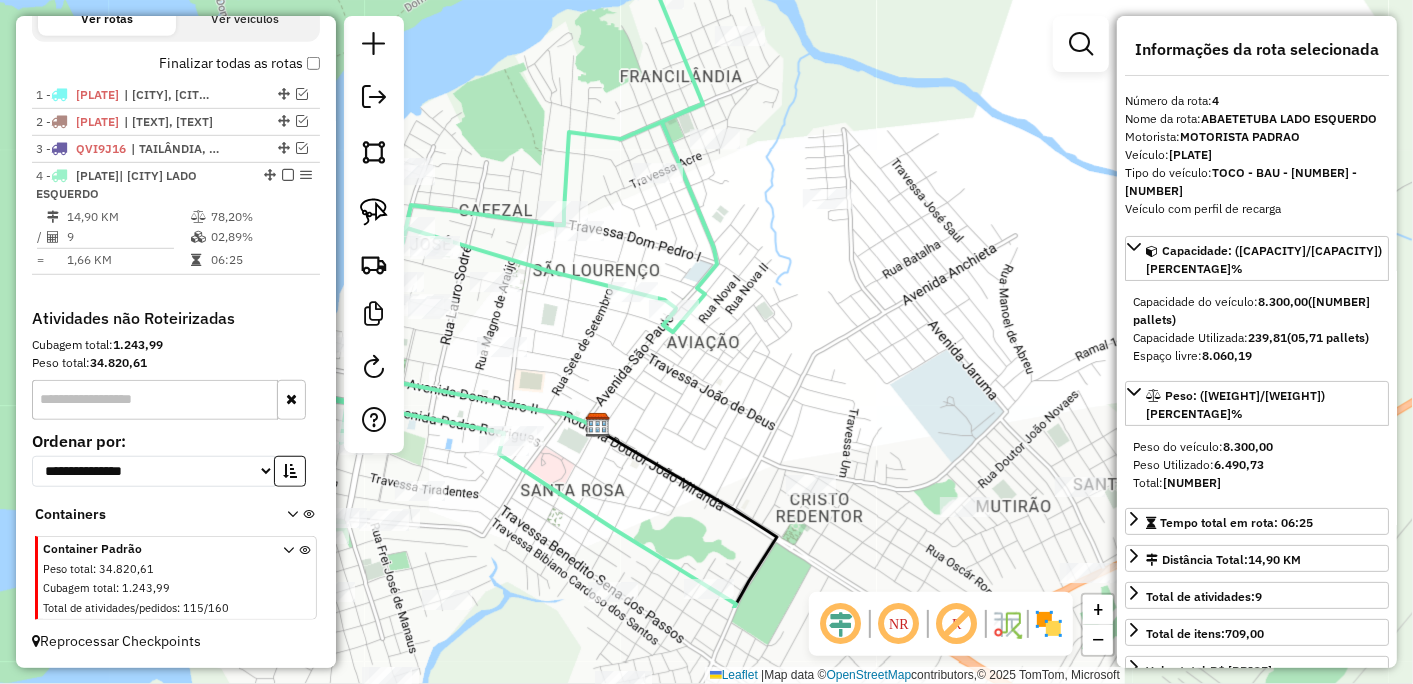 drag, startPoint x: 1046, startPoint y: 523, endPoint x: 992, endPoint y: 377, distance: 155.6663 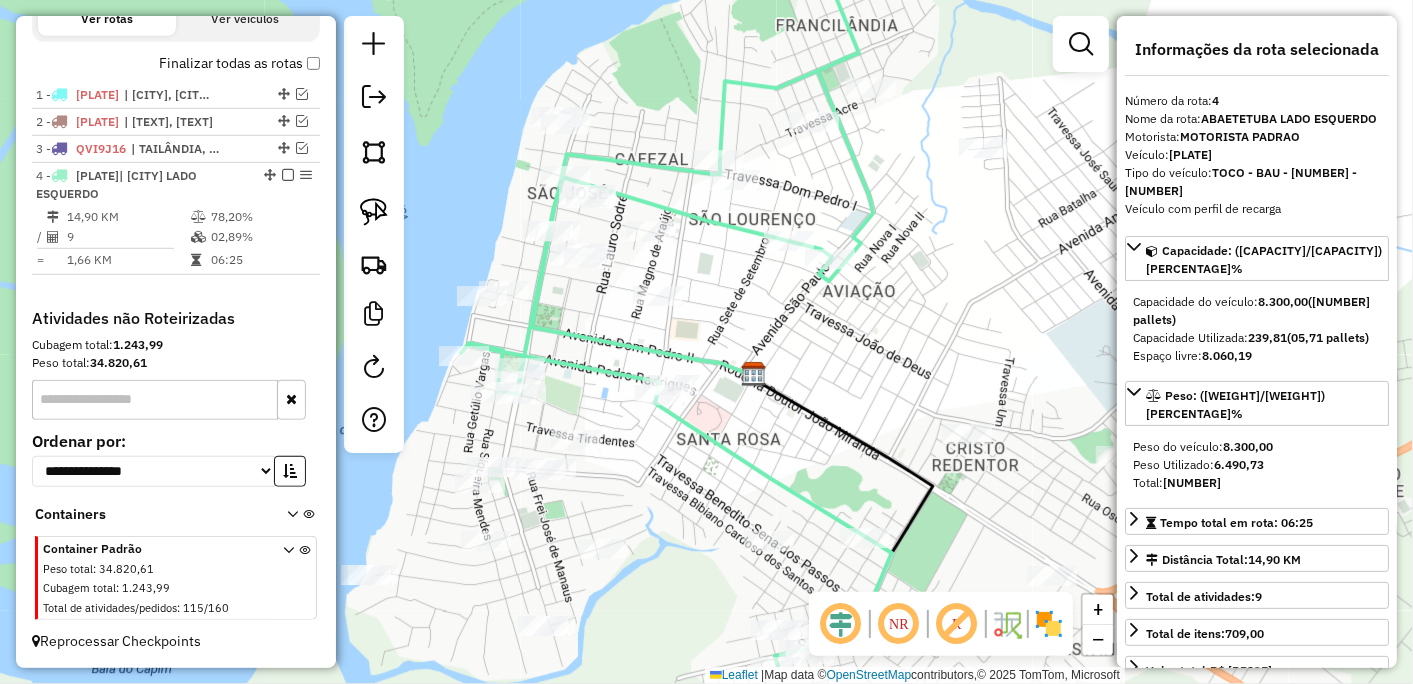 drag, startPoint x: 815, startPoint y: 368, endPoint x: 1003, endPoint y: 301, distance: 199.58206 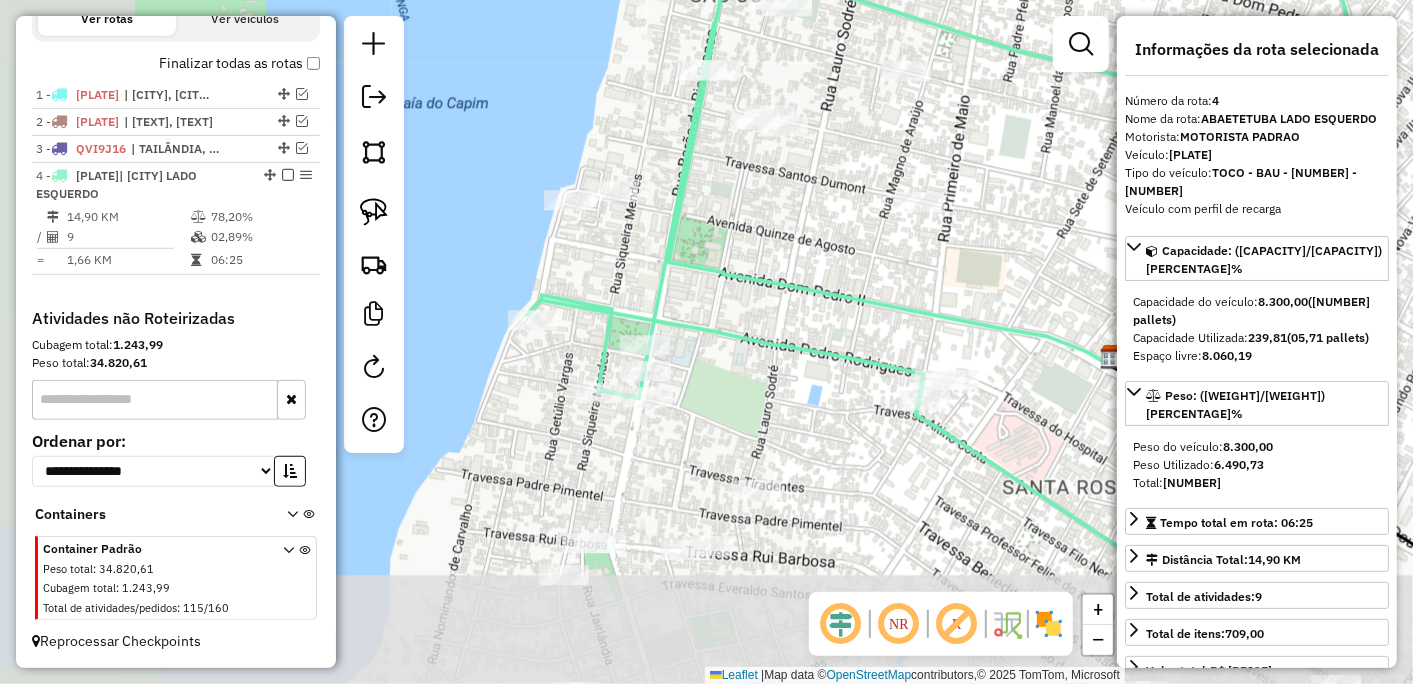 drag, startPoint x: 657, startPoint y: 254, endPoint x: 817, endPoint y: 60, distance: 251.4677 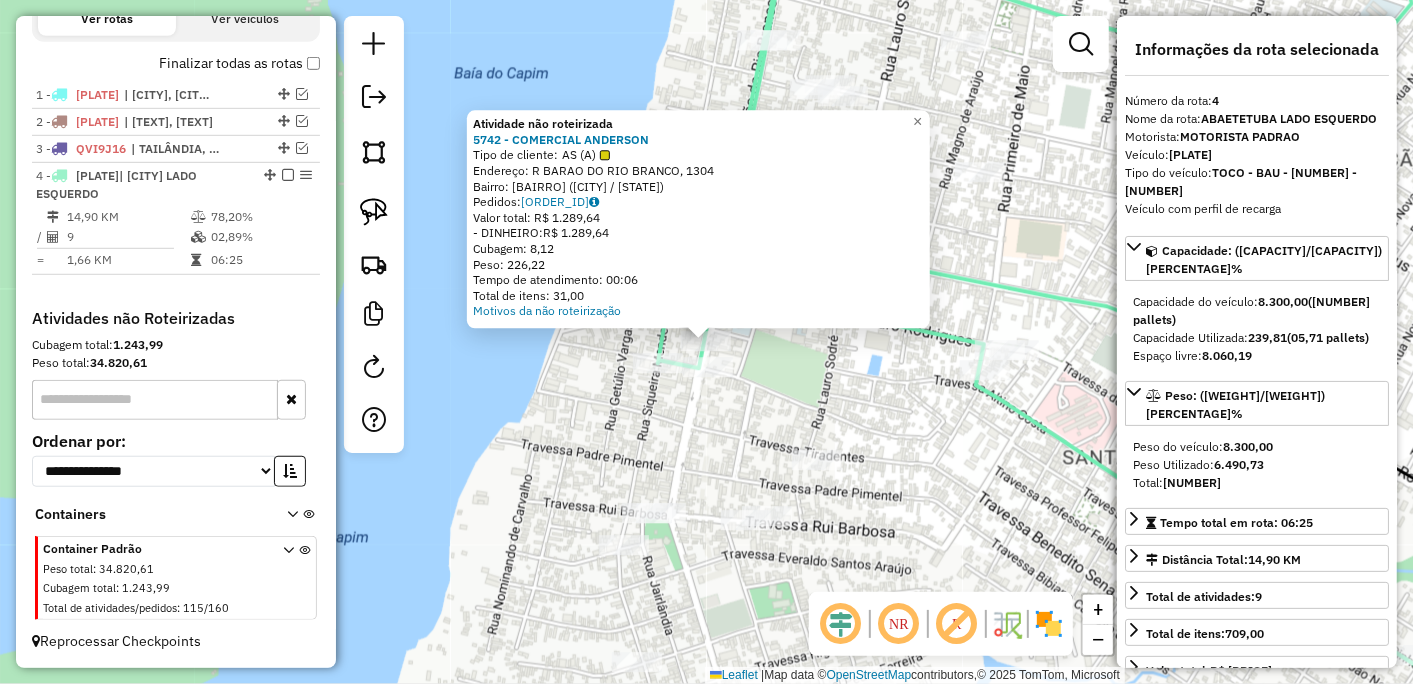click on "Atividade não roteirizada 5742 - [NAME] Tipo de cliente: AS (A) Endereço: R BARAO DO RIO BRANCO, [NUMBER] Bairro: [NEIGHBORHOOD] ([CITY] / [STATE]) Pedidos: [ORDER_ID] Valor total: R$ [PRICE] - DINHEIRO: R$ [PRICE] Cubagem: [CUBAGE] Peso: [WEIGHT] Tempo de atendimento: [TIME] Total de itens: [ITEMS] Motivos da não roteirização × Janela de atendimento Grade de atendimento Capacidade Transportadoras Veículos Cliente Pedidos Rotas Selecione os dias de semana para filtrar as janelas de atendimento Seg Ter Qua Qui Sex Sáb Dom Informe o período da janela de atendimento: De: Até: Filtrar exatamente a janela do cliente Considerar janela de atendimento padrão Selecione os dias de semana para filtrar as grades de atendimento Seg Ter Qua Qui Sex Sáb Dom Considerar clientes sem dia de atendimento cadastrado Clientes fora do dia de atendimento selecionado Filtrar as atividades entre os valores definidos abaixo: Peso mínimo: Peso máximo: Cubagem mínima:" 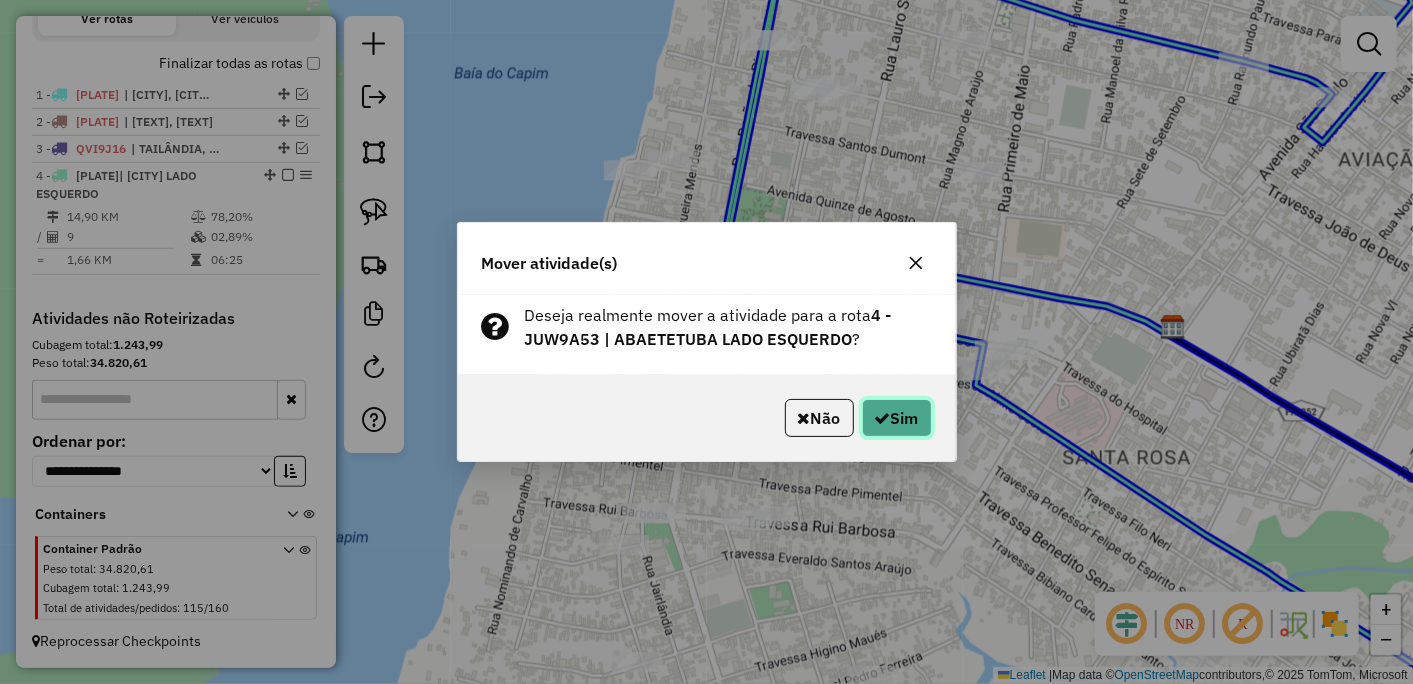 click on "Sim" 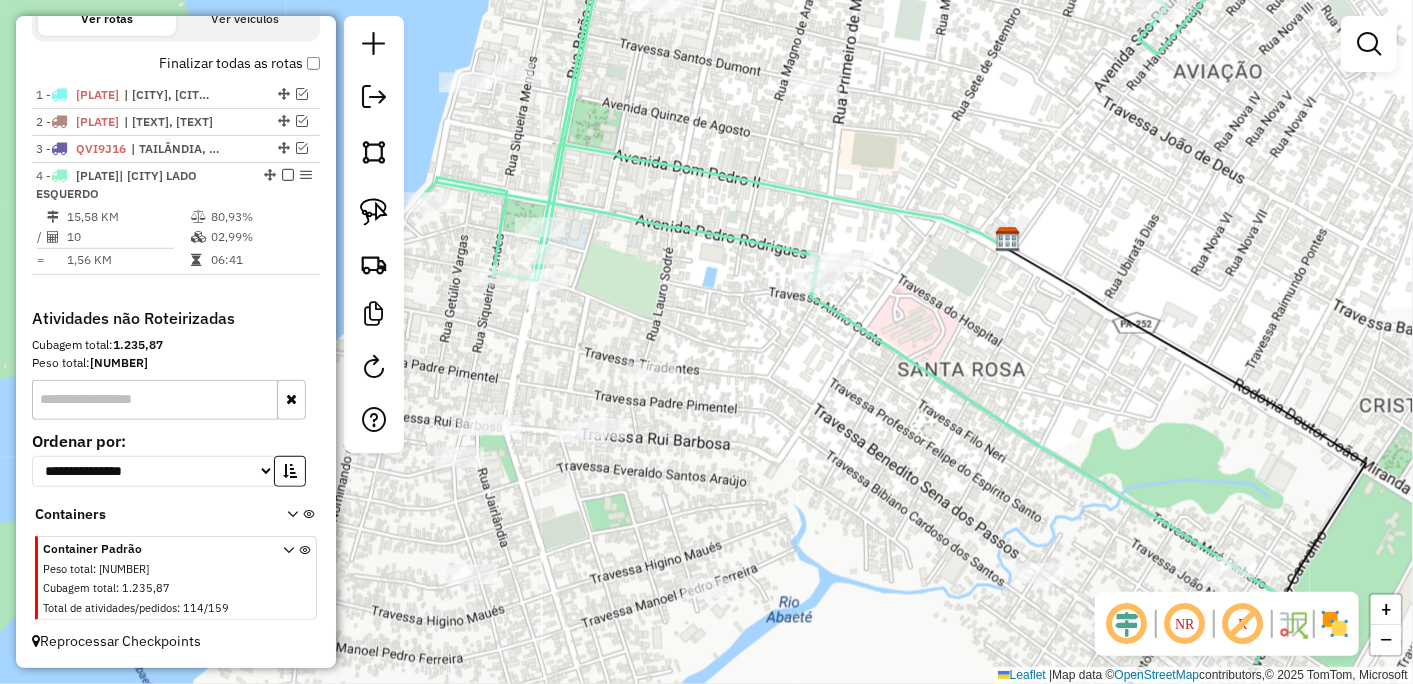 drag, startPoint x: 973, startPoint y: 504, endPoint x: 811, endPoint y: 416, distance: 184.35835 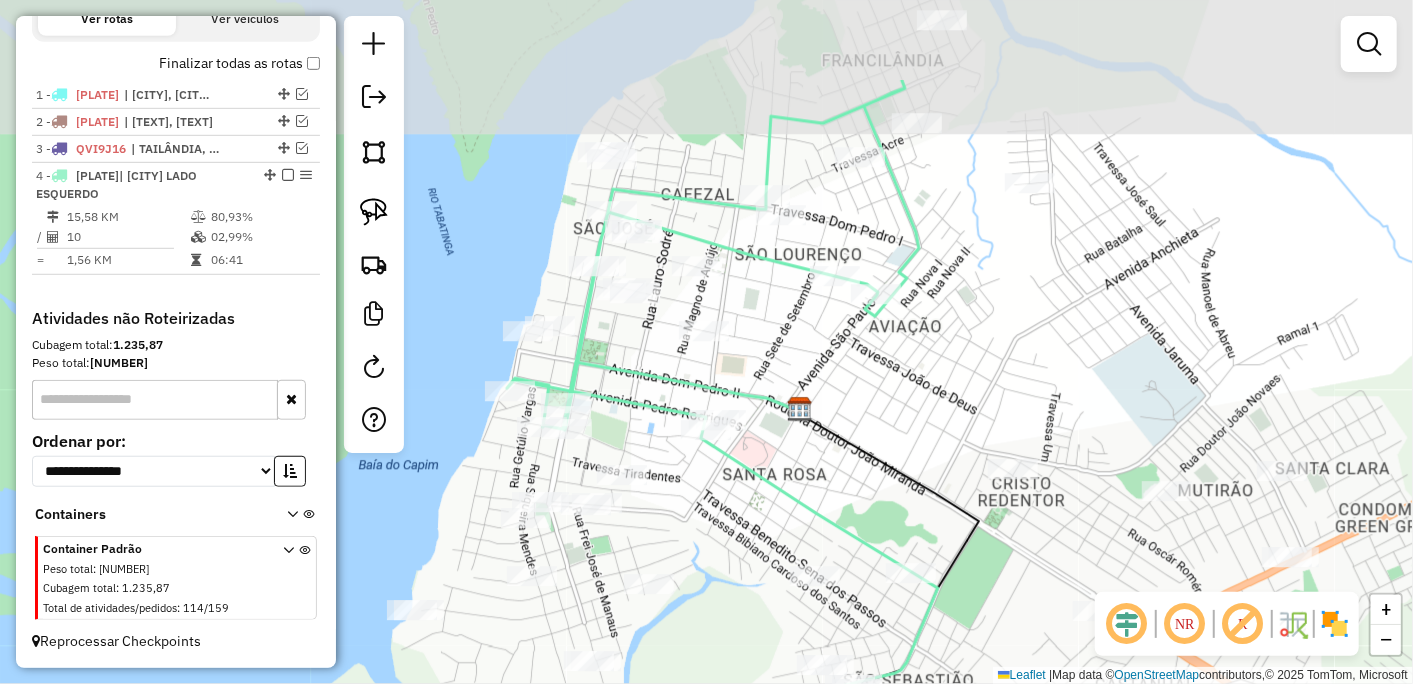 drag, startPoint x: 928, startPoint y: 268, endPoint x: 901, endPoint y: 504, distance: 237.53947 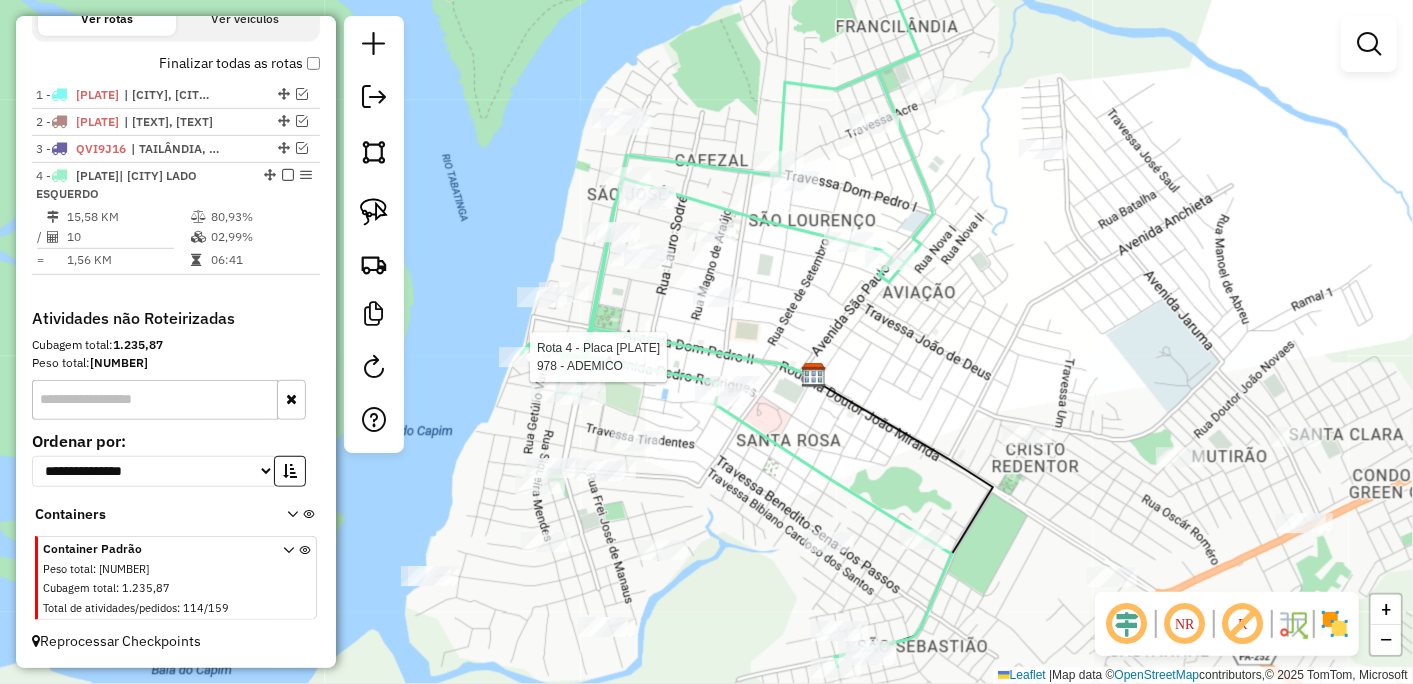 select on "**********" 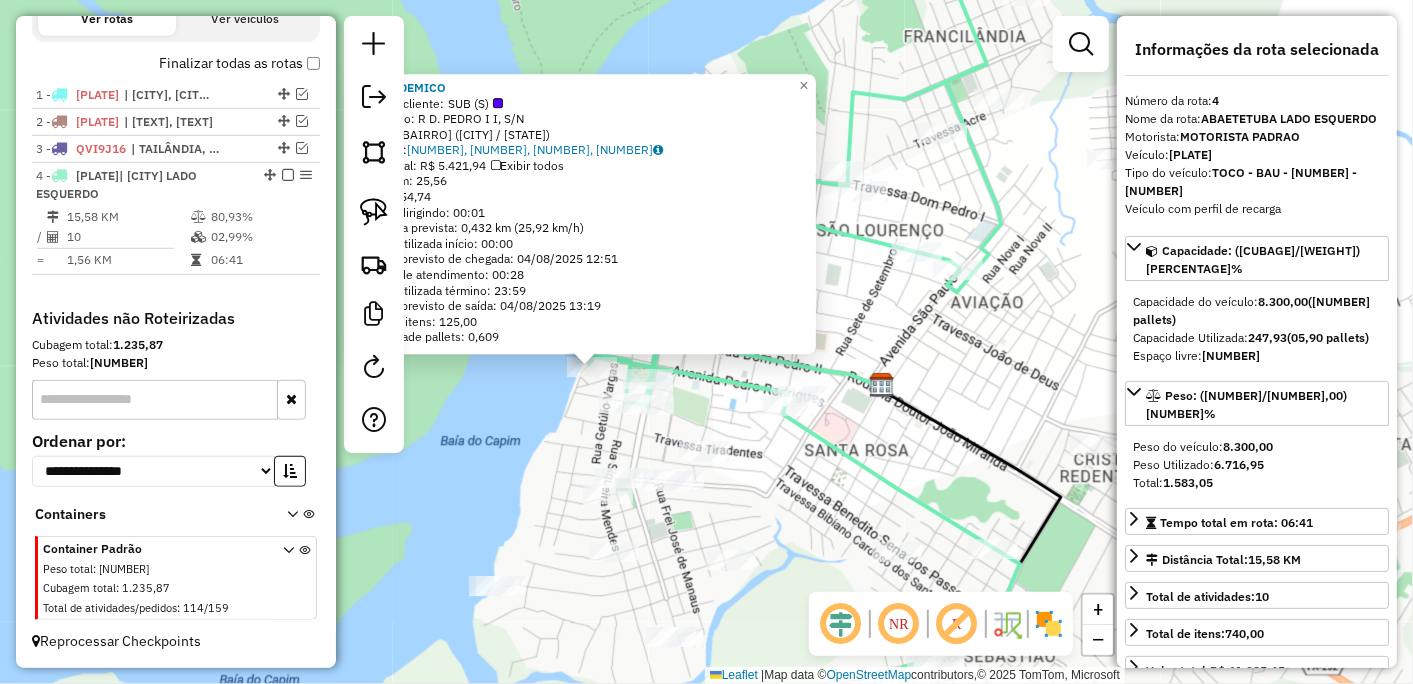 drag, startPoint x: 964, startPoint y: 450, endPoint x: 850, endPoint y: 475, distance: 116.70904 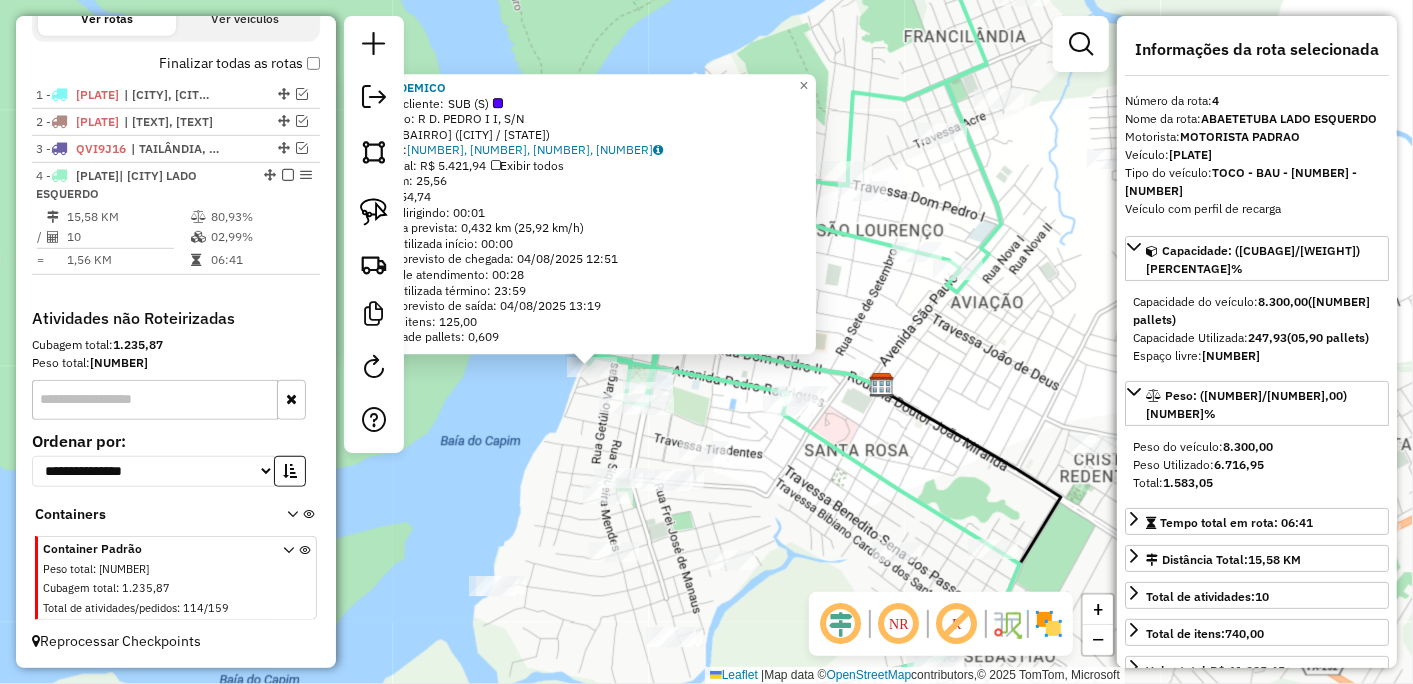 click on "[NUMBER] - ADEMICO Tipo de cliente: SUB (S) Endereço: R D. PEDRO I I, S/N Bairro: CENTRO ([ABAETETUBA] / [PA]) Pedidos: [ORDER_ID], [ORDER_ID], [ORDER_ID], [ORDER_ID] Valor total: R$ [PRICE] Exibir todos Cubagem: [CUBAGE] Peso: [WEIGHT] Tempo dirigindo: 00:01 Distância prevista: [DISTANCE] km ([SPEED] km/h) Janela utilizada início: 00:00 Horário previsto de chegada: [DATE] [TIME] Tempo de atendimento: 00:28 Janela utilizada término: 23:59 Horário previsto de saída: [DATE] [TIME] Total de itens: [ITEMS] Quantidade pallets: [PALLETS] × Janela de atendimento Grade de atendimento Capacidade Transportadoras Veículos Cliente Pedidos Rotas Selecione os dias de semana para filtrar as janelas de atendimento Seg Ter Qua Qui Sex Sáb Dom Informe o período da janela de atendimento: De: Até: Filtrar exatamente a janela do cliente Considerar janela de atendimento padrão Selecione os dias de semana para filtrar as grades de atendimento Seg Ter Qua Qui Sex Sáb Dom Peso mínimo: Peso máximo: Cubagem mínima: Cubagem máxima: De: Até: Filtrar as atividades entre o tempo de atendimento definido abaixo: De: Até: Considerar capacidade total dos clientes não roteirizados Transportadora: Selecione um ou mais itens Tipo de veículo: Selecione um ou mais itens Veículo: Selecione um ou mais itens Nome: De:" 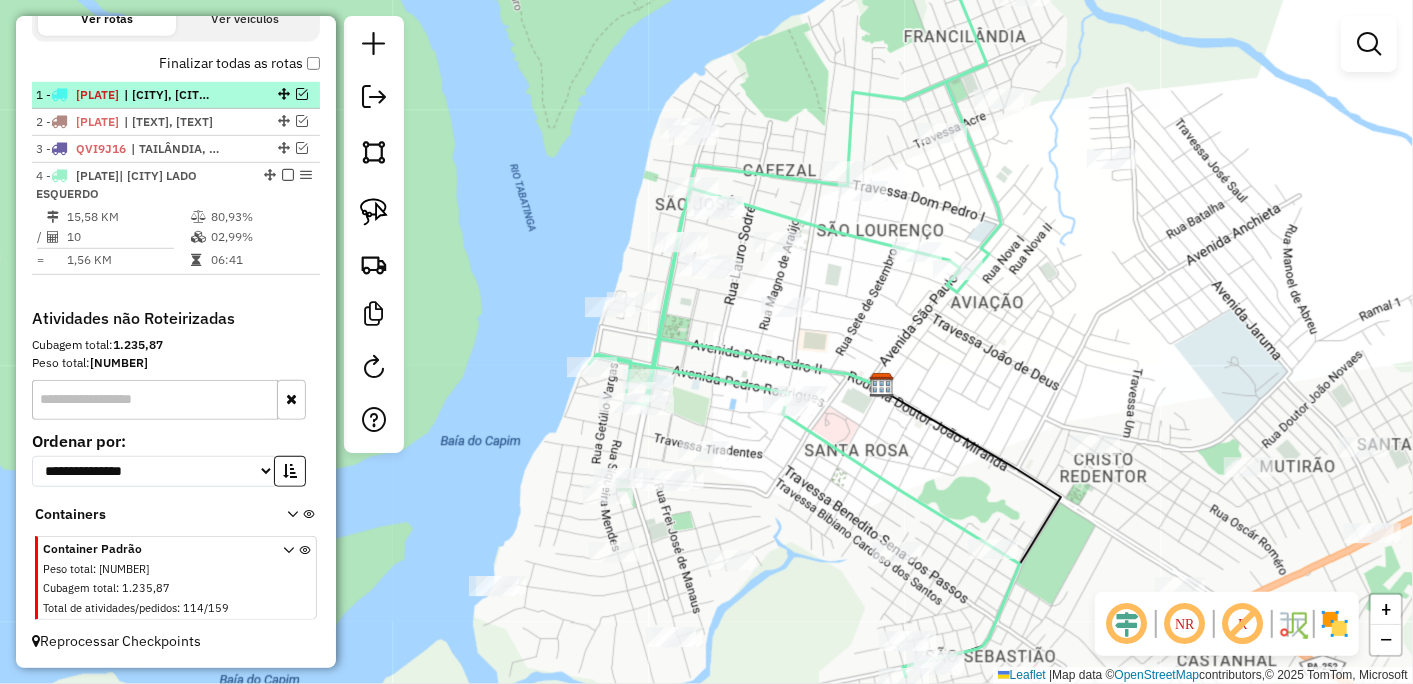 click at bounding box center [288, 175] 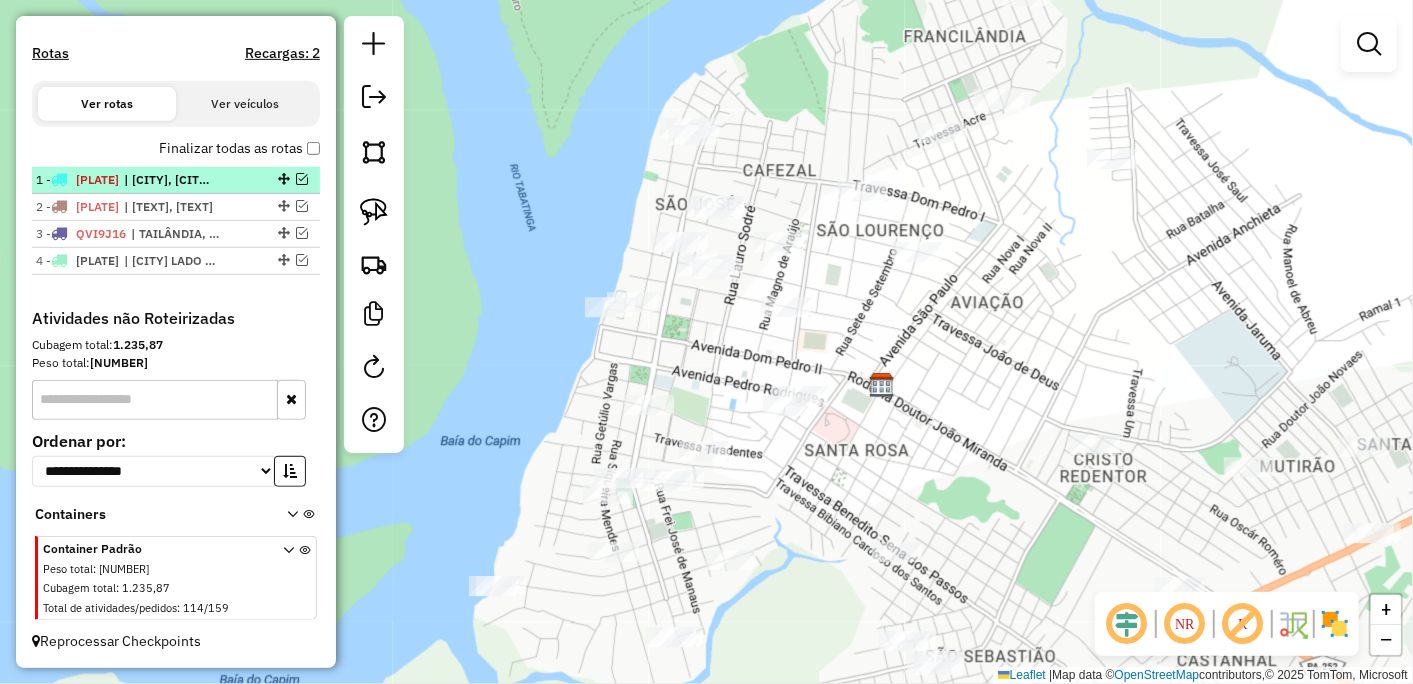 scroll, scrollTop: 598, scrollLeft: 0, axis: vertical 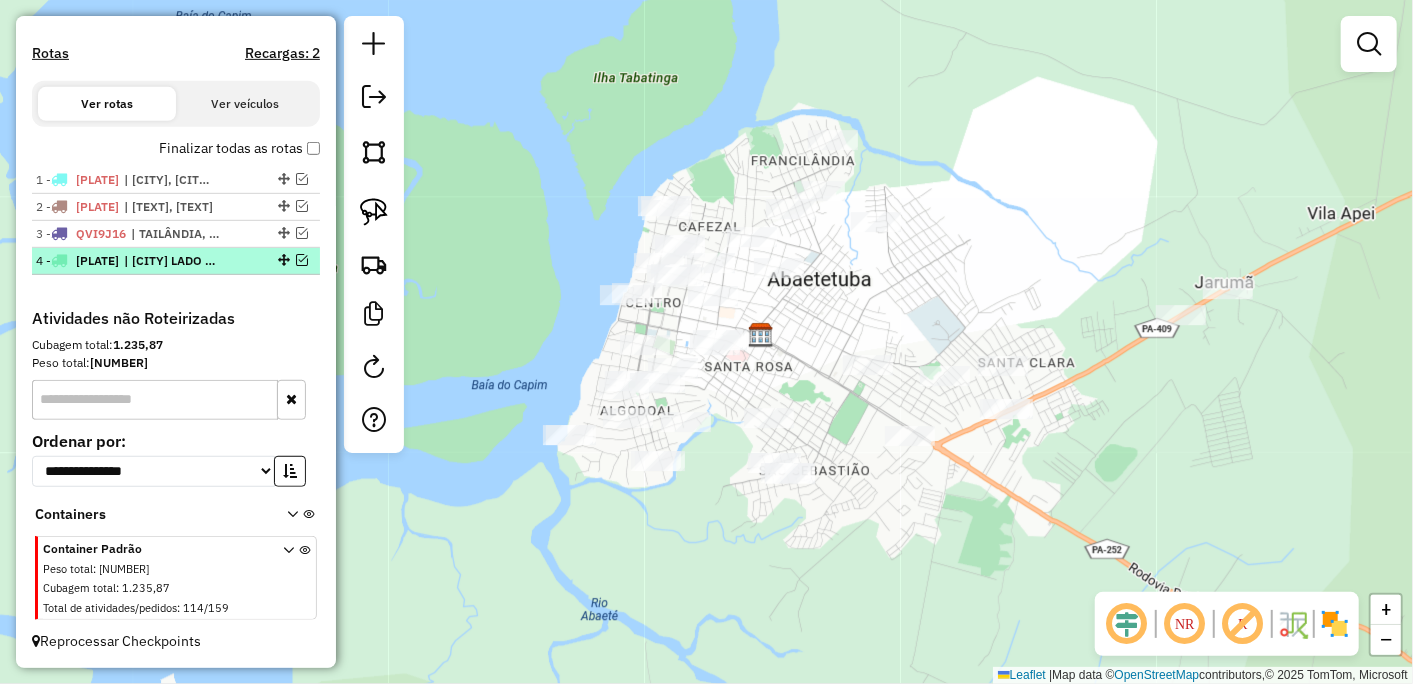 click at bounding box center [302, 260] 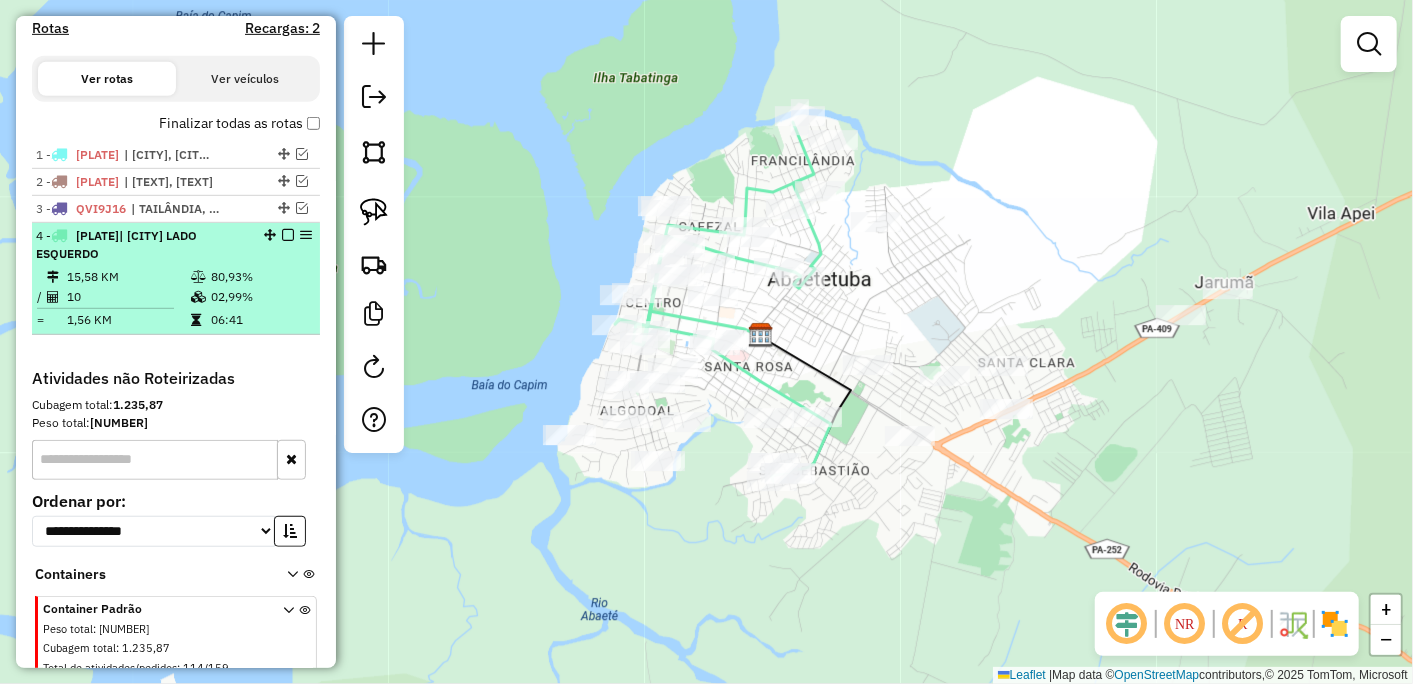 scroll, scrollTop: 683, scrollLeft: 0, axis: vertical 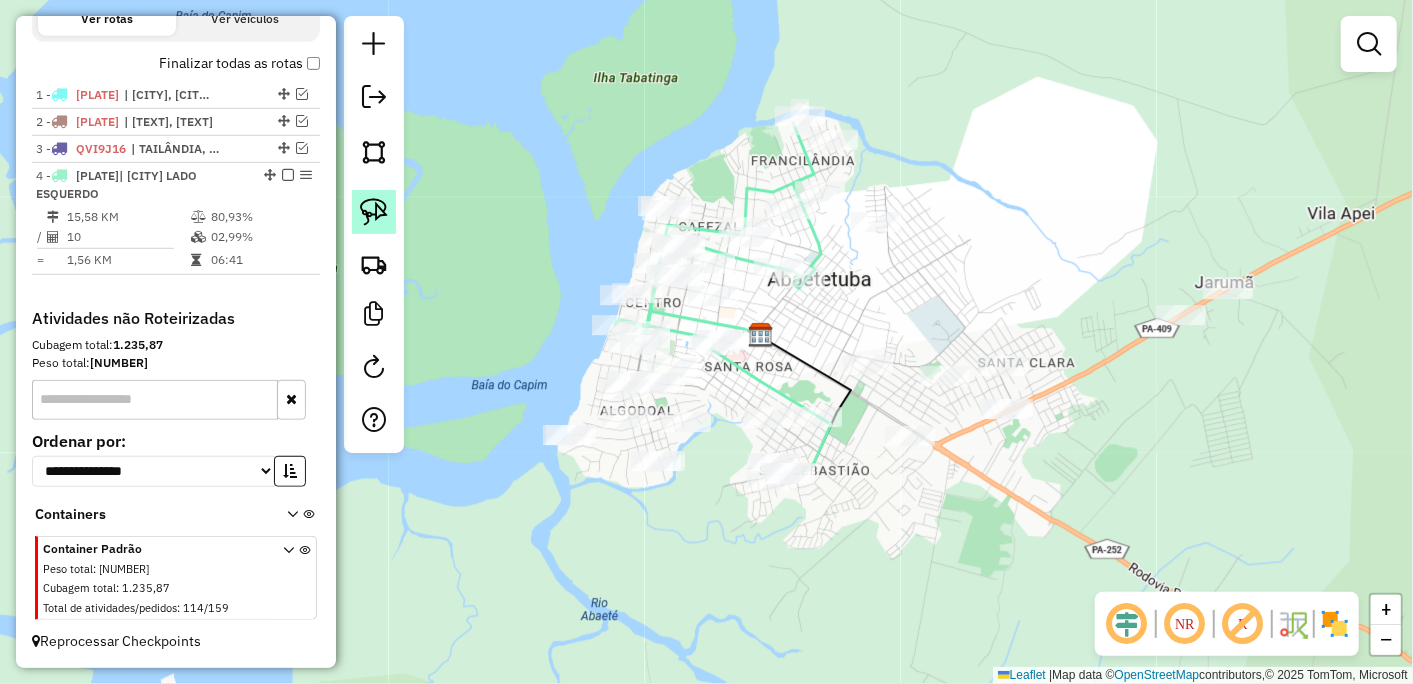 click 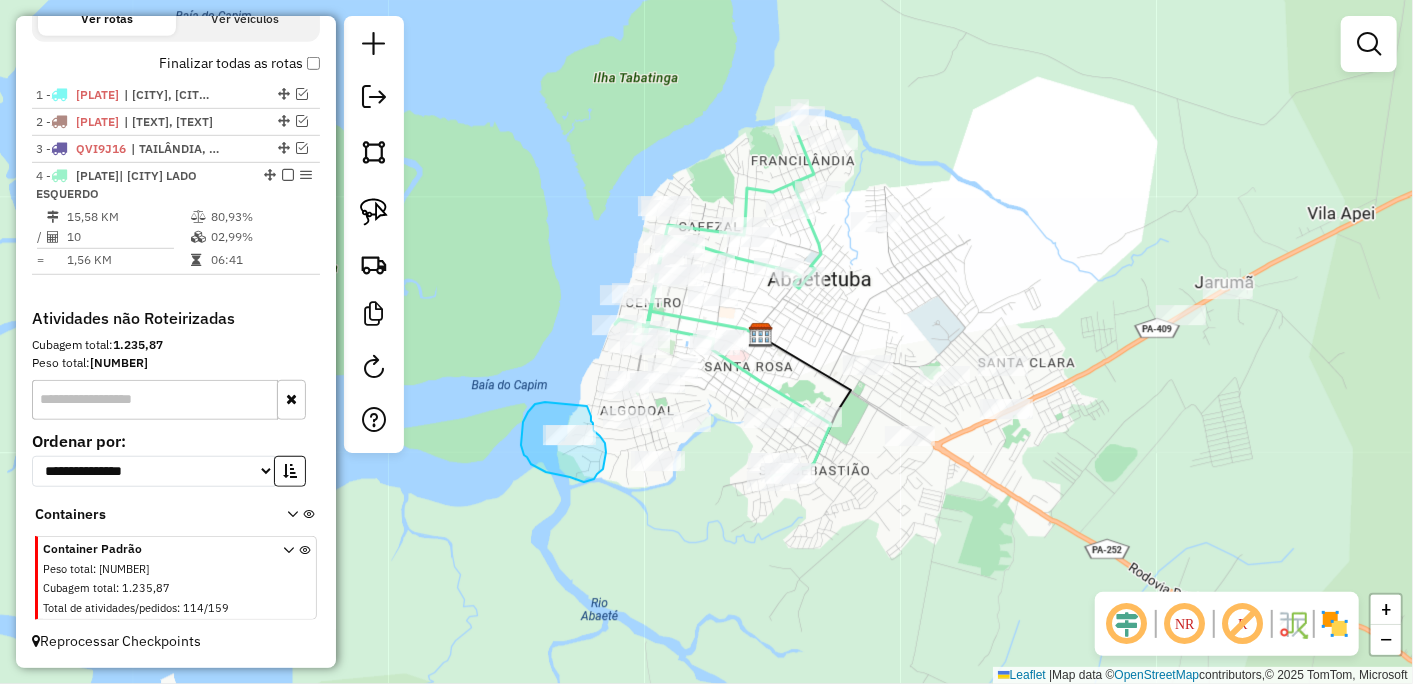drag, startPoint x: 528, startPoint y: 412, endPoint x: 587, endPoint y: 406, distance: 59.3043 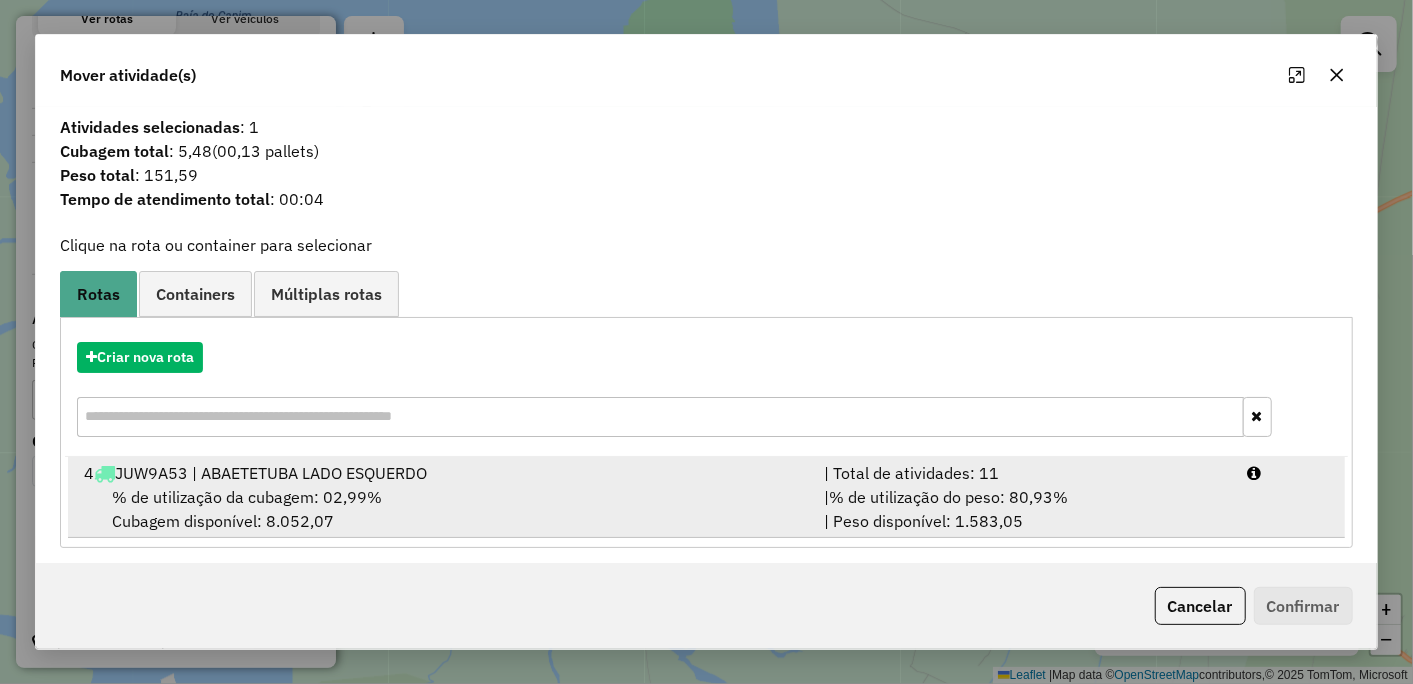click on "% de utilização da cubagem: 02,99%" at bounding box center (247, 497) 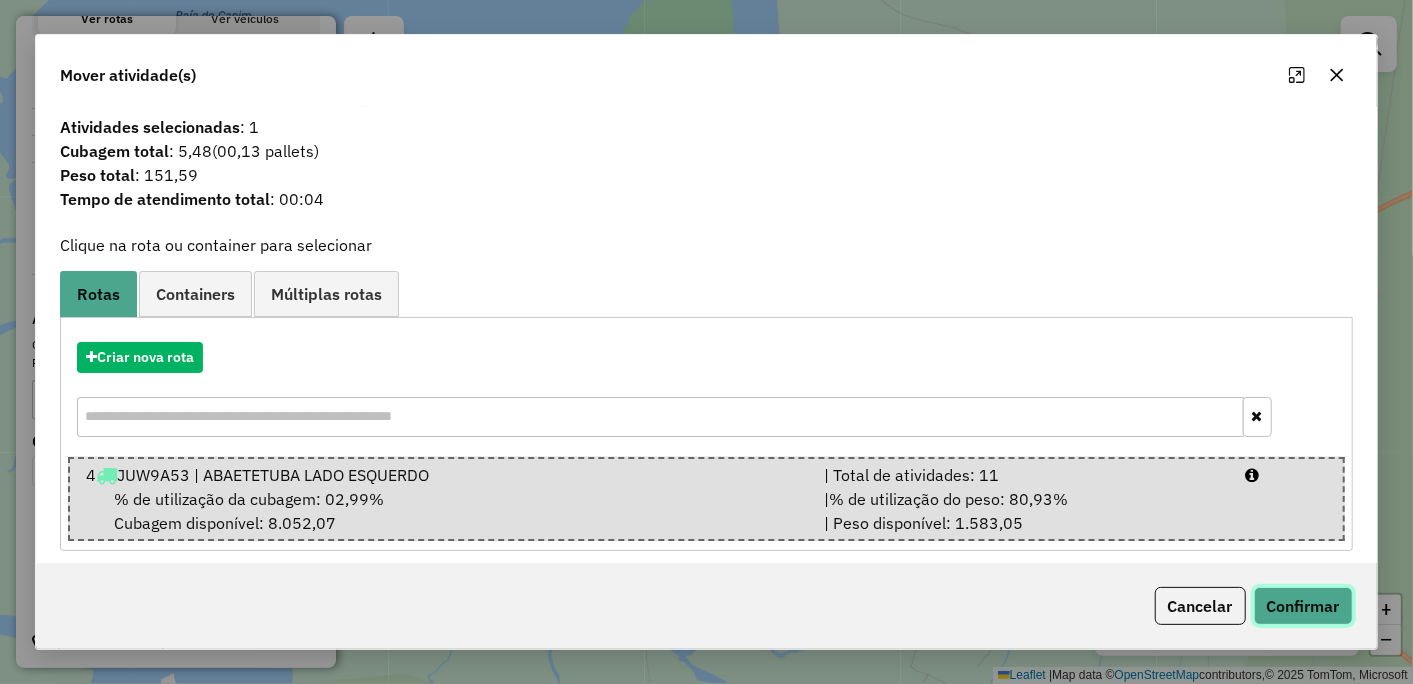 click on "Confirmar" 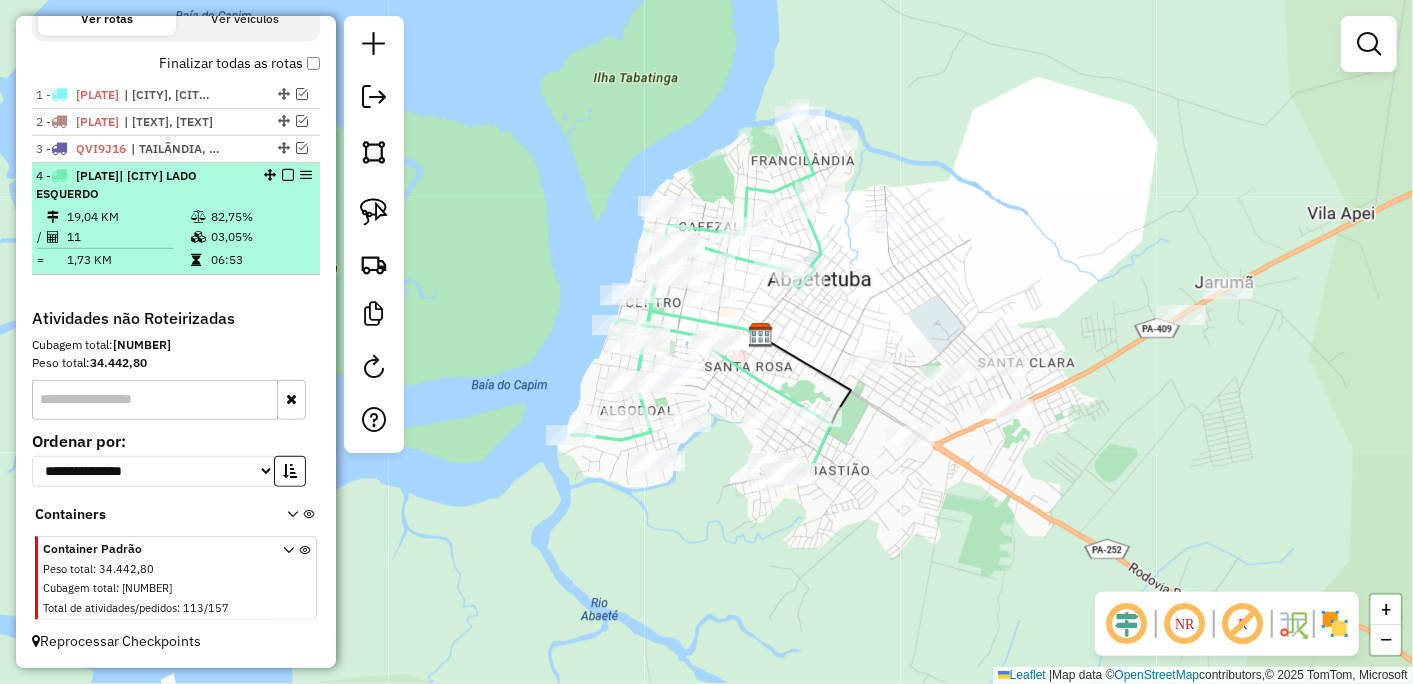 click at bounding box center [288, 175] 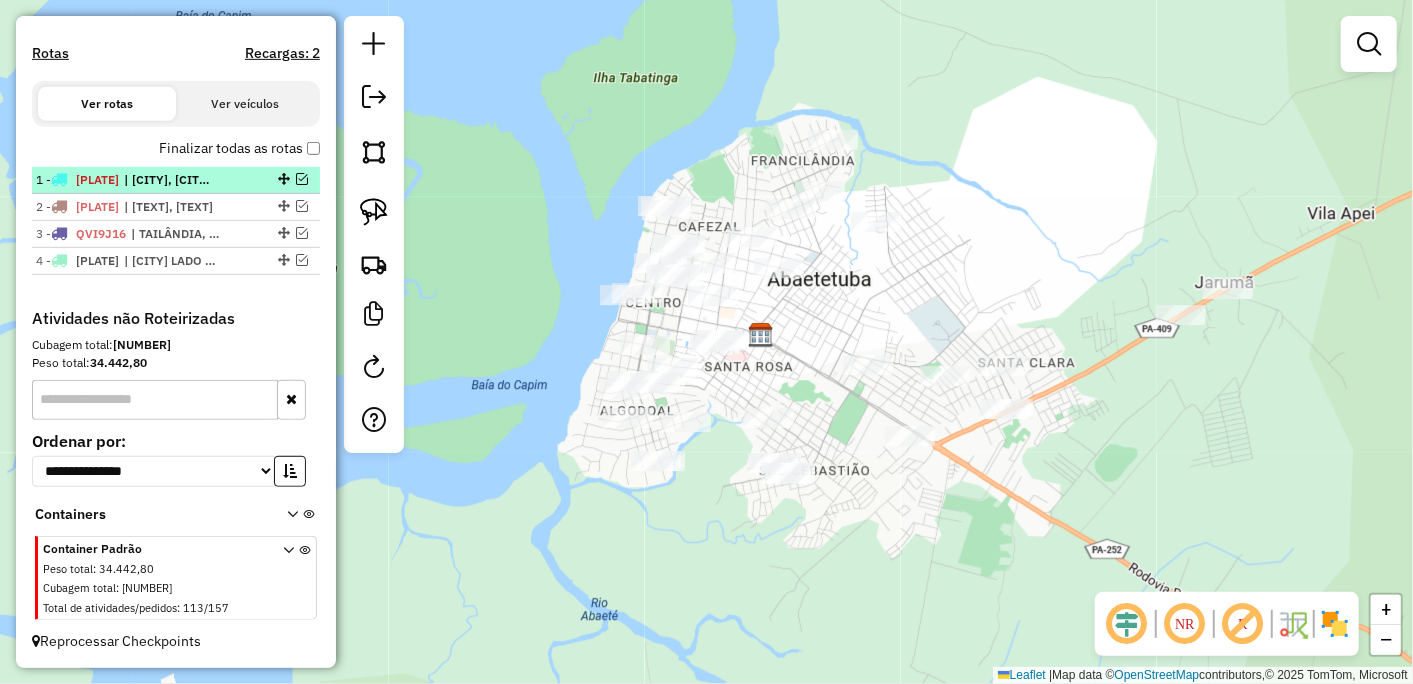 scroll, scrollTop: 598, scrollLeft: 0, axis: vertical 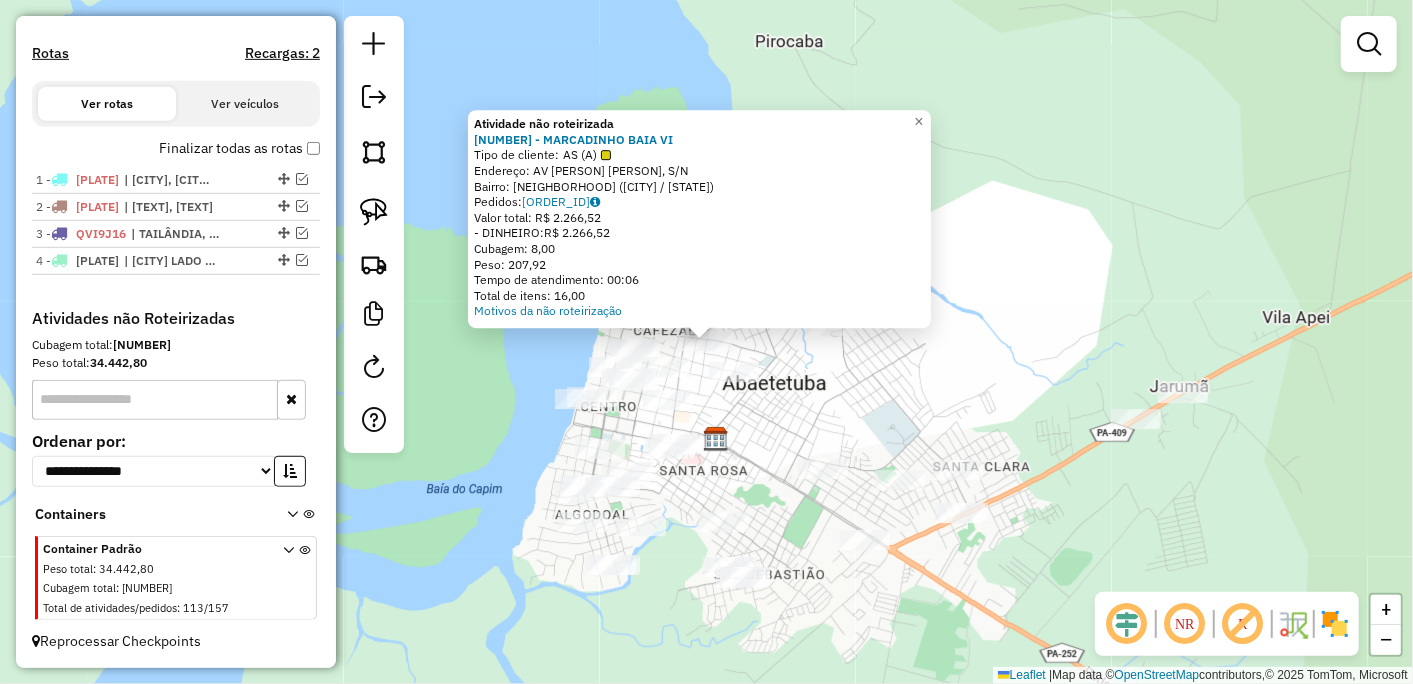 click on "Atividade não roteirizada [NUMBER] - [TEXT]  Tipo de cliente:   AS (A)   Endereço: [STREET], S/N   Bairro: [BAIRRO] ([CITY] / [STATE])   Pedidos:  [NUMBER]   Valor total: R$ [NUMBER],[NUMBER]   - DINHEIRO:  R$ [NUMBER],[NUMBER]   Cubagem: [NUMBER],[NUMBER]   Peso: [NUMBER],[NUMBER]   Tempo de atendimento: [TIME]   Total de itens: [NUMBER],[NUMBER]  Motivos da não roteirização × Janela de atendimento Grade de atendimento Capacidade Transportadoras Veículos Cliente Pedidos  Rotas Selecione os dias de semana para filtrar as janelas de atendimento  Seg   Ter   Qua   Qui   Sex   Sáb   Dom  Informe o período da janela de atendimento: De: Até:  Filtrar exatamente a janela do cliente  Considerar janela de atendimento padrão  Selecione os dias de semana para filtrar as grades de atendimento  Seg   Ter   Qua   Qui   Sex   Sáb   Dom   Considerar clientes sem dia de atendimento cadastrado  Clientes fora do dia de atendimento selecionado Filtrar as atividades entre os valores definidos abaixo:  Peso mínimo:   Peso máximo:   De:  +" 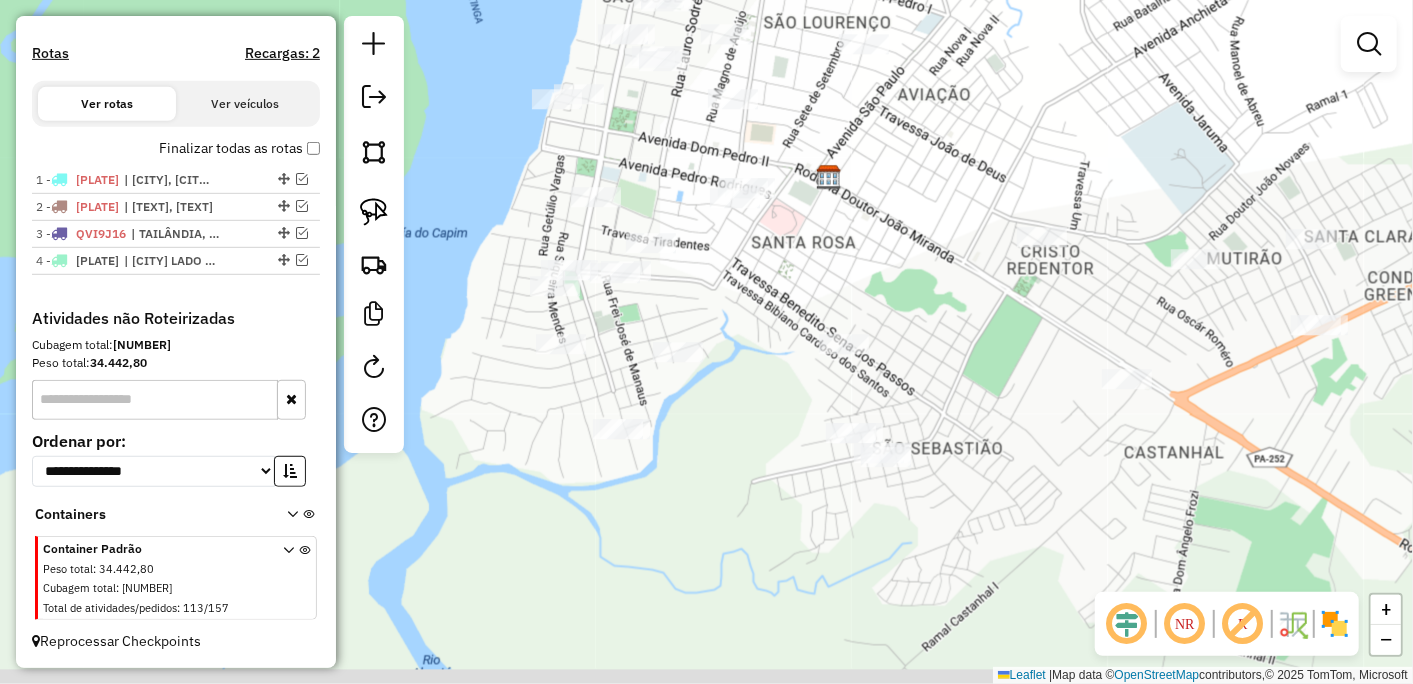 drag, startPoint x: 514, startPoint y: 357, endPoint x: 523, endPoint y: 204, distance: 153.26448 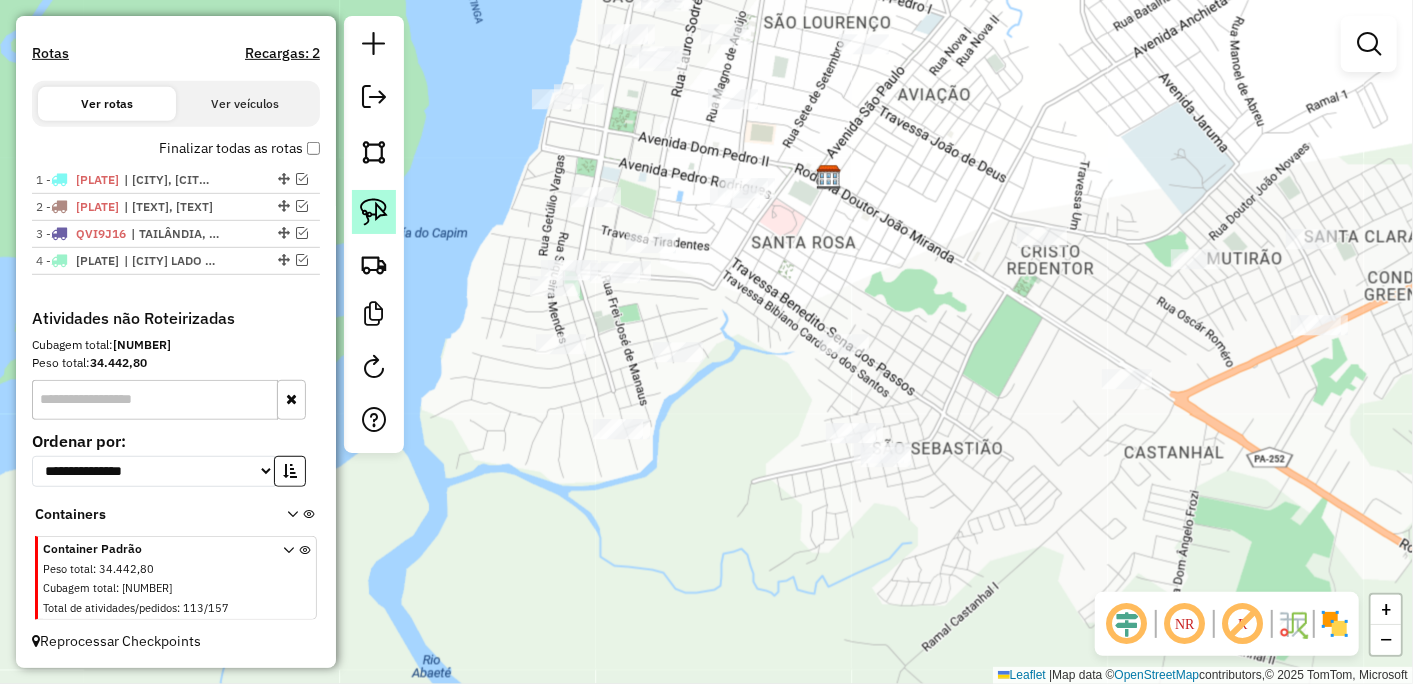 click 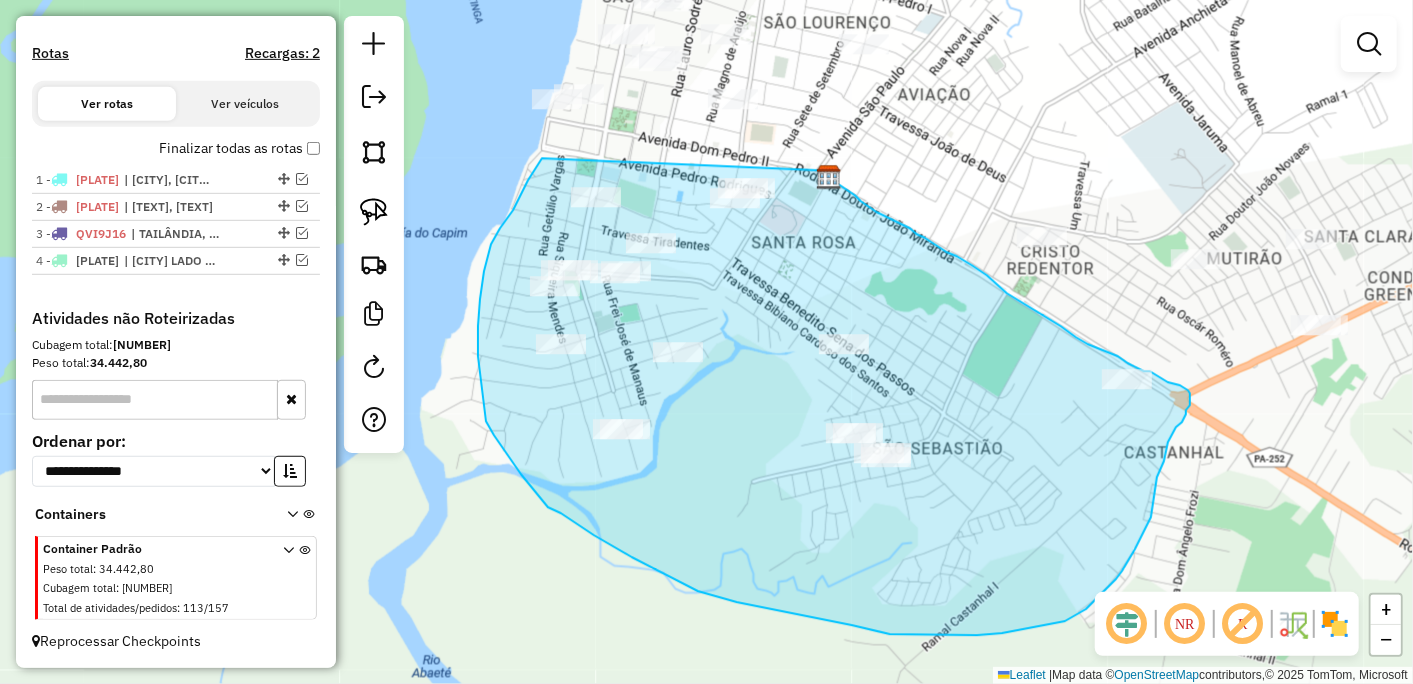 drag, startPoint x: 534, startPoint y: 171, endPoint x: 791, endPoint y: 161, distance: 257.1945 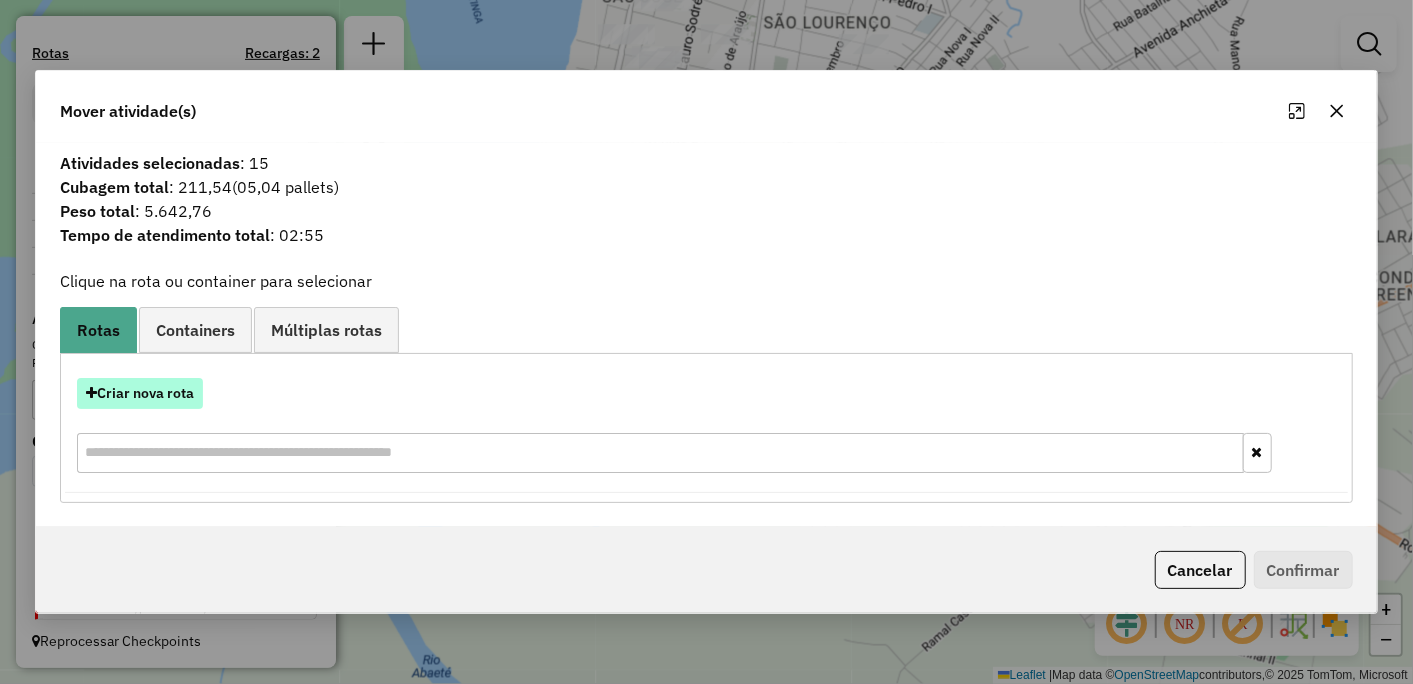 click on "Criar nova rota" at bounding box center (140, 393) 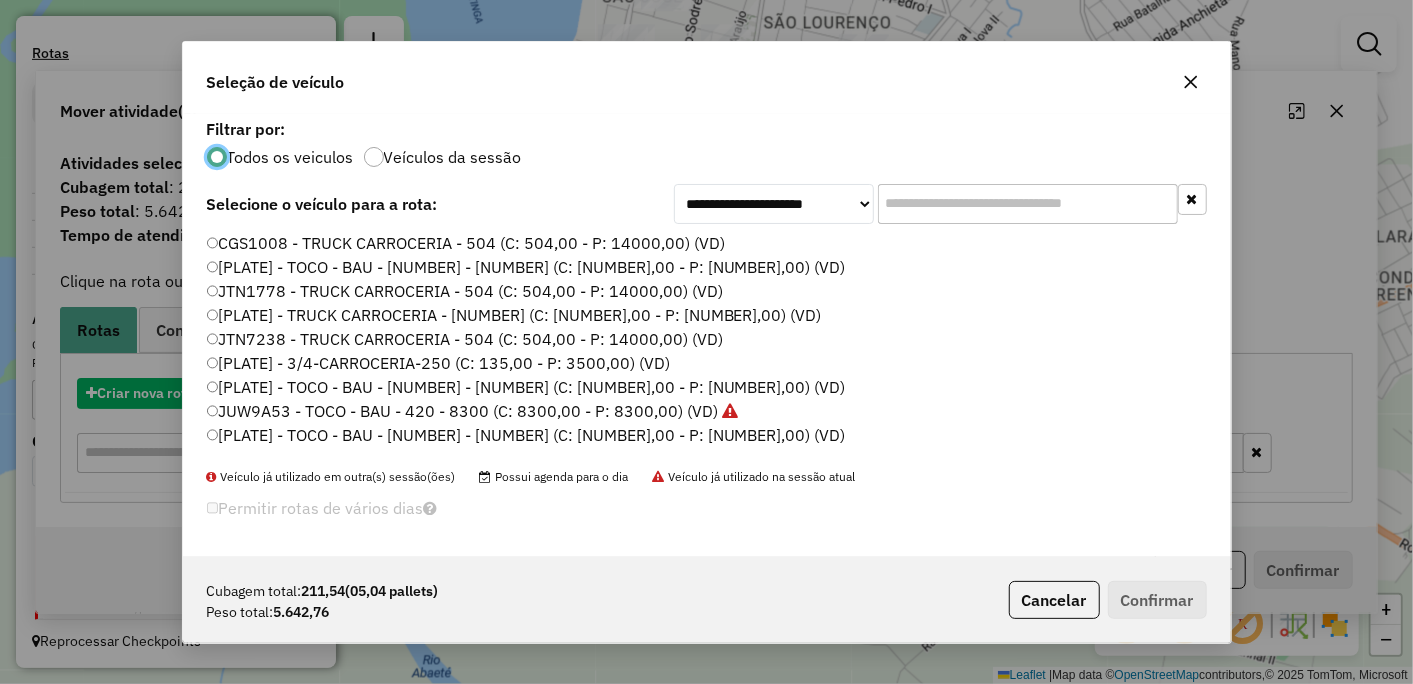 scroll, scrollTop: 11, scrollLeft: 5, axis: both 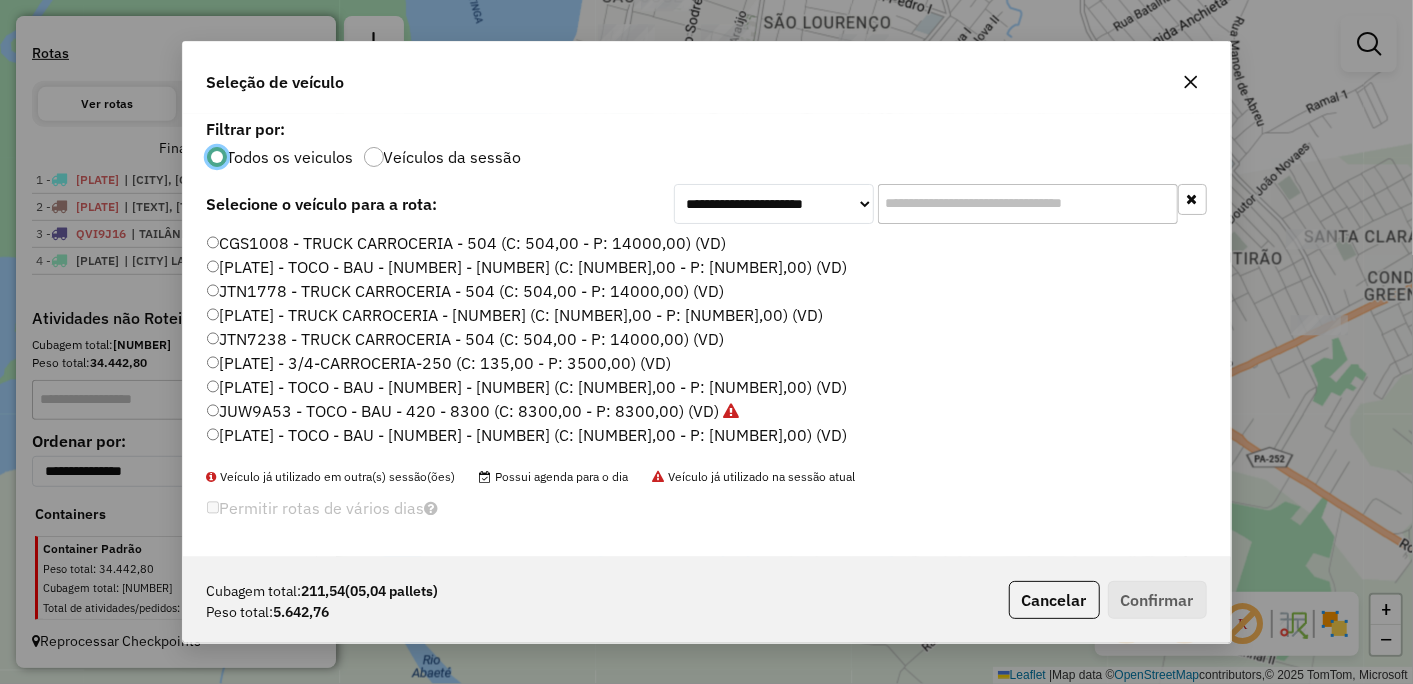 click on "[PLATE] - TOCO - BAU - [NUMBER] - [NUMBER] (C: [NUMBER],00 - P: [NUMBER],00) (VD)" 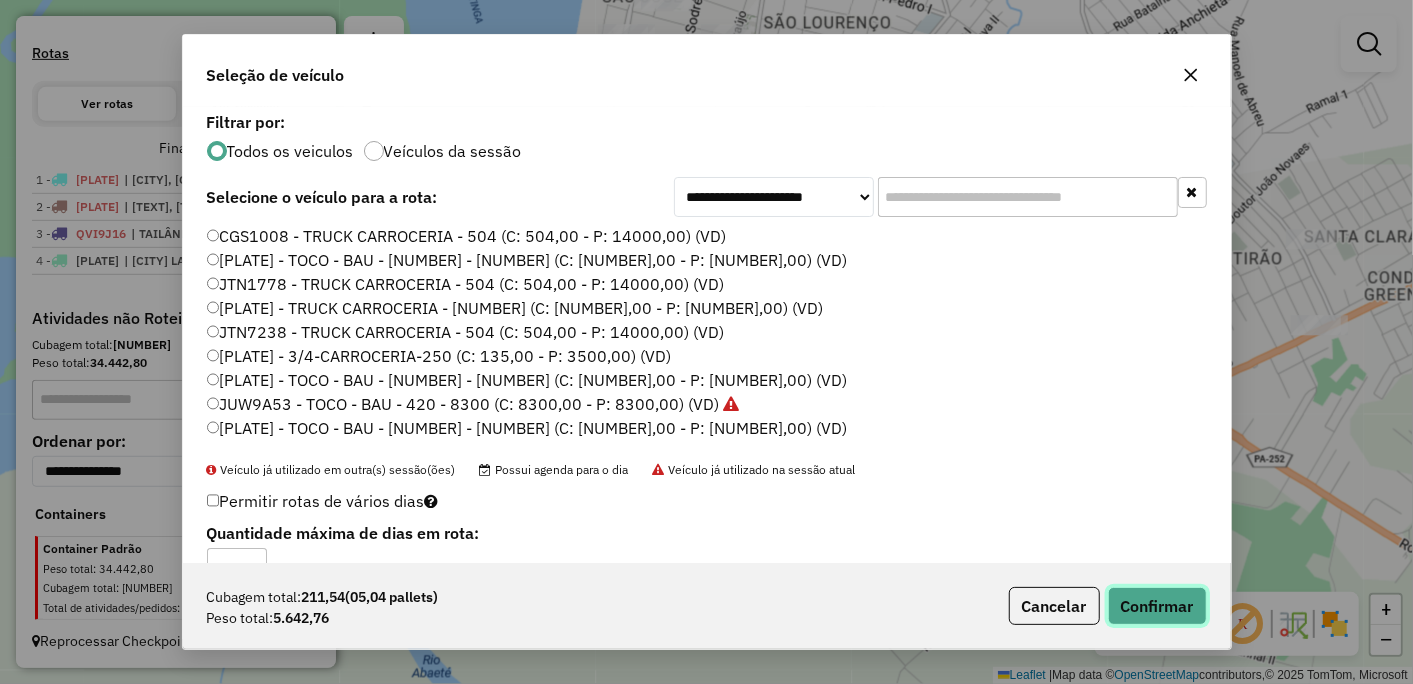 click on "Confirmar" 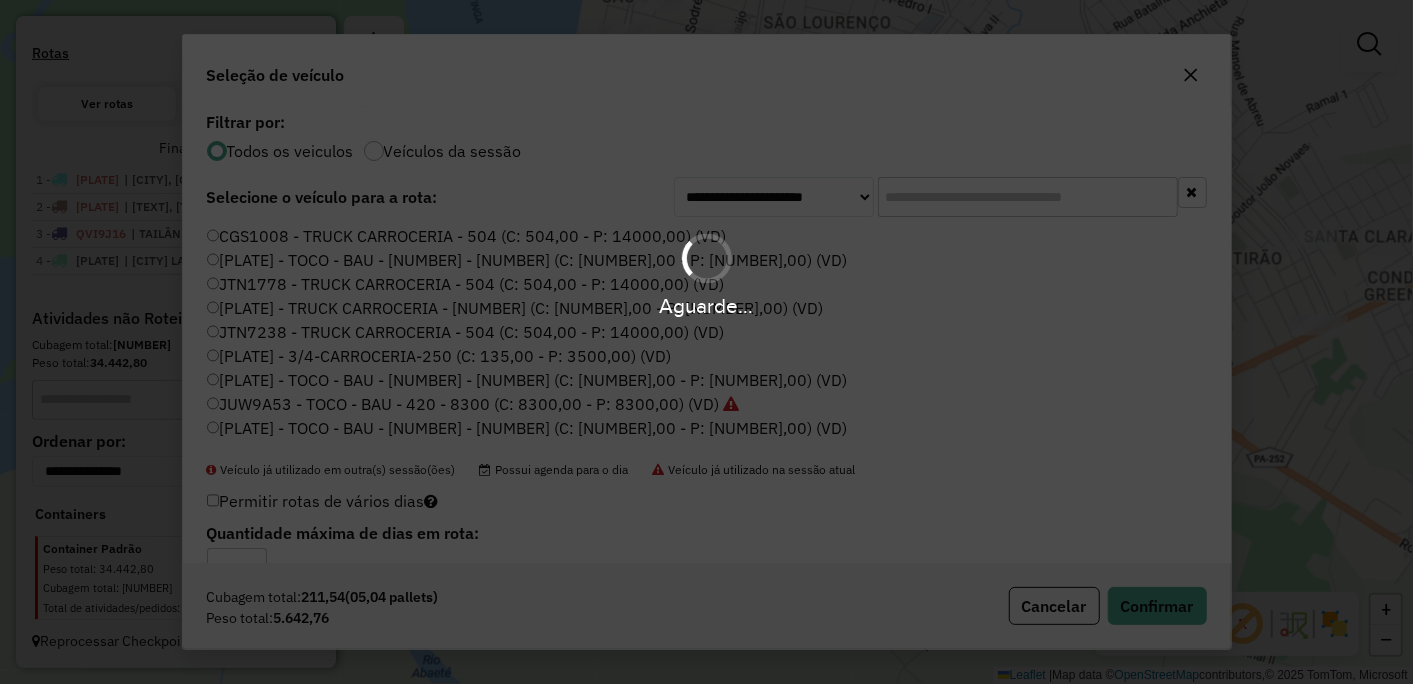 scroll, scrollTop: 683, scrollLeft: 0, axis: vertical 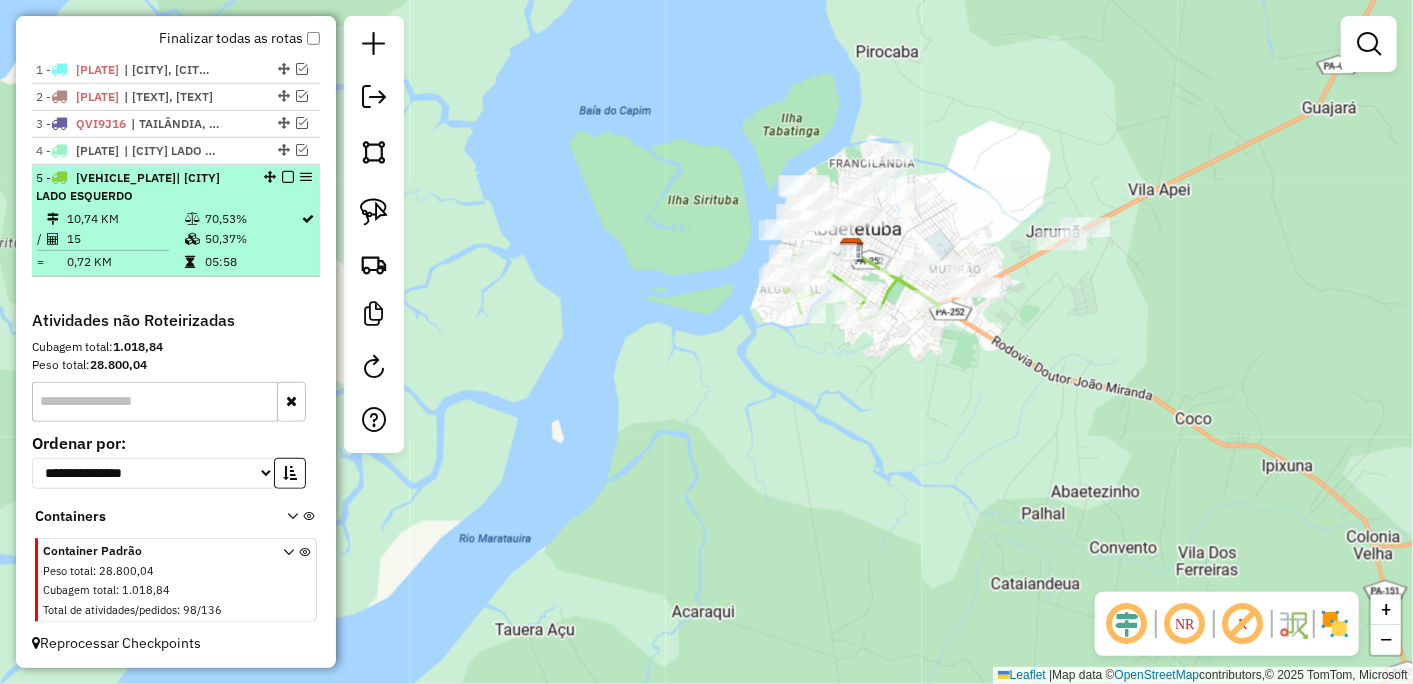 click at bounding box center [288, 177] 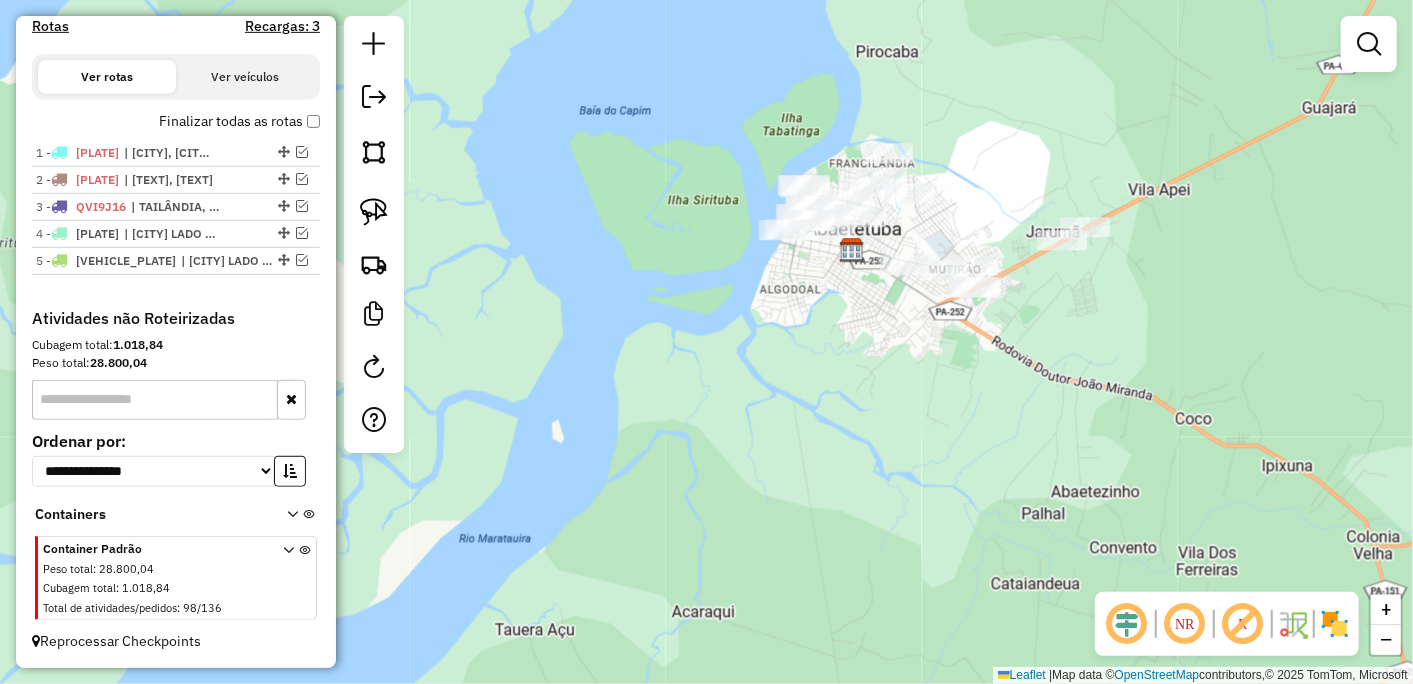 scroll, scrollTop: 625, scrollLeft: 0, axis: vertical 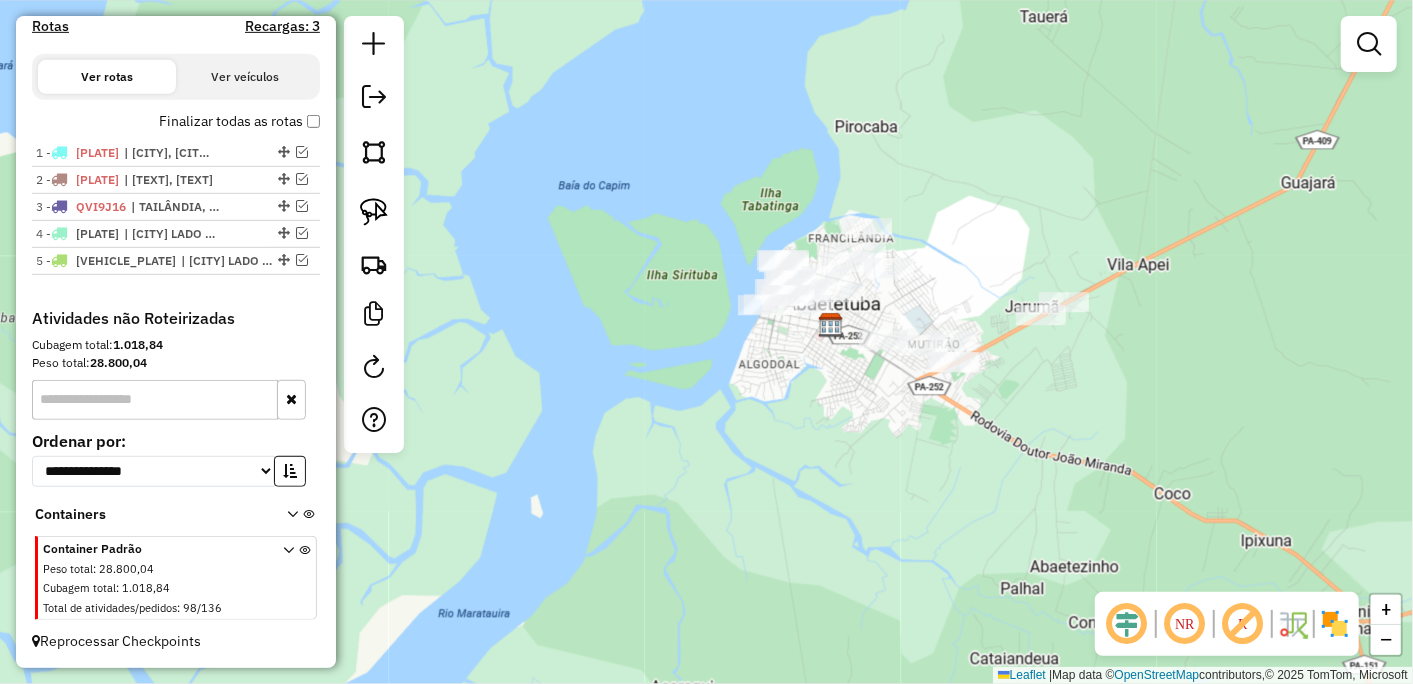 drag, startPoint x: 866, startPoint y: 433, endPoint x: 857, endPoint y: 475, distance: 42.953465 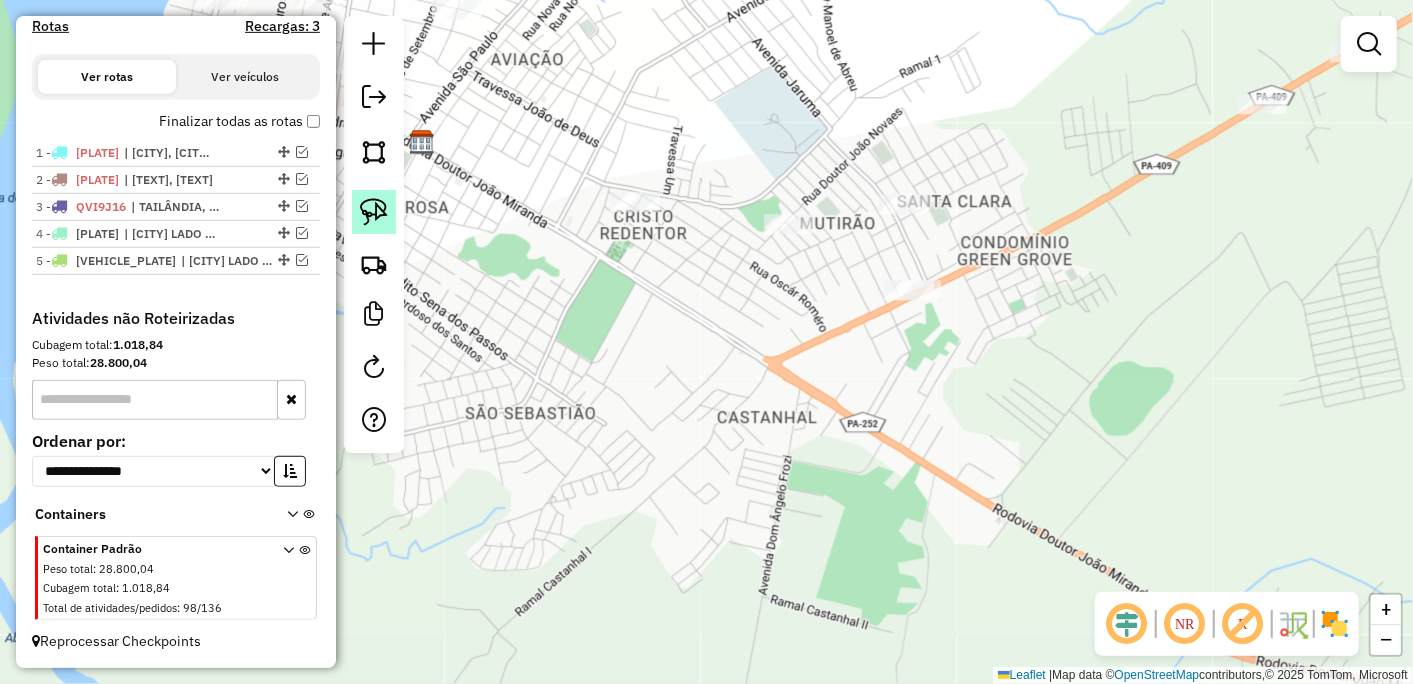 click 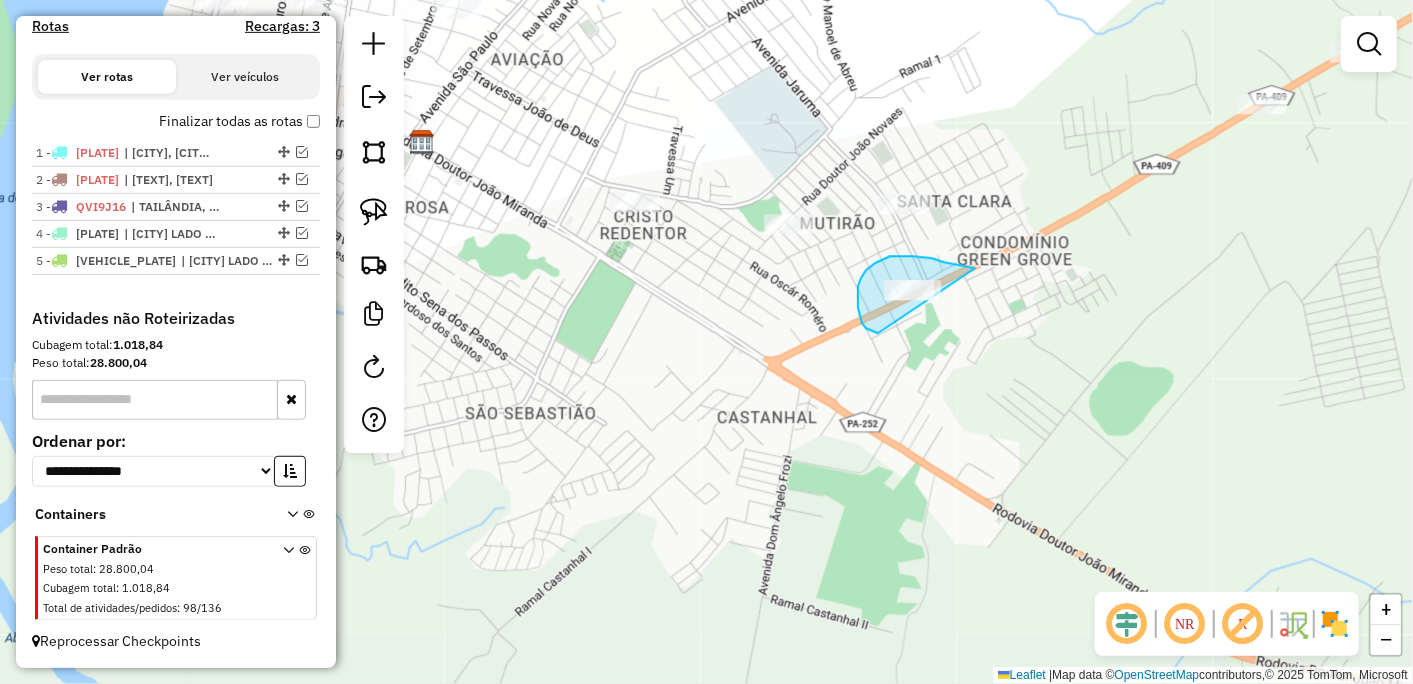 drag, startPoint x: 968, startPoint y: 267, endPoint x: 1028, endPoint y: 348, distance: 100.80179 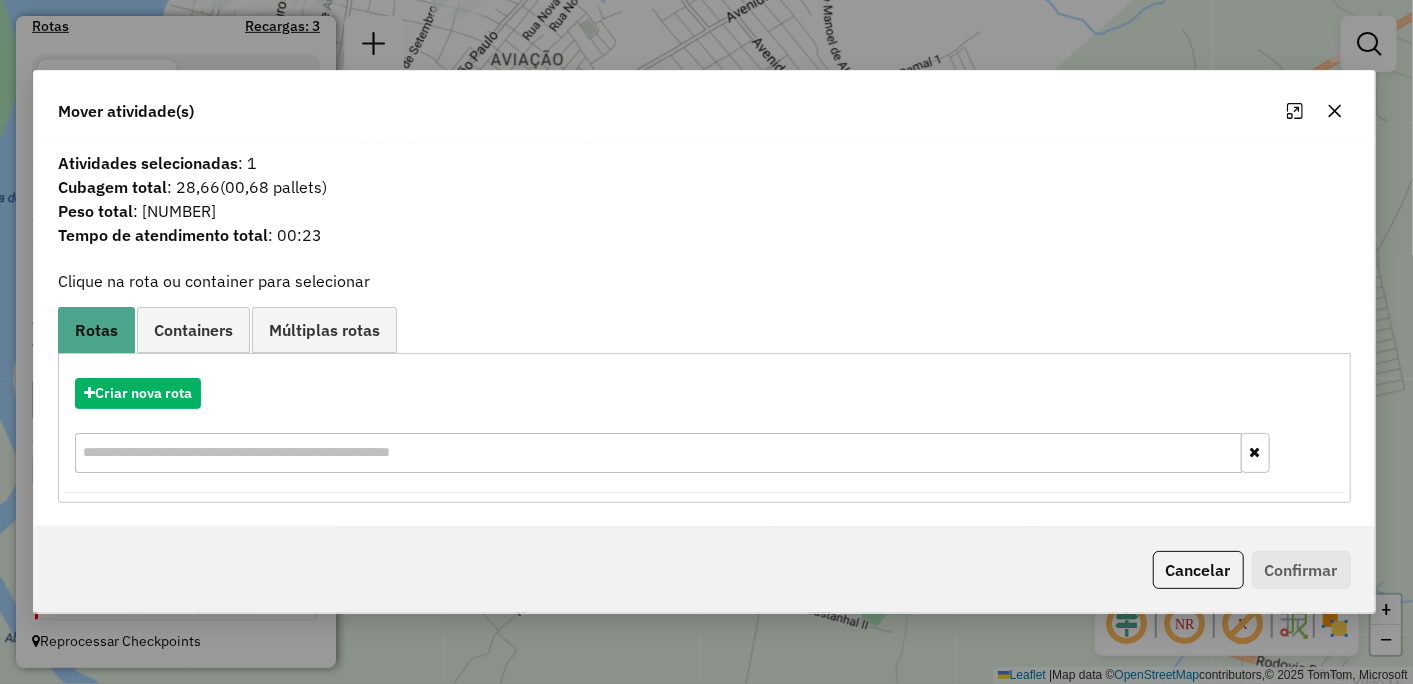 click 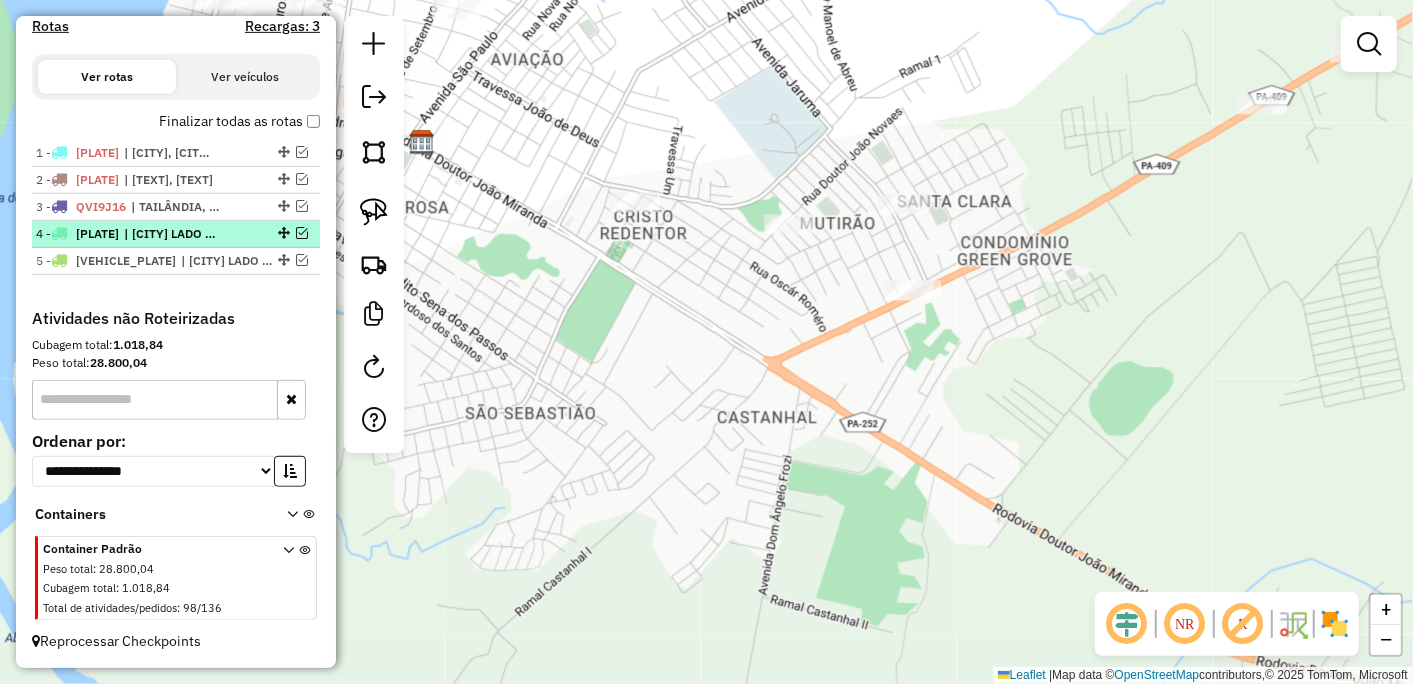 click at bounding box center (302, 233) 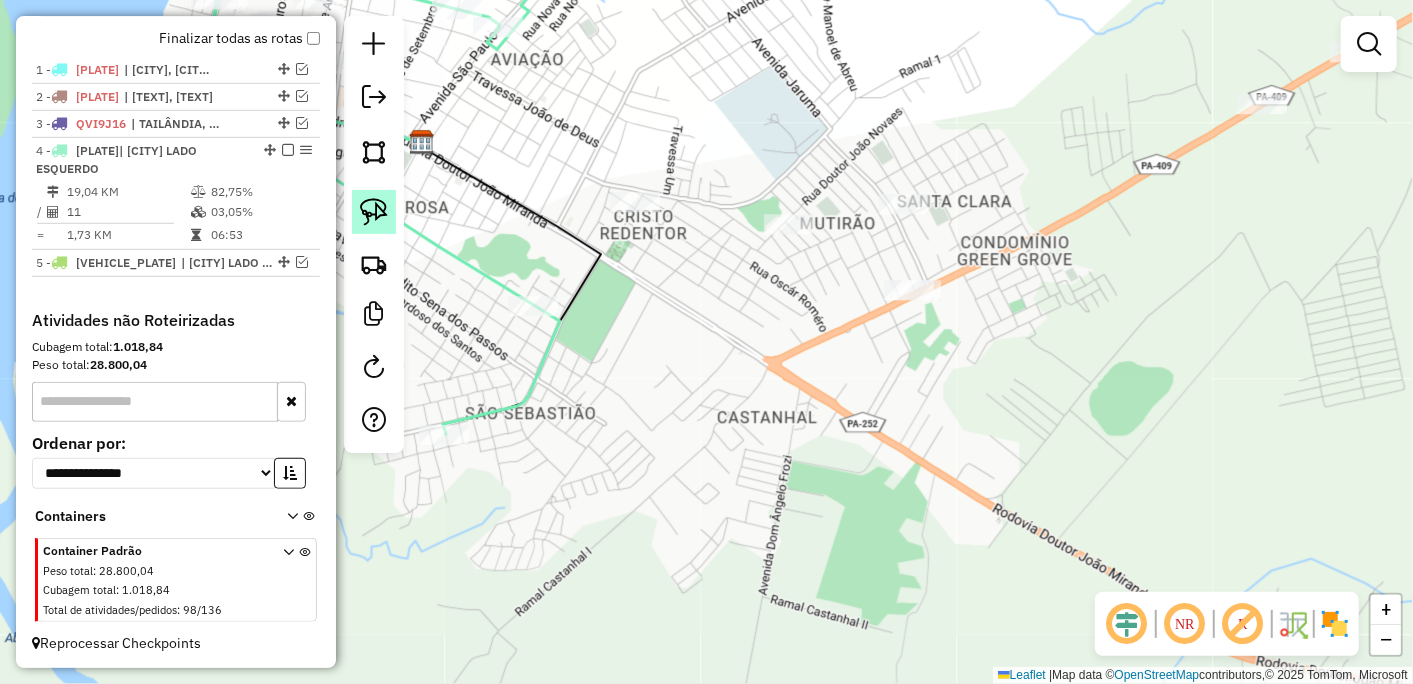 click 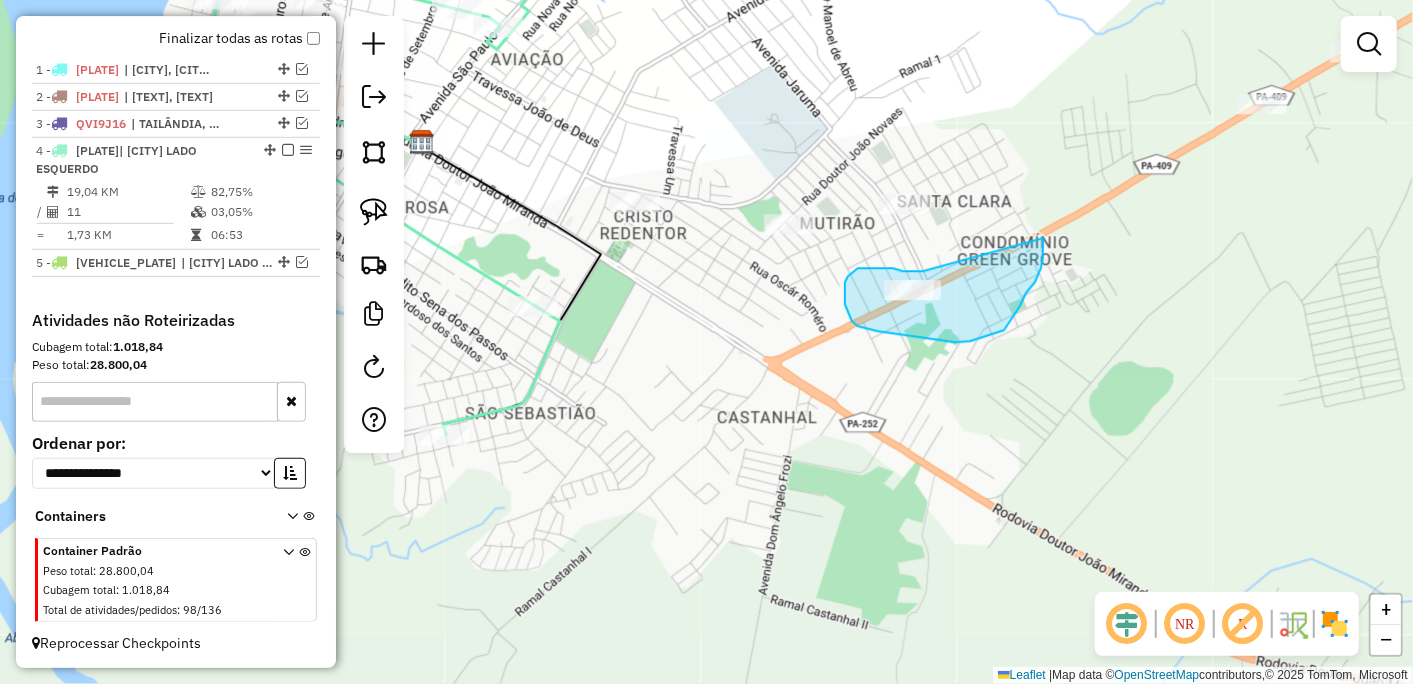 drag, startPoint x: 893, startPoint y: 268, endPoint x: 1043, endPoint y: 237, distance: 153.16985 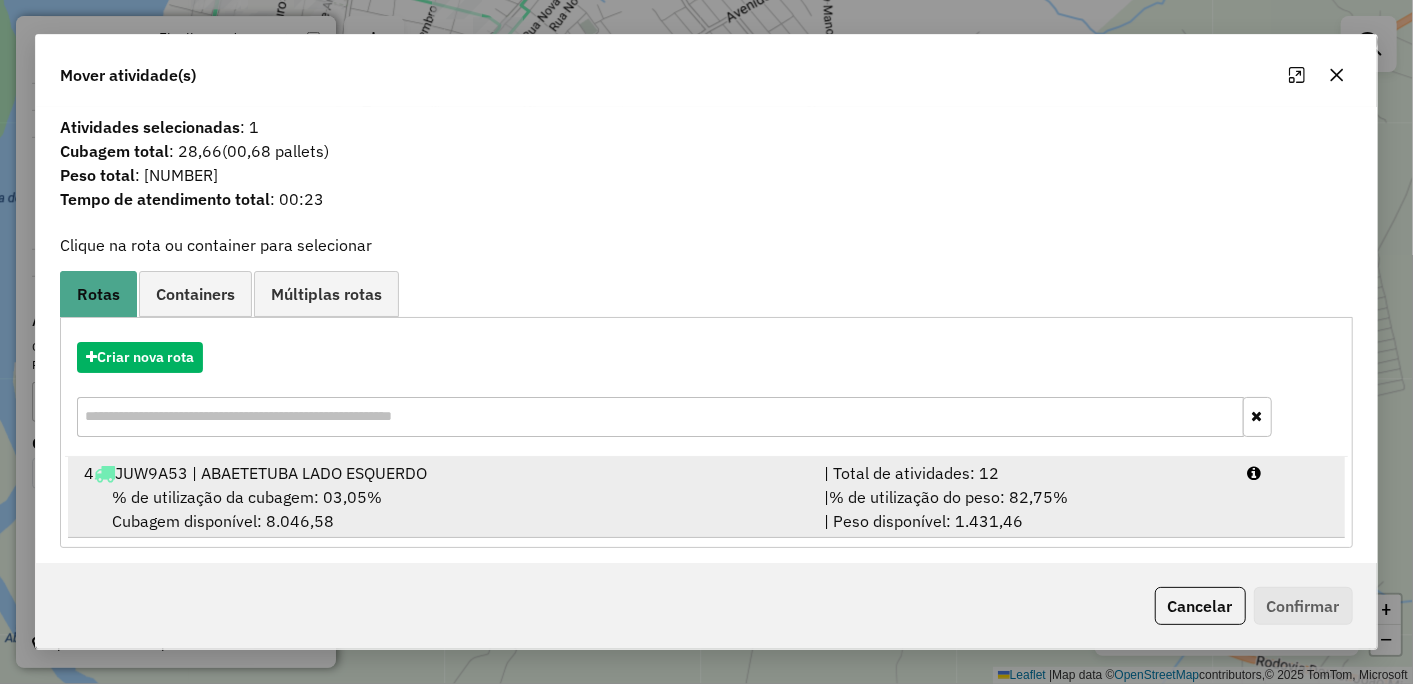 click on "% de utilização da cubagem: 03,05%" at bounding box center (247, 497) 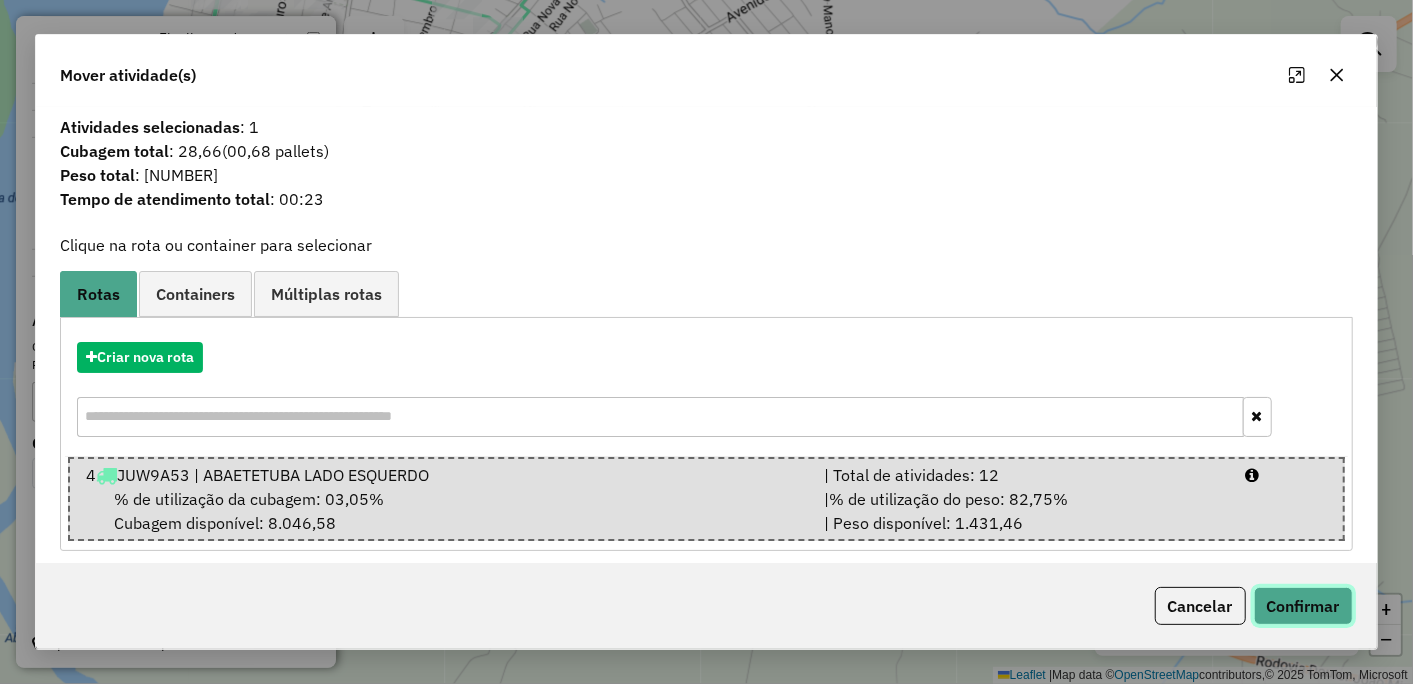click on "Confirmar" 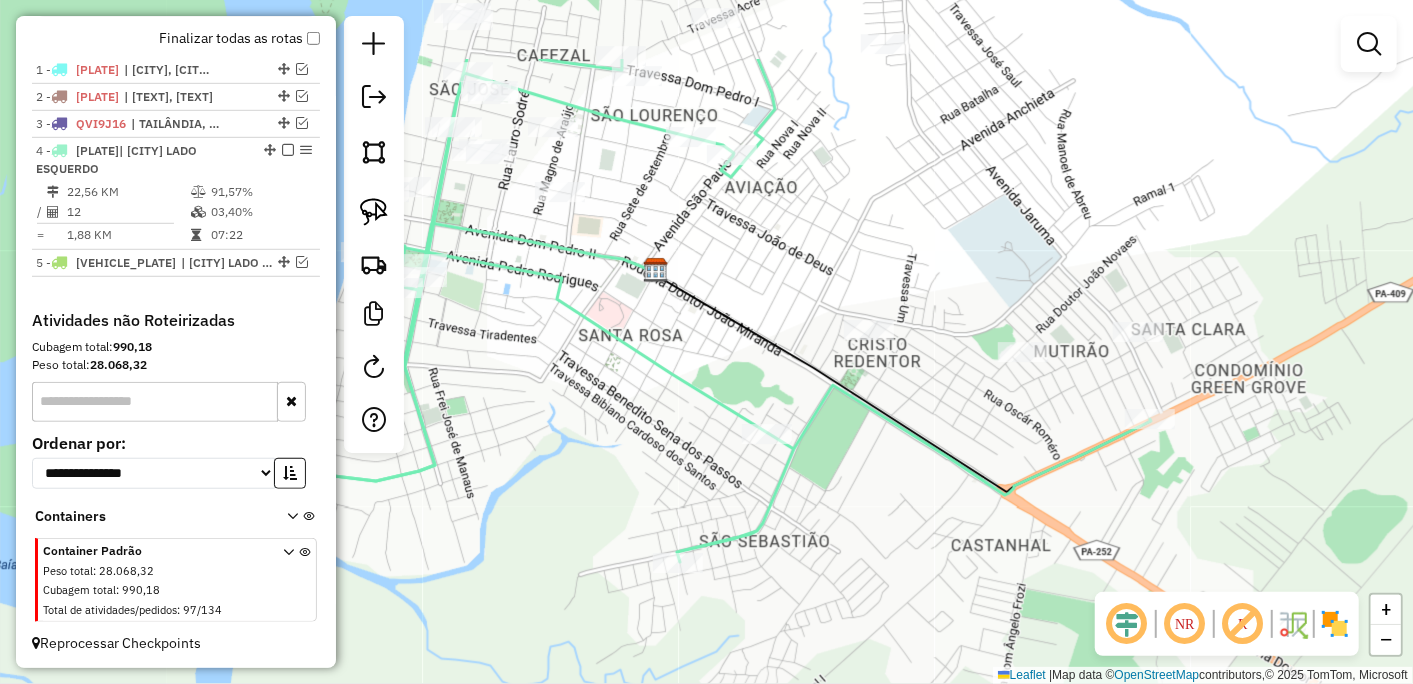 drag, startPoint x: 571, startPoint y: 338, endPoint x: 805, endPoint y: 466, distance: 266.72083 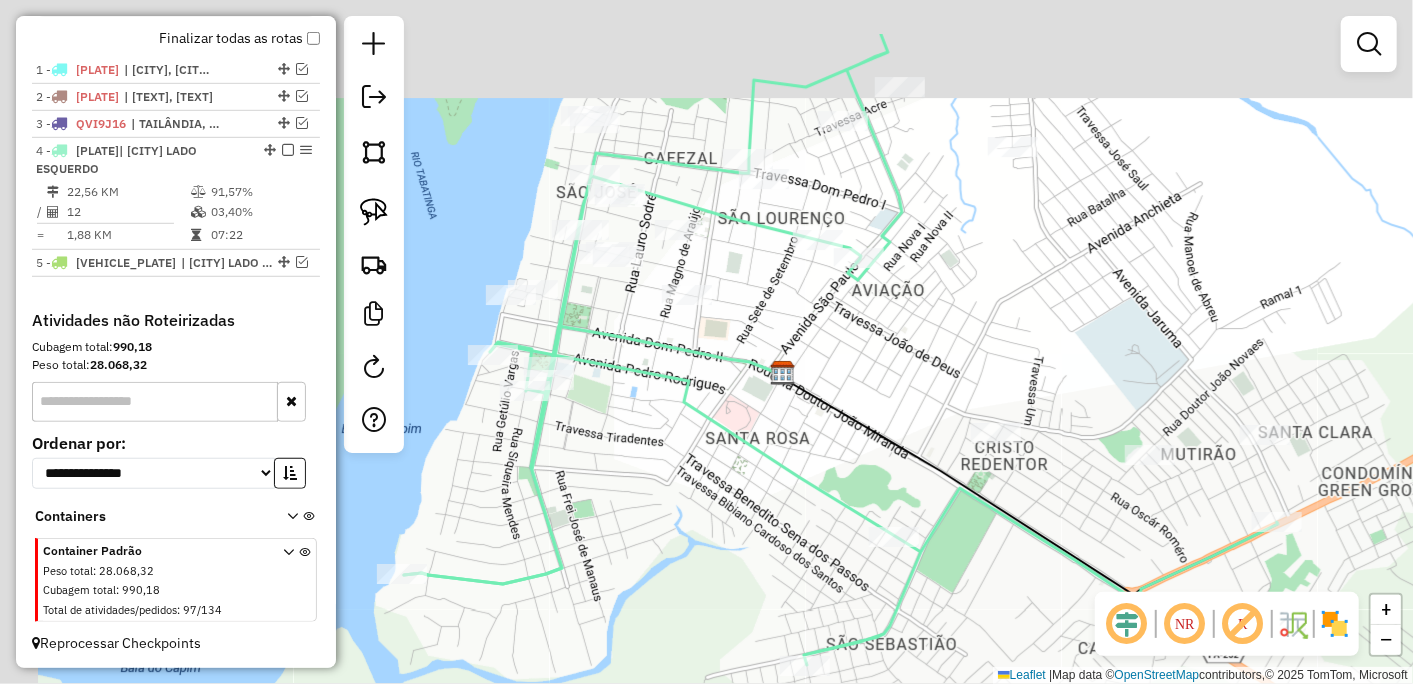 drag, startPoint x: 643, startPoint y: 453, endPoint x: 670, endPoint y: 448, distance: 27.45906 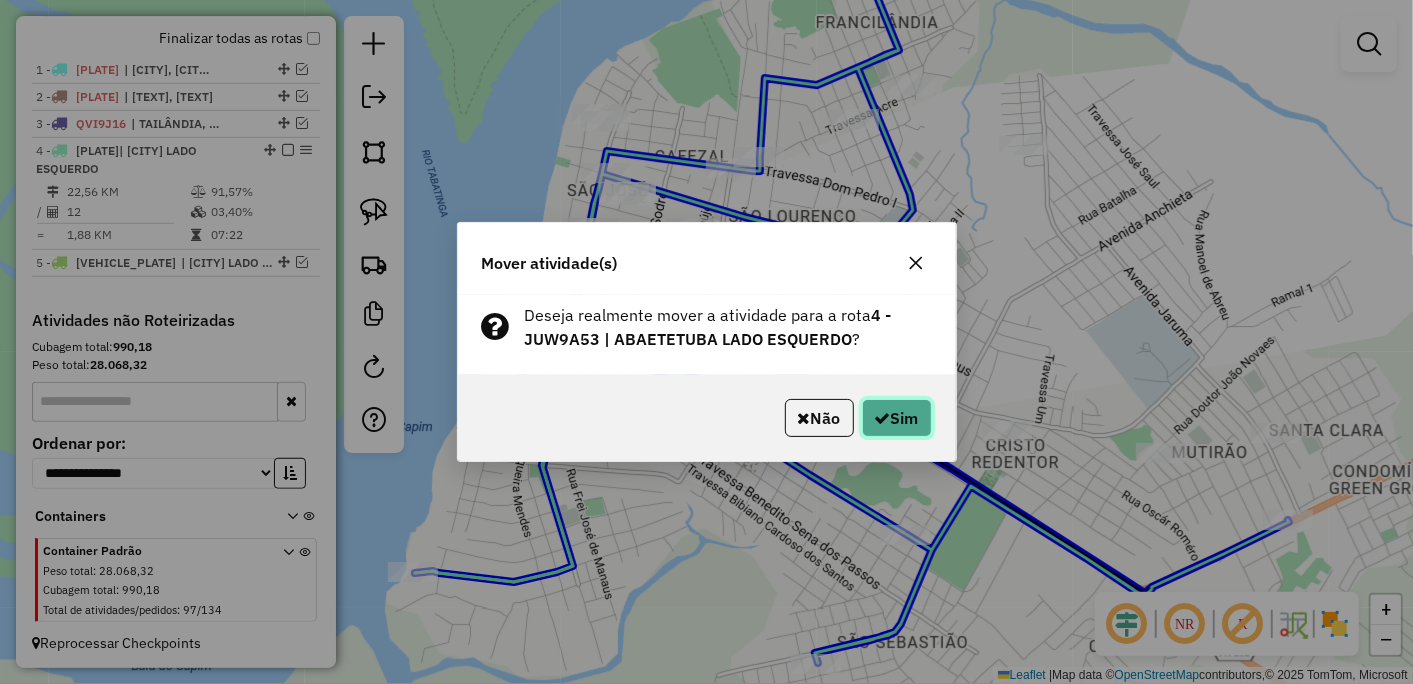 click 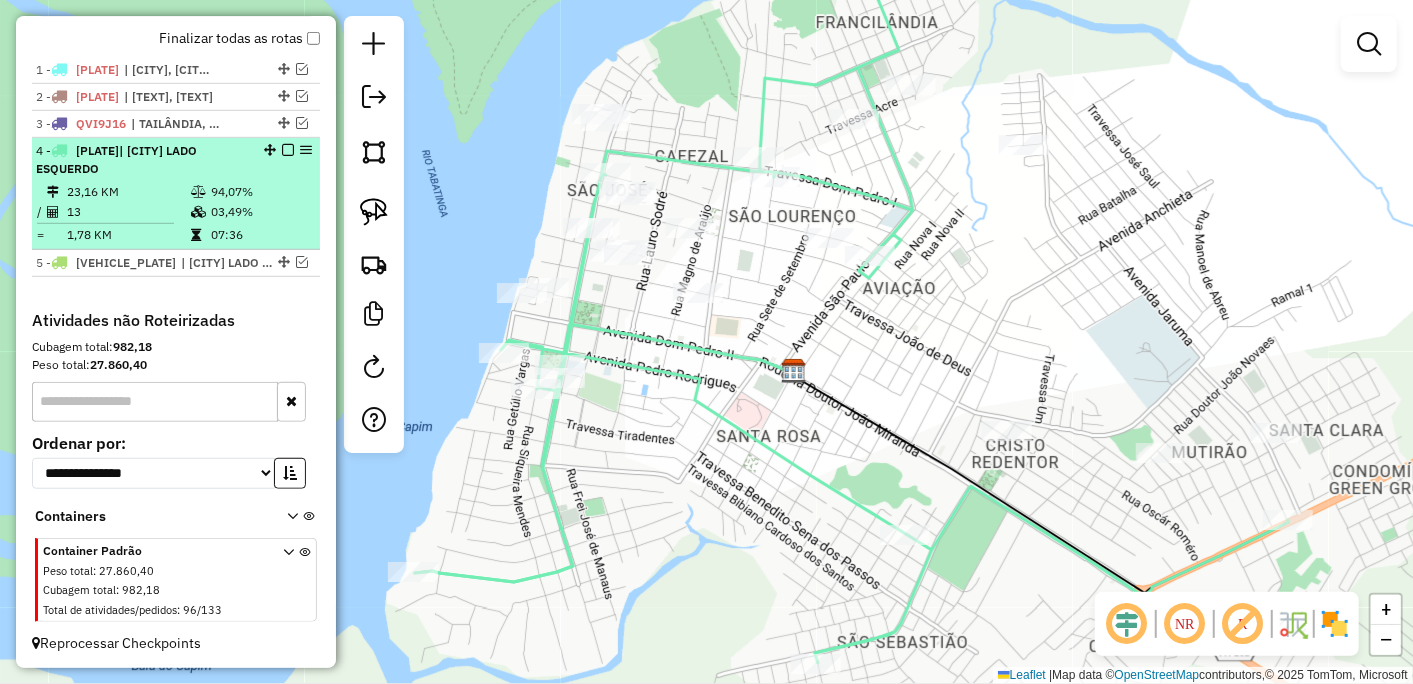 click at bounding box center (288, 150) 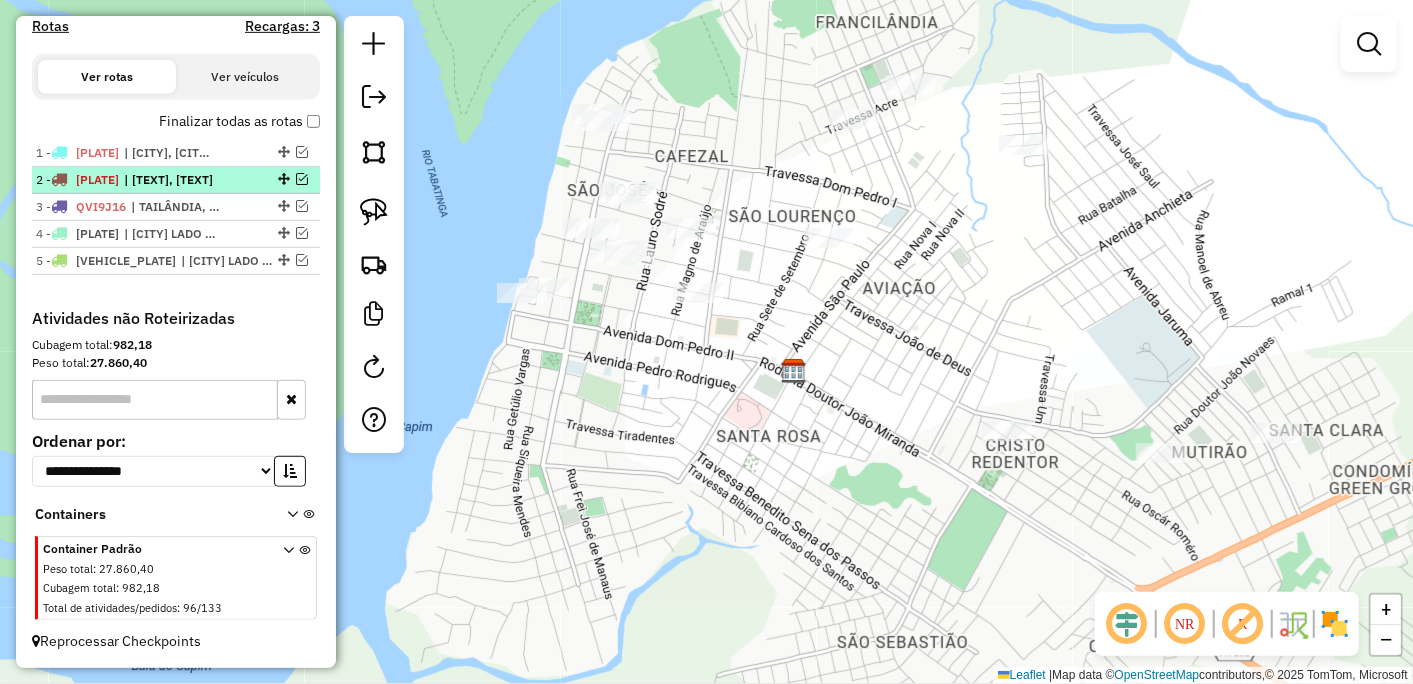 scroll, scrollTop: 625, scrollLeft: 0, axis: vertical 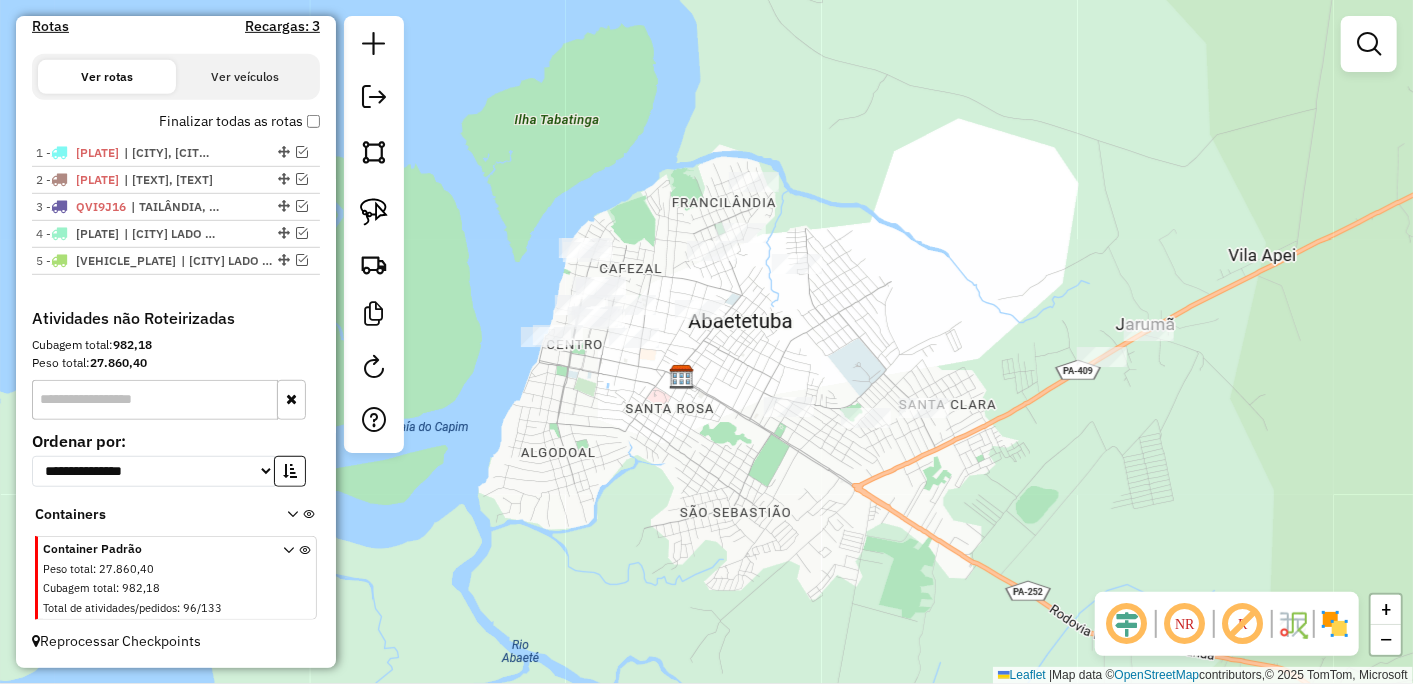 drag, startPoint x: 628, startPoint y: 435, endPoint x: 681, endPoint y: 453, distance: 55.97321 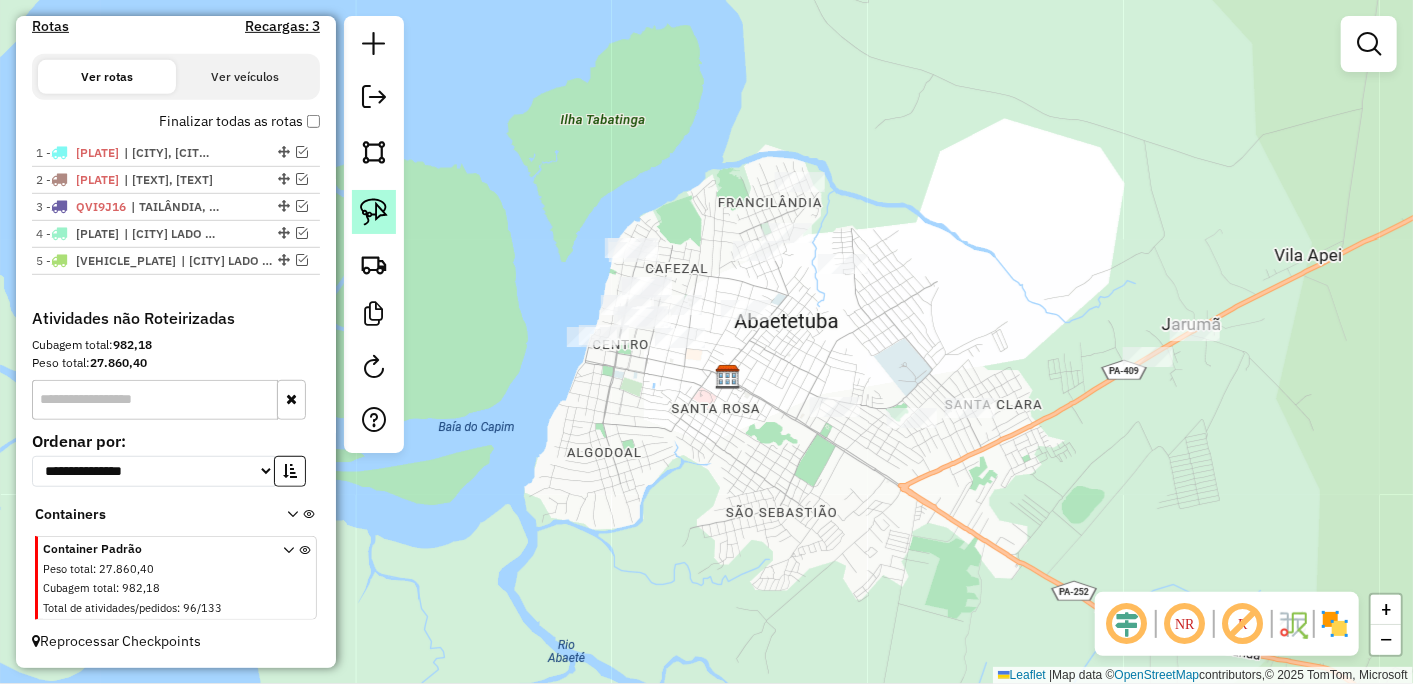click 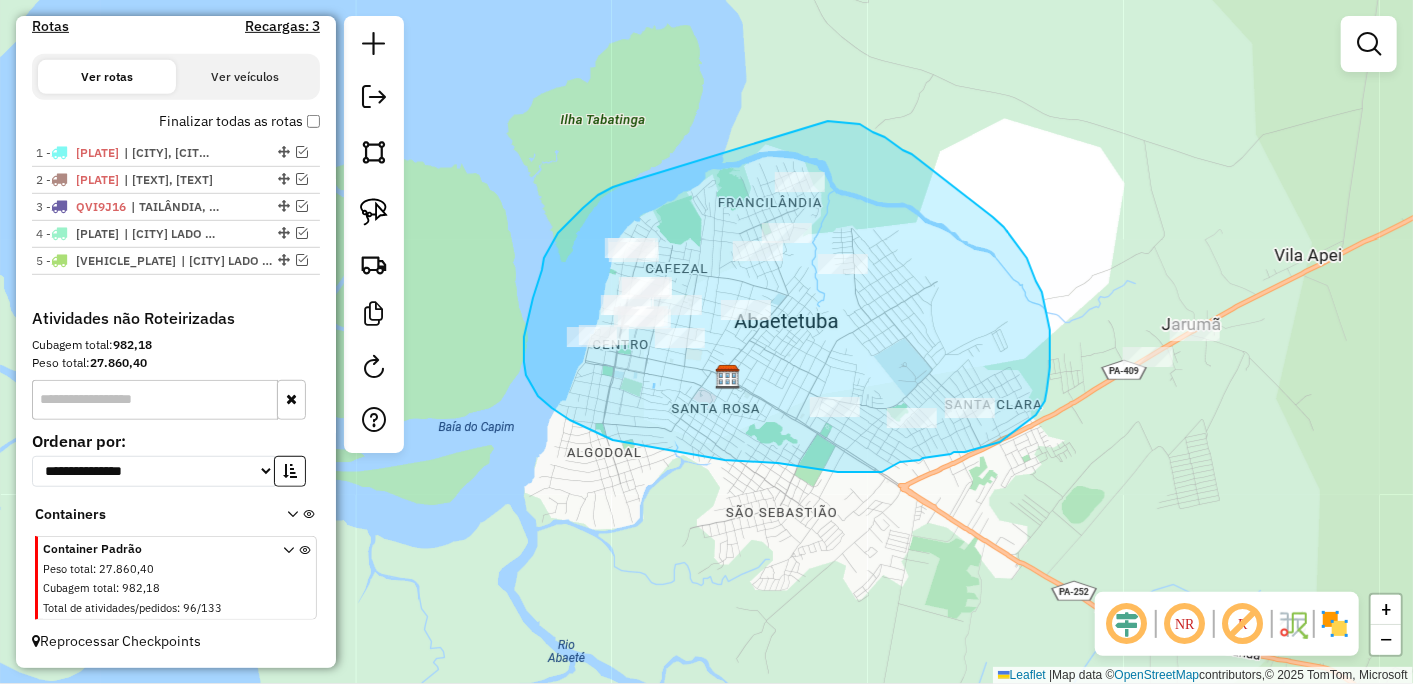 drag, startPoint x: 558, startPoint y: 233, endPoint x: 828, endPoint y: 121, distance: 292.30804 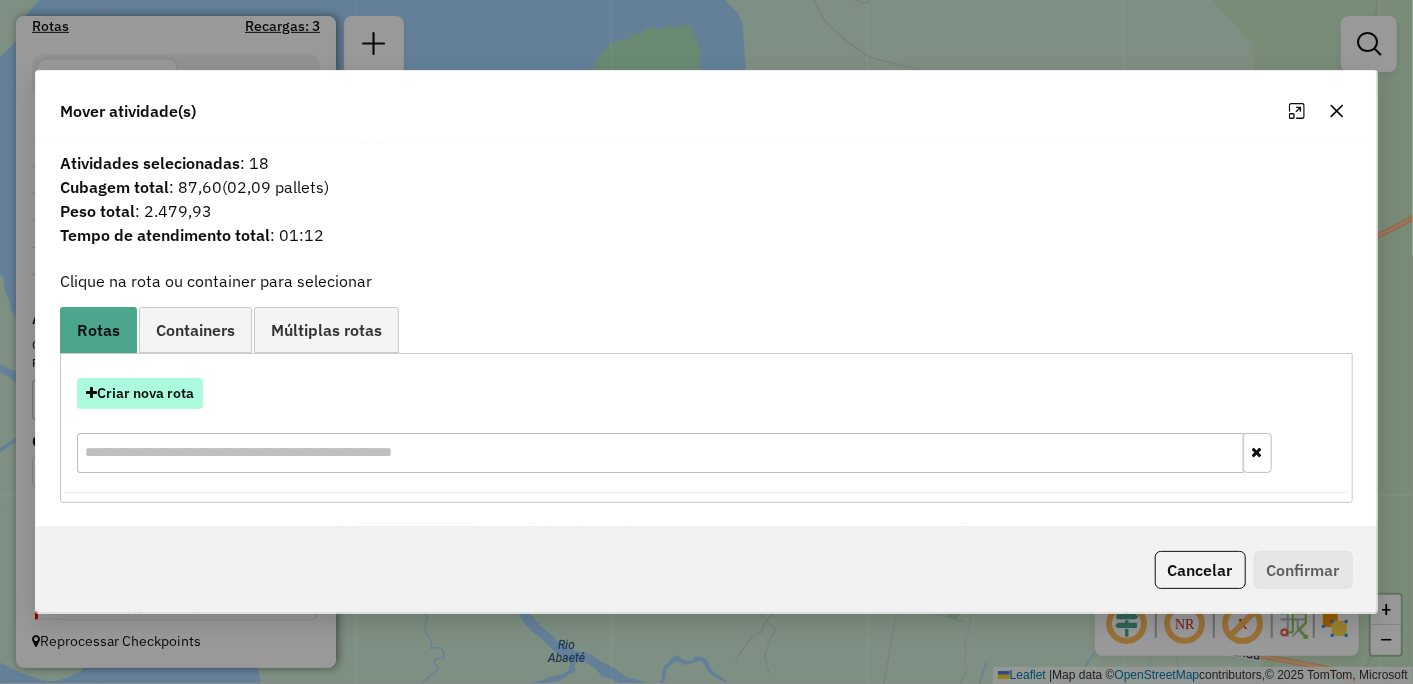 click on "Criar nova rota" at bounding box center [140, 393] 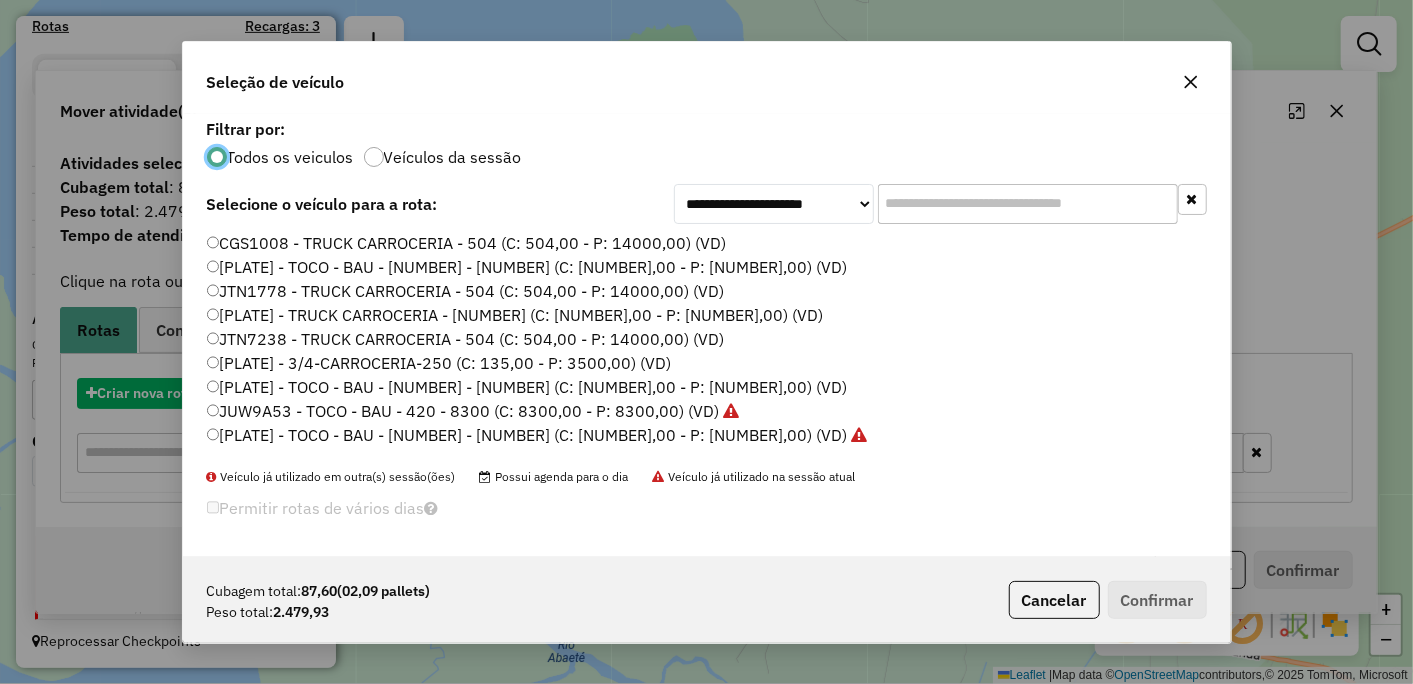scroll, scrollTop: 11, scrollLeft: 5, axis: both 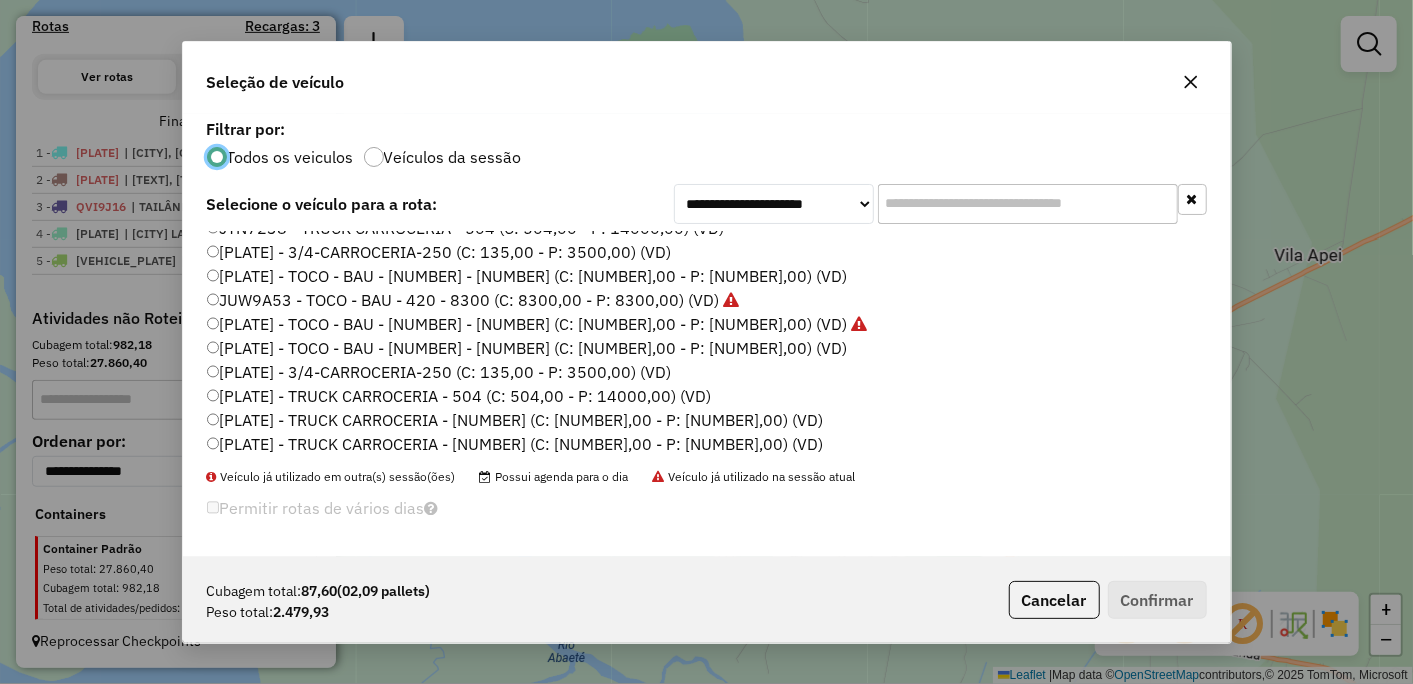 click on "[PLATE] - TOCO - BAU - [NUMBER] - [NUMBER] (C: [NUMBER],00 - P: [NUMBER],00) (VD)" 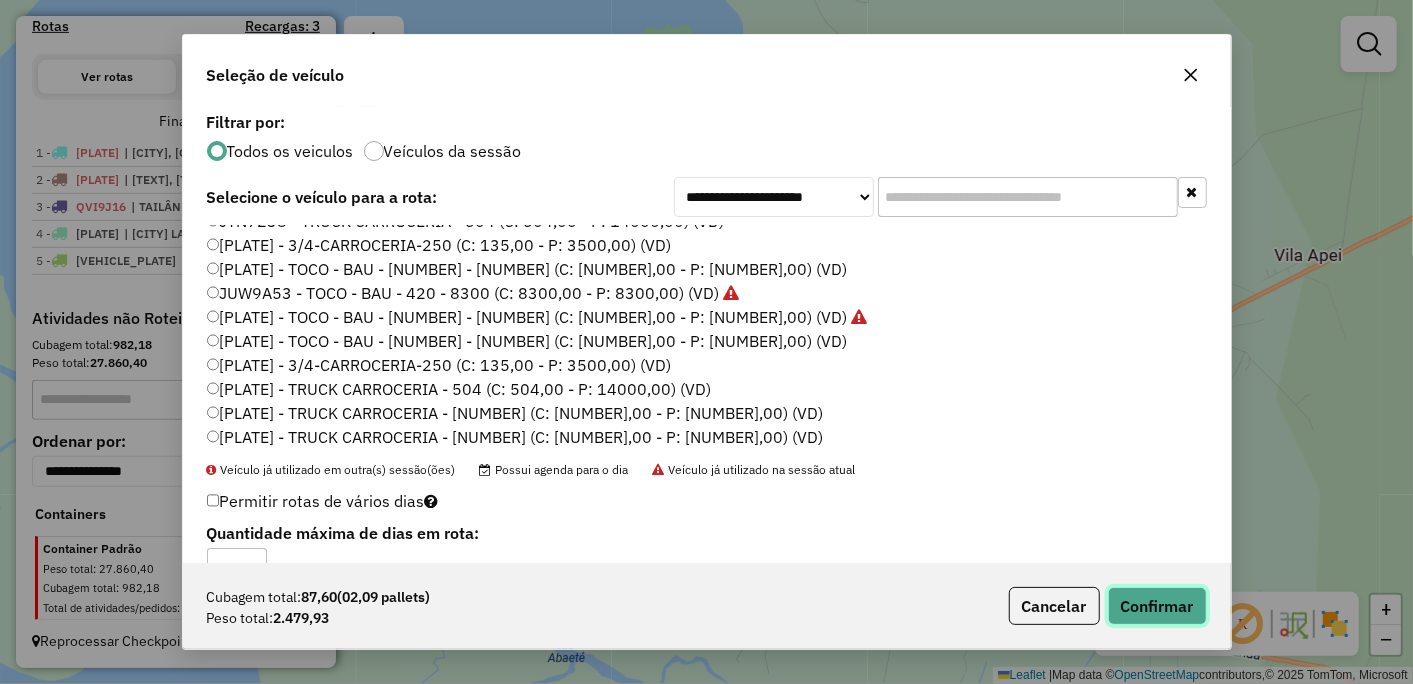 click on "Confirmar" 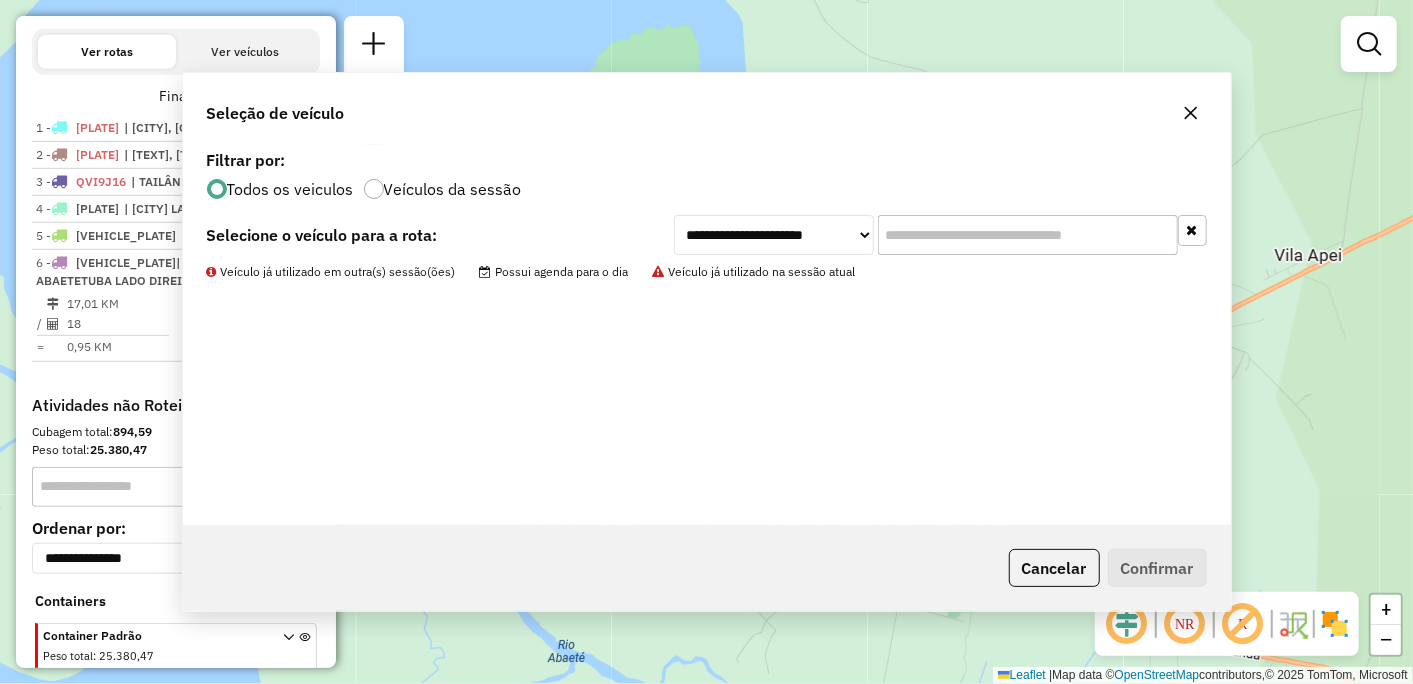 scroll, scrollTop: 683, scrollLeft: 0, axis: vertical 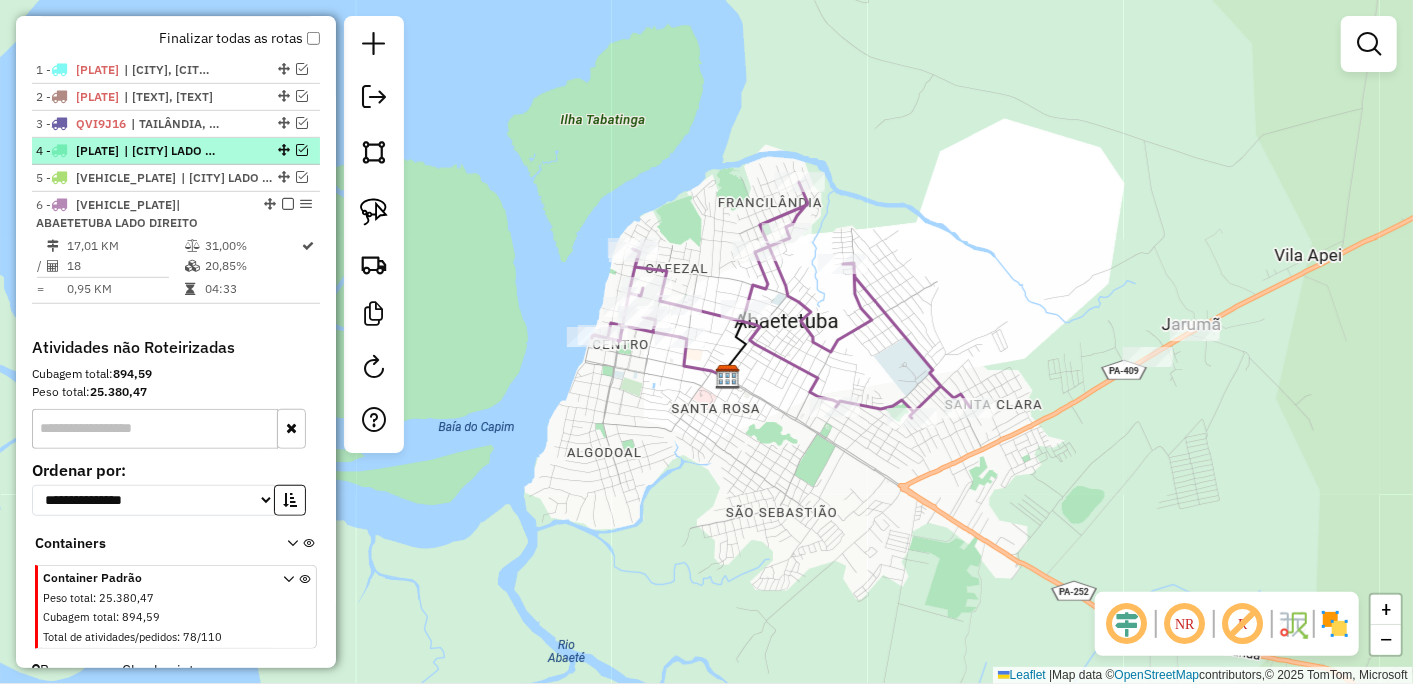 click at bounding box center [302, 150] 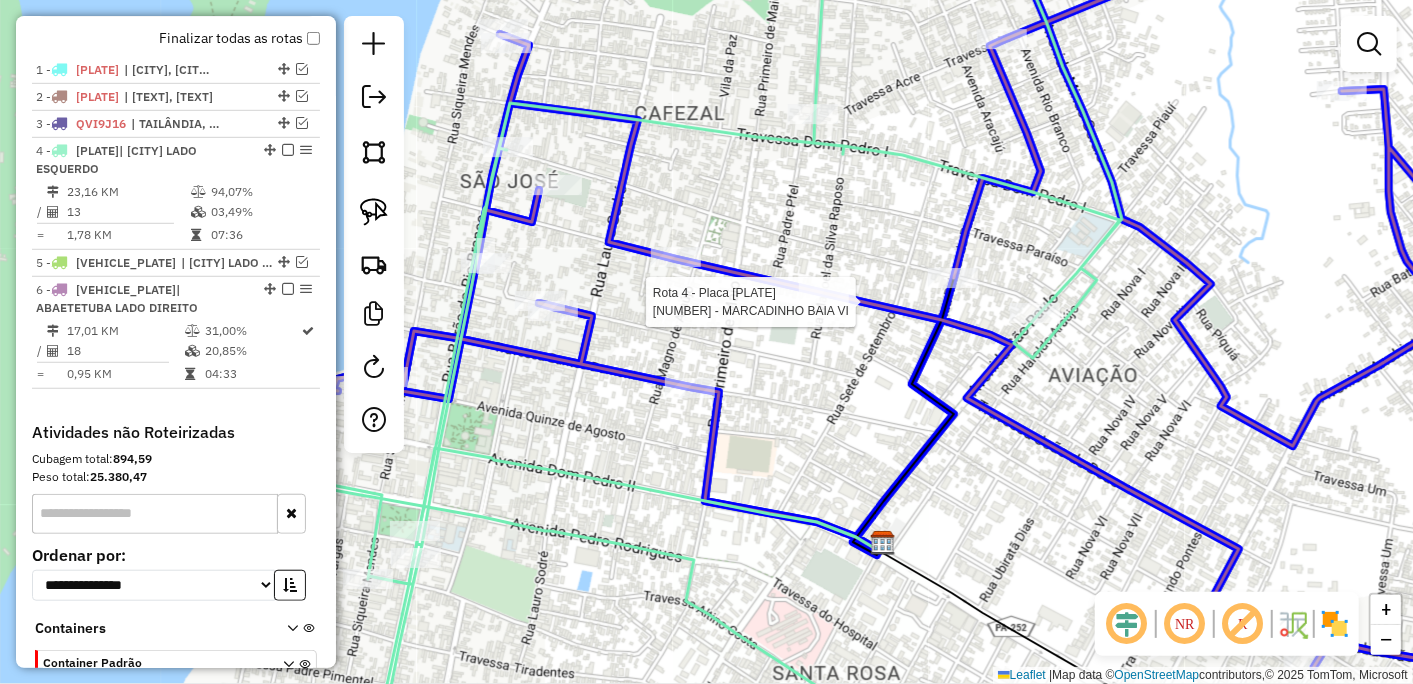 click 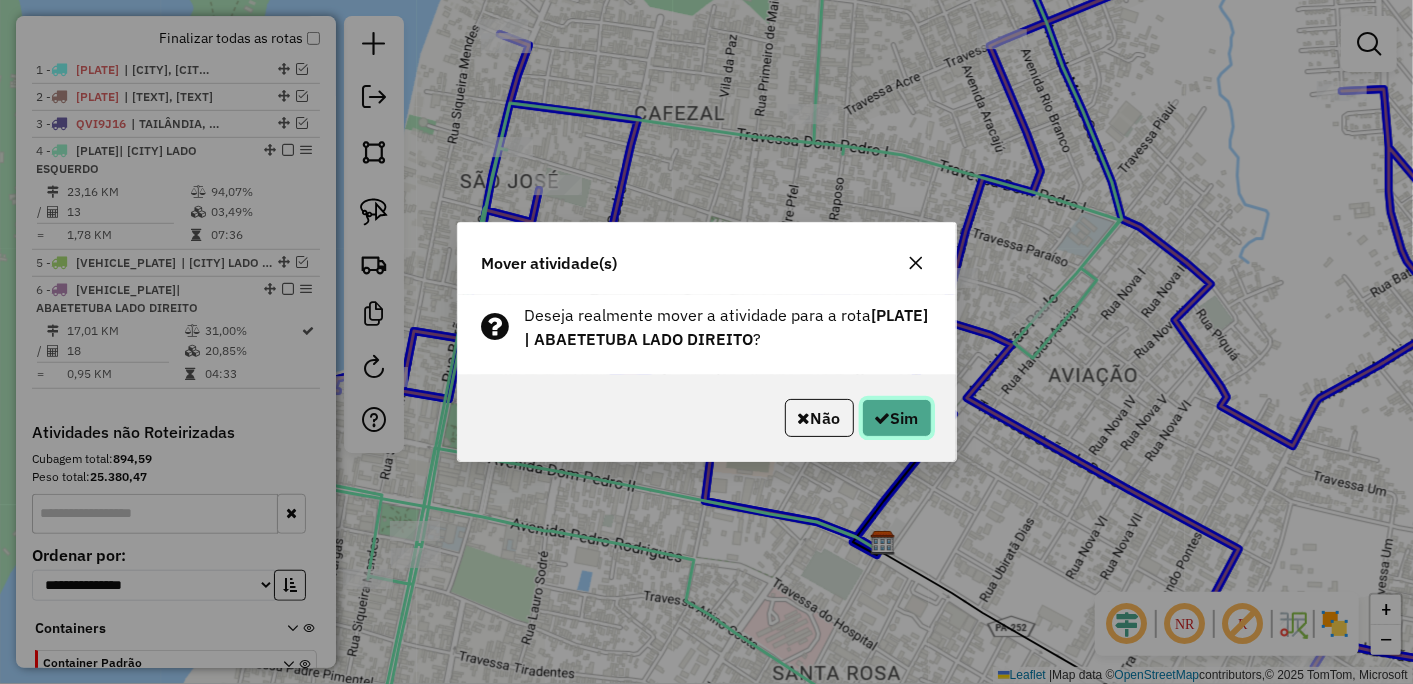 click on "Sim" 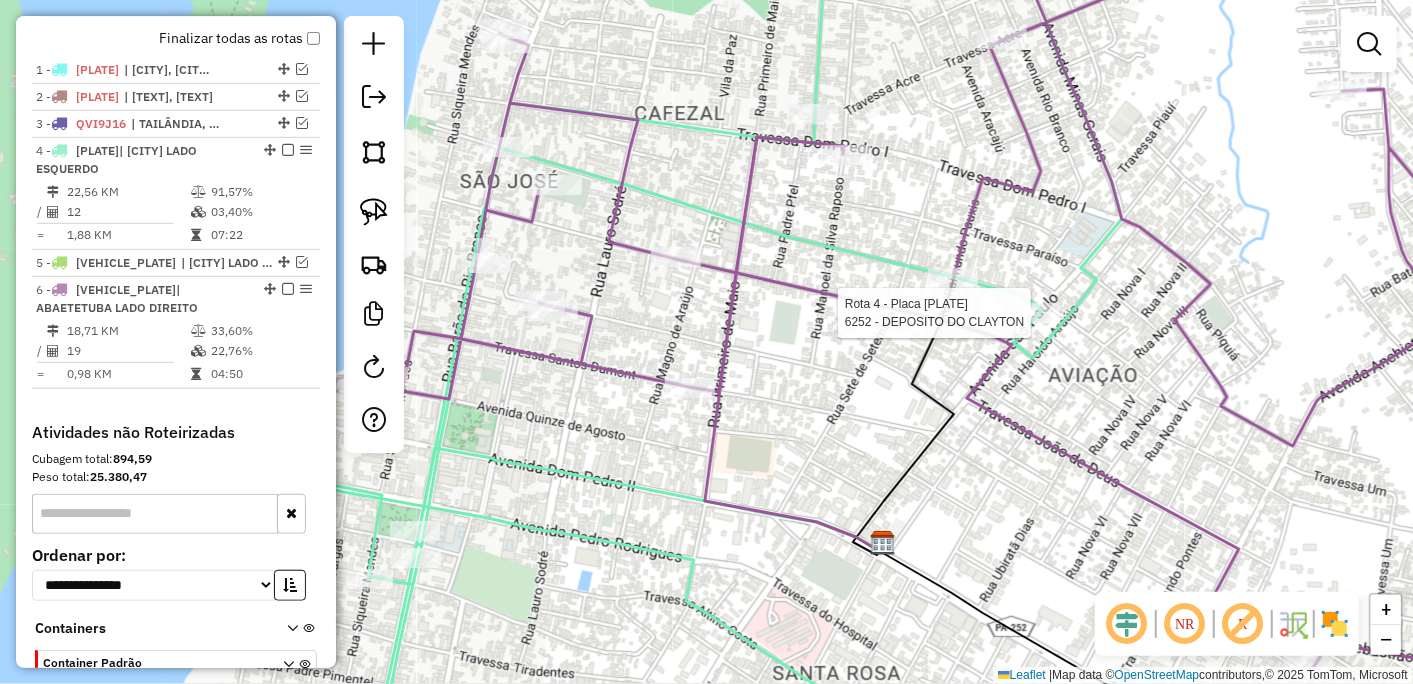select on "**********" 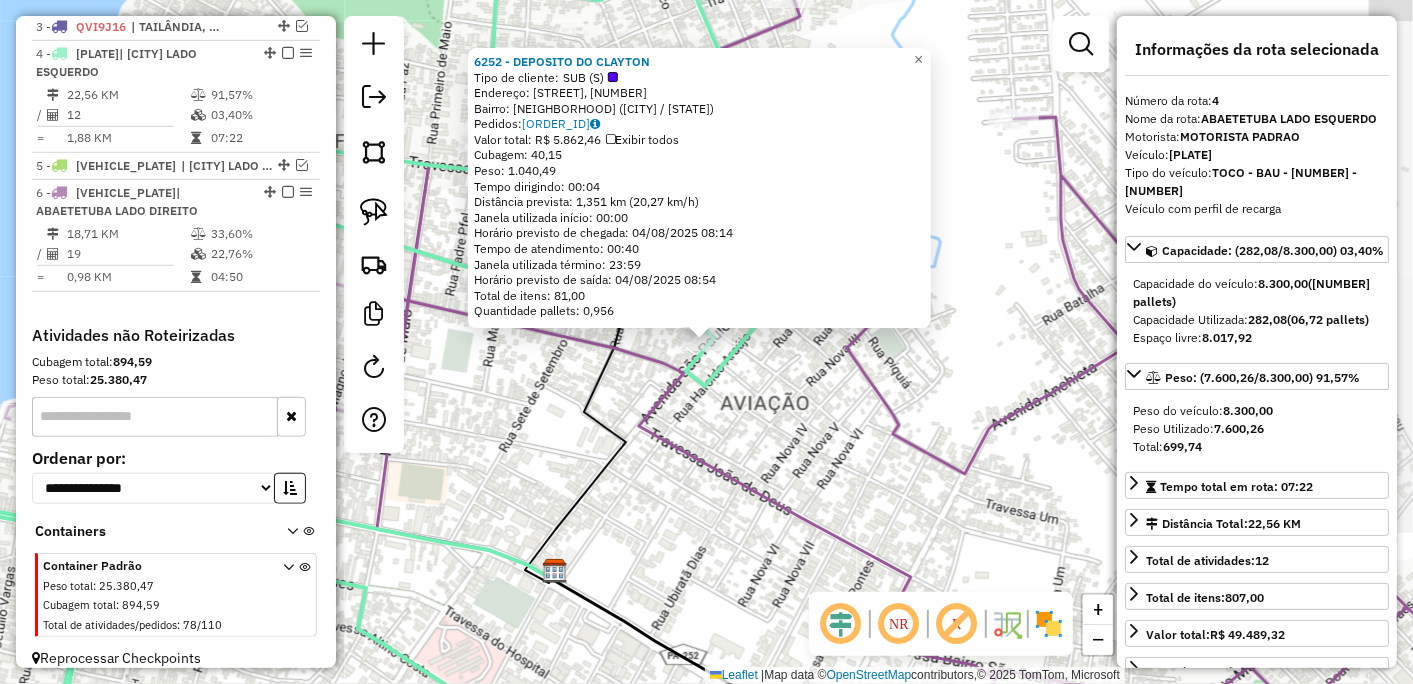 scroll, scrollTop: 822, scrollLeft: 0, axis: vertical 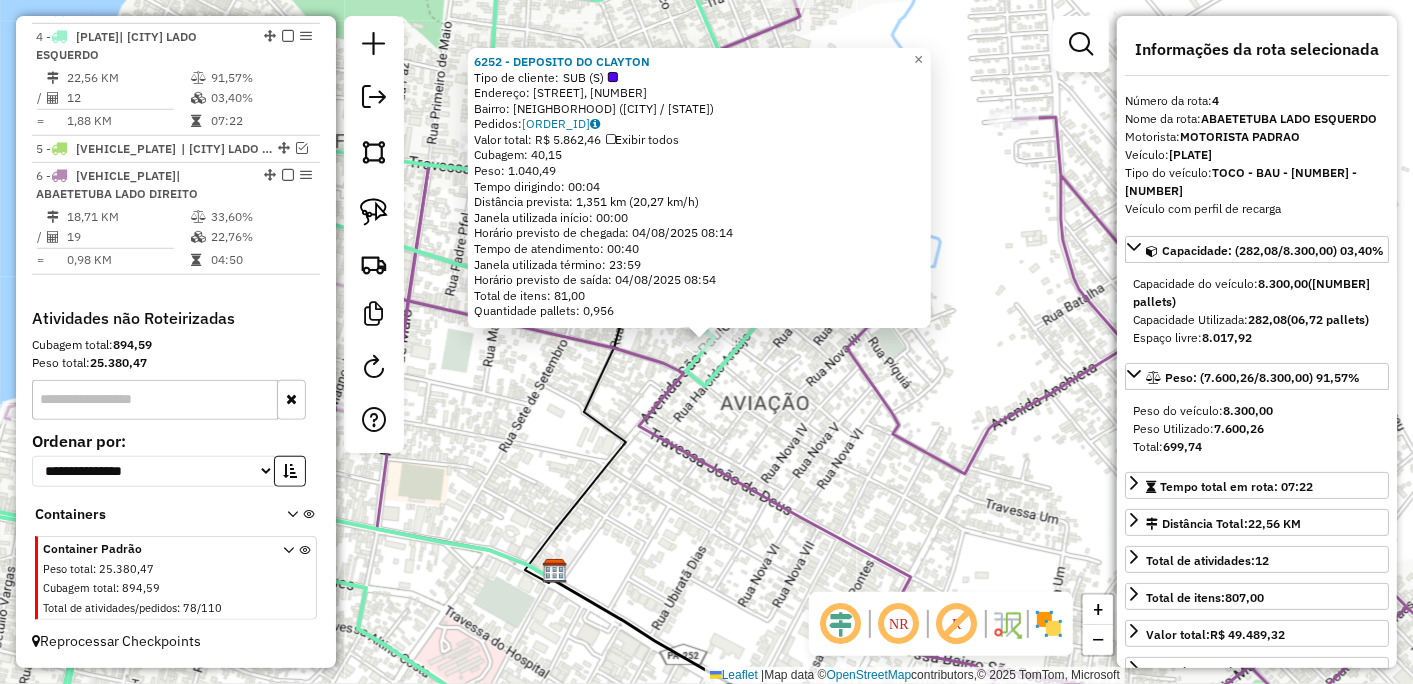 click on "6252 - DEPOSITO DO CLAYTON Tipo de cliente: SUB (S) Endereço: AV SAO PAULO, 2212 Bairro: AVIACAO (ABAETETUBA / PA) Pedidos: [NUMBER] Valor total: R$ 5.862,46 Exibir todos Cubagem: 40,15 Peso: 1.040,49 Tempo dirigindo: 00:04 Distância prevista: 1,351 km (20,27 km/h) Janela utilizada início: 00:00 Horário previsto de chegada: 04/08/2025 08:14 Tempo de atendimento: 00:40 Janela utilizada término: 23:59 Horário previsto de saída: 04/08/2025 08:54 Total de itens: 81,00 Quantidade pallets: 0,956 × Janela de atendimento Grade de atendimento Capacidade Transportadoras Veículos Cliente Pedidos Rotas Selecione os dias de semana para filtrar as janelas de atendimento Seg Ter Qua Qui Sex Sáb Dom Informe o período da janela de atendimento: De: Até: Filtrar exatamente a janela do cliente Considerar janela de atendimento padrão Selecione os dias de semana para filtrar as grades de atendimento Seg Ter Qua Qui Sex Sáb Dom Peso mínimo: De: +" 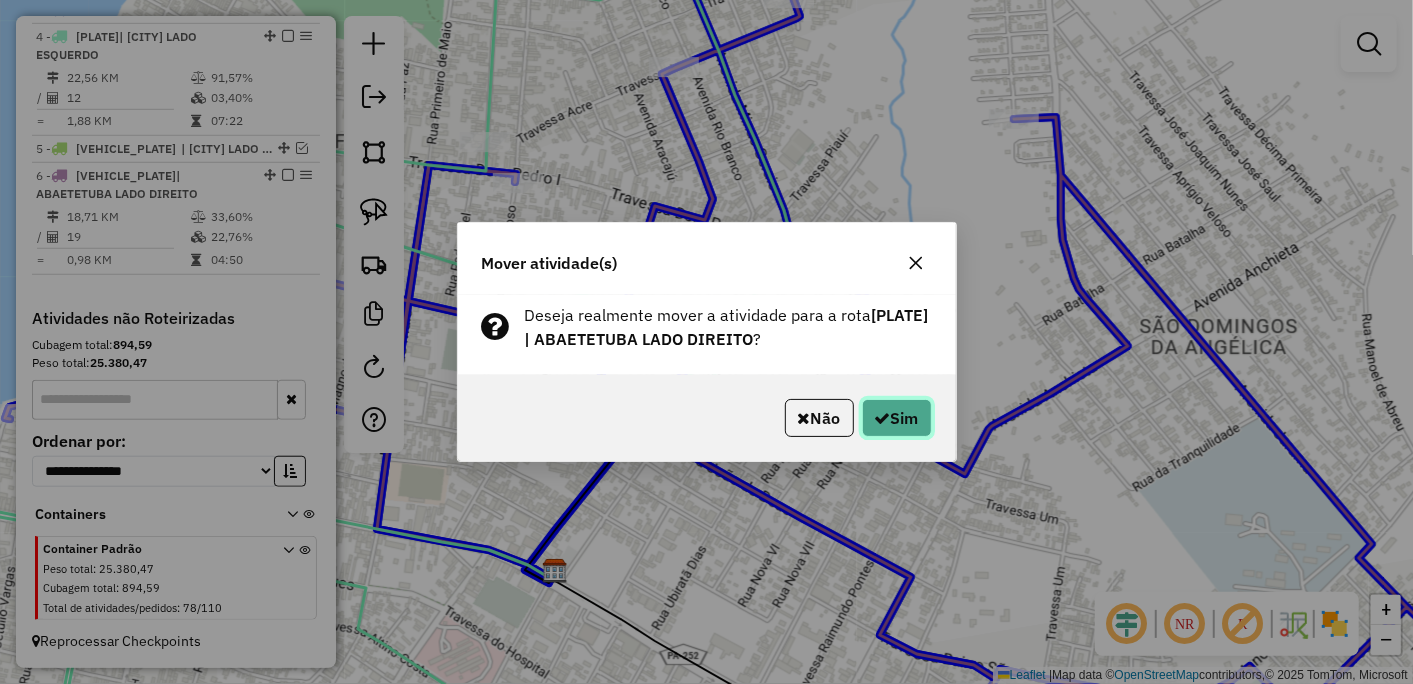 click on "Sim" 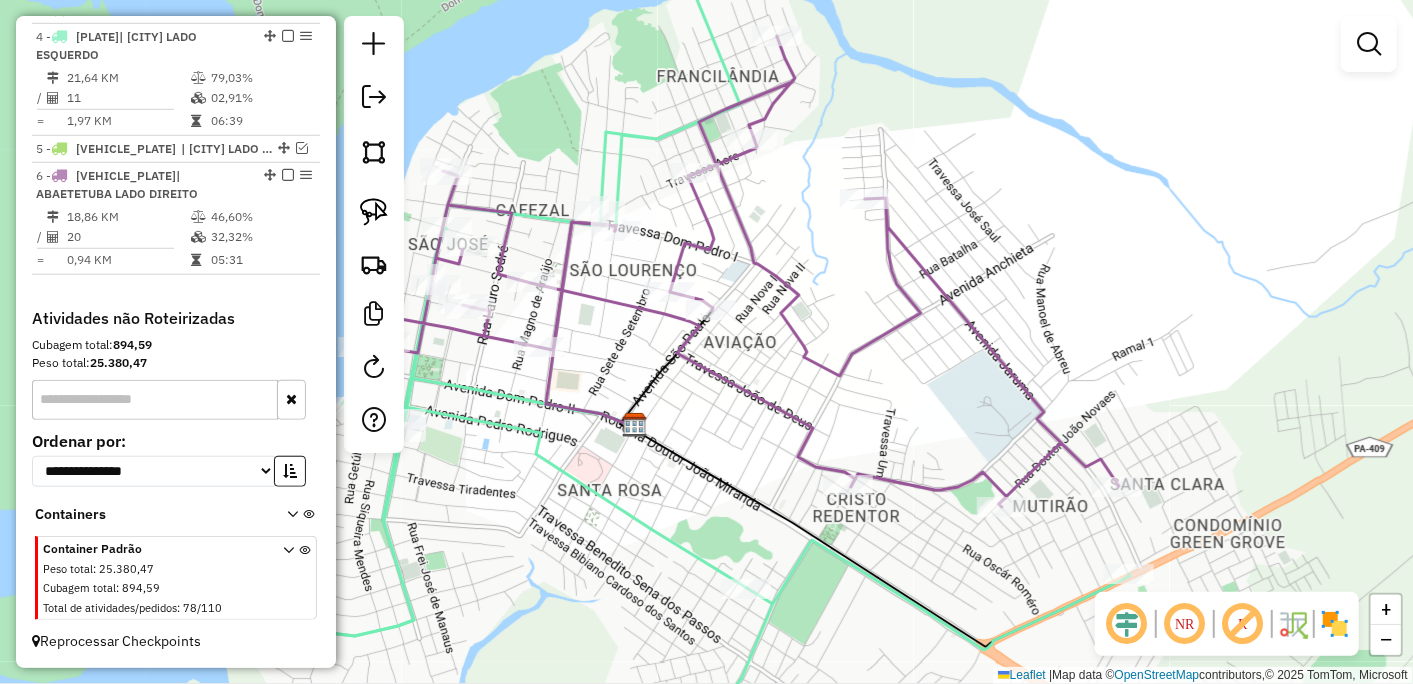 drag, startPoint x: 801, startPoint y: 213, endPoint x: 824, endPoint y: 314, distance: 103.58572 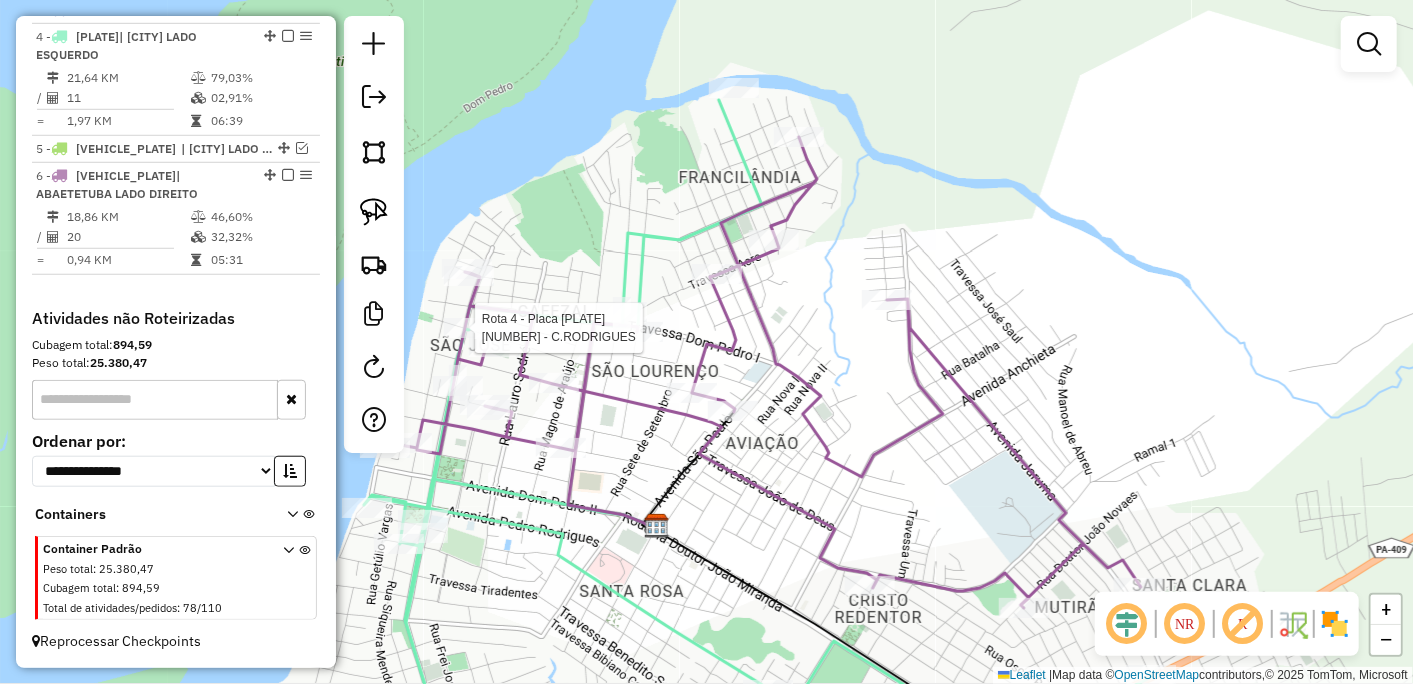 select on "**********" 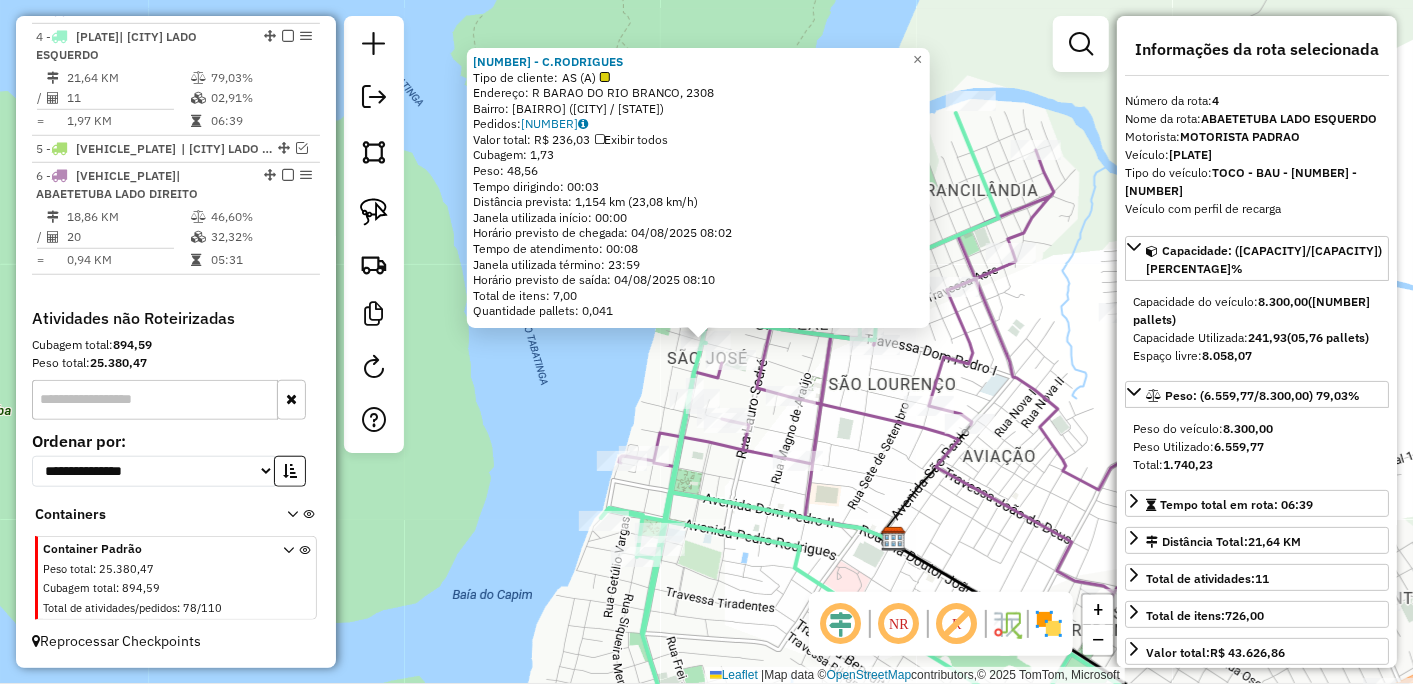 click on "5 - [CLIENT_ID] - [CLIENT_NAME]  Tipo de cliente:   AS (A)   Endereço: R   [STREET_NAME], [NUMBER]   Bairro: [NEIGHBORHOOD] ([CITY] / [STATE])   Pedidos:  [ORDER_ID]   Valor total: R$ 236,03   Exibir todos   Cubagem: 1,73  Peso: 48,56  Tempo dirigindo: 00:03   Distância prevista: 1,154 km (23,08 km/h)   Janela utilizada início: 00:00   Horário previsto de chegada: [DATE] [TIME]   Tempo de atendimento: 00:08   Janela utilizada término: 23:59   Horário previsto de saída: [DATE] [TIME]   Total de itens: 7,00   Quantidade pallets: 0,041  × Janela de atendimento Grade de atendimento Capacidade Transportadoras Veículos Cliente Pedidos  Rotas Selecione os dias de semana para filtrar as janelas de atendimento  Seg   Ter   Qua   Qui   Sex   Sáb   Dom  Informe o período da janela de atendimento: De: Até:  Filtrar exatamente a janela do cliente  Considerar janela de atendimento padrão  Selecione os dias de semana para filtrar as grades de atendimento  Seg   Ter   Qua   Qui   Sex   Sáb   Dom   Peso mínimo:   De:   Até:" 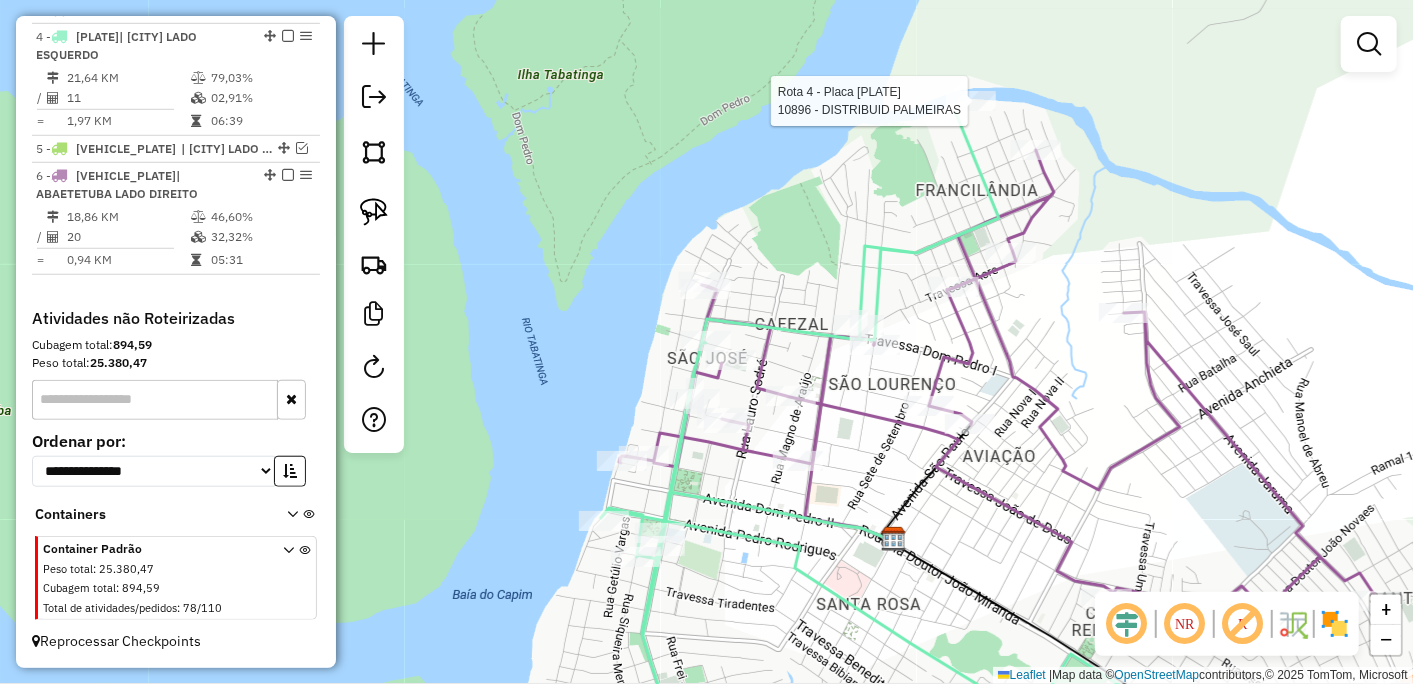 select on "**********" 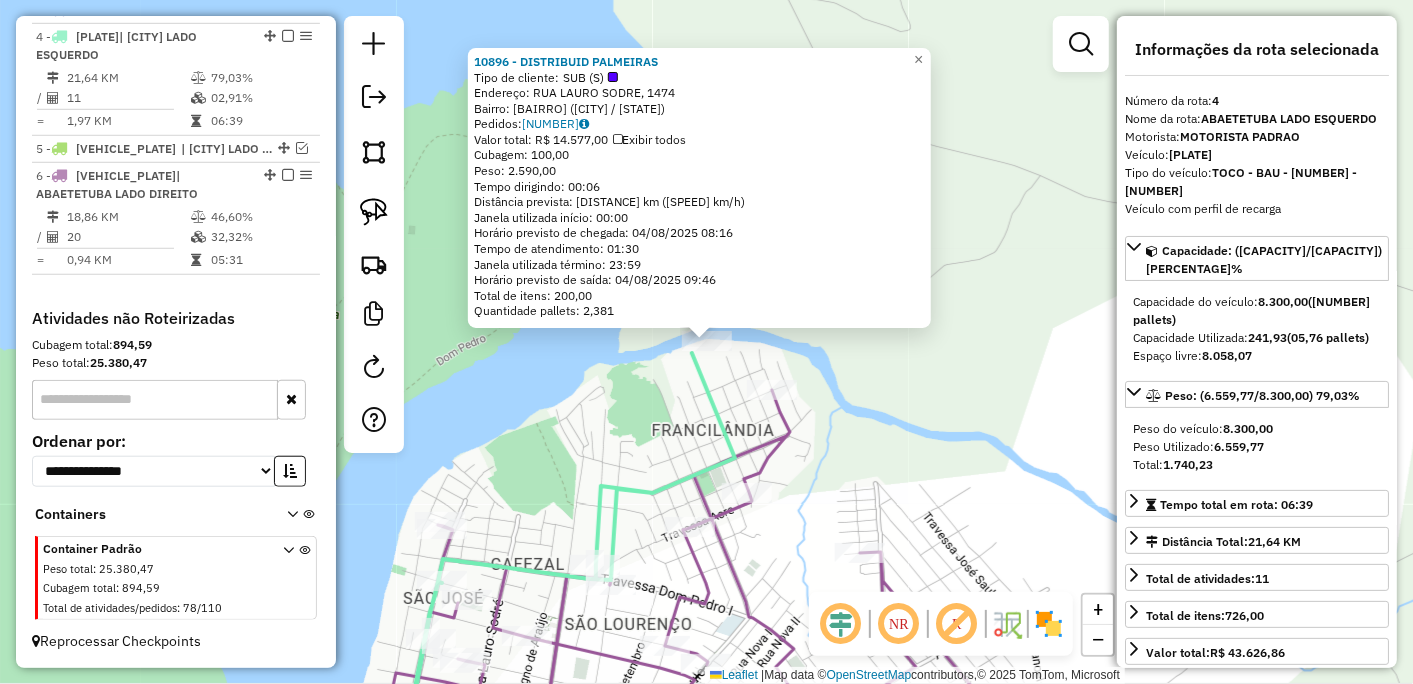 click on "10896 - DISTRIBUID PALMEIRAS Tipo de cliente: SUB (S) Endereço: RUA LAURO SODRE, 1474 Bairro: CENTRO (ABAETETUBA / PA) Pedidos: [NUMBER] Valor total: R$ 14.577,00 Exibir todos Cubagem: 100,00 Peso: 2.590,00 Tempo dirigindo: 00:06 Distância prevista: 2,509 km (25,09 km/h) Janela utilizada início: 00:00 Horário previsto de chegada: 04/08/2025 08:16 Tempo de atendimento: 01:30 Janela utilizada término: 23:59 Horário previsto de saída: 04/08/2025 09:46 Total de itens: 200,00 Quantidade pallets: 2,381 × Janela de atendimento Grade de atendimento Capacidade Transportadoras Veículos Cliente Pedidos Rotas Selecione os dias de semana para filtrar as janelas de atendimento Seg Ter Qua Qui Sex Sáb Dom Informe o período da janela de atendimento: De: Até: Filtrar exatamente a janela do cliente Considerar janela de atendimento padrão Selecione os dias de semana para filtrar as grades de atendimento Seg Ter Qua Qui Sex Sáb Dom Peso mínimo: +" 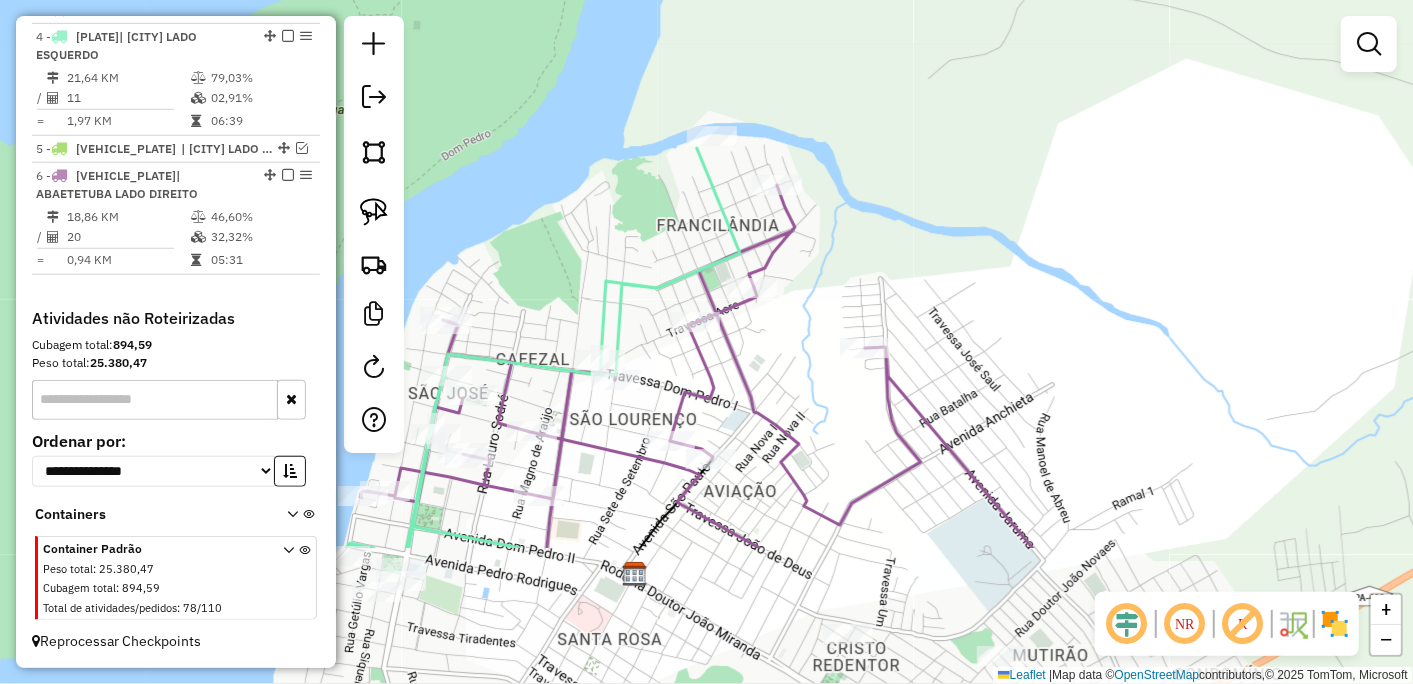 drag, startPoint x: 574, startPoint y: 420, endPoint x: 662, endPoint y: 43, distance: 387.13434 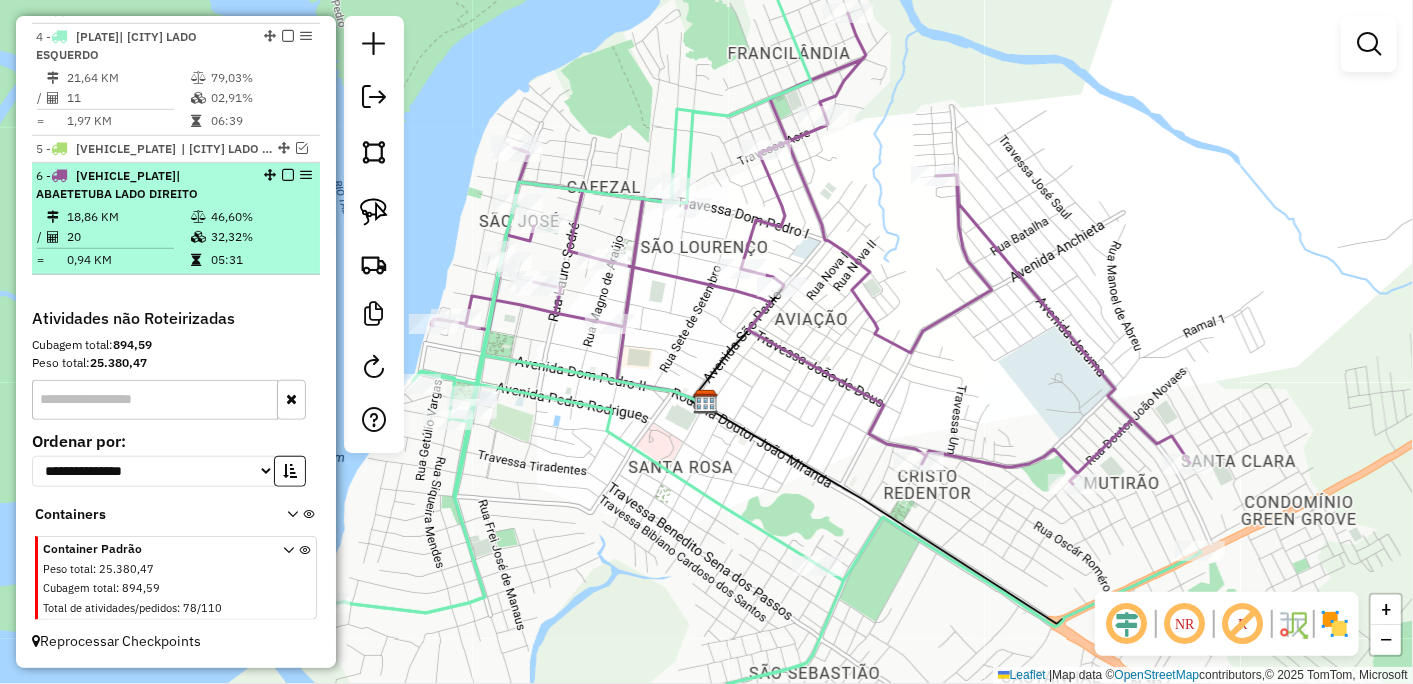 click on "[NUMBER] - JVT9I02 | [CITY] LADO DIREITO" at bounding box center [142, 185] 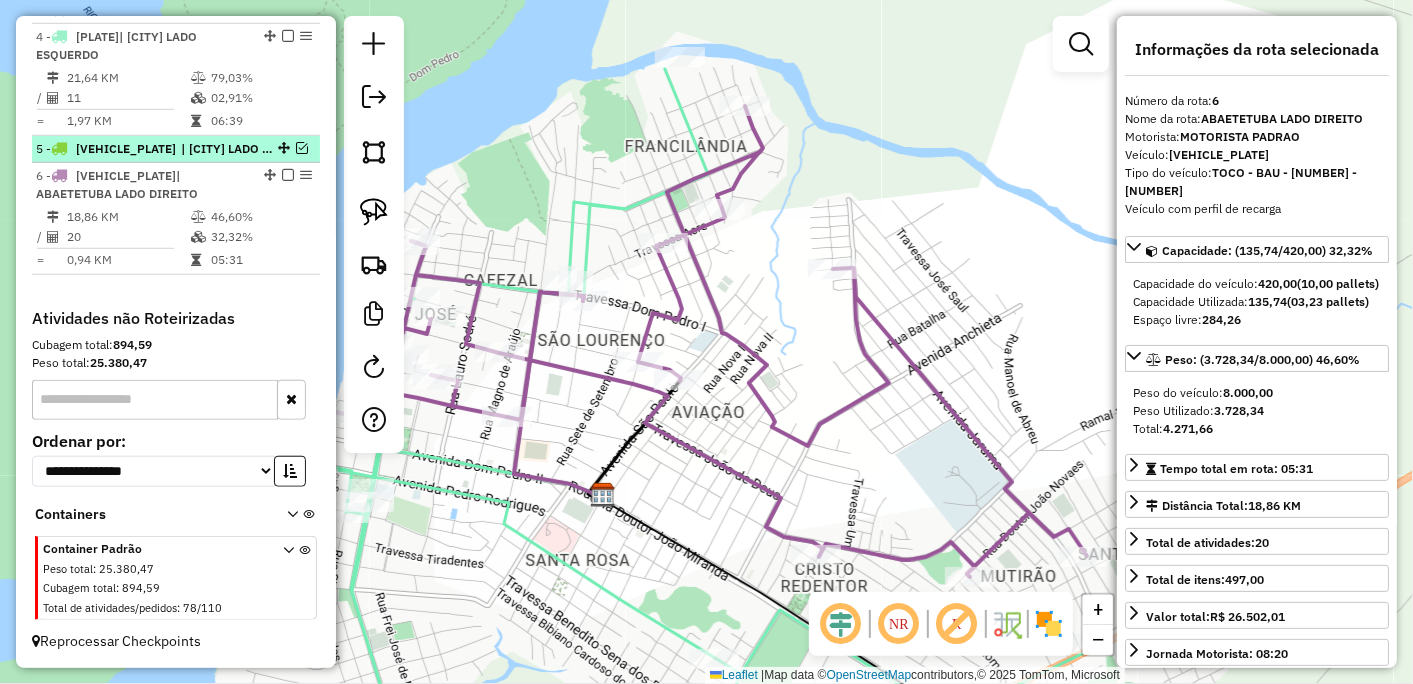 click on "| [CITY] LADO ESQUERDO" at bounding box center [227, 149] 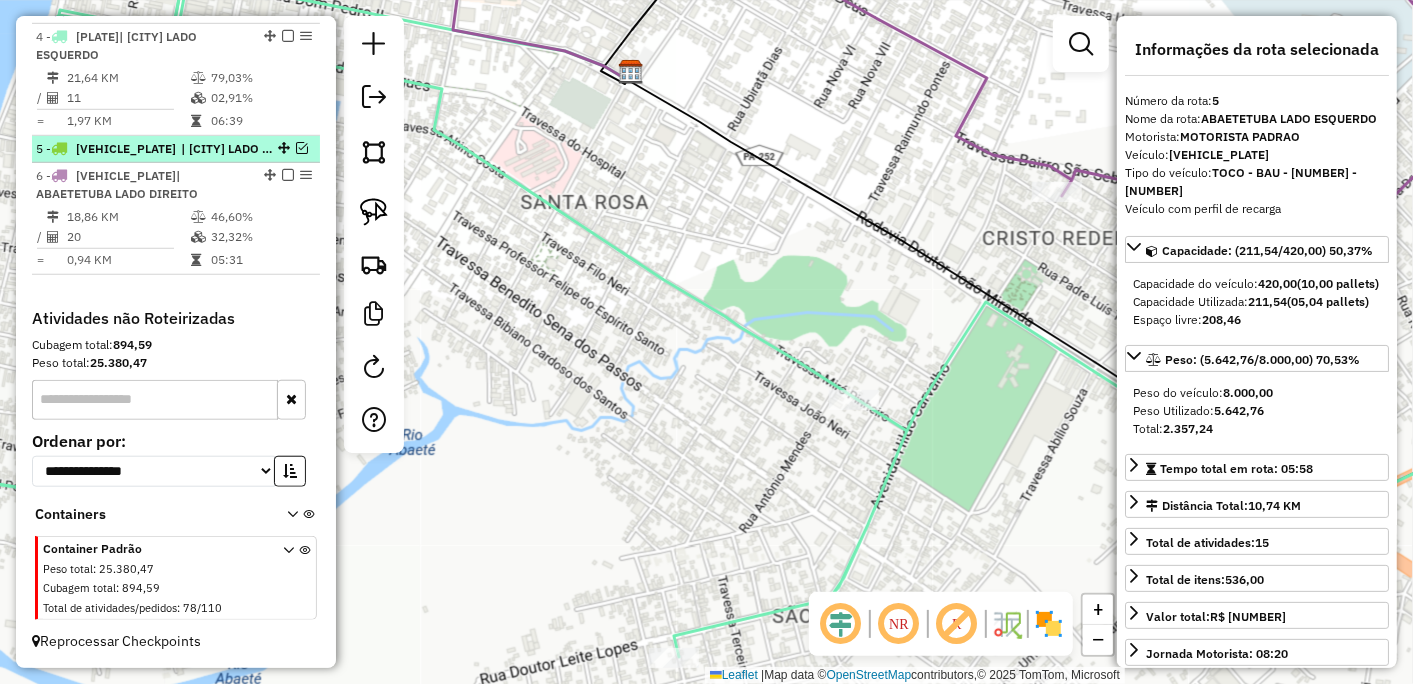 scroll, scrollTop: 711, scrollLeft: 0, axis: vertical 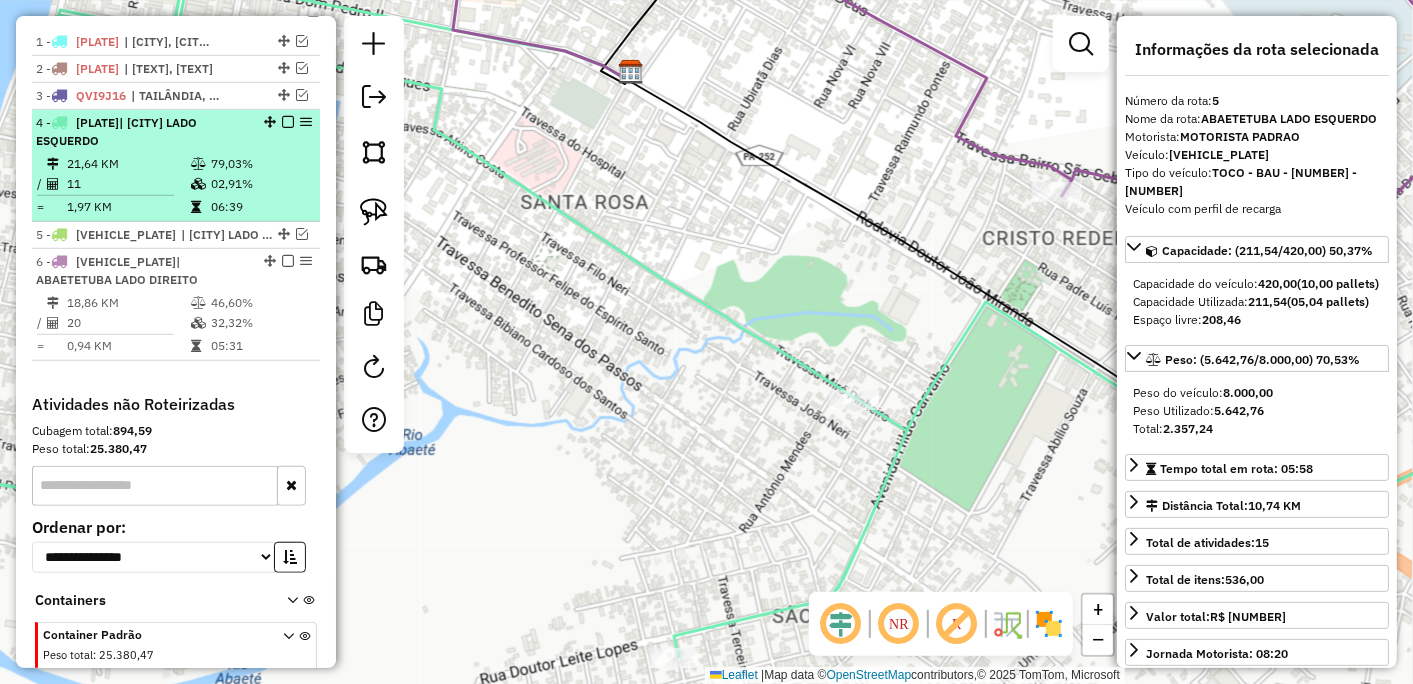 click at bounding box center [288, 122] 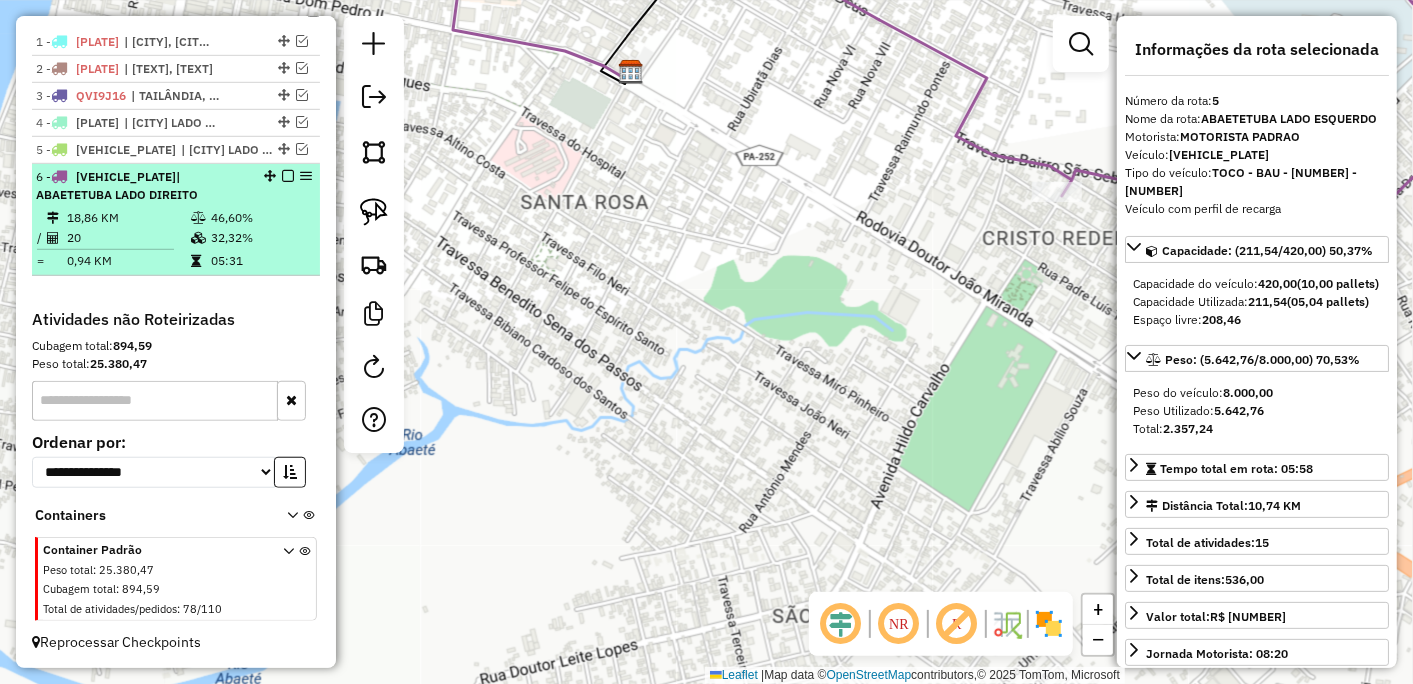 click at bounding box center [288, 176] 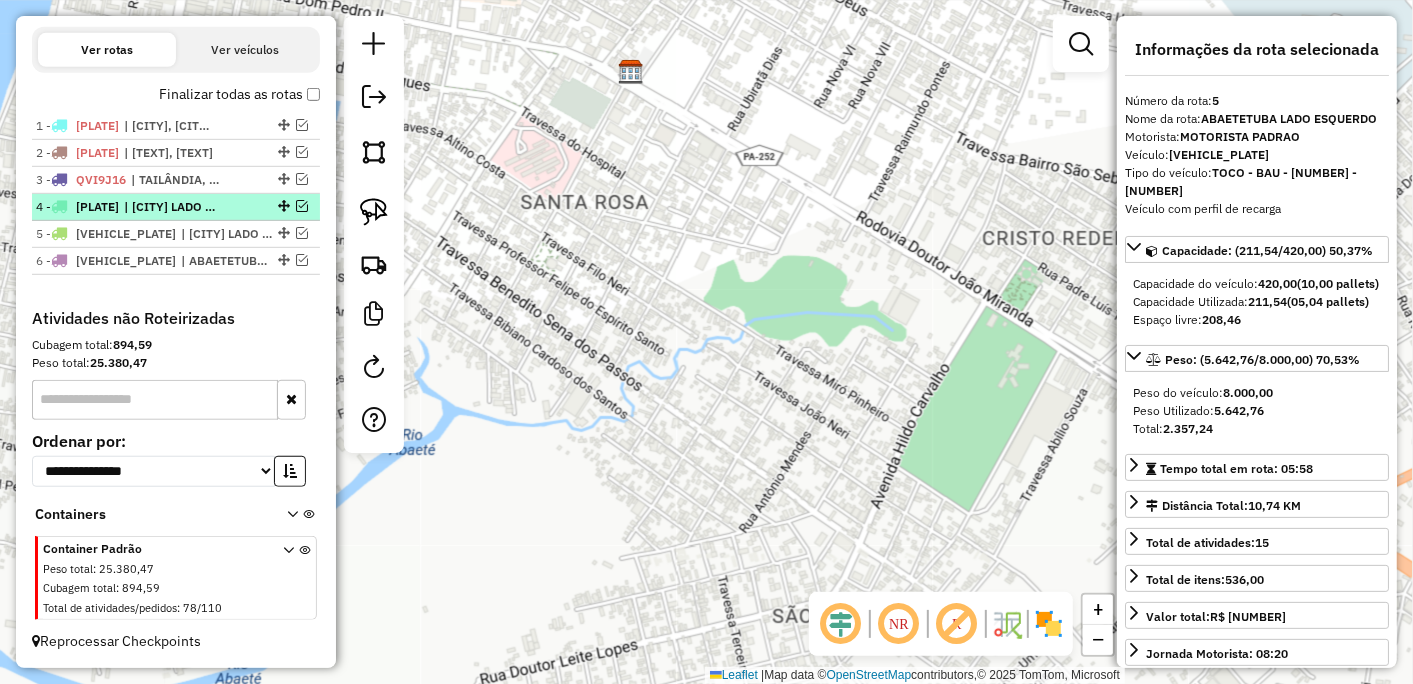 scroll, scrollTop: 652, scrollLeft: 0, axis: vertical 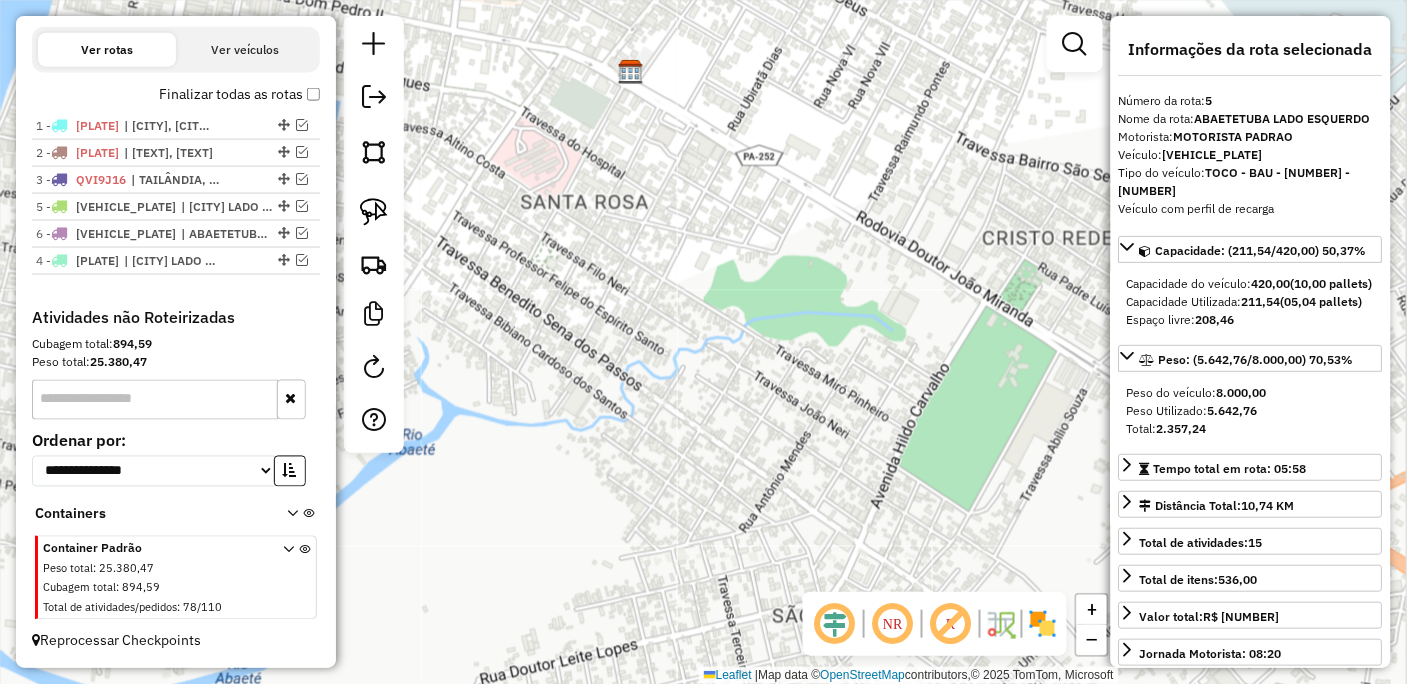 drag, startPoint x: 273, startPoint y: 205, endPoint x: 256, endPoint y: 278, distance: 74.953316 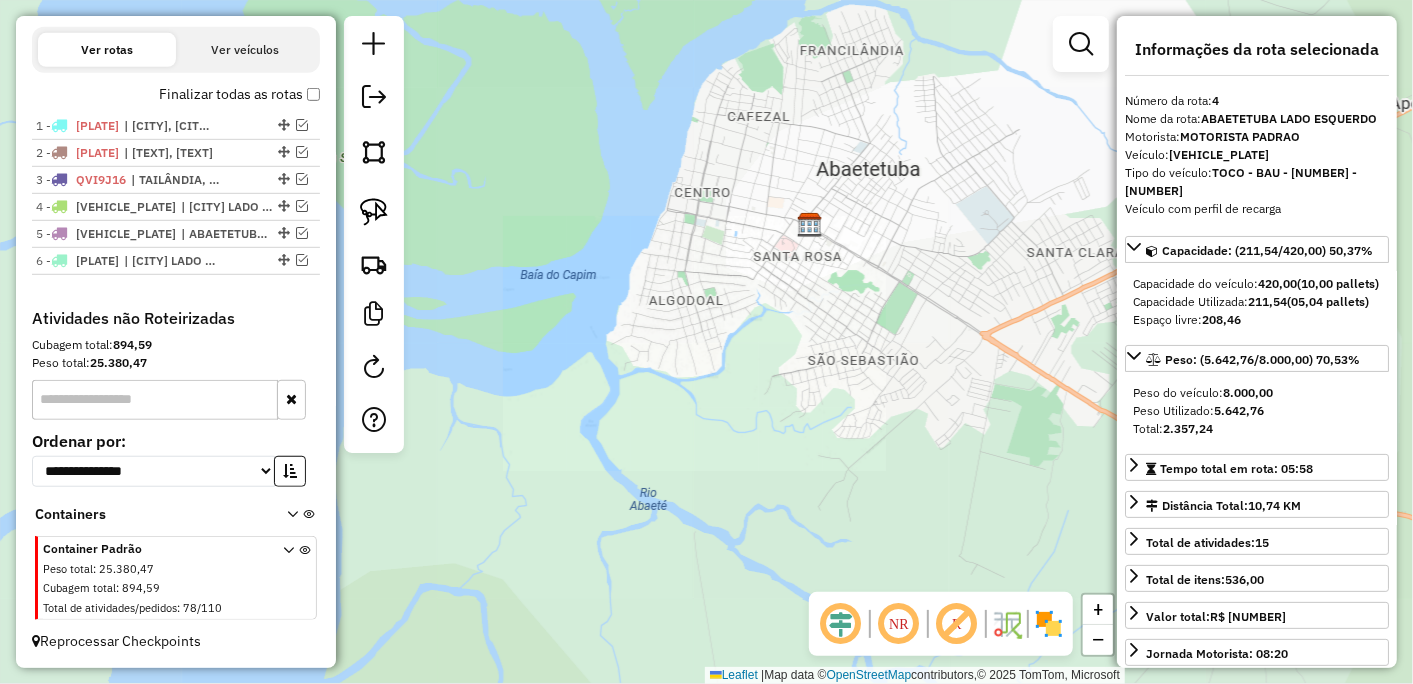 drag, startPoint x: 882, startPoint y: 393, endPoint x: 734, endPoint y: 443, distance: 156.2178 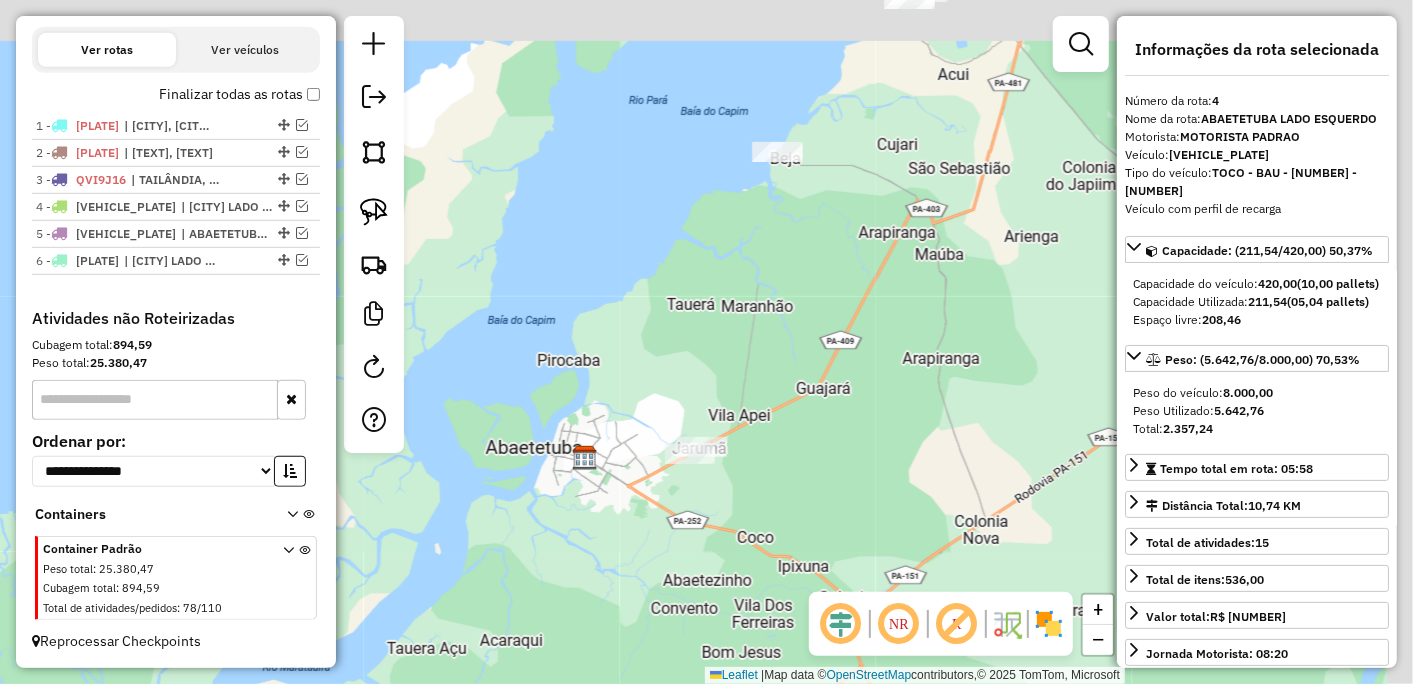 drag, startPoint x: 895, startPoint y: 396, endPoint x: 701, endPoint y: 502, distance: 221.07013 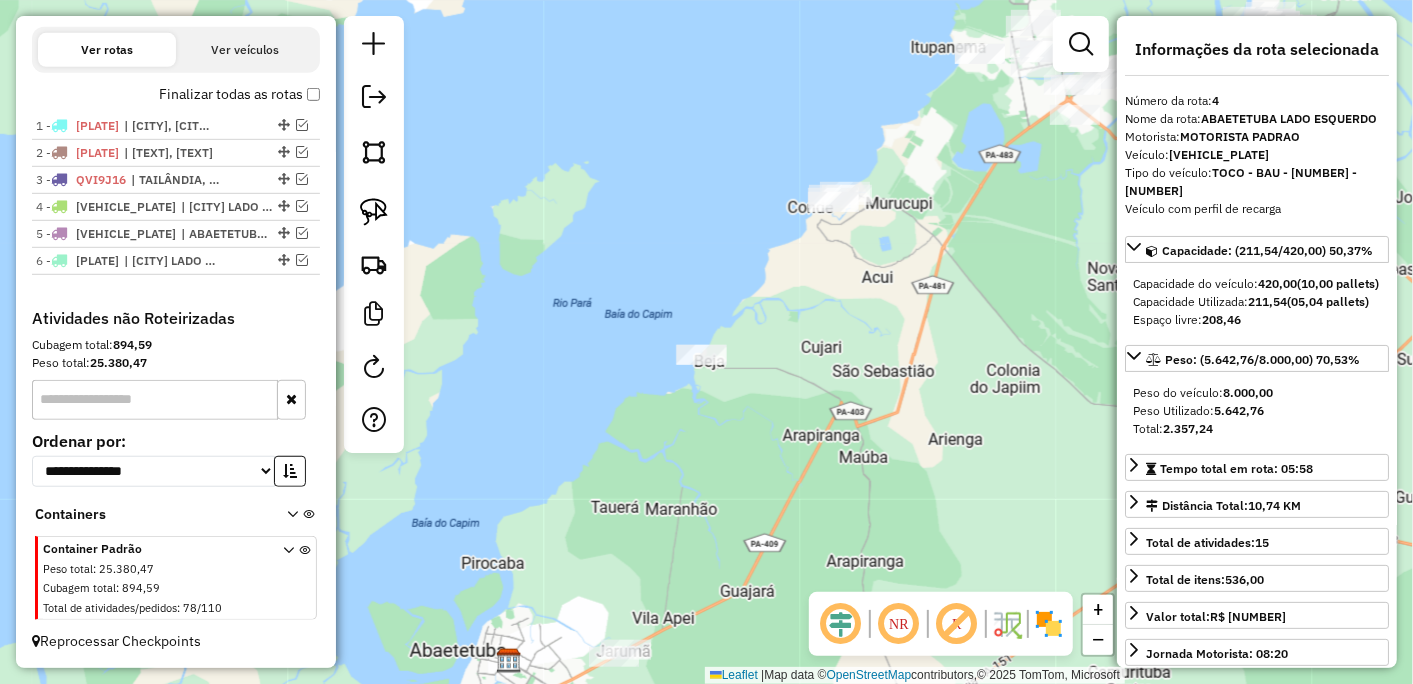 drag, startPoint x: 944, startPoint y: 310, endPoint x: 908, endPoint y: 466, distance: 160.09998 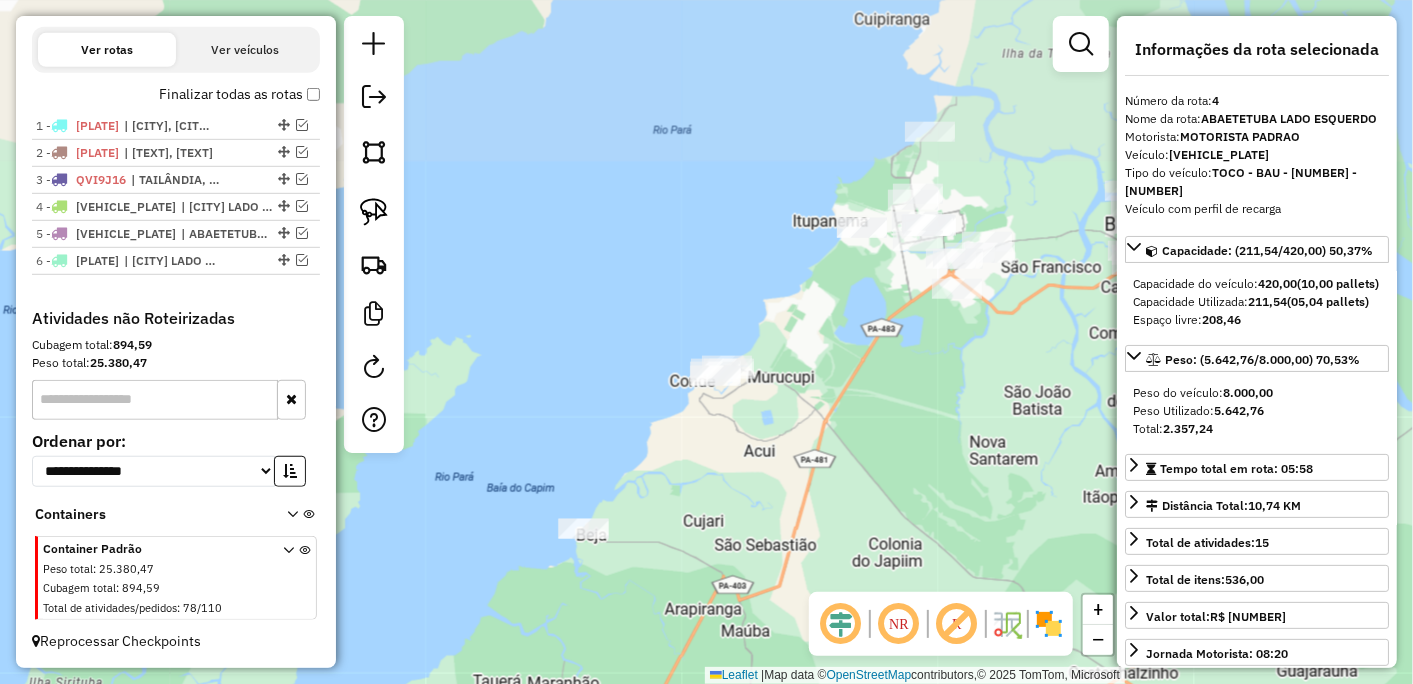 drag, startPoint x: 895, startPoint y: 382, endPoint x: 777, endPoint y: 558, distance: 211.8962 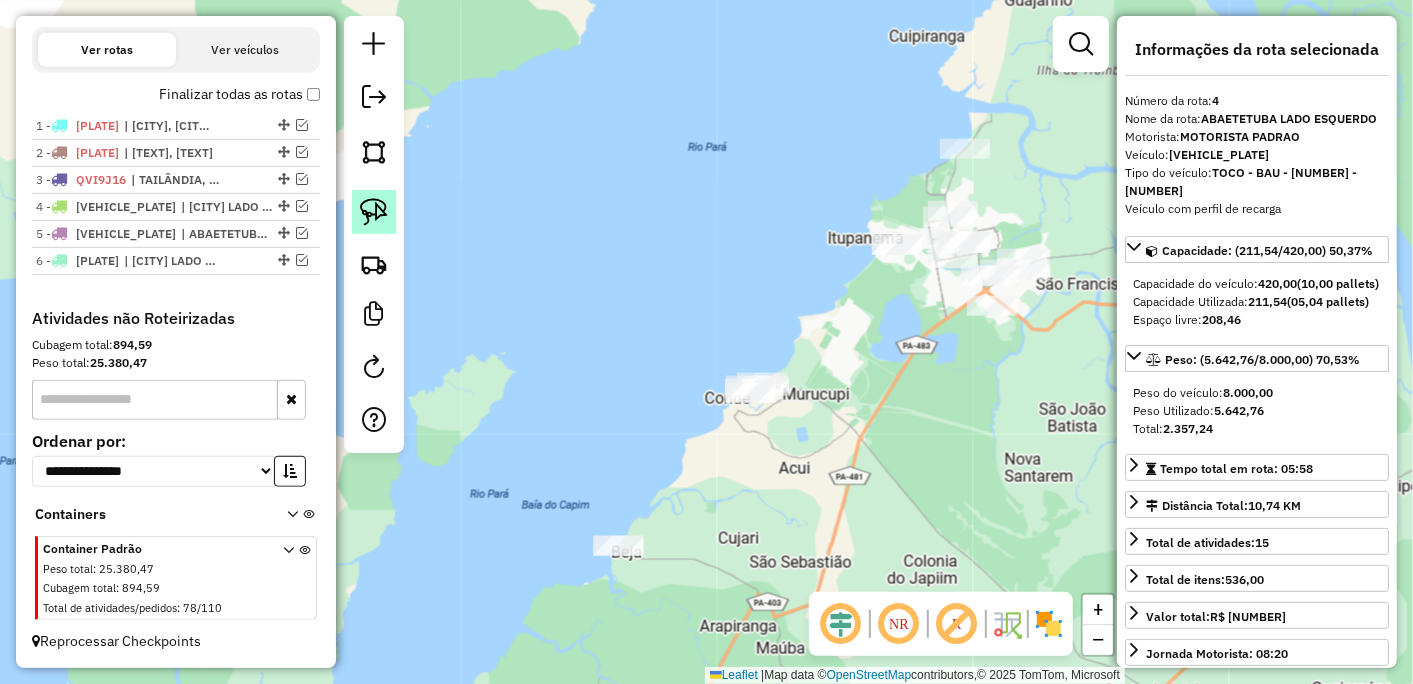 click 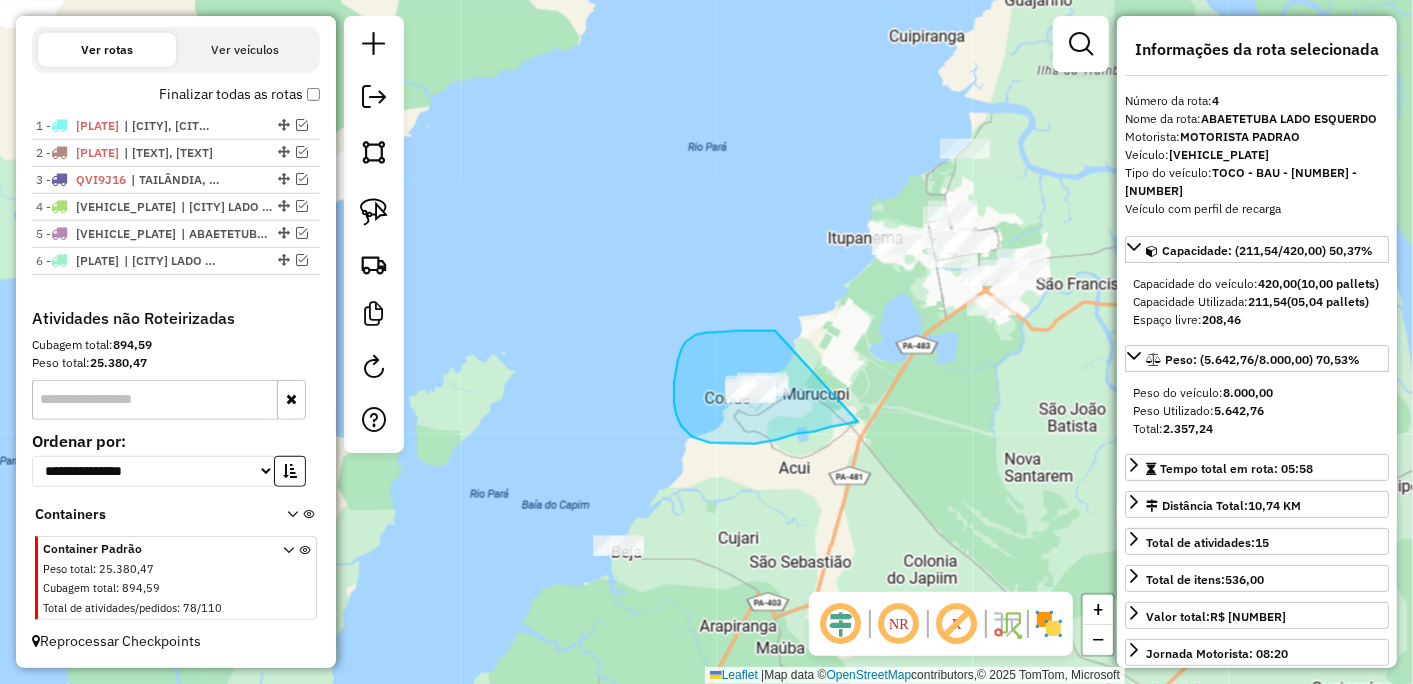 drag, startPoint x: 763, startPoint y: 331, endPoint x: 858, endPoint y: 422, distance: 131.55228 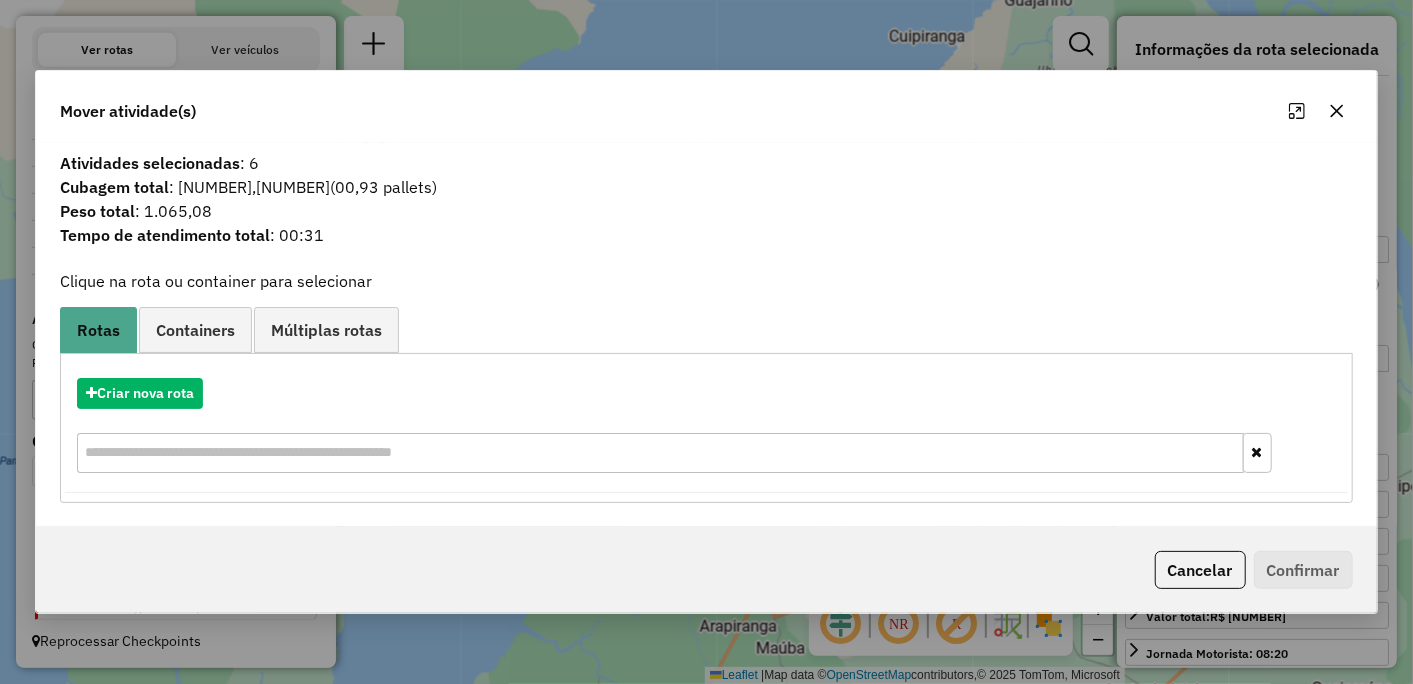 click 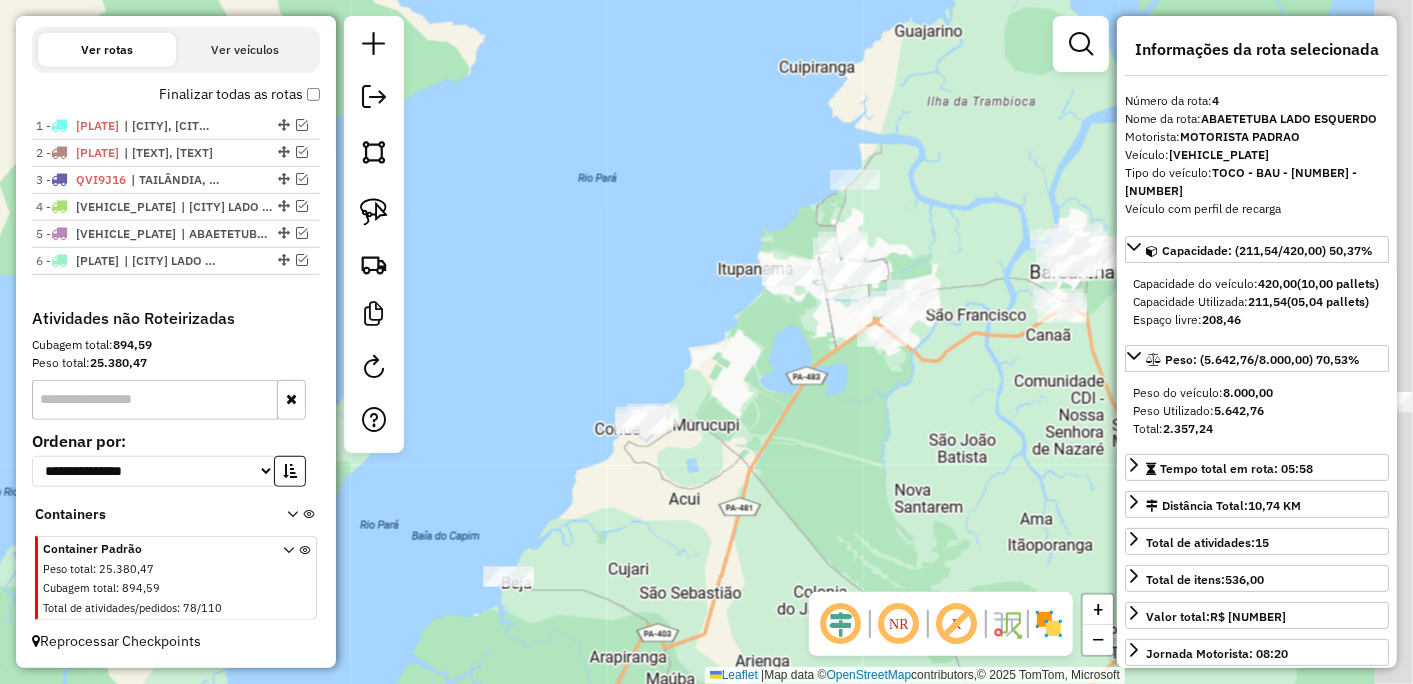 drag, startPoint x: 883, startPoint y: 407, endPoint x: 766, endPoint y: 478, distance: 136.85759 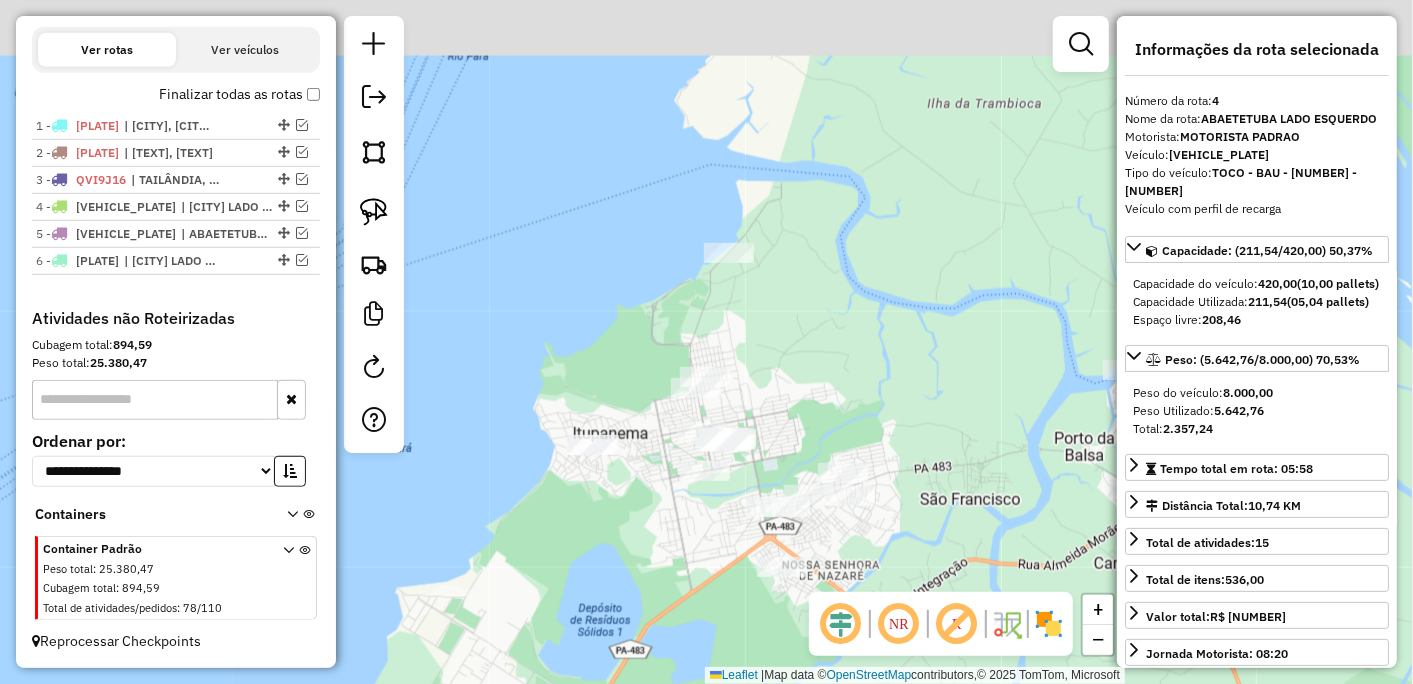 drag, startPoint x: 703, startPoint y: 416, endPoint x: 640, endPoint y: 492, distance: 98.71677 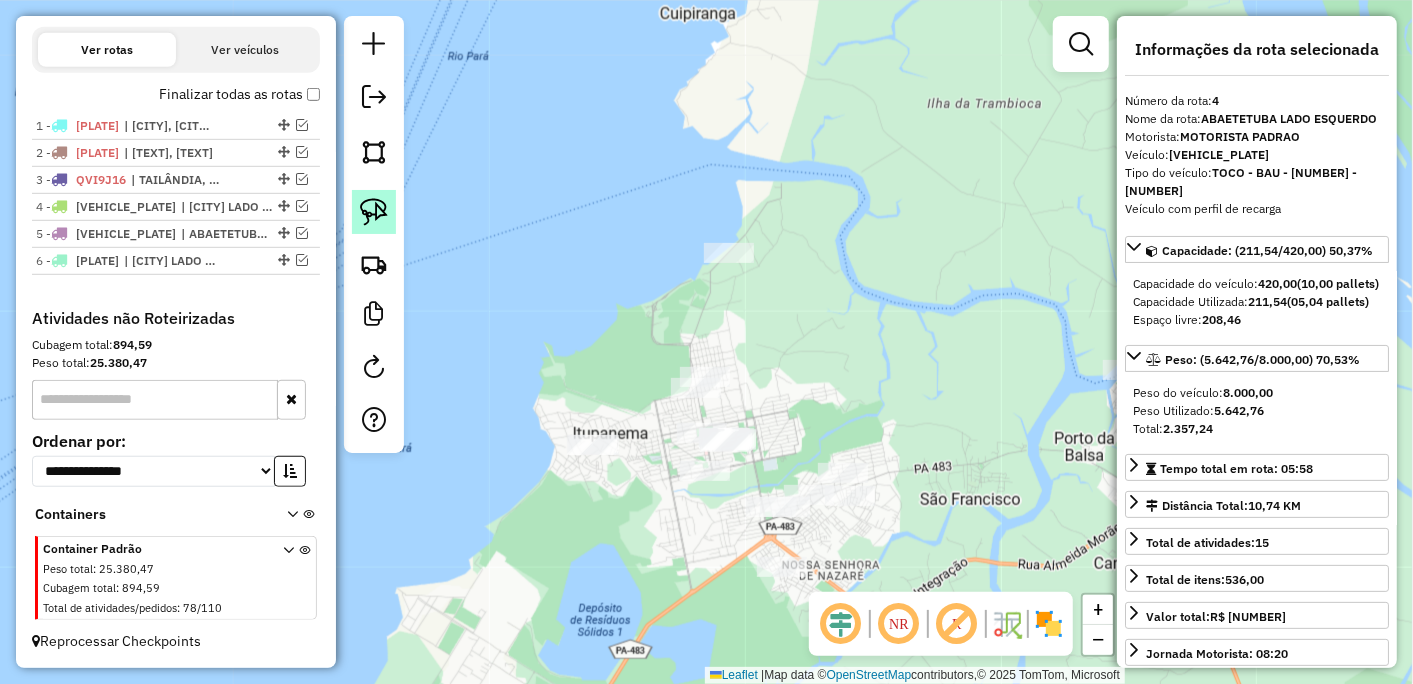 click 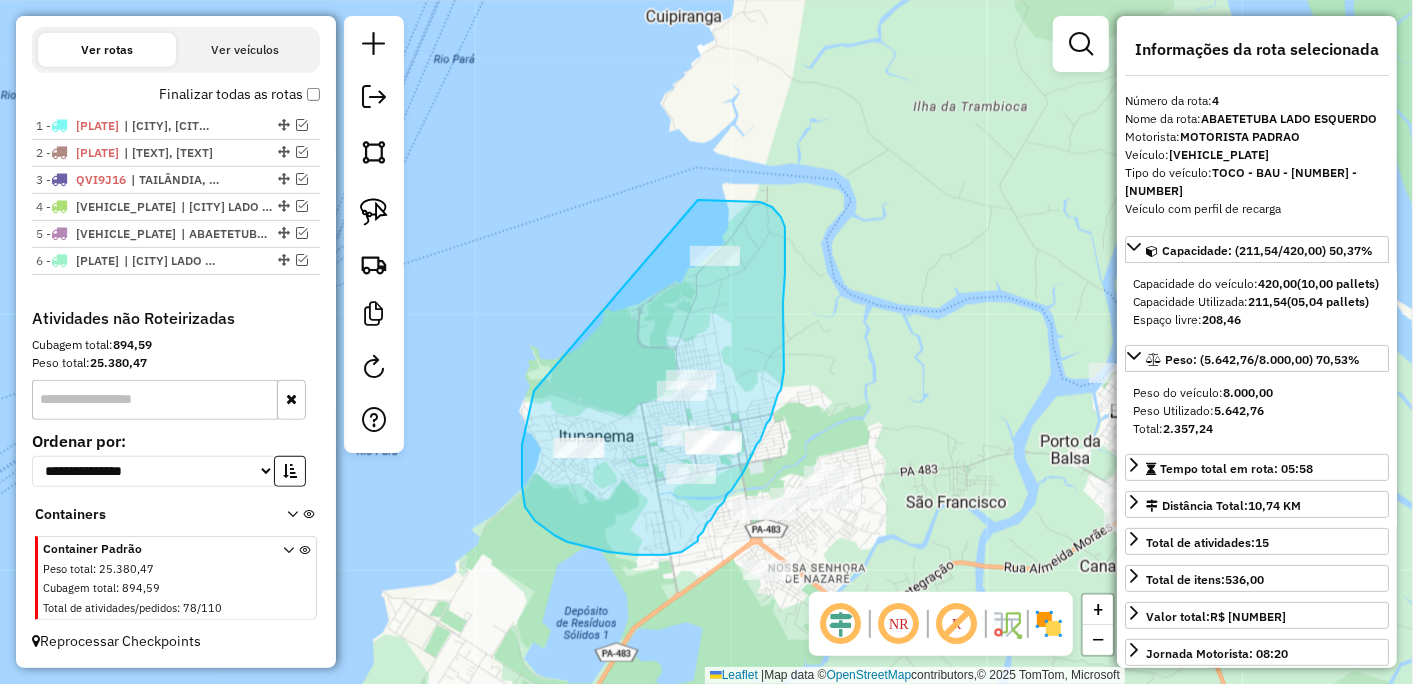 drag, startPoint x: 534, startPoint y: 391, endPoint x: 698, endPoint y: 200, distance: 251.7479 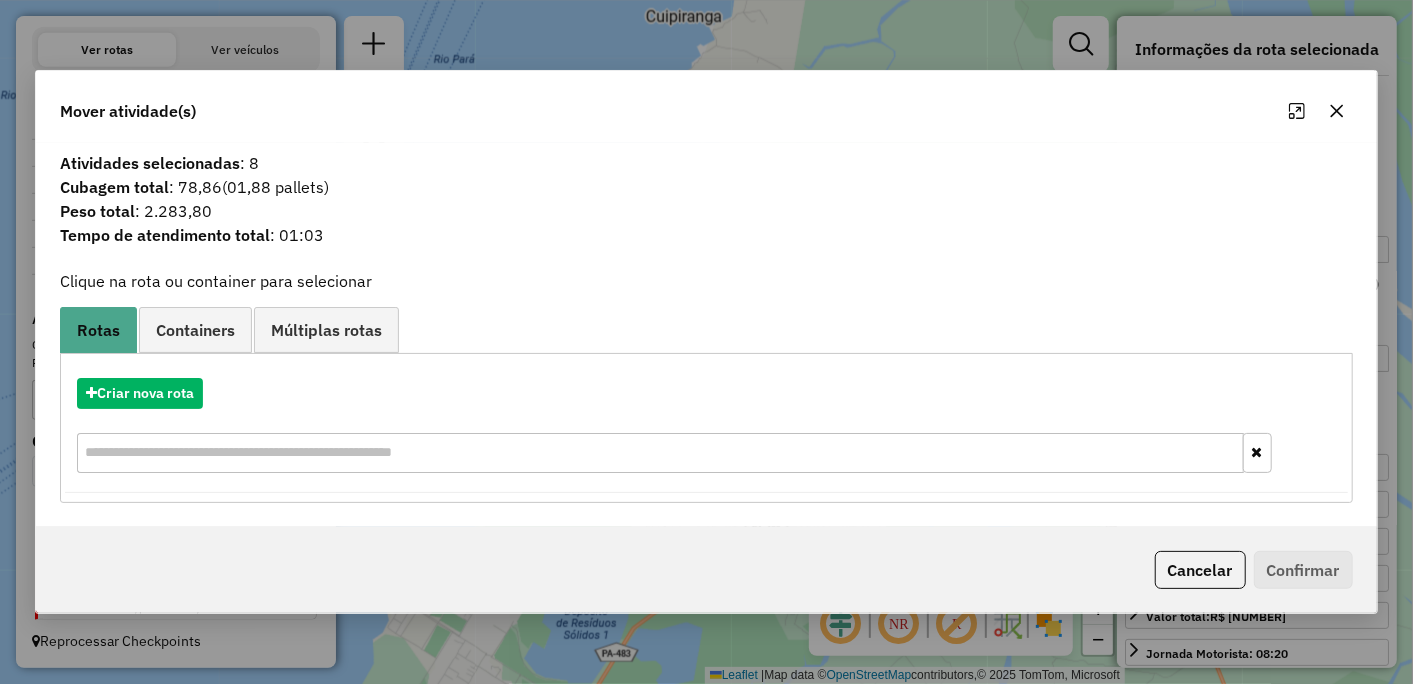 click 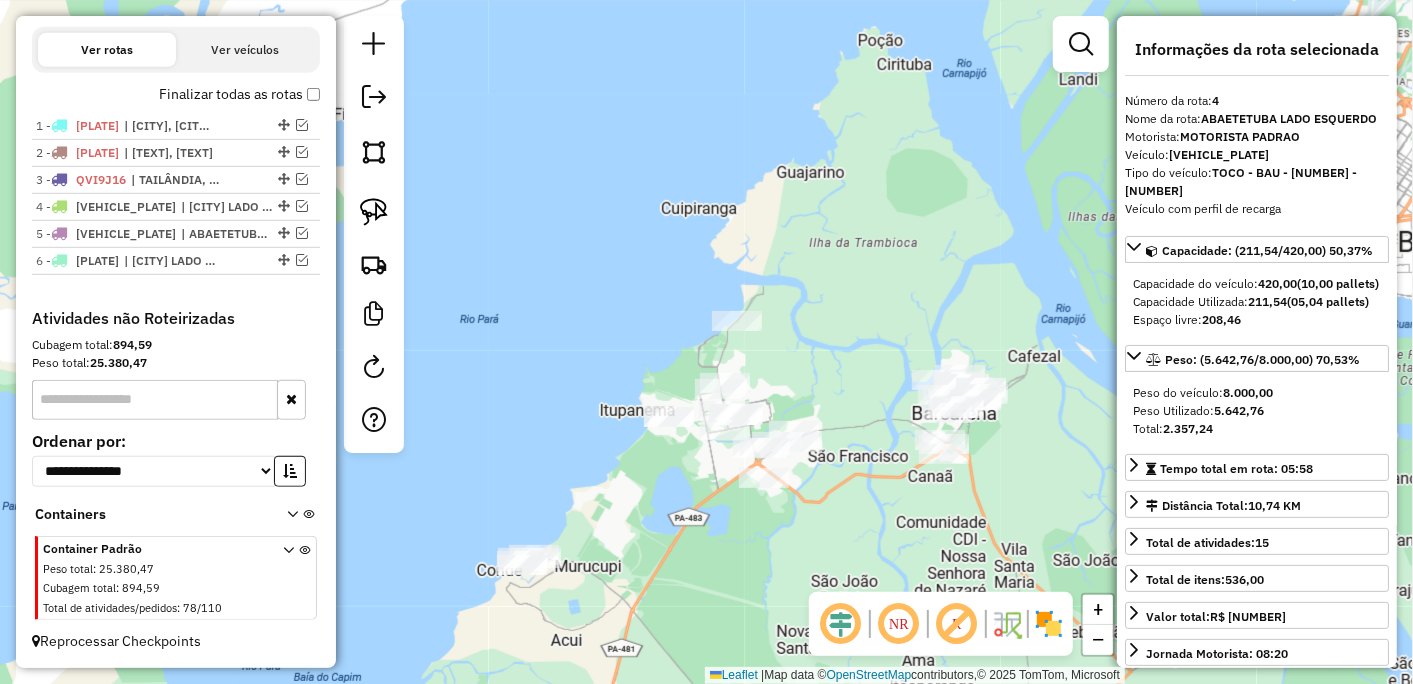 drag, startPoint x: 885, startPoint y: 385, endPoint x: 848, endPoint y: 370, distance: 39.92493 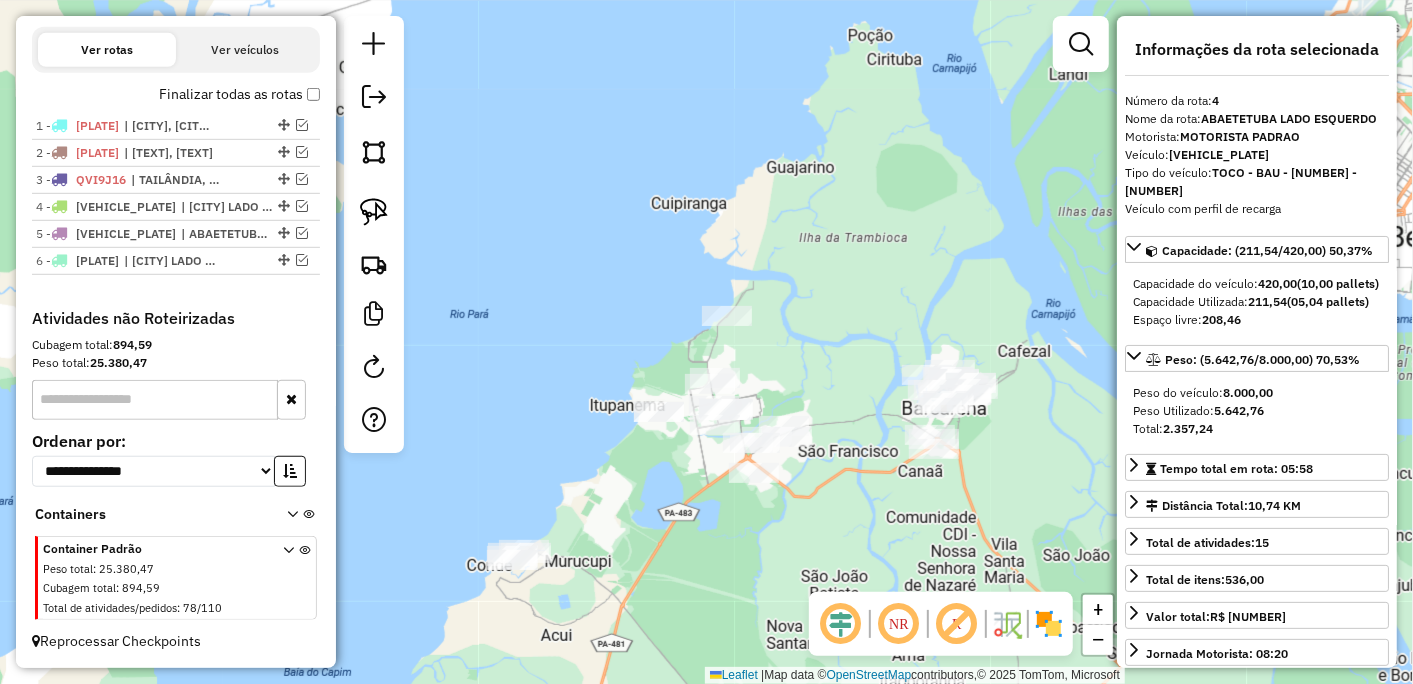 drag, startPoint x: 372, startPoint y: 208, endPoint x: 414, endPoint y: 227, distance: 46.09772 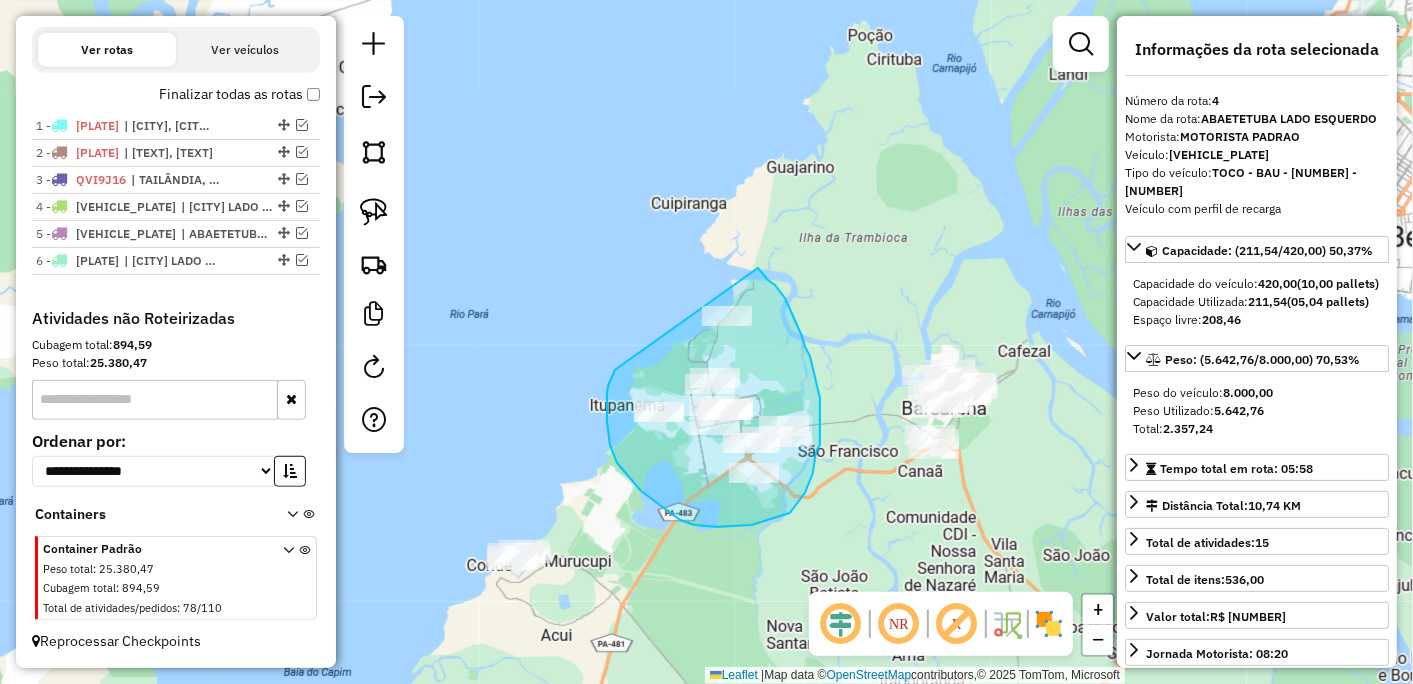 drag, startPoint x: 611, startPoint y: 377, endPoint x: 727, endPoint y: 264, distance: 161.94135 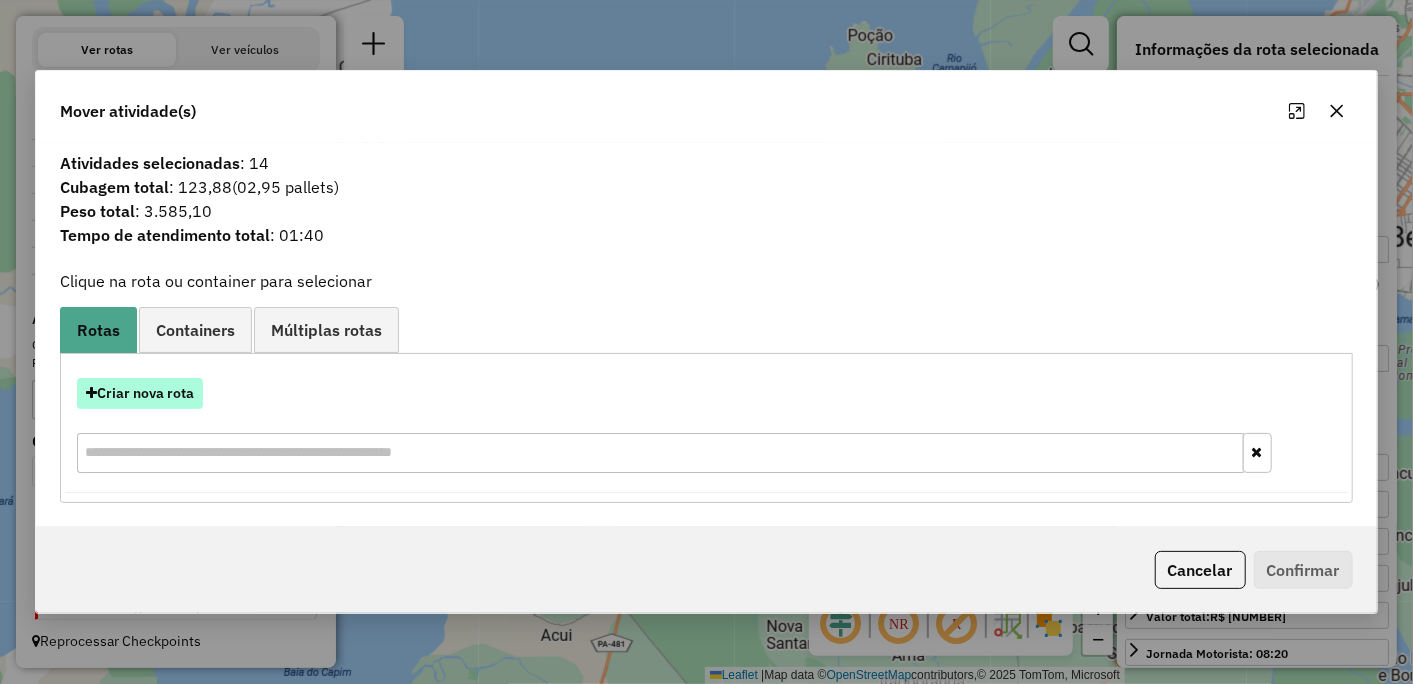 click on "Criar nova rota" at bounding box center [140, 393] 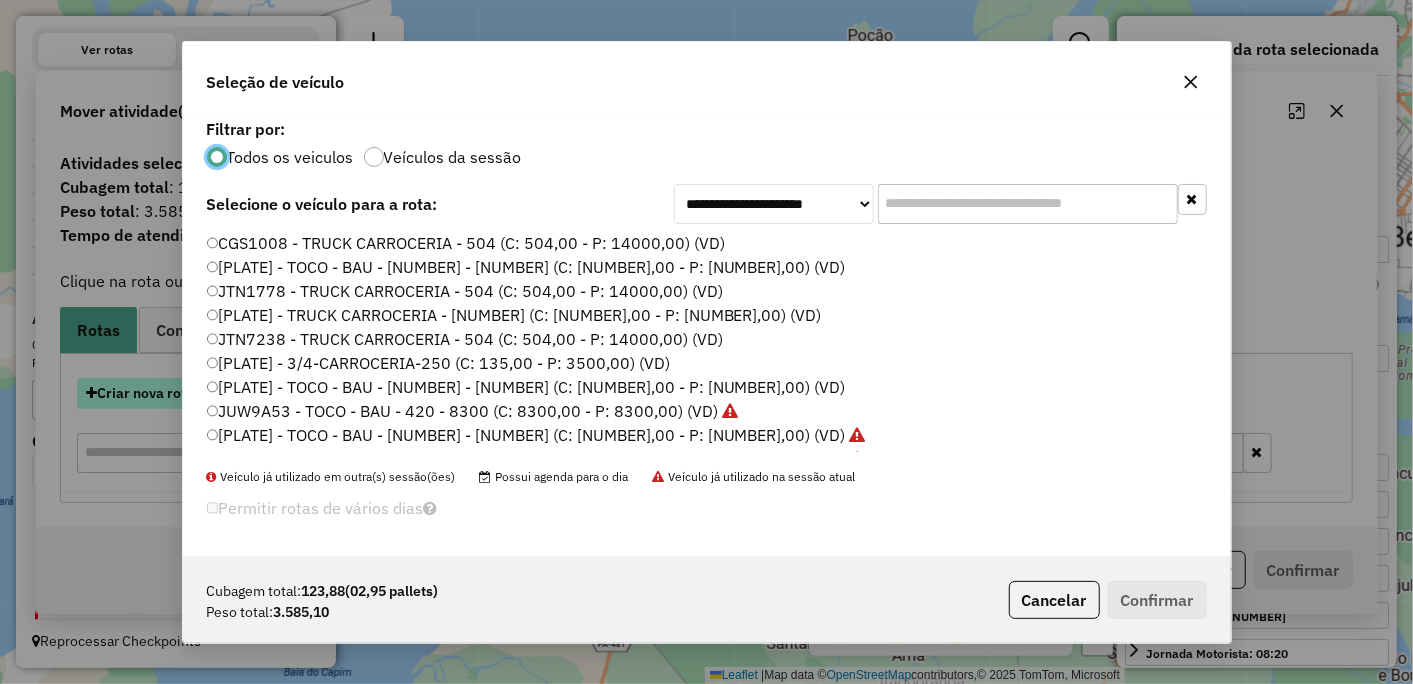 scroll, scrollTop: 11, scrollLeft: 5, axis: both 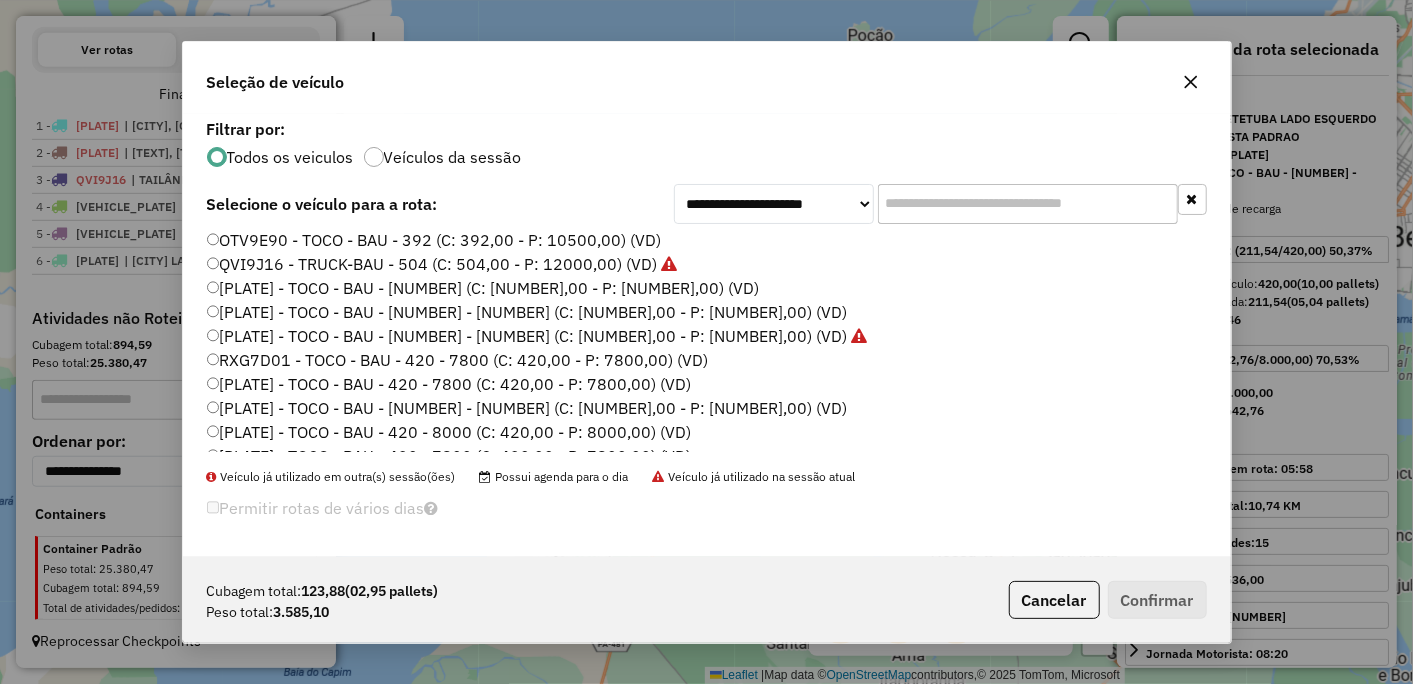 click on "[PLATE] - TOCO - BAU - 420 - 7800 (C: 420,00 - P: 7800,00) (VD)" 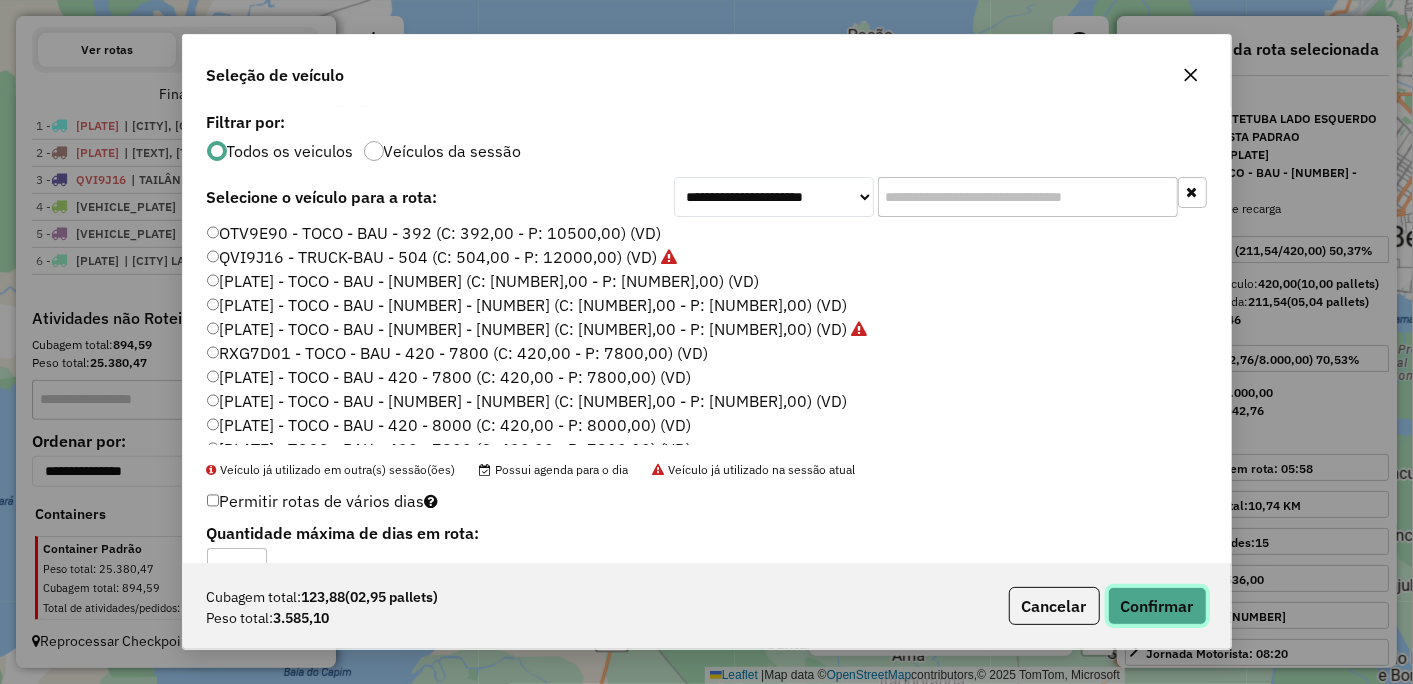 click on "Confirmar" 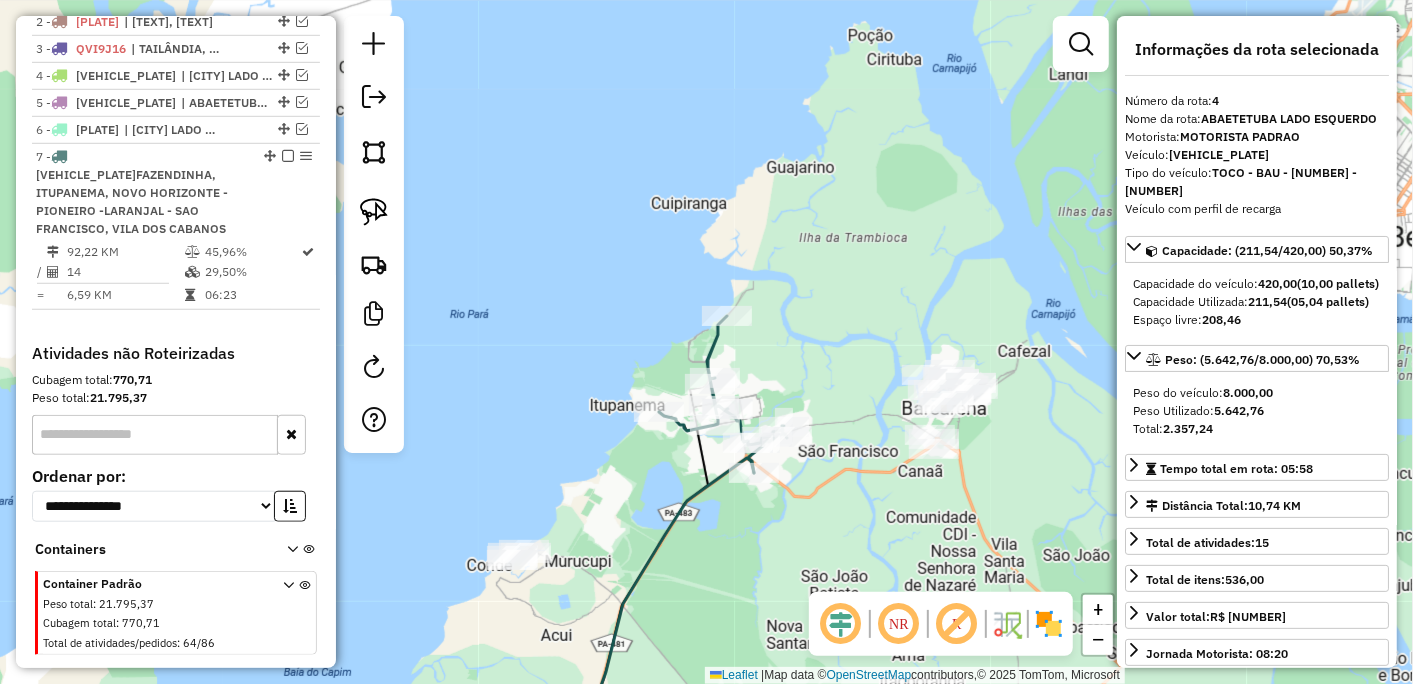 scroll, scrollTop: 801, scrollLeft: 0, axis: vertical 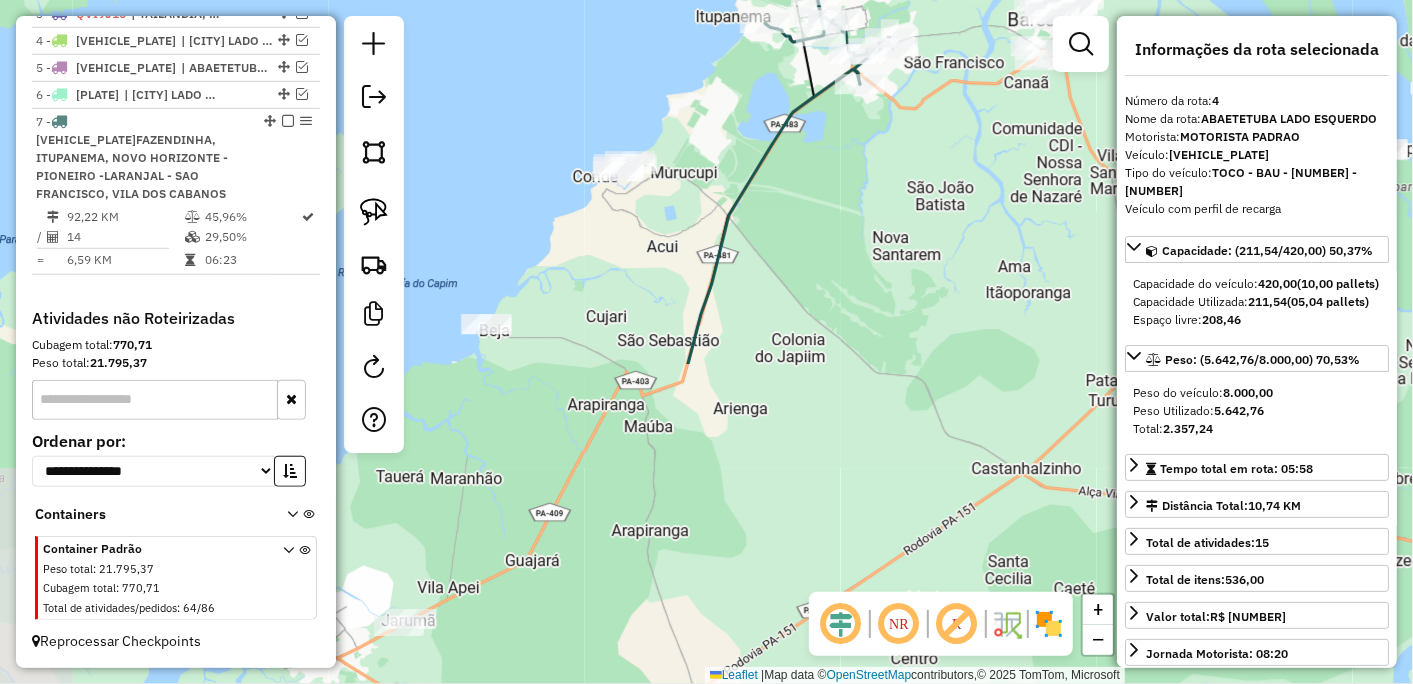 drag, startPoint x: 638, startPoint y: 547, endPoint x: 781, endPoint y: 166, distance: 406.9521 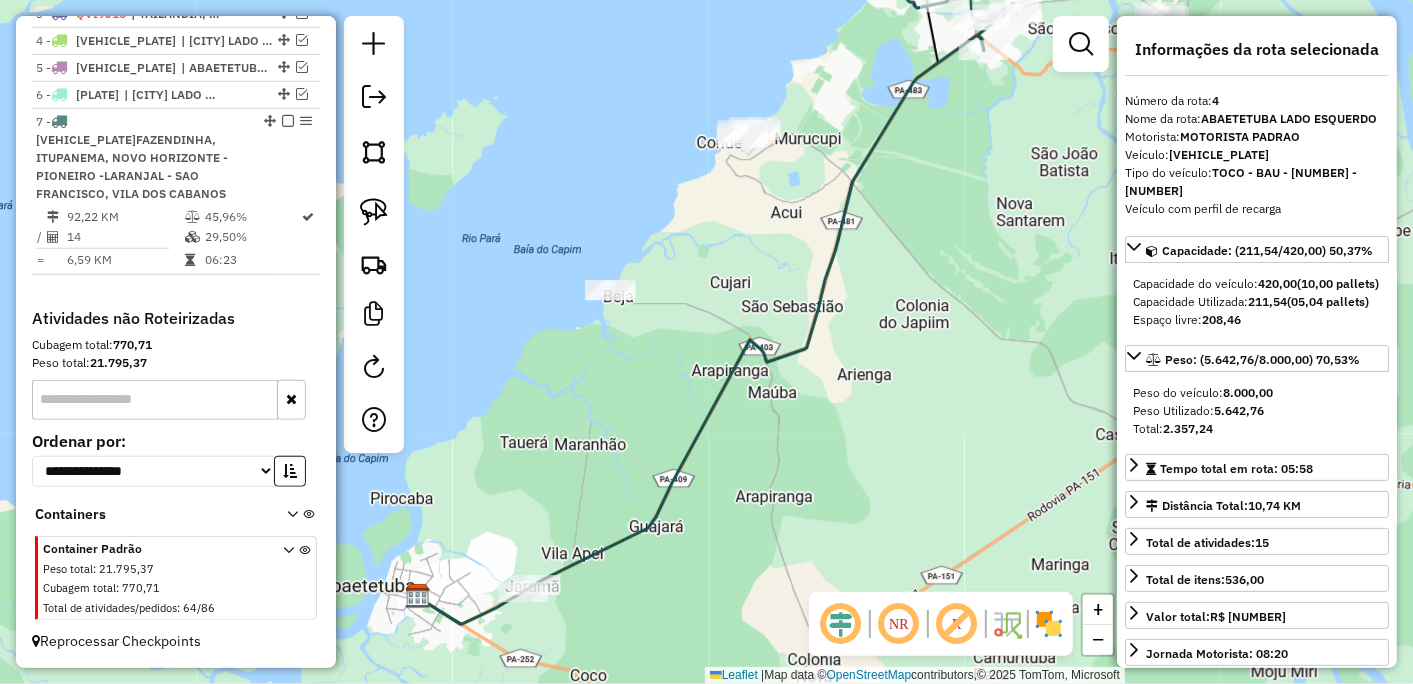 drag, startPoint x: 617, startPoint y: 334, endPoint x: 720, endPoint y: 286, distance: 113.63538 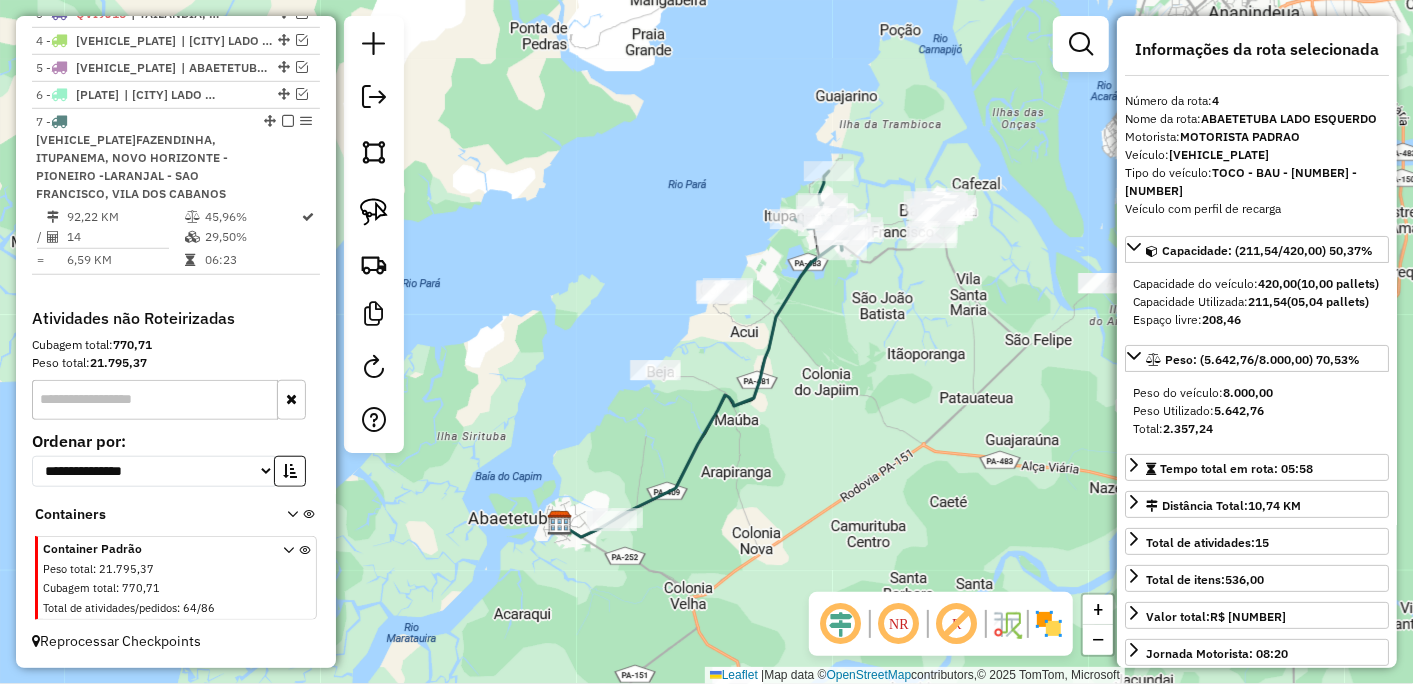 drag, startPoint x: 758, startPoint y: 346, endPoint x: 684, endPoint y: 475, distance: 148.71785 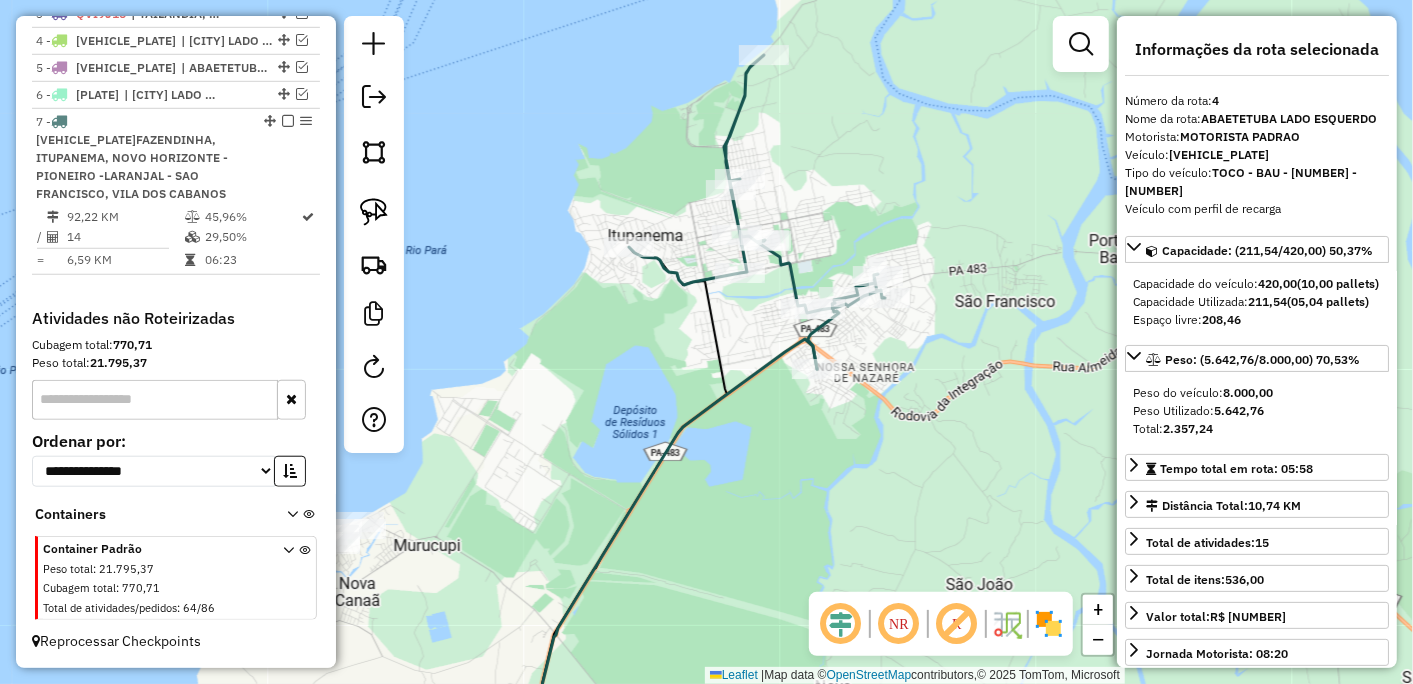 drag, startPoint x: 626, startPoint y: 366, endPoint x: 568, endPoint y: 383, distance: 60.440052 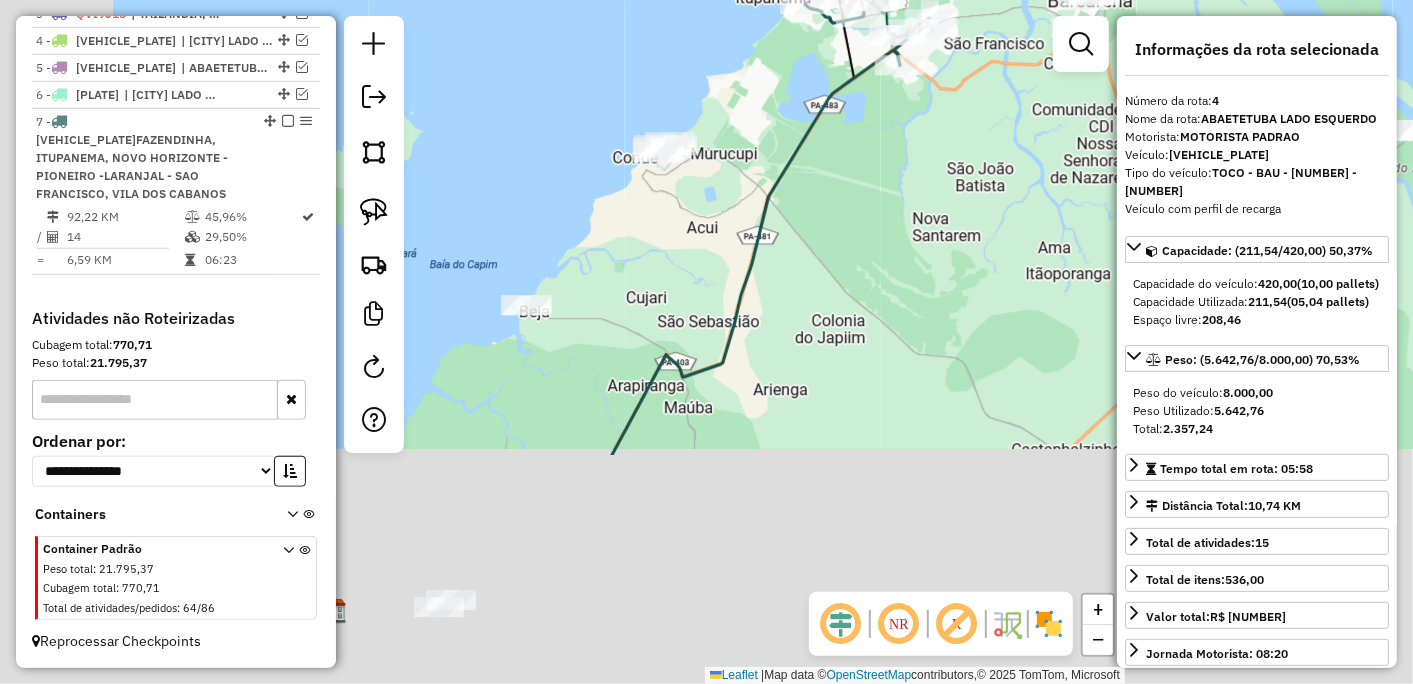 drag, startPoint x: 636, startPoint y: 556, endPoint x: 894, endPoint y: 134, distance: 494.61905 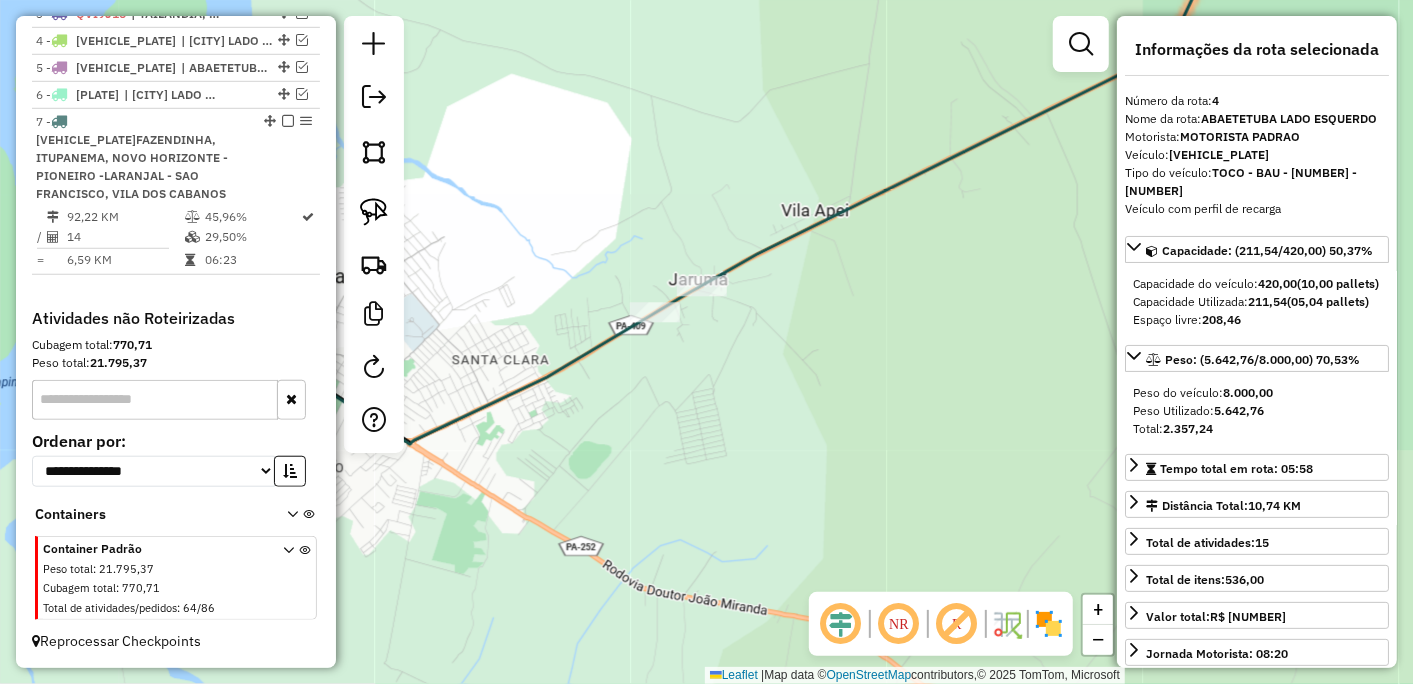 drag, startPoint x: 690, startPoint y: 382, endPoint x: 825, endPoint y: 368, distance: 135.72398 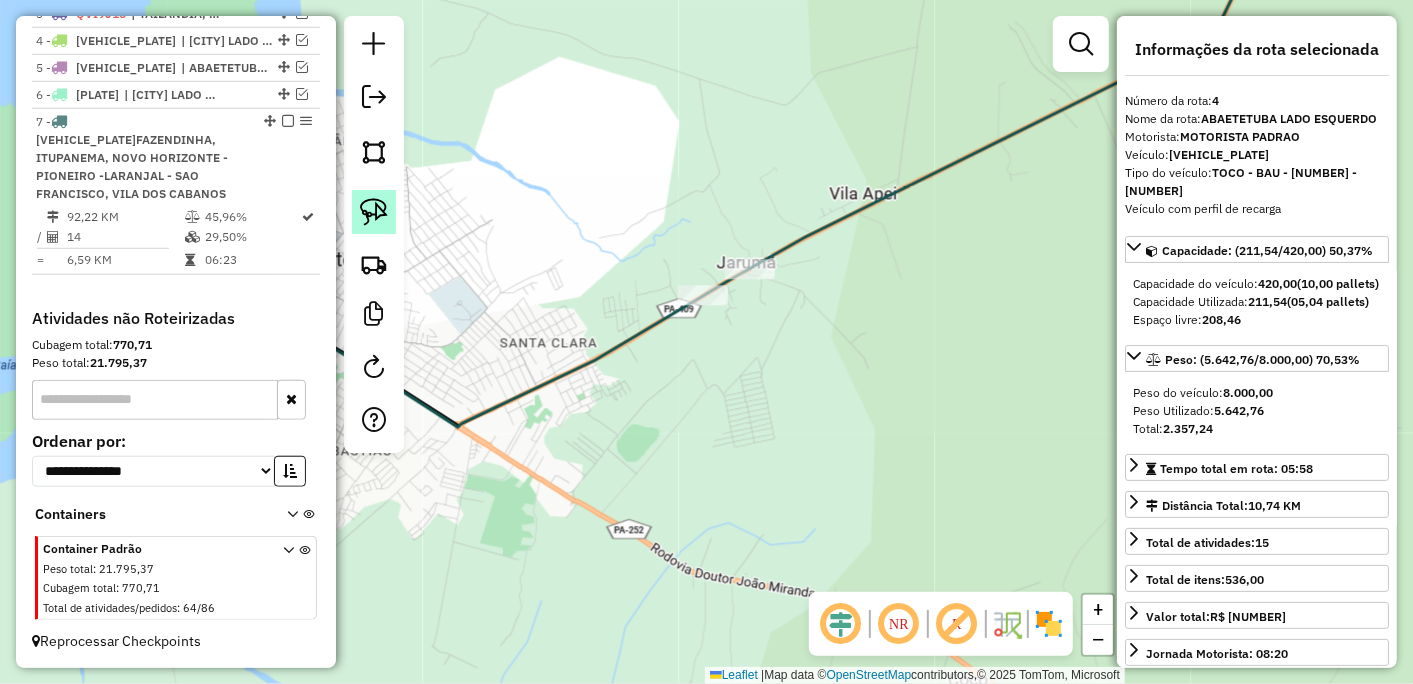 click 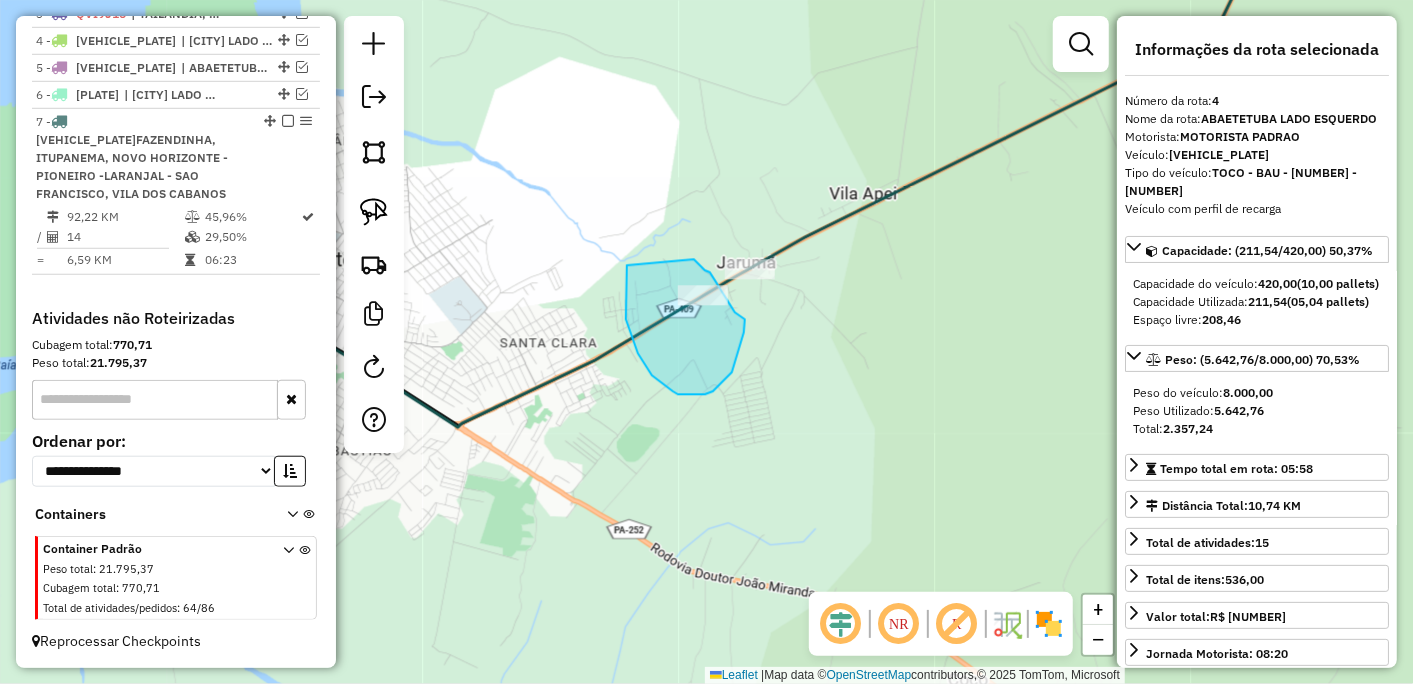 drag, startPoint x: 626, startPoint y: 266, endPoint x: 694, endPoint y: 260, distance: 68.26419 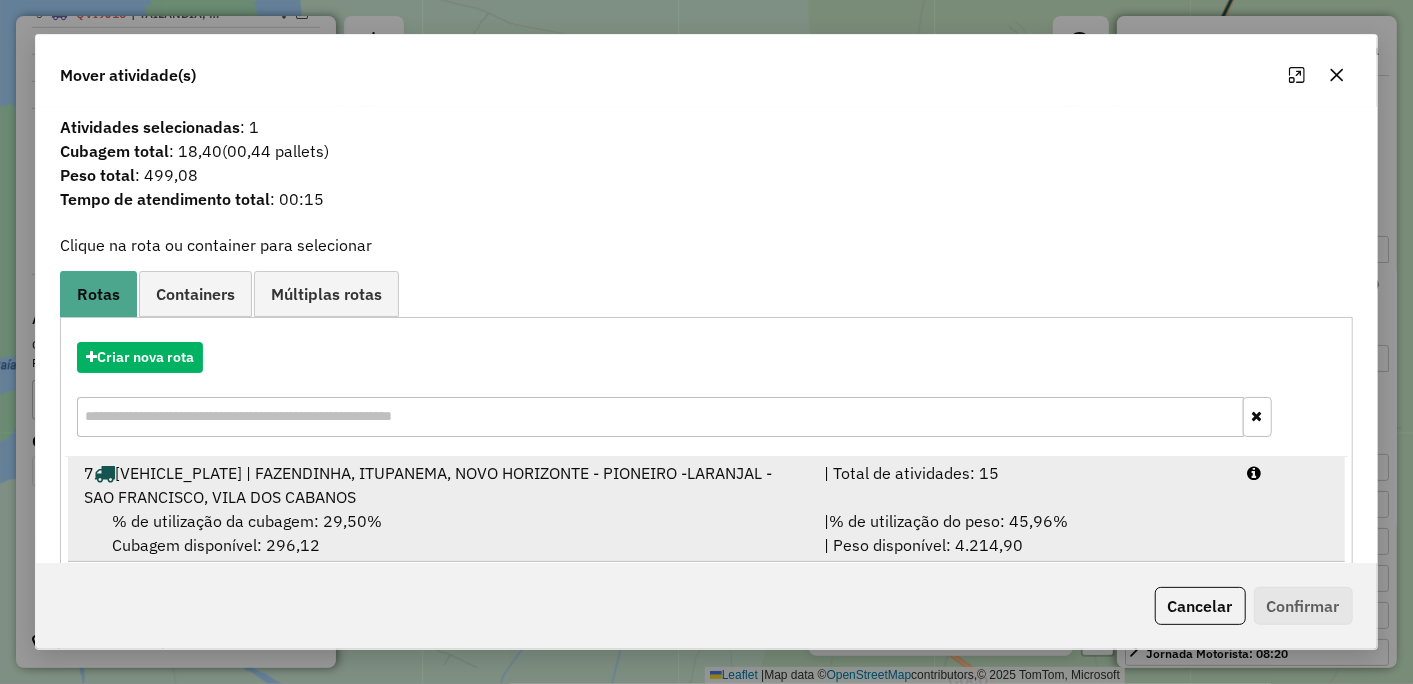 click on "% de utilização da cubagem: 29,50%" at bounding box center [247, 521] 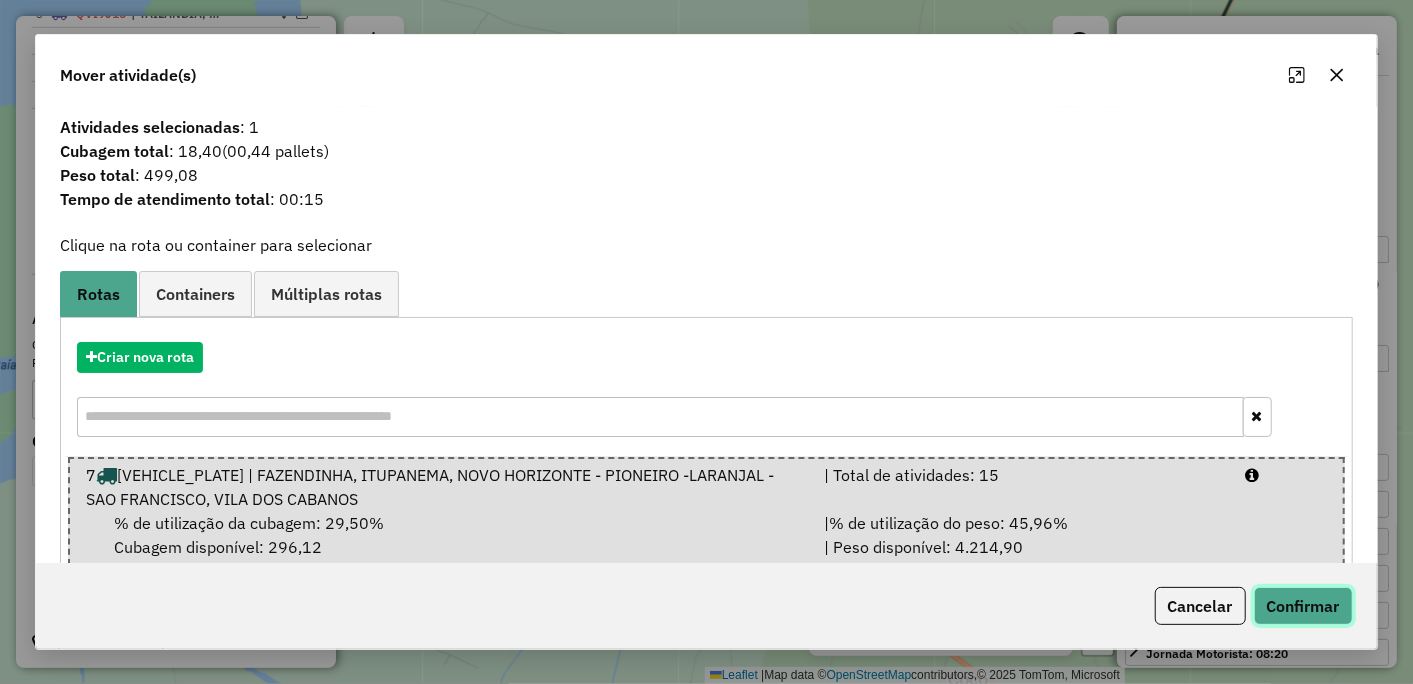 click on "Confirmar" 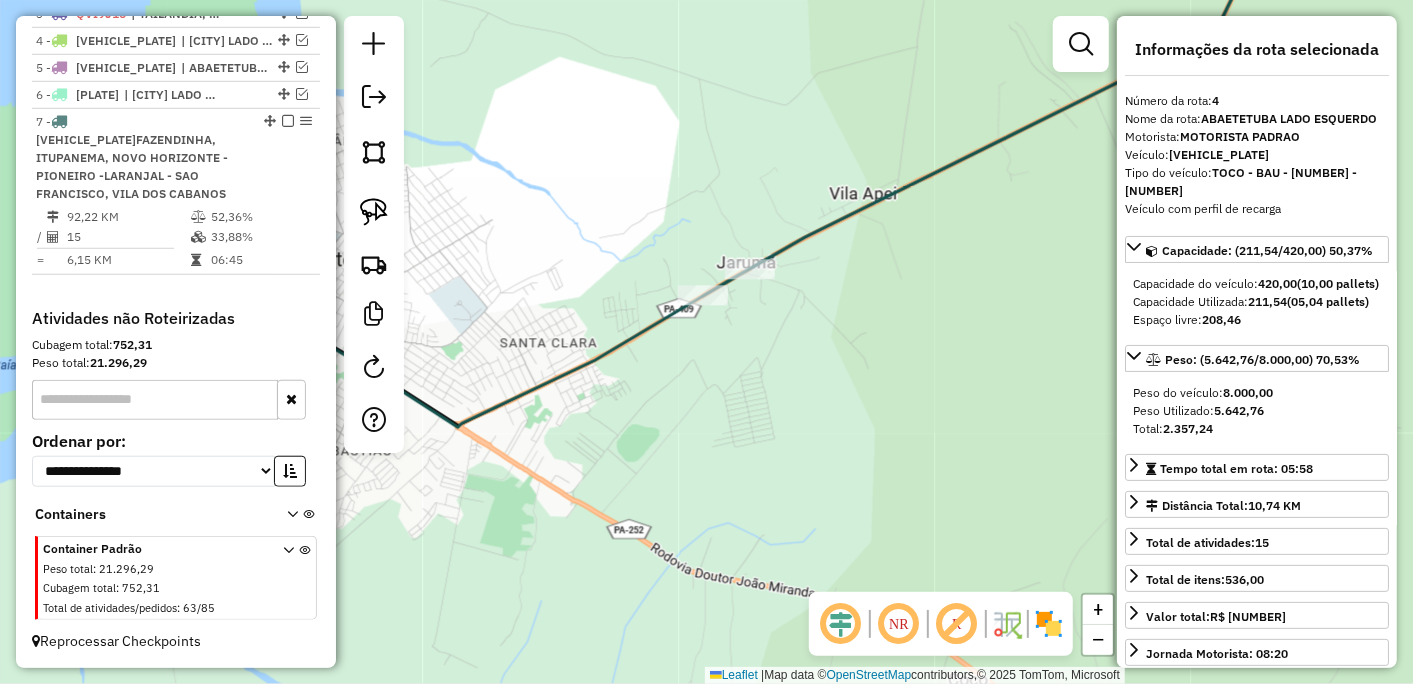 click at bounding box center [288, 121] 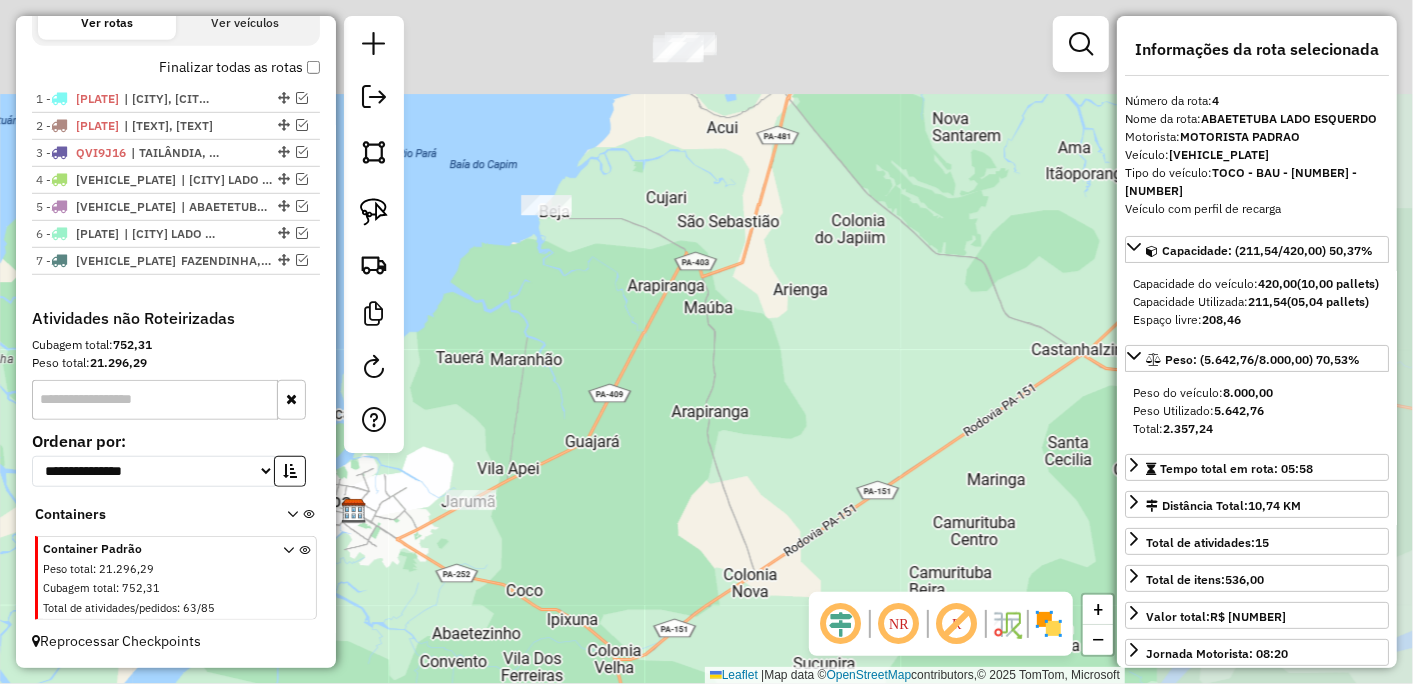 drag, startPoint x: 905, startPoint y: 266, endPoint x: 630, endPoint y: 510, distance: 367.6425 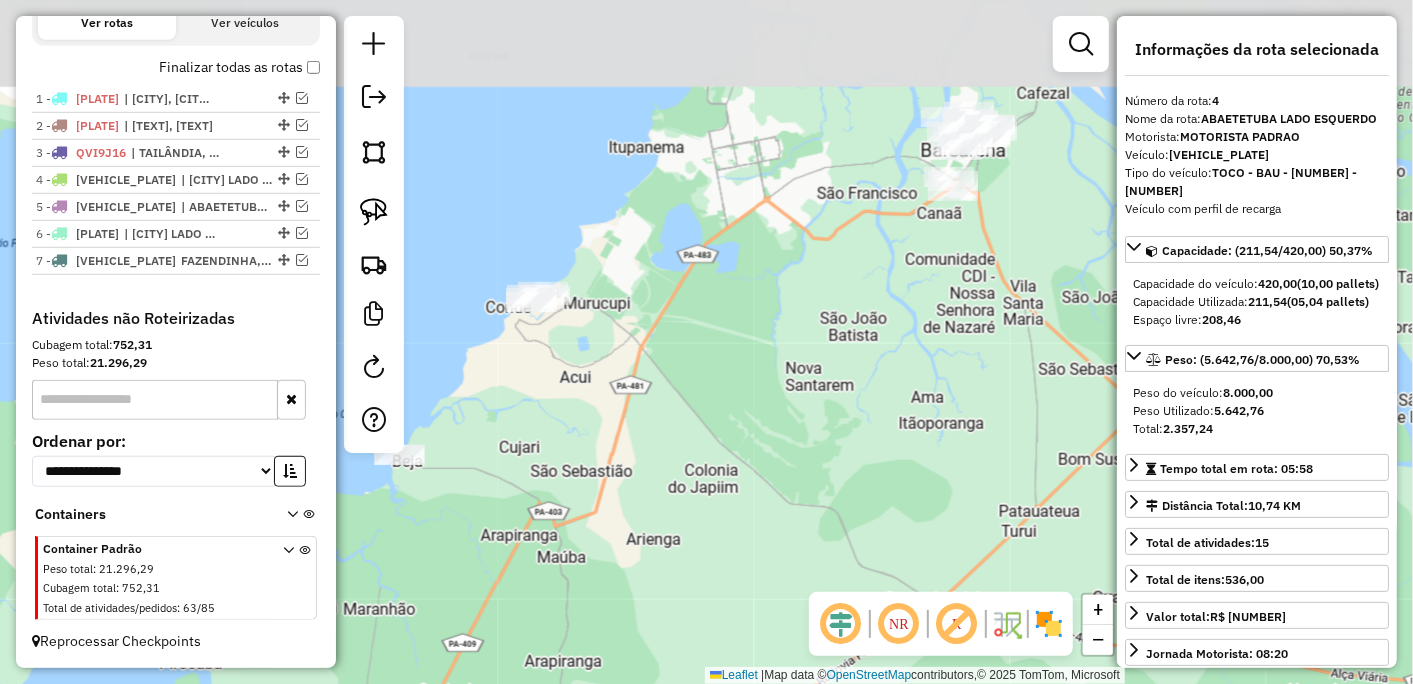 drag, startPoint x: 860, startPoint y: 221, endPoint x: 715, endPoint y: 491, distance: 306.47186 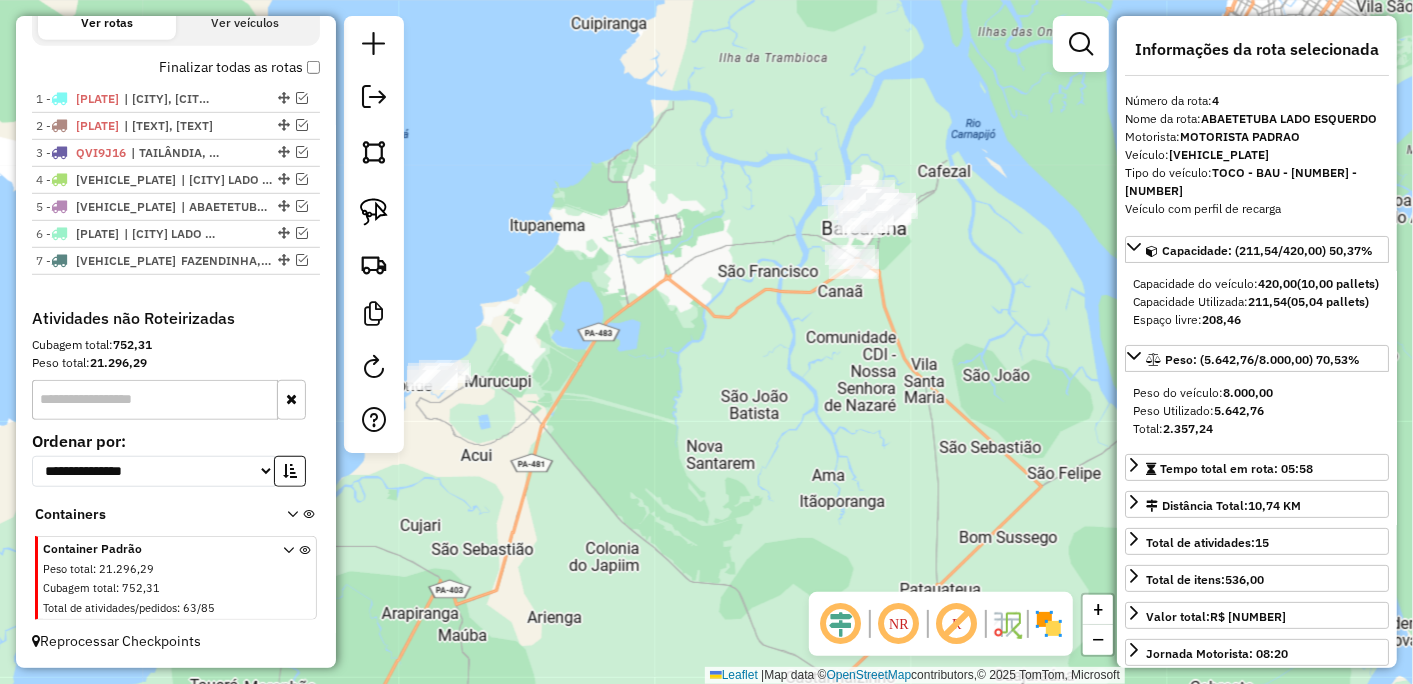 drag, startPoint x: 837, startPoint y: 323, endPoint x: 721, endPoint y: 446, distance: 169.07098 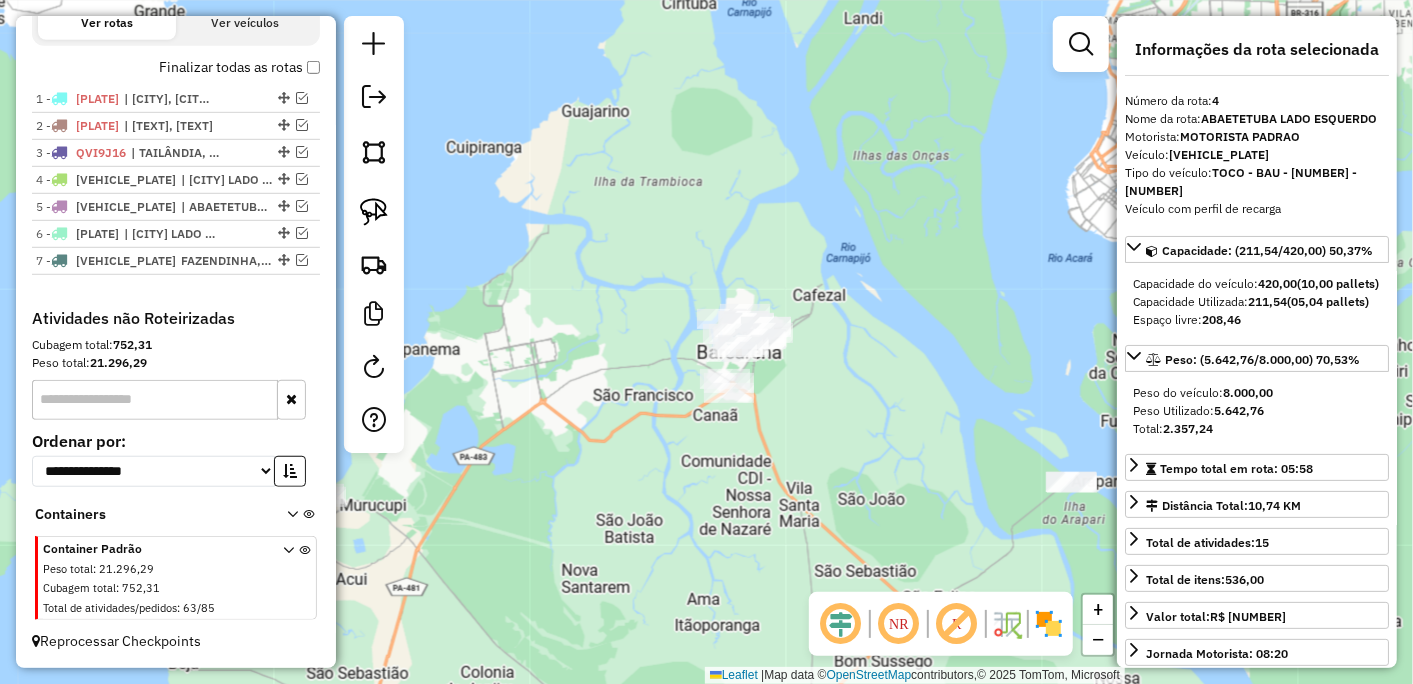 drag, startPoint x: 787, startPoint y: 428, endPoint x: 762, endPoint y: 465, distance: 44.65423 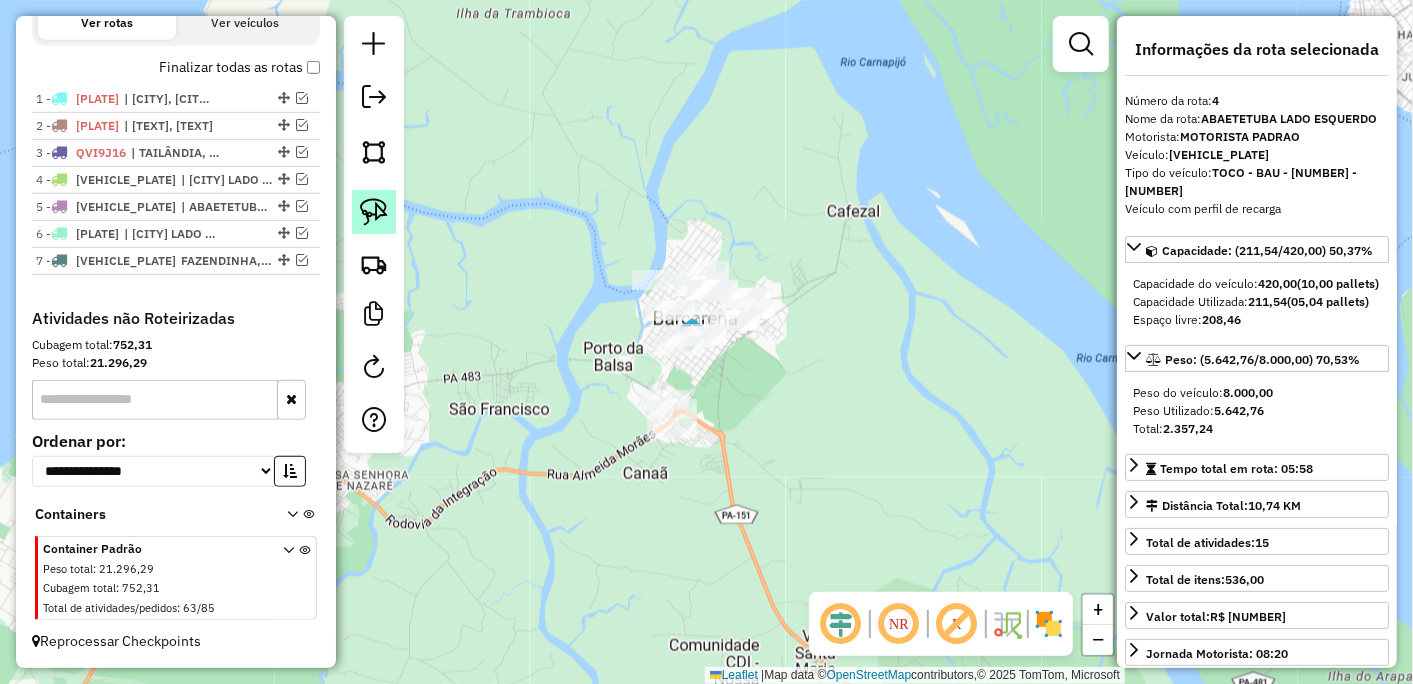 click 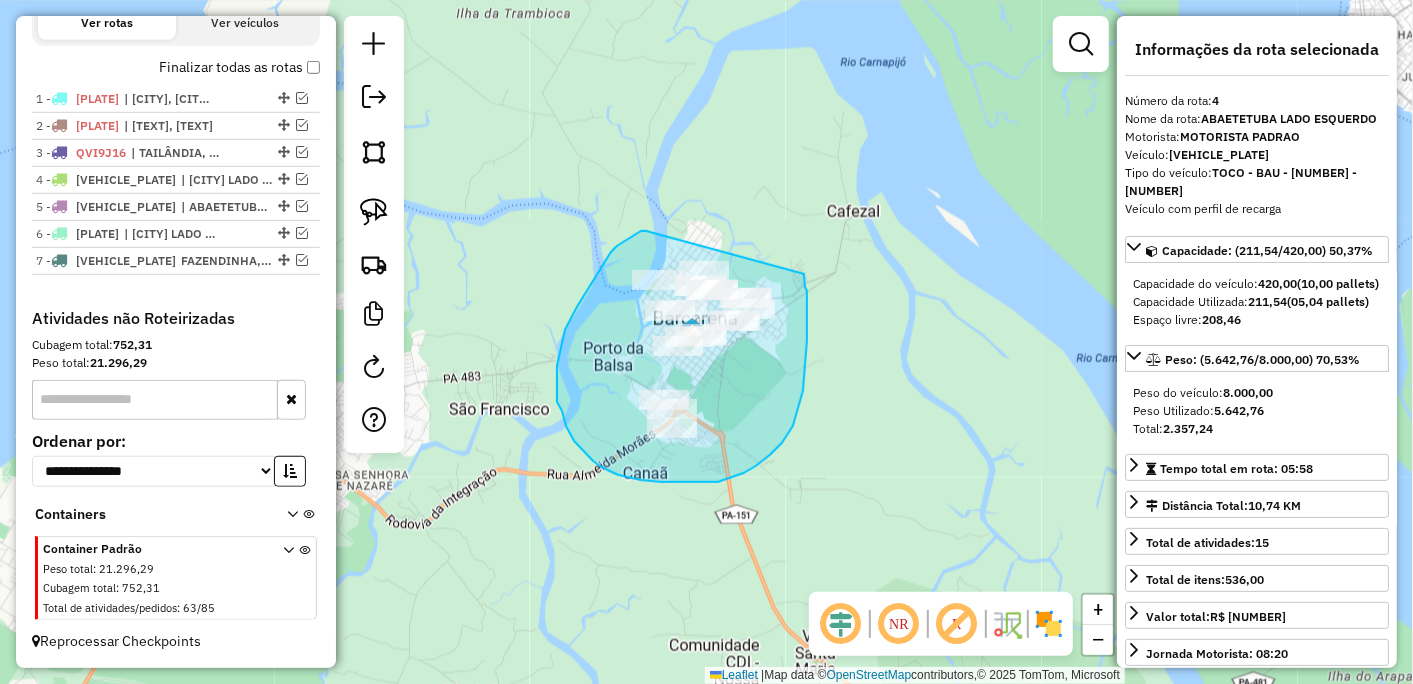 drag, startPoint x: 644, startPoint y: 231, endPoint x: 785, endPoint y: 244, distance: 141.59802 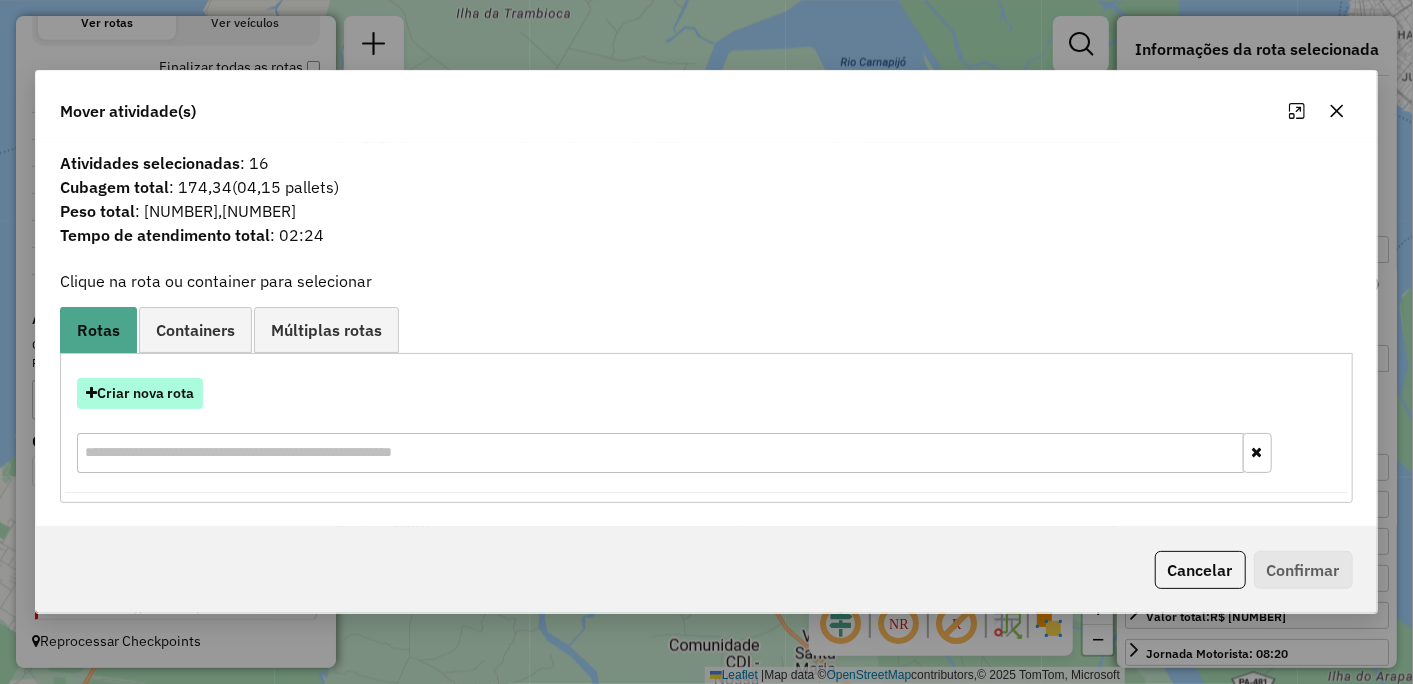 click on "Criar nova rota" at bounding box center [140, 393] 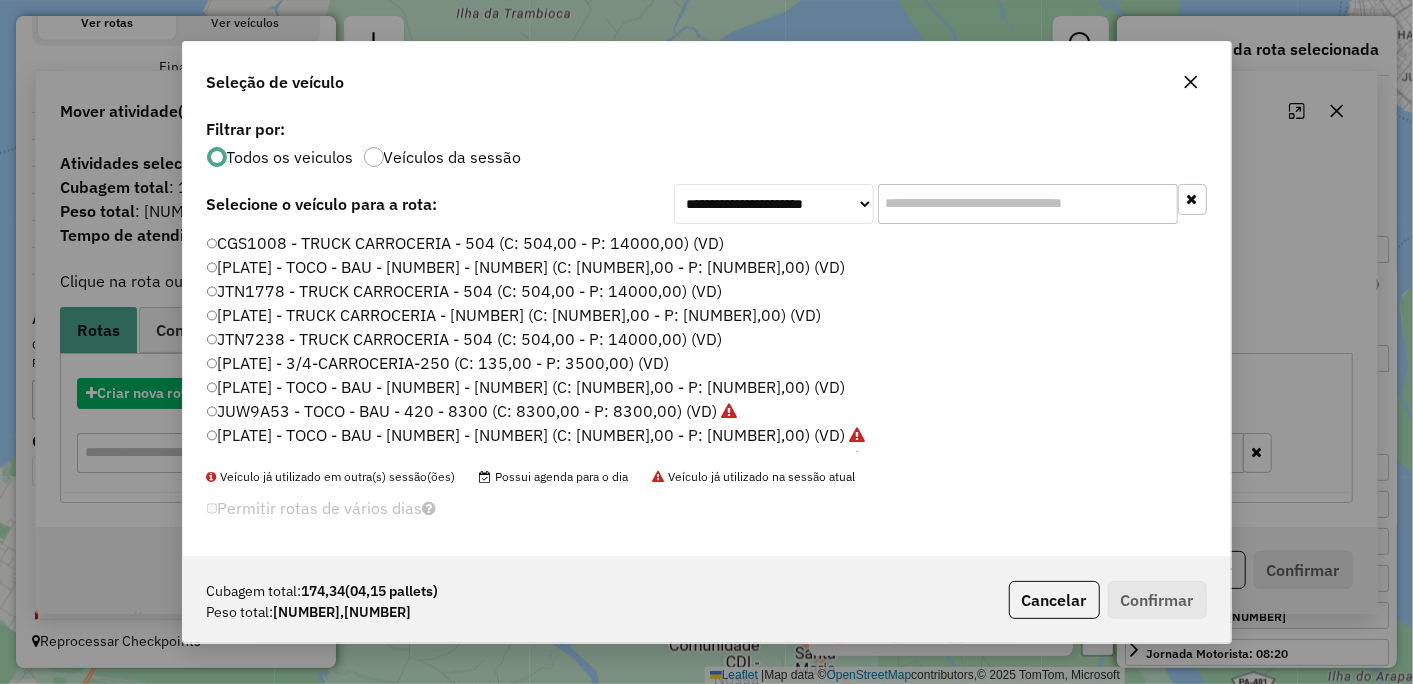 scroll, scrollTop: 11, scrollLeft: 5, axis: both 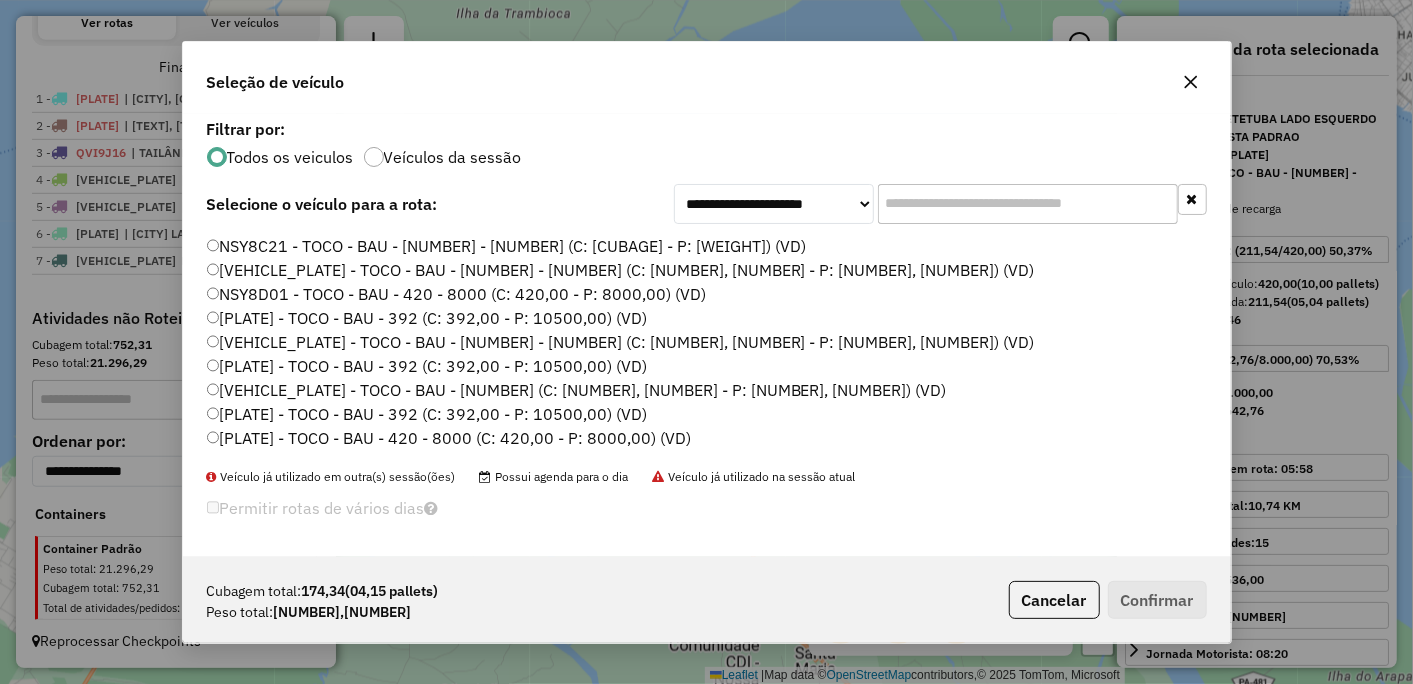 click on "[PLATE] - TOCO - BAU - 392 (C: 392,00 - P: 10500,00) (VD)" 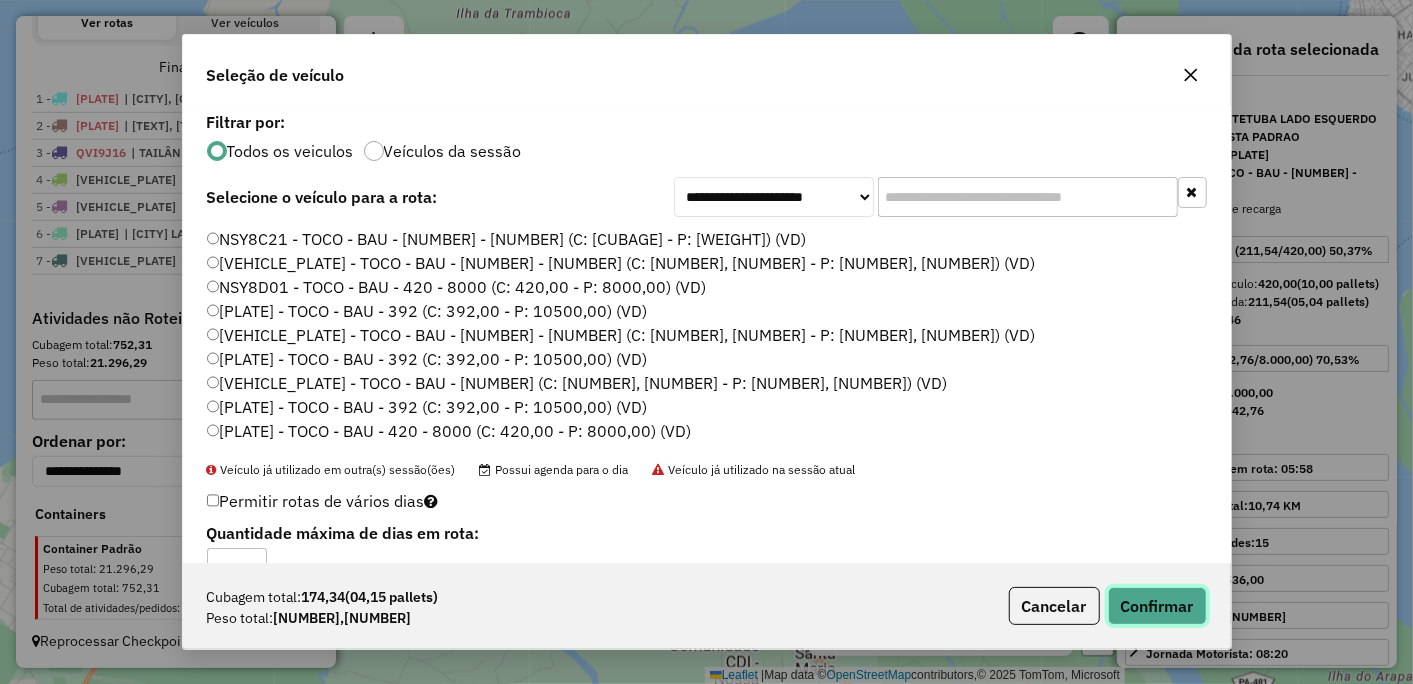 click on "Confirmar" 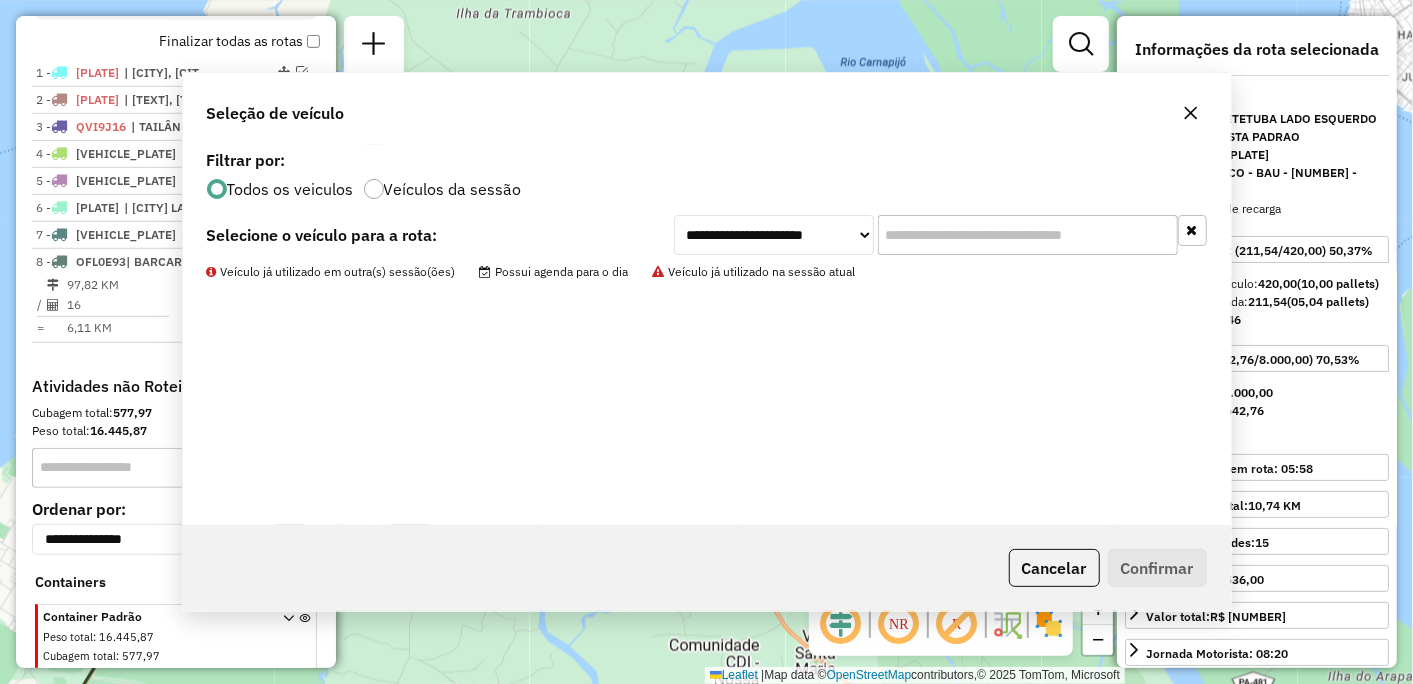 scroll, scrollTop: 773, scrollLeft: 0, axis: vertical 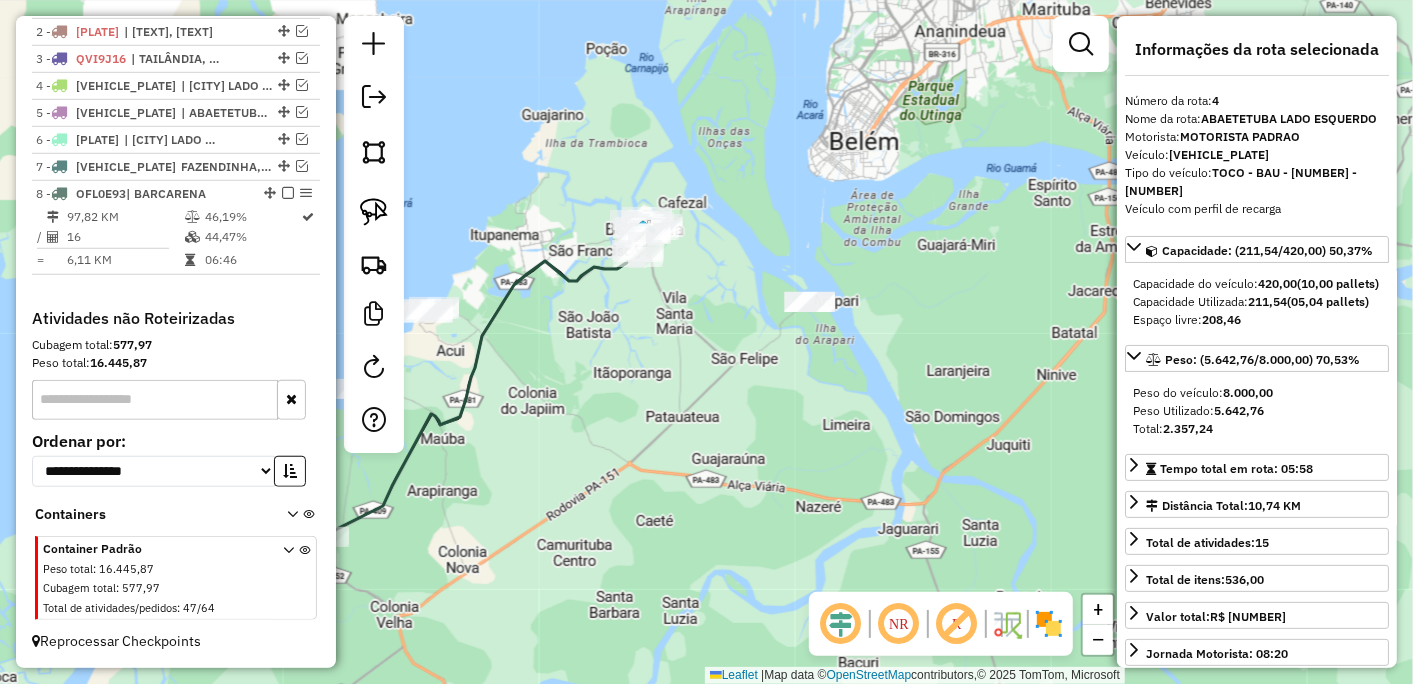 drag, startPoint x: 886, startPoint y: 446, endPoint x: 686, endPoint y: 322, distance: 235.32106 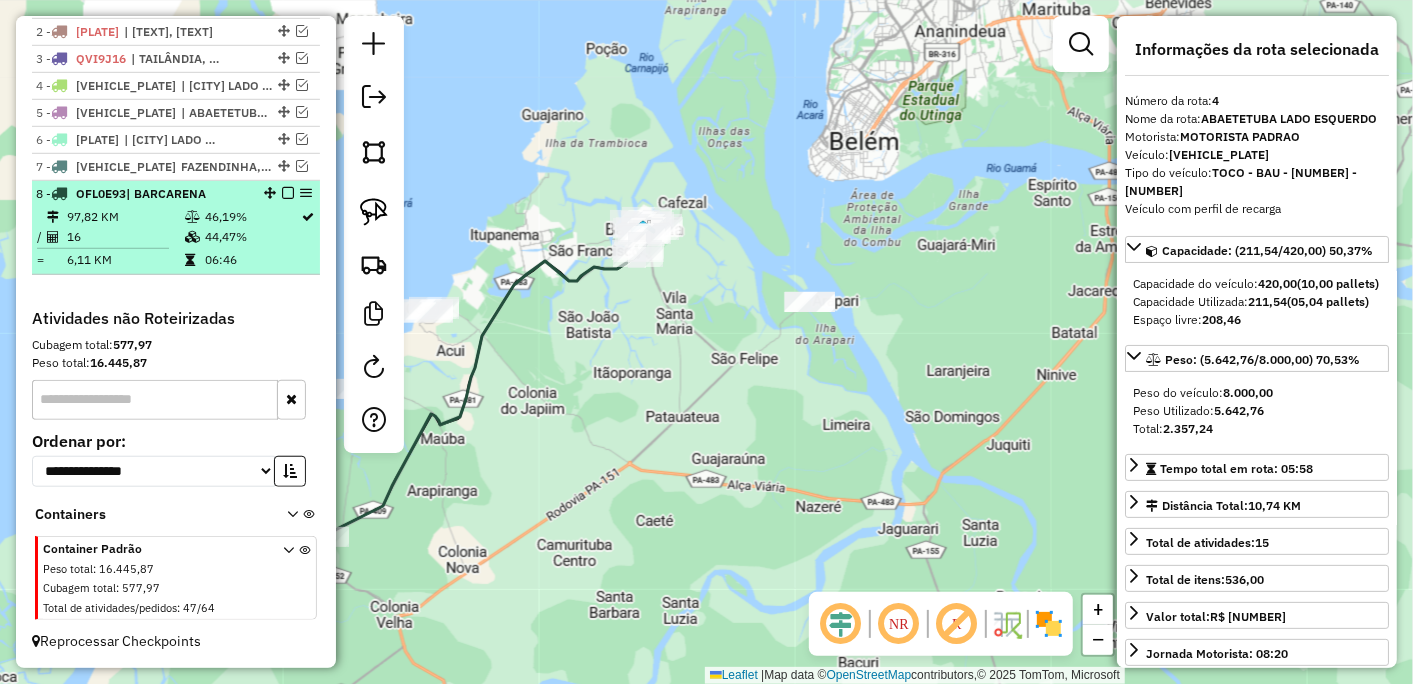 click at bounding box center (288, 193) 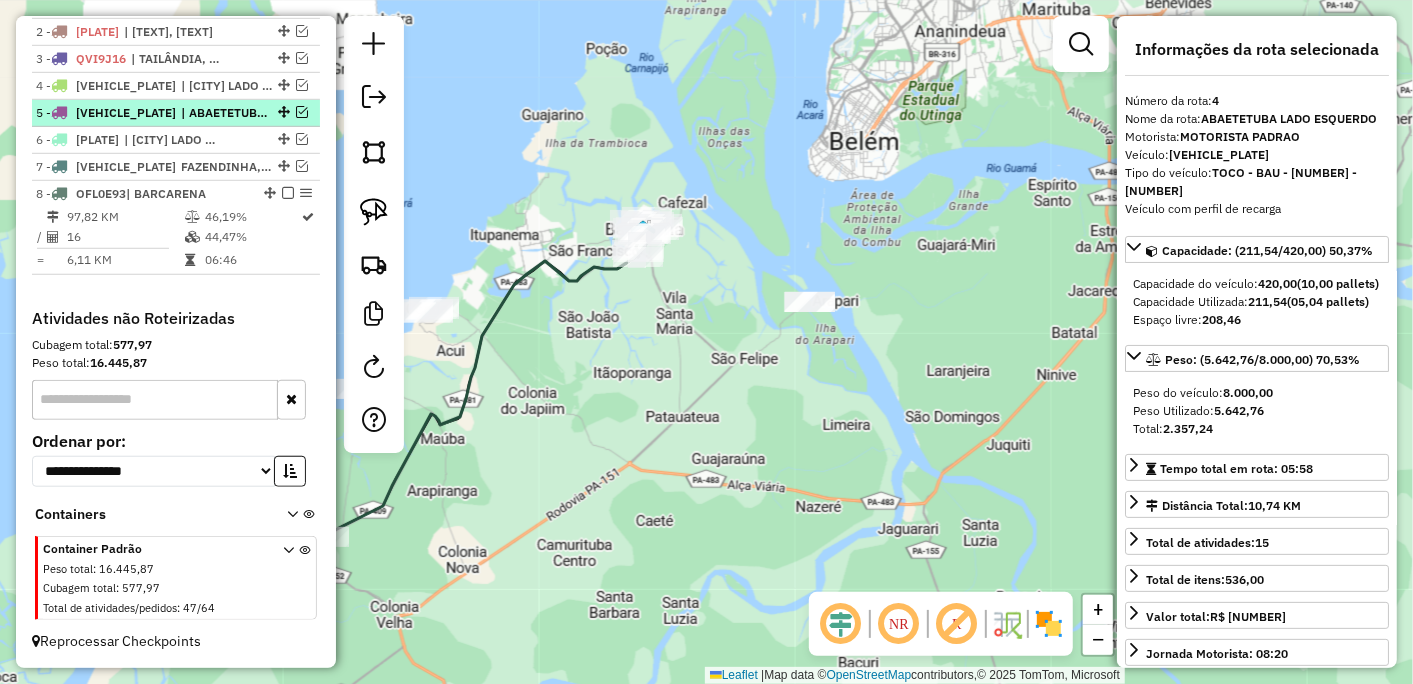 scroll, scrollTop: 706, scrollLeft: 0, axis: vertical 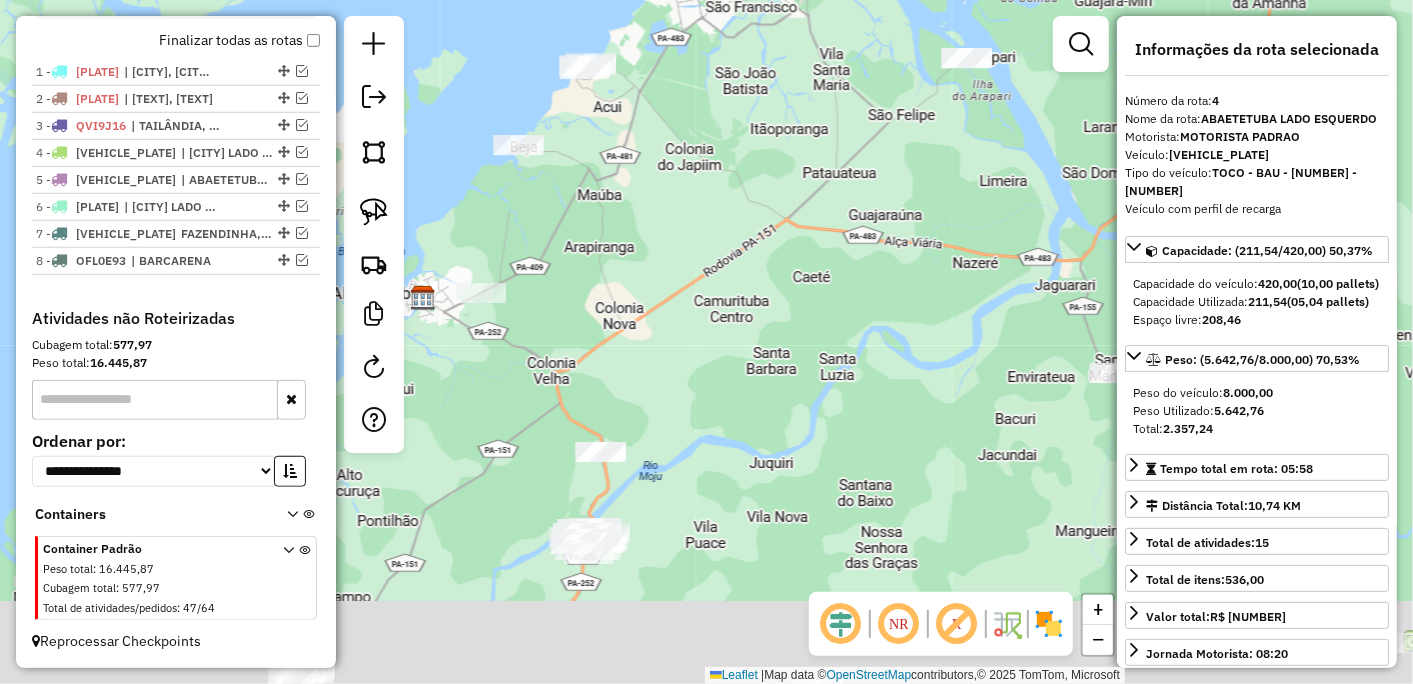 drag, startPoint x: 683, startPoint y: 460, endPoint x: 848, endPoint y: 206, distance: 302.88776 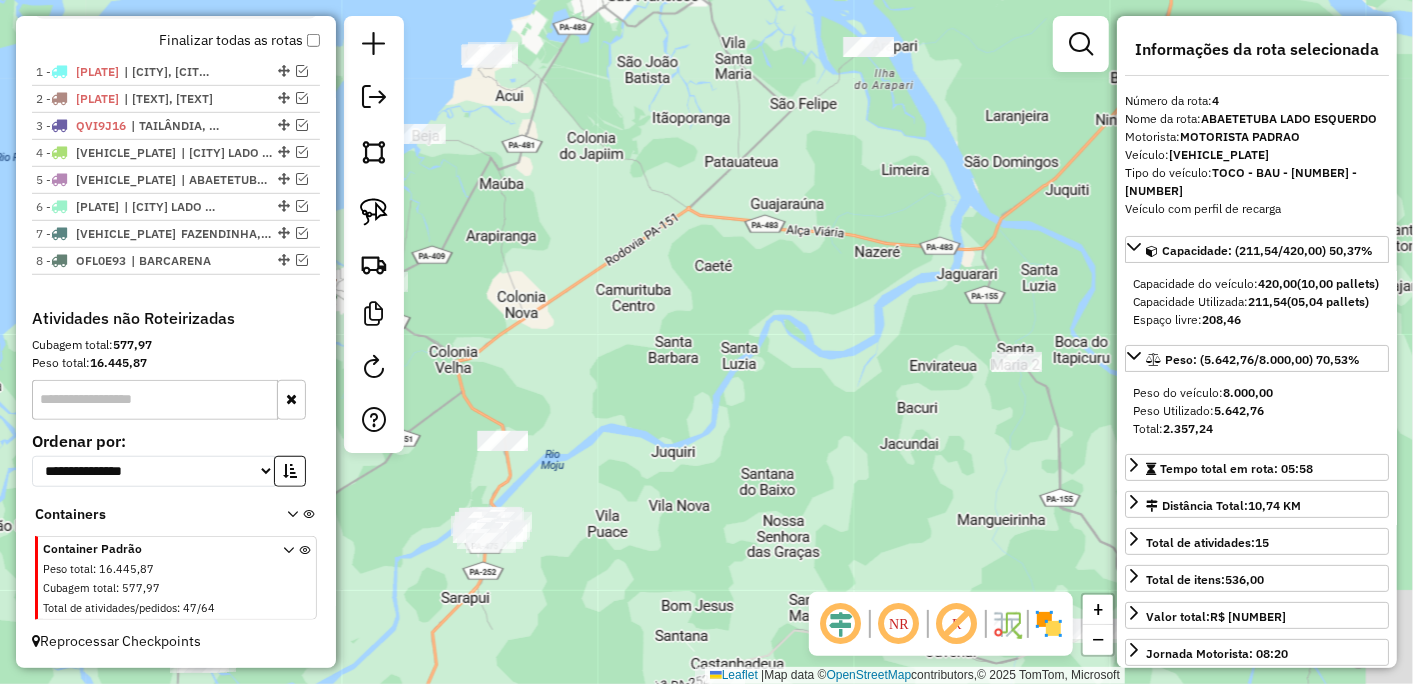 drag, startPoint x: 826, startPoint y: 455, endPoint x: 613, endPoint y: 392, distance: 222.12158 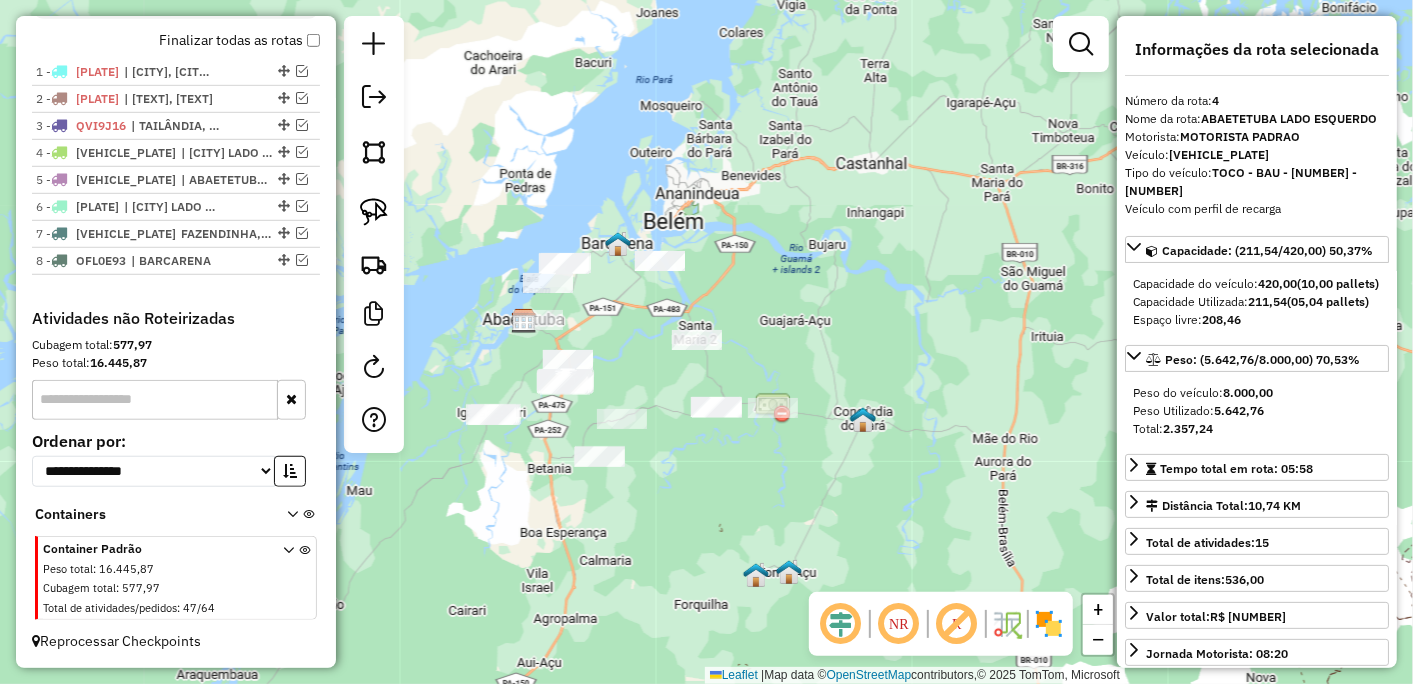drag, startPoint x: 698, startPoint y: 460, endPoint x: 677, endPoint y: 431, distance: 35.805027 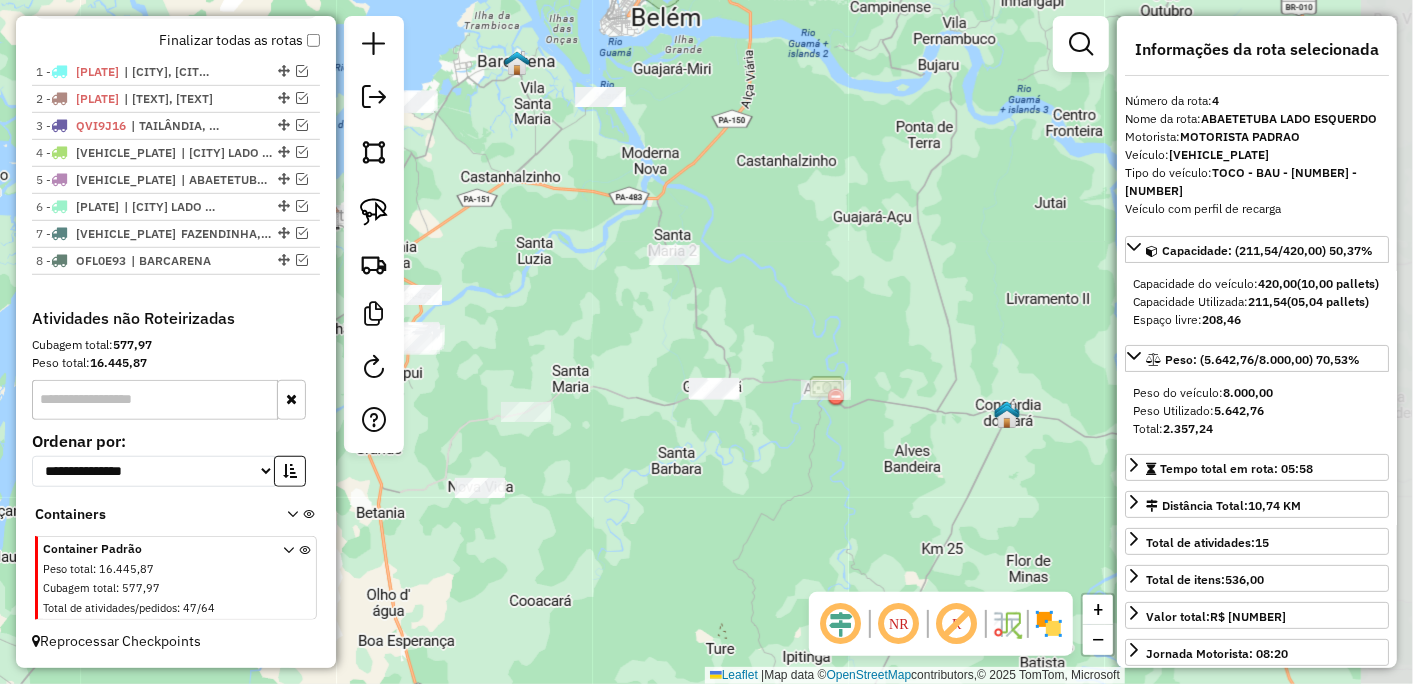 drag, startPoint x: 697, startPoint y: 457, endPoint x: 647, endPoint y: 468, distance: 51.1957 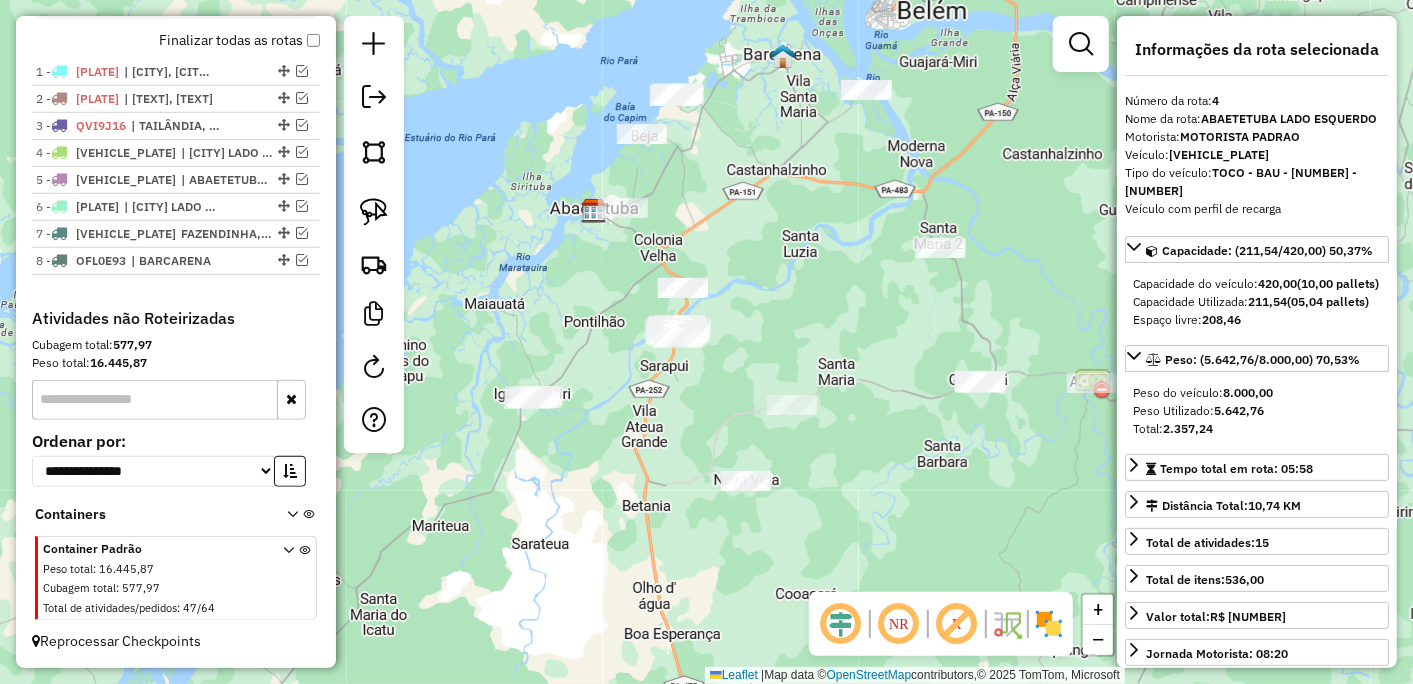 drag, startPoint x: 686, startPoint y: 448, endPoint x: 952, endPoint y: 440, distance: 266.12027 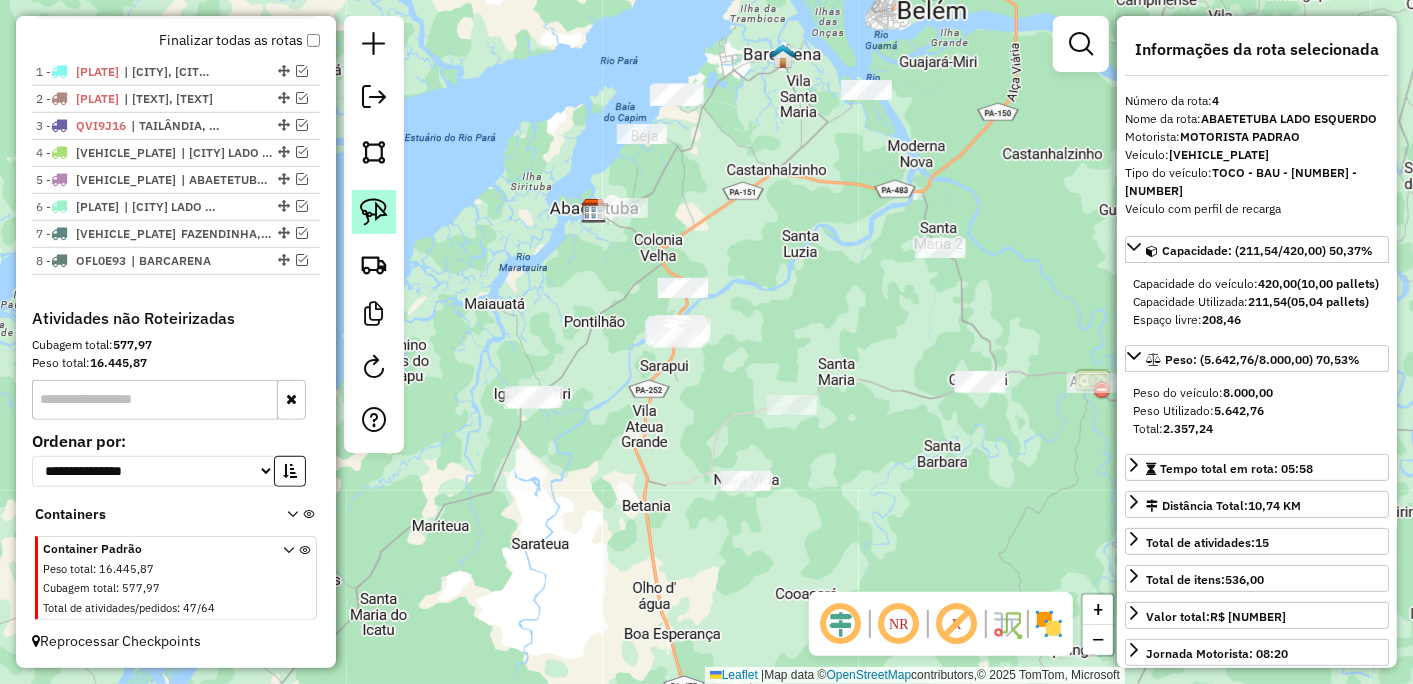 click 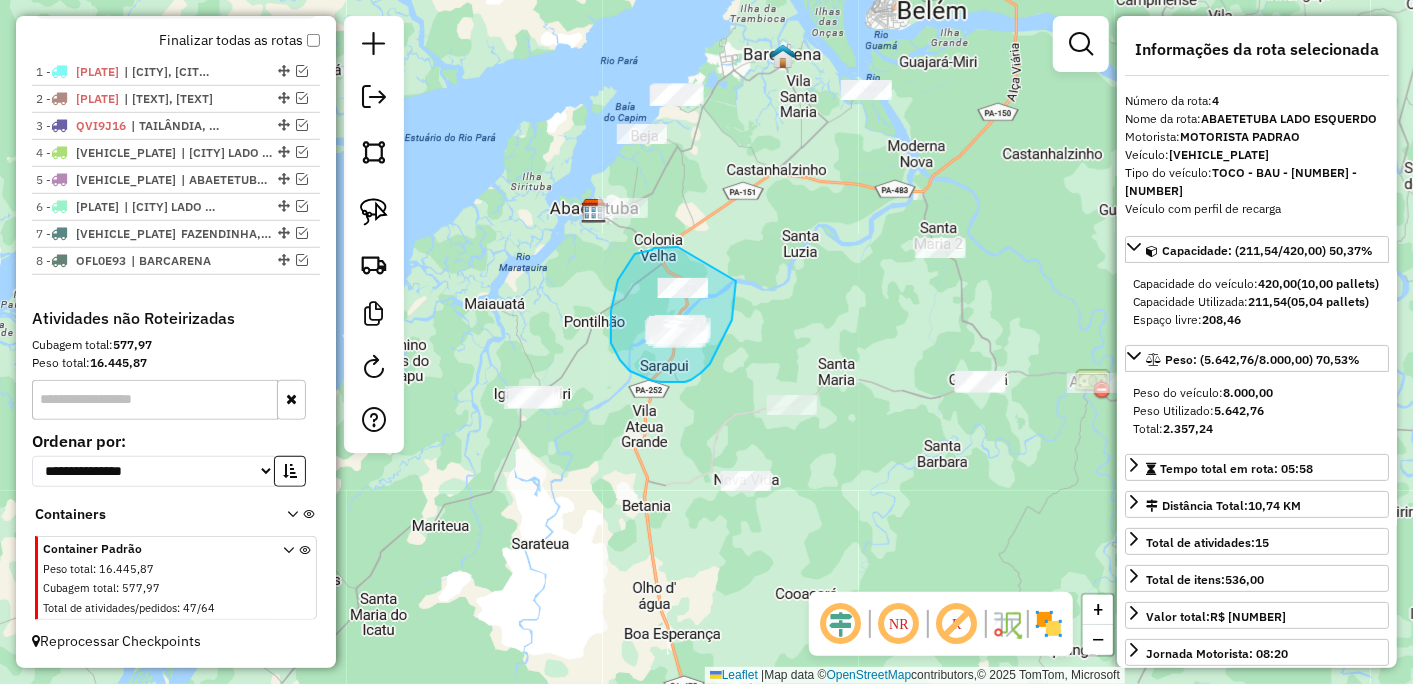 drag, startPoint x: 666, startPoint y: 247, endPoint x: 736, endPoint y: 281, distance: 77.820305 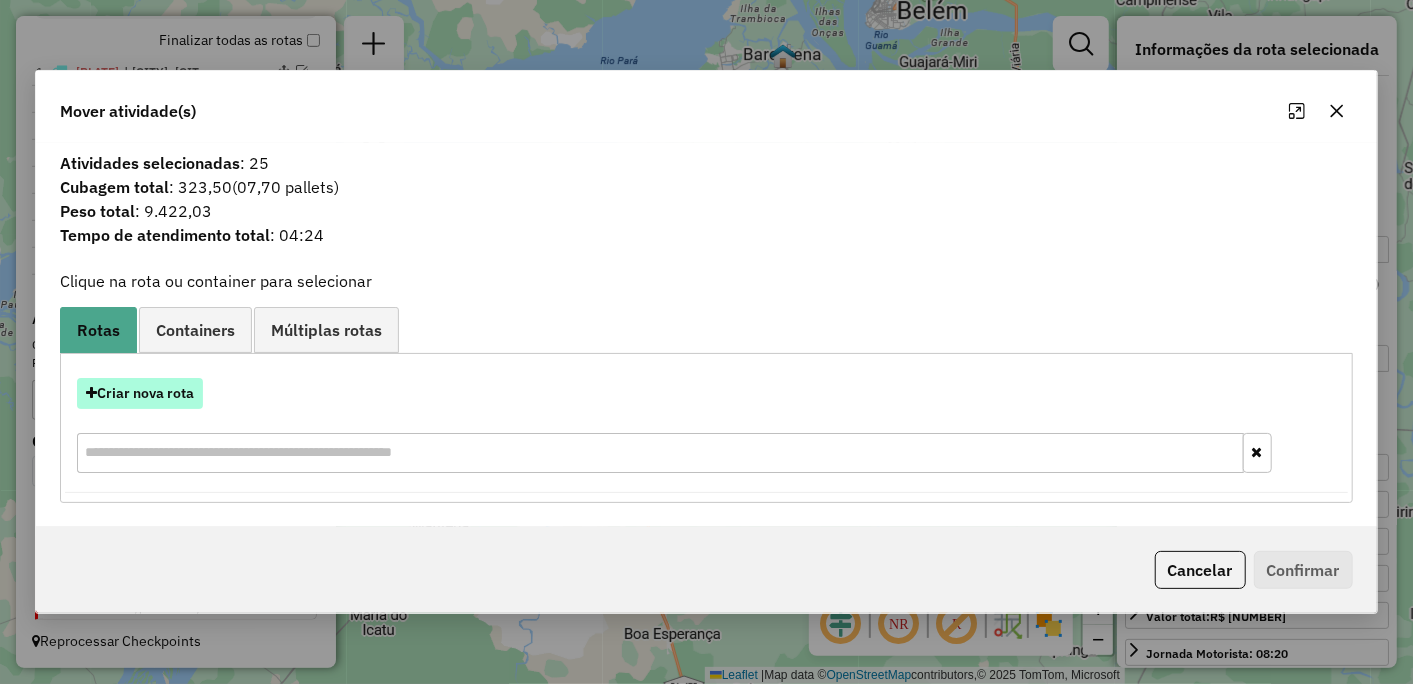 click on "Criar nova rota" at bounding box center [140, 393] 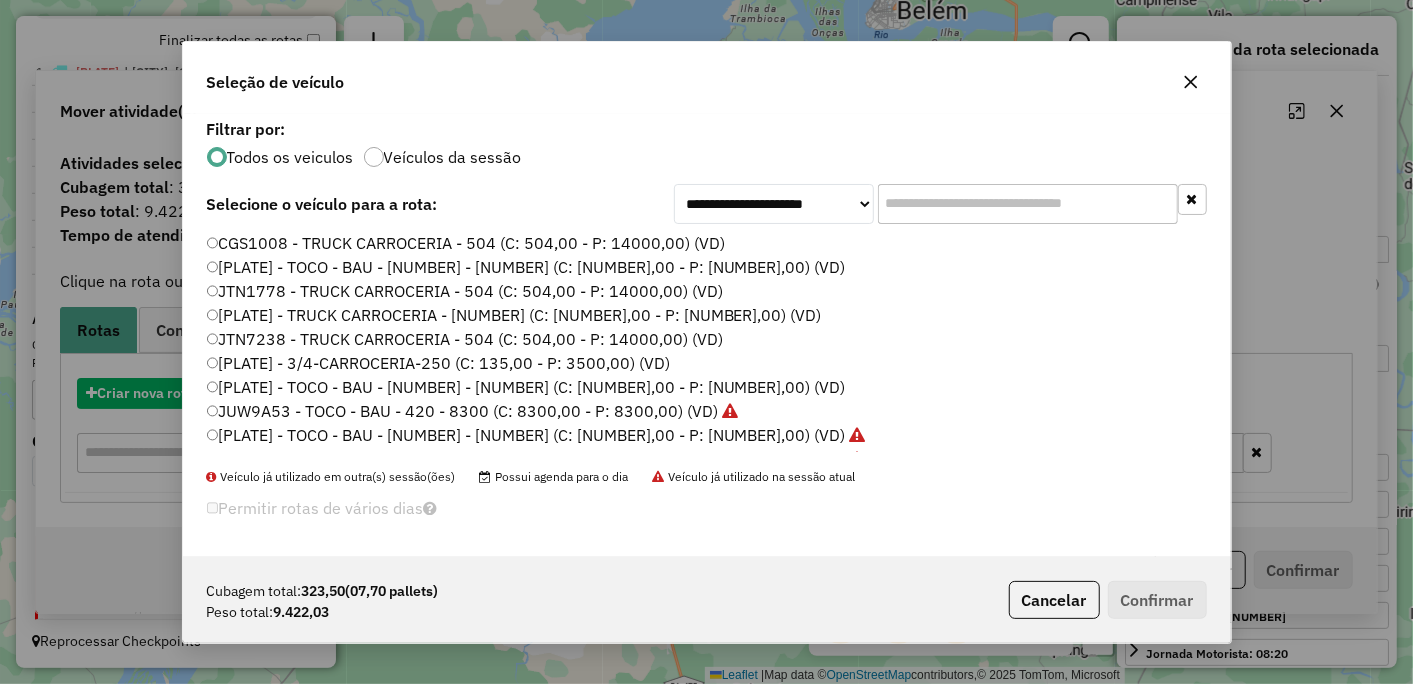 scroll, scrollTop: 11, scrollLeft: 5, axis: both 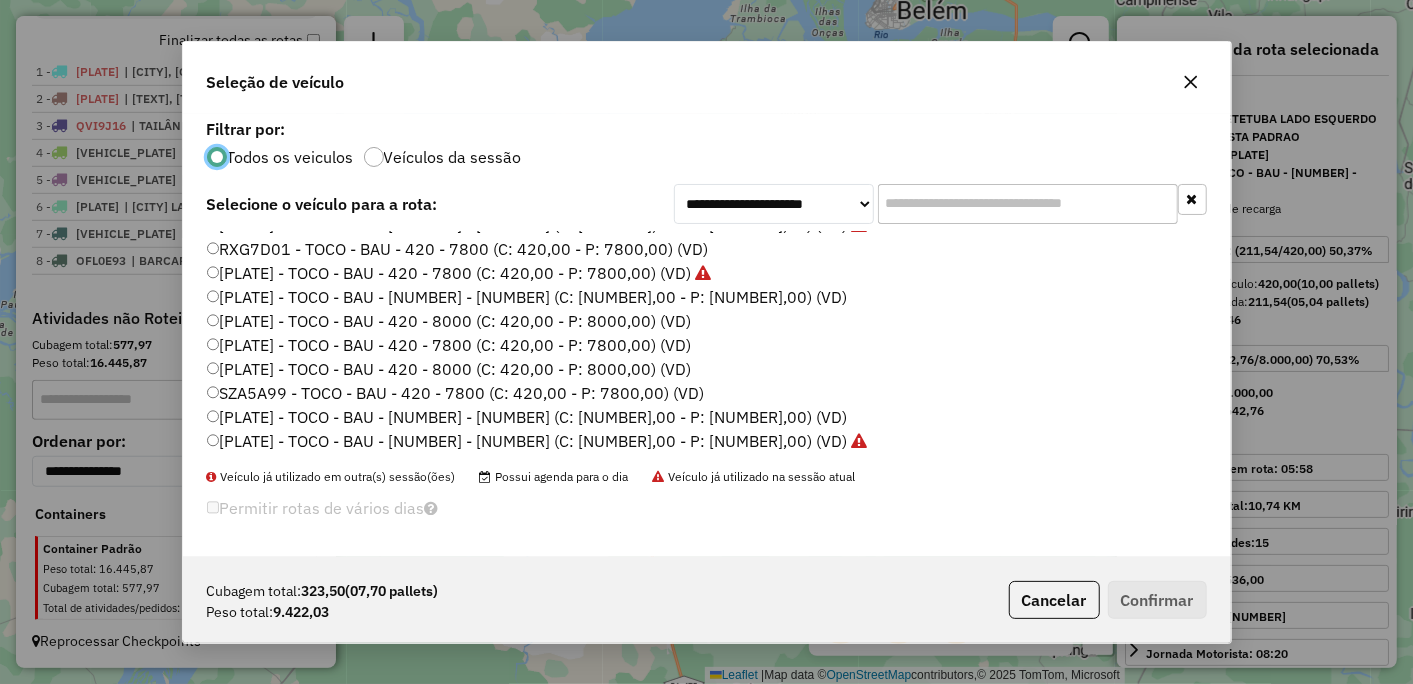 click on "[PLATE] - TOCO - BAU - [NUMBER] - [NUMBER] (C: [NUMBER],00 - P: [NUMBER],00) (VD)" 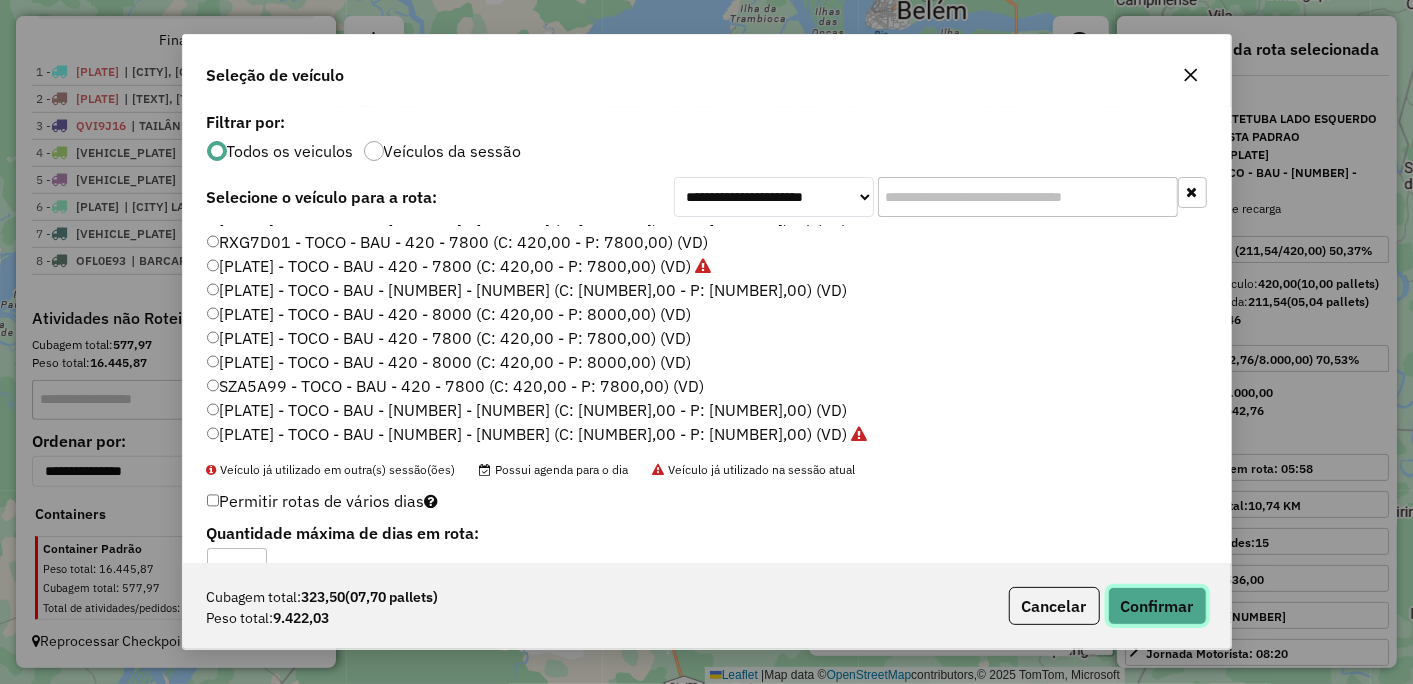 click on "Confirmar" 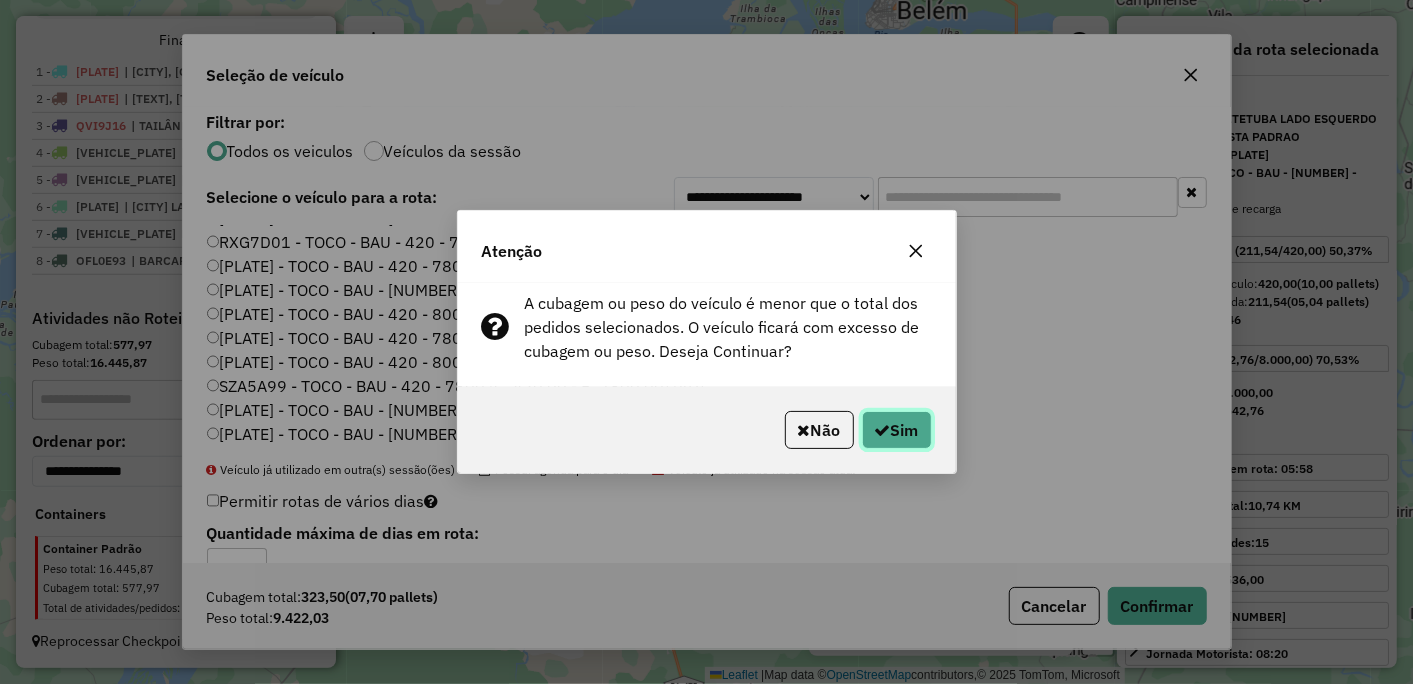 click on "Sim" 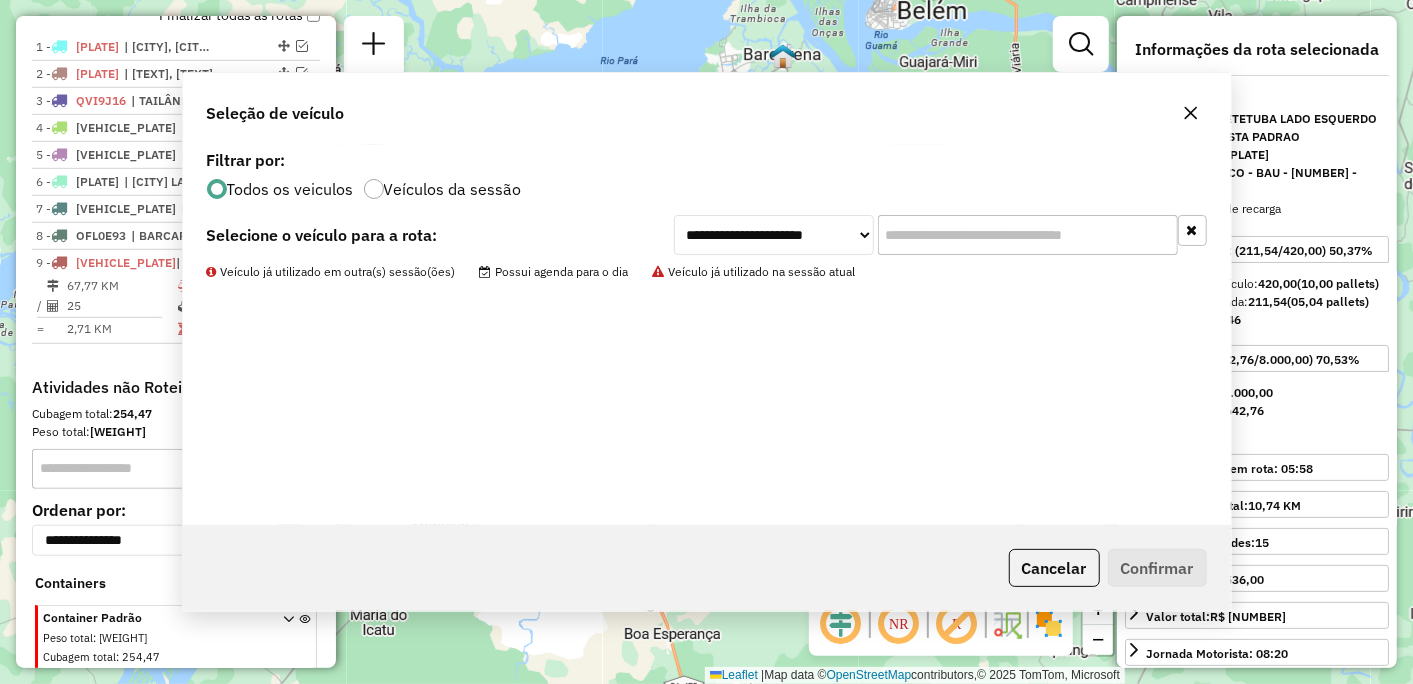 scroll, scrollTop: 801, scrollLeft: 0, axis: vertical 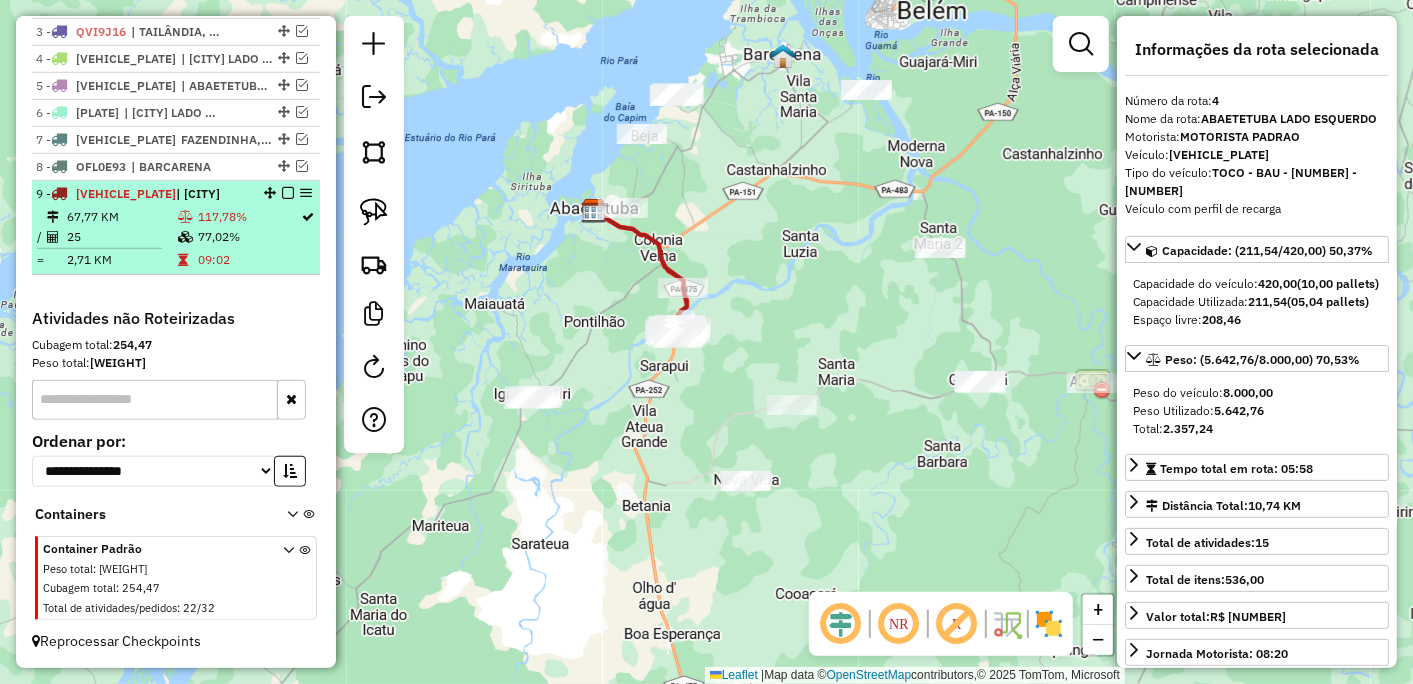 click at bounding box center (288, 193) 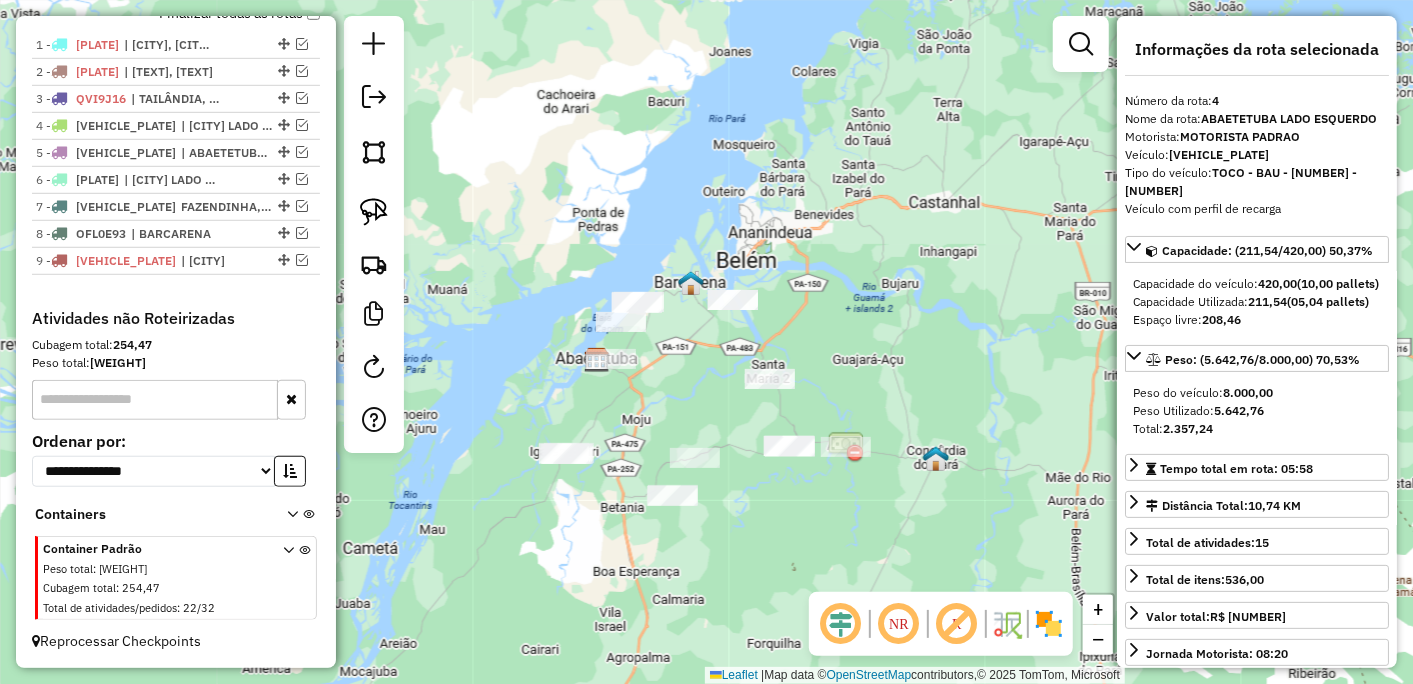drag, startPoint x: 634, startPoint y: 393, endPoint x: 635, endPoint y: 446, distance: 53.009434 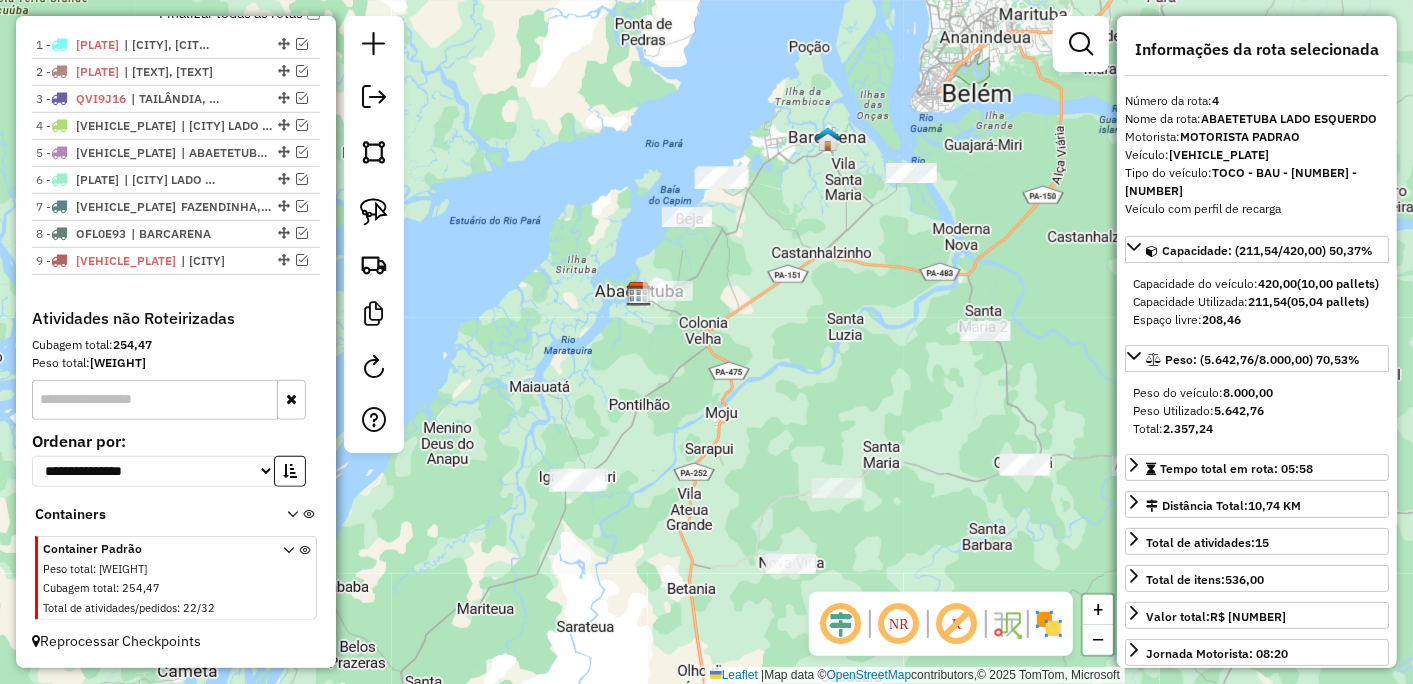 drag, startPoint x: 582, startPoint y: 462, endPoint x: 650, endPoint y: 436, distance: 72.8011 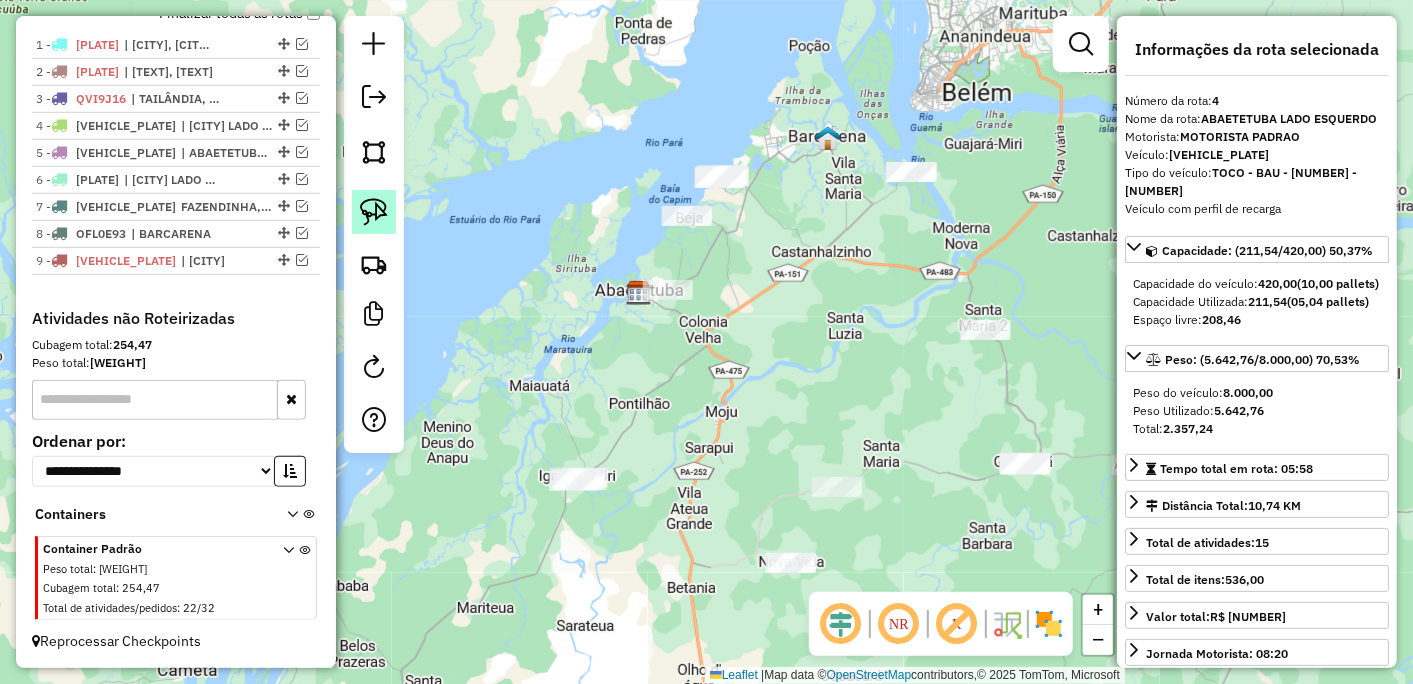 click 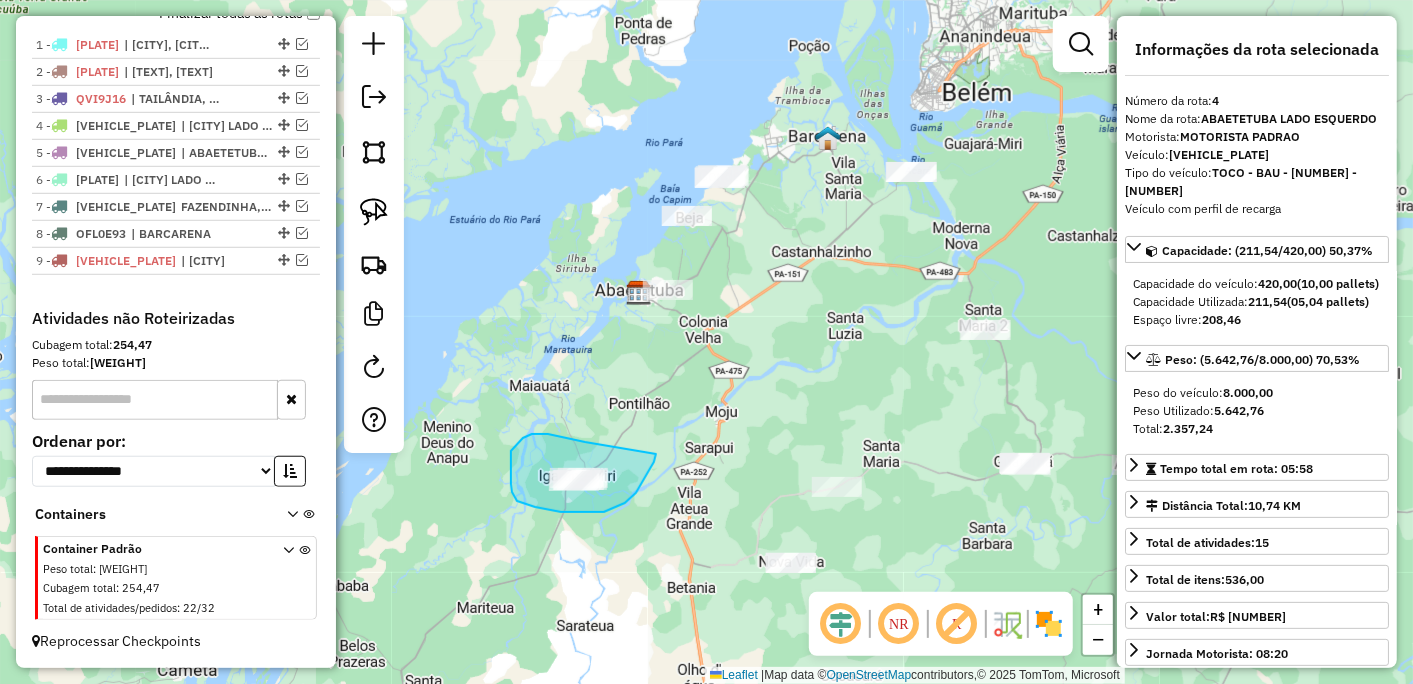drag, startPoint x: 551, startPoint y: 435, endPoint x: 658, endPoint y: 448, distance: 107.78683 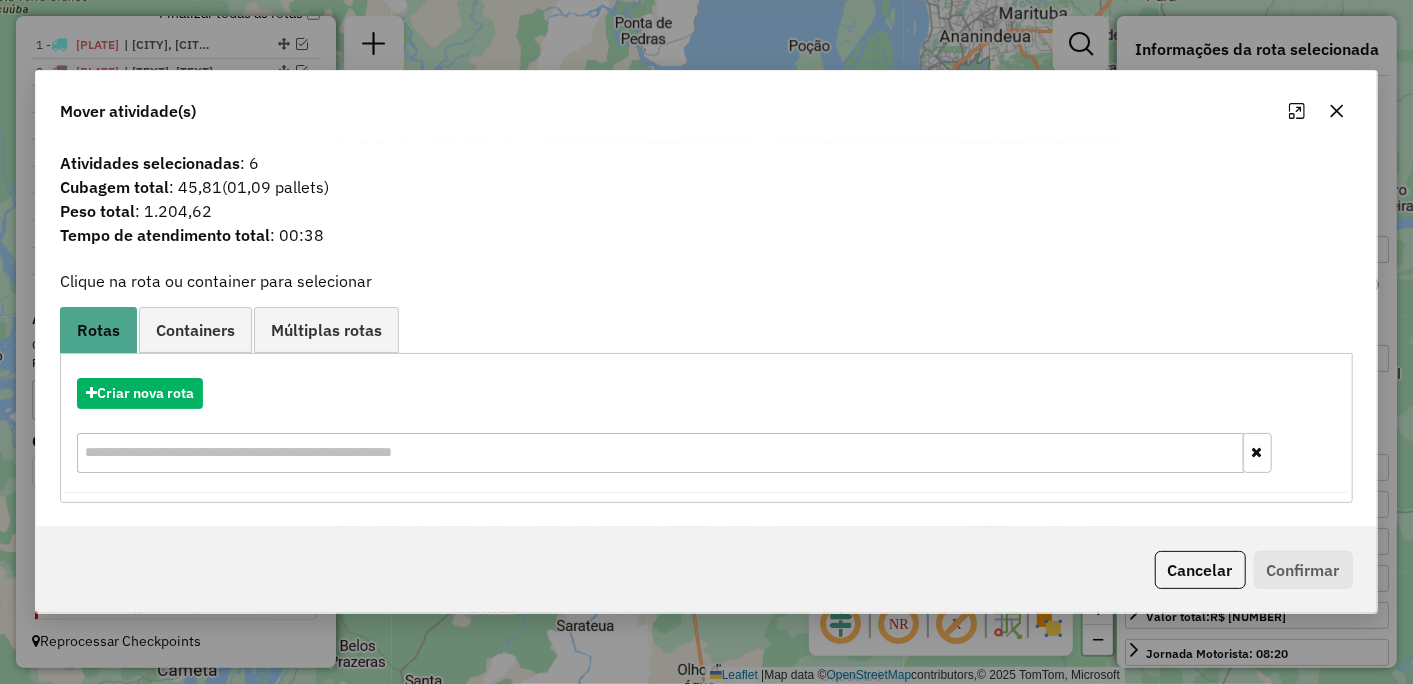 click 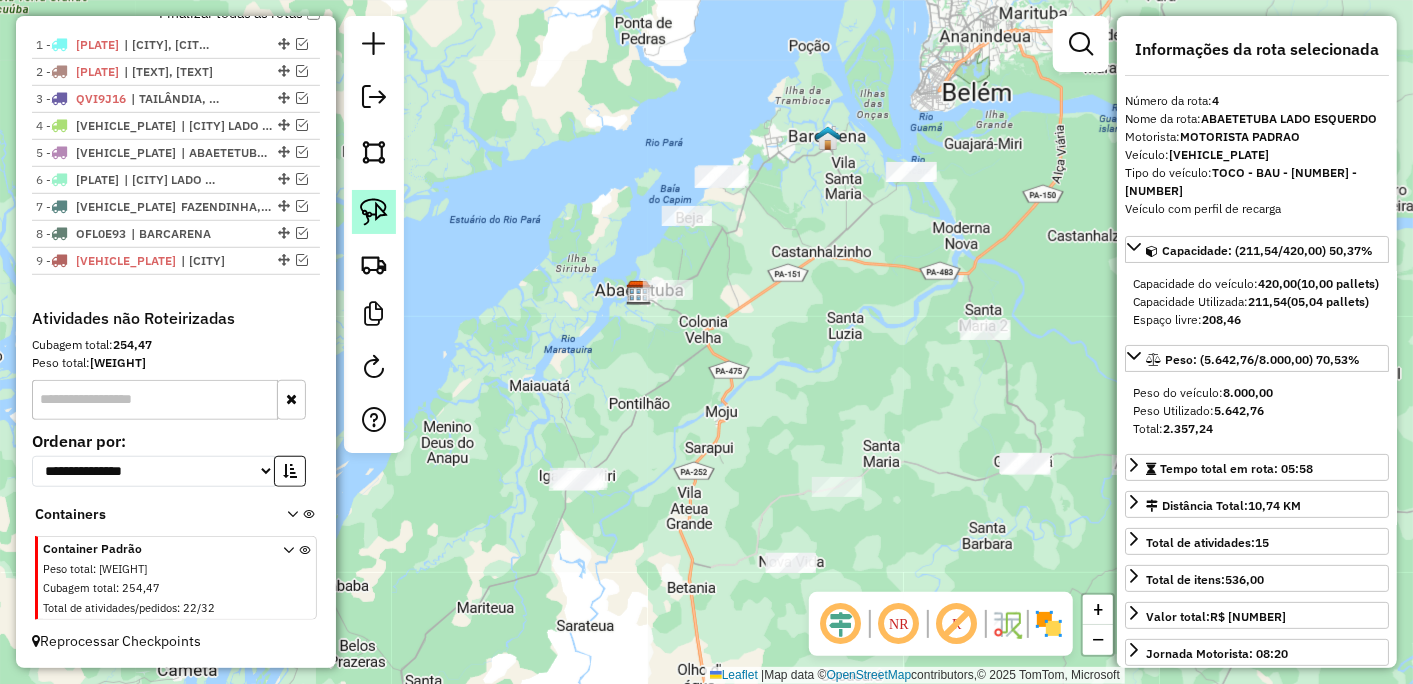 click 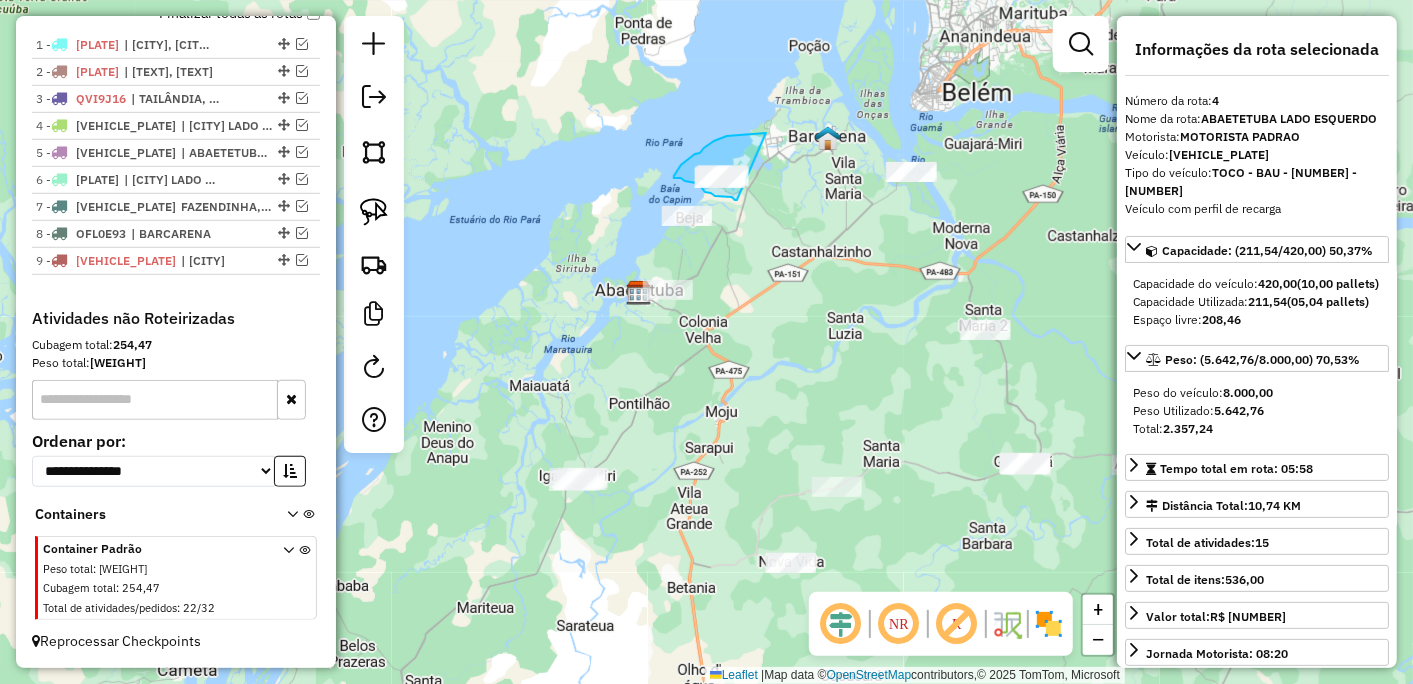 drag, startPoint x: 742, startPoint y: 135, endPoint x: 758, endPoint y: 200, distance: 66.94027 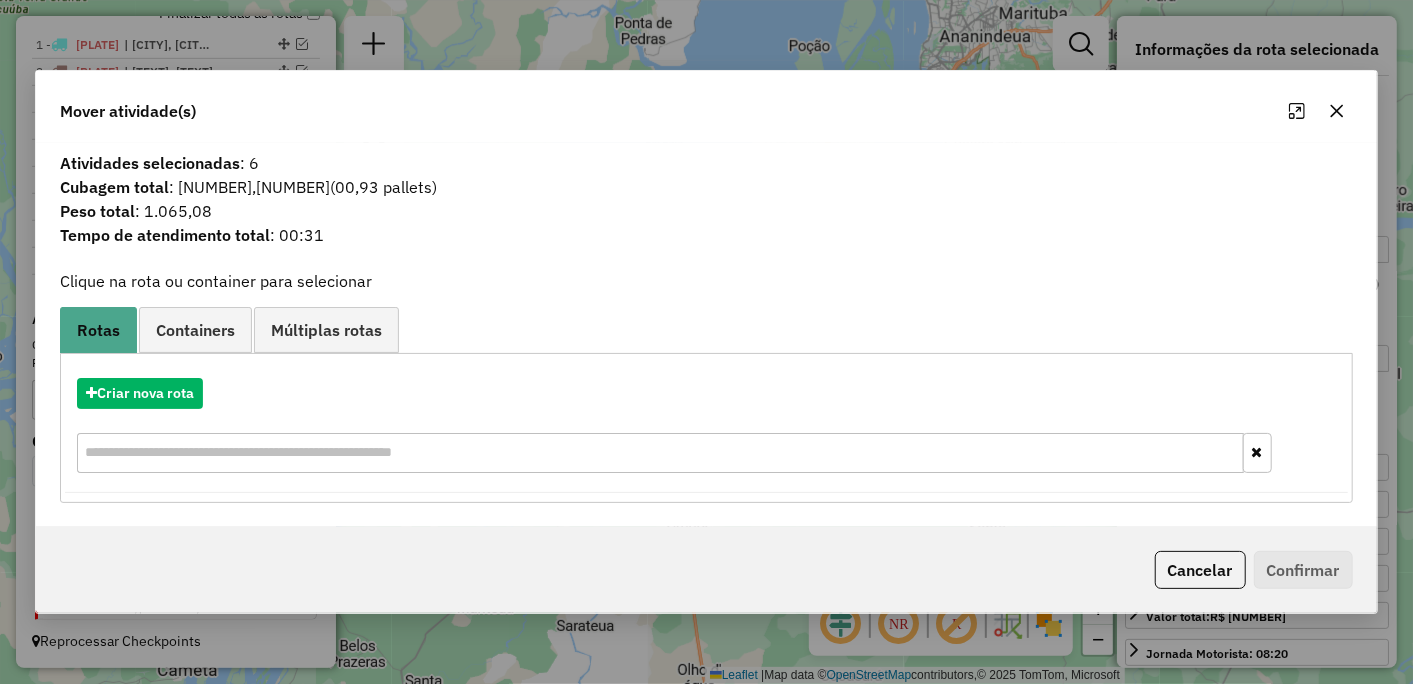 click 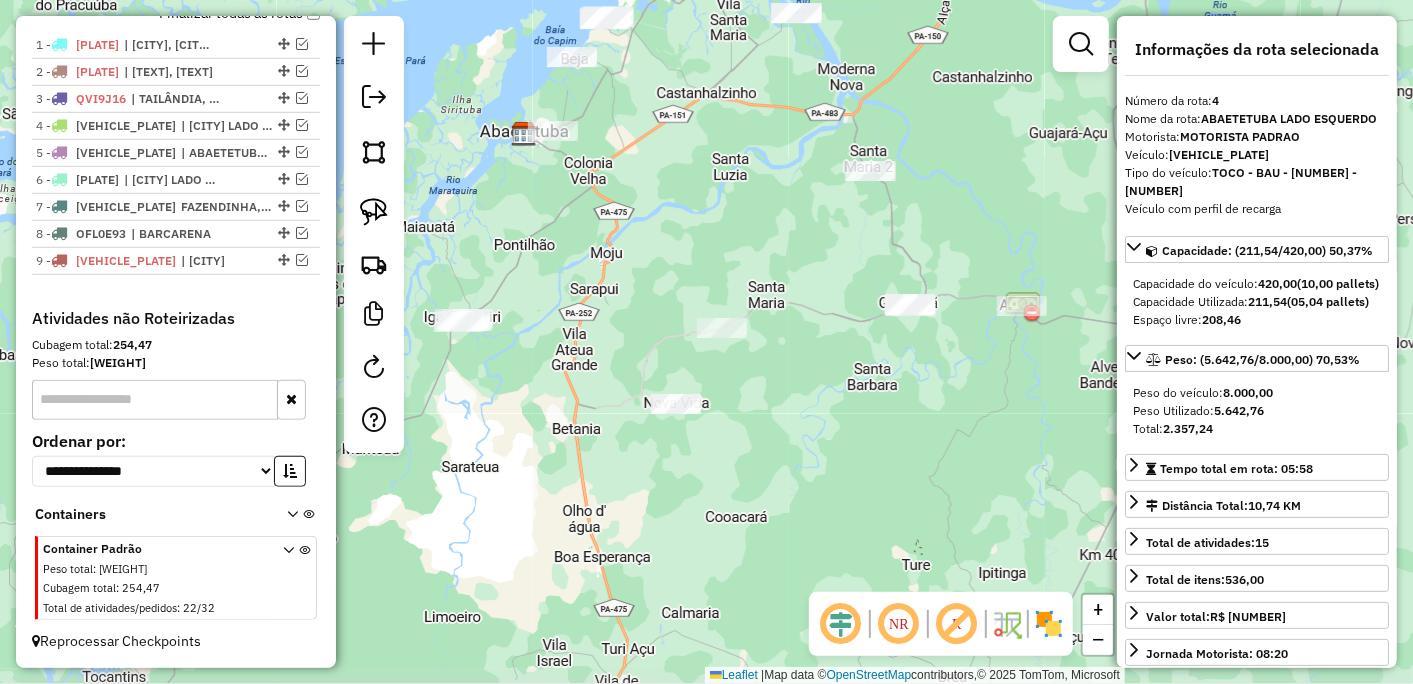 drag, startPoint x: 861, startPoint y: 404, endPoint x: 746, endPoint y: 245, distance: 196.22946 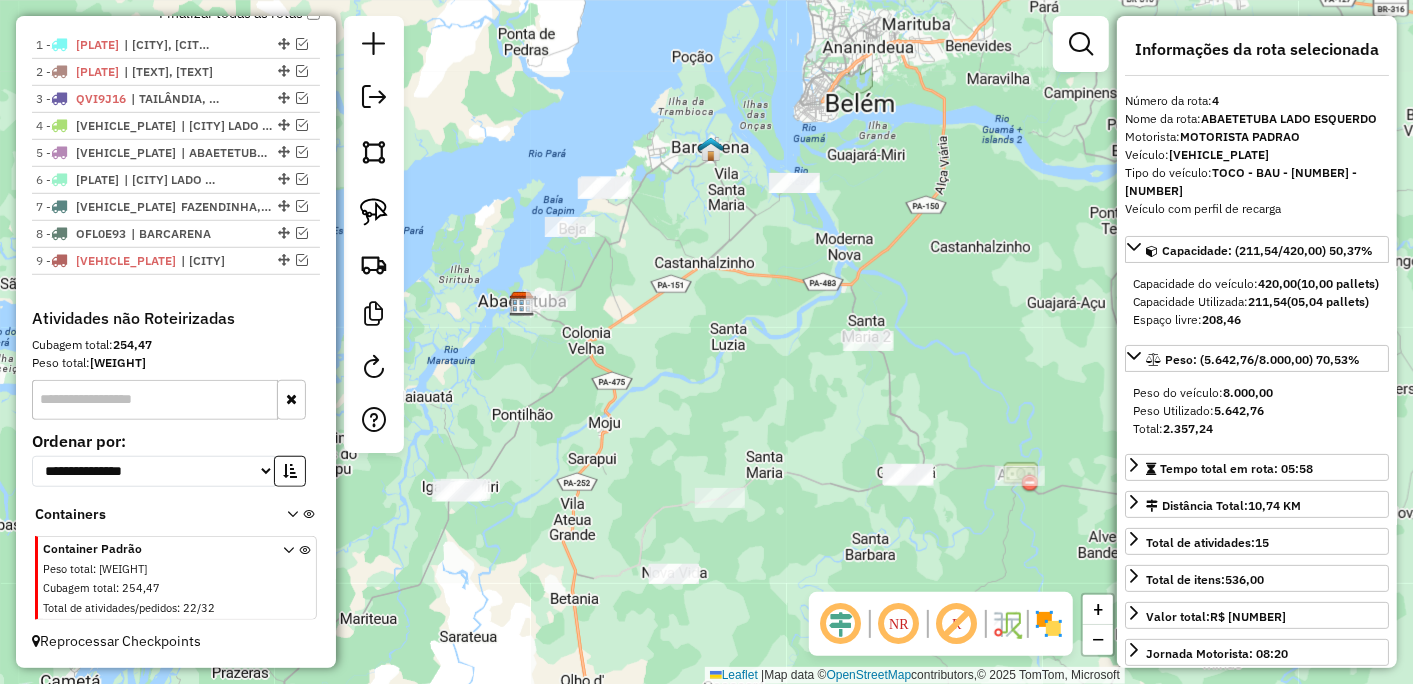 drag, startPoint x: 461, startPoint y: 184, endPoint x: 461, endPoint y: 271, distance: 87 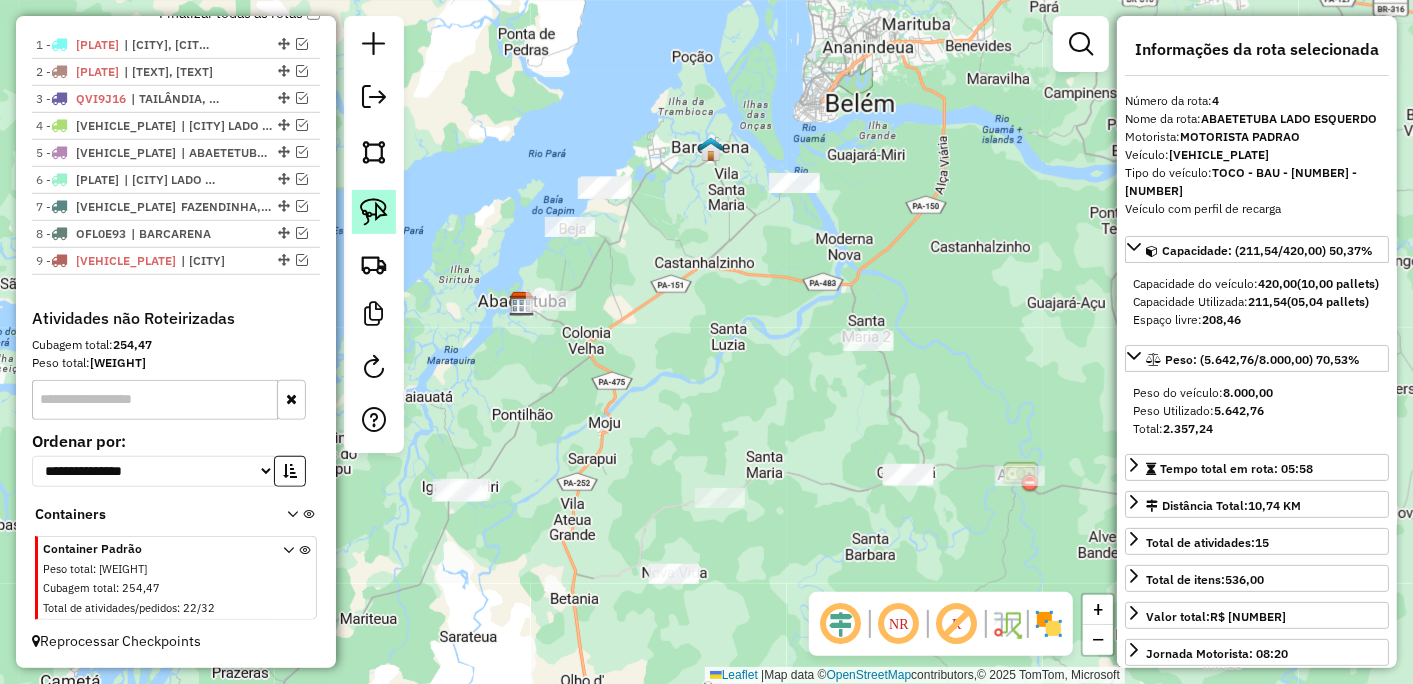 click 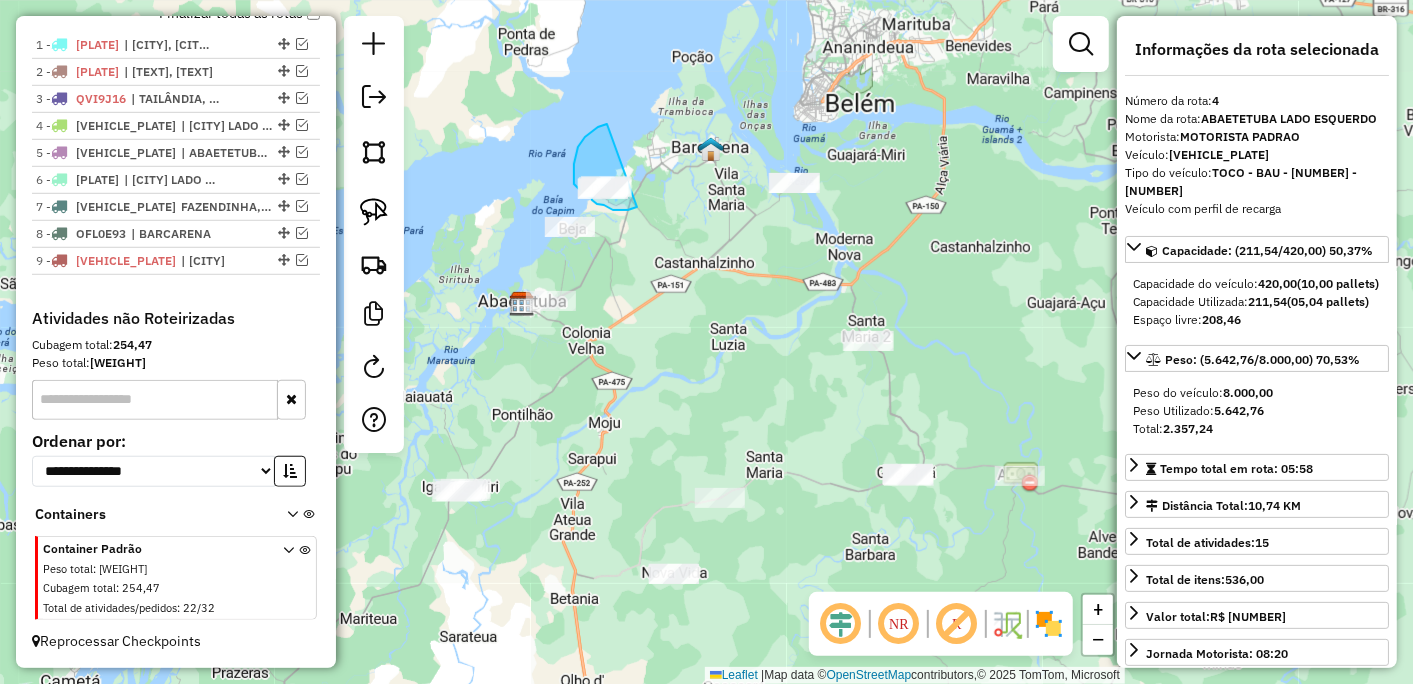 drag, startPoint x: 590, startPoint y: 134, endPoint x: 640, endPoint y: 206, distance: 87.658424 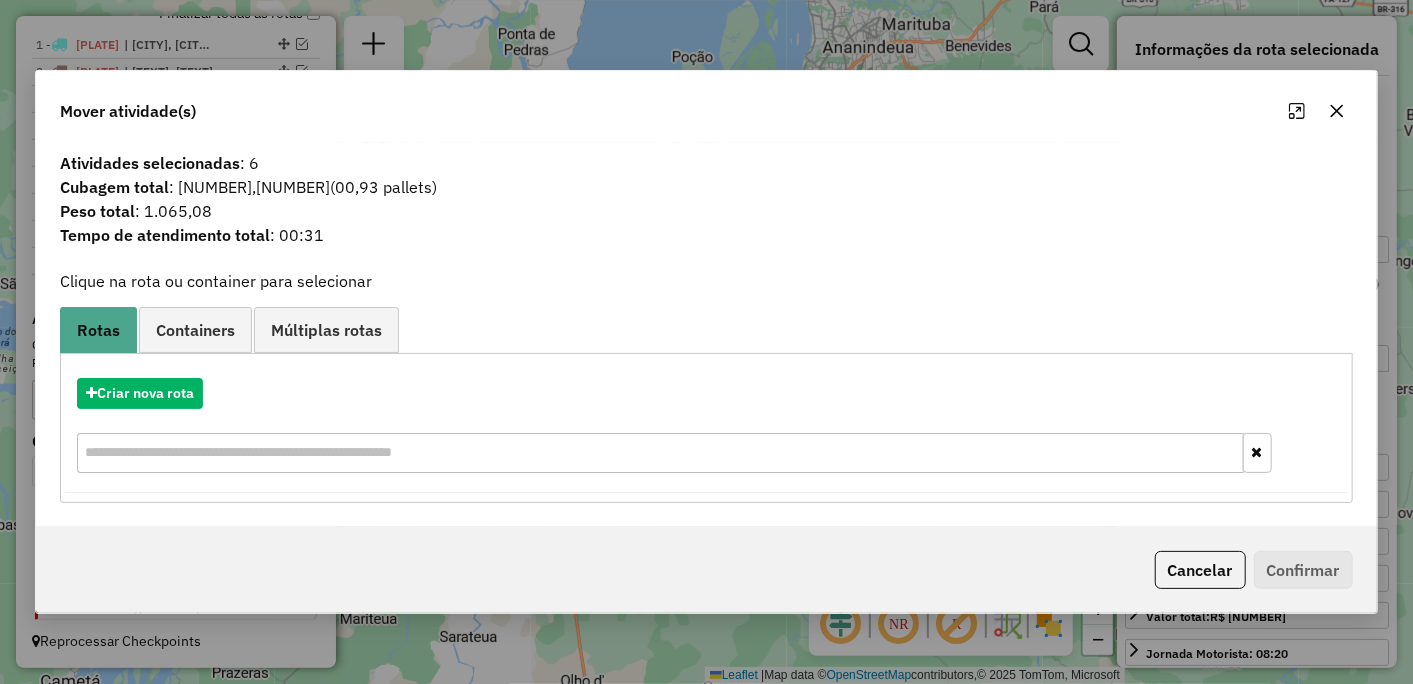 click 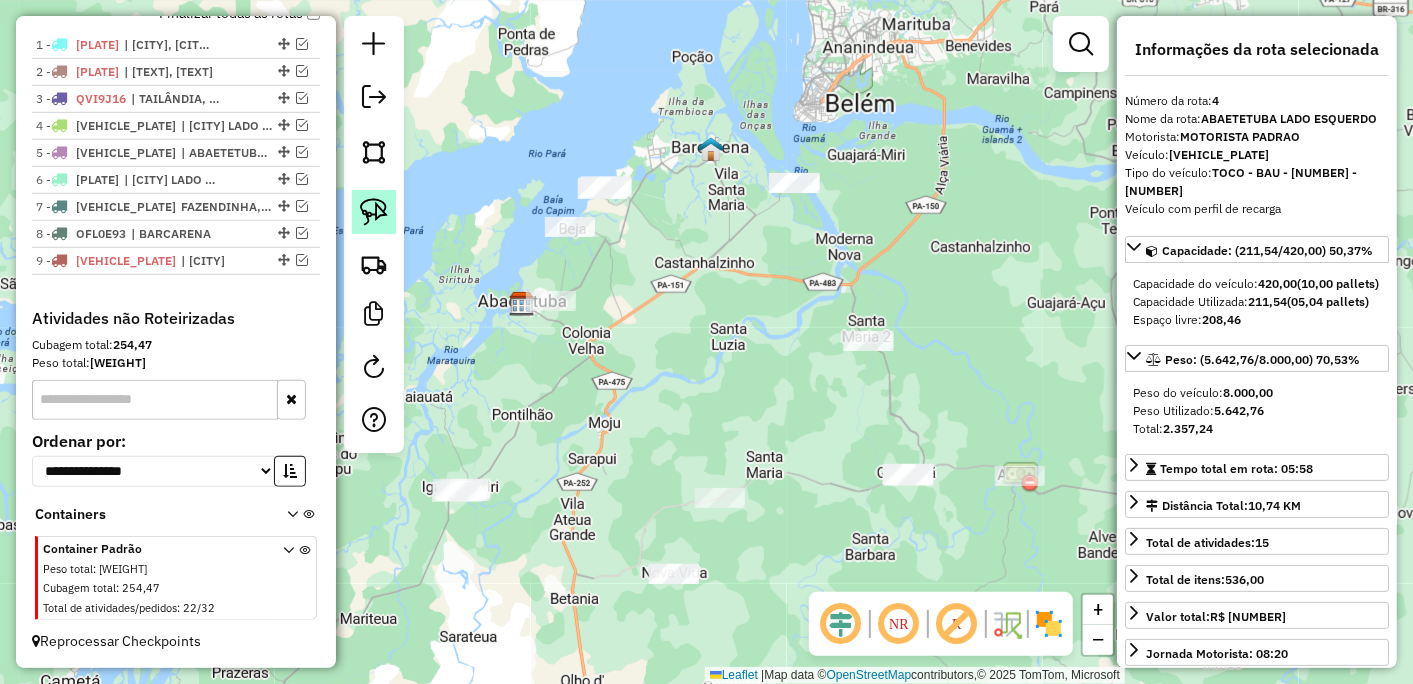 click 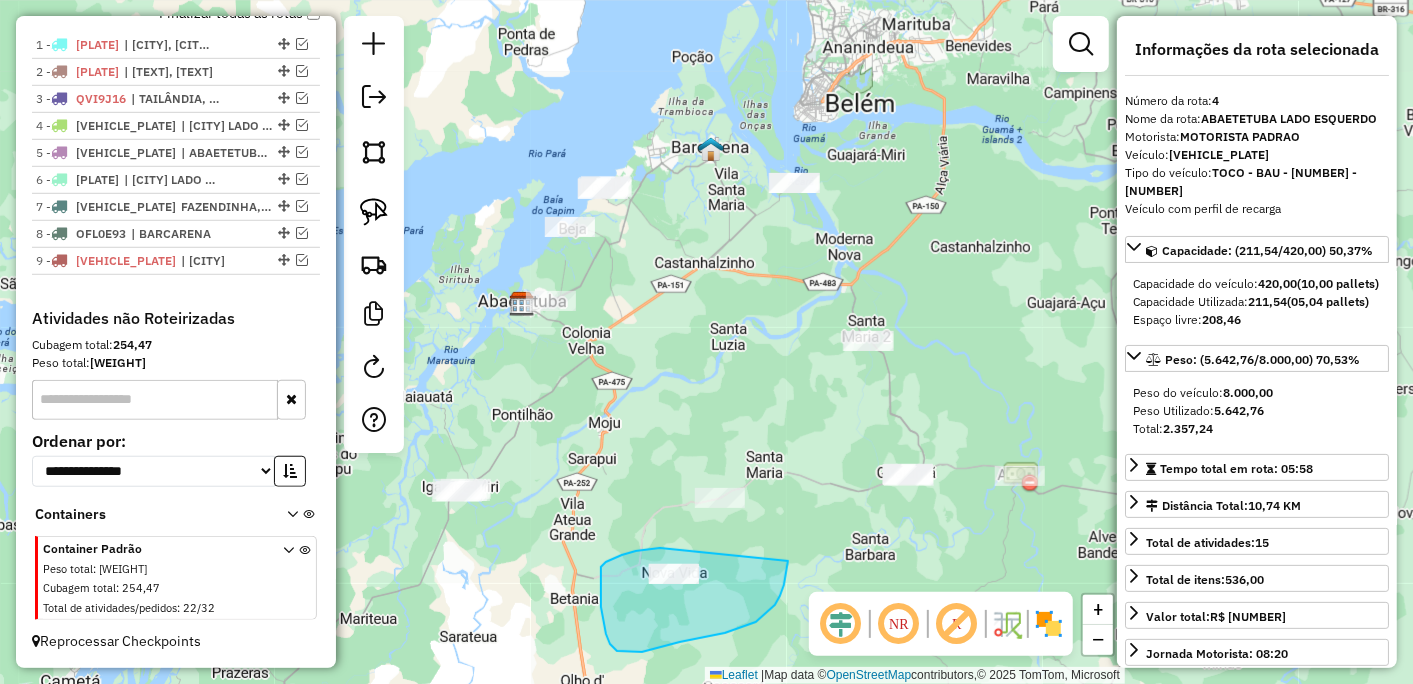 drag, startPoint x: 655, startPoint y: 548, endPoint x: 788, endPoint y: 561, distance: 133.63383 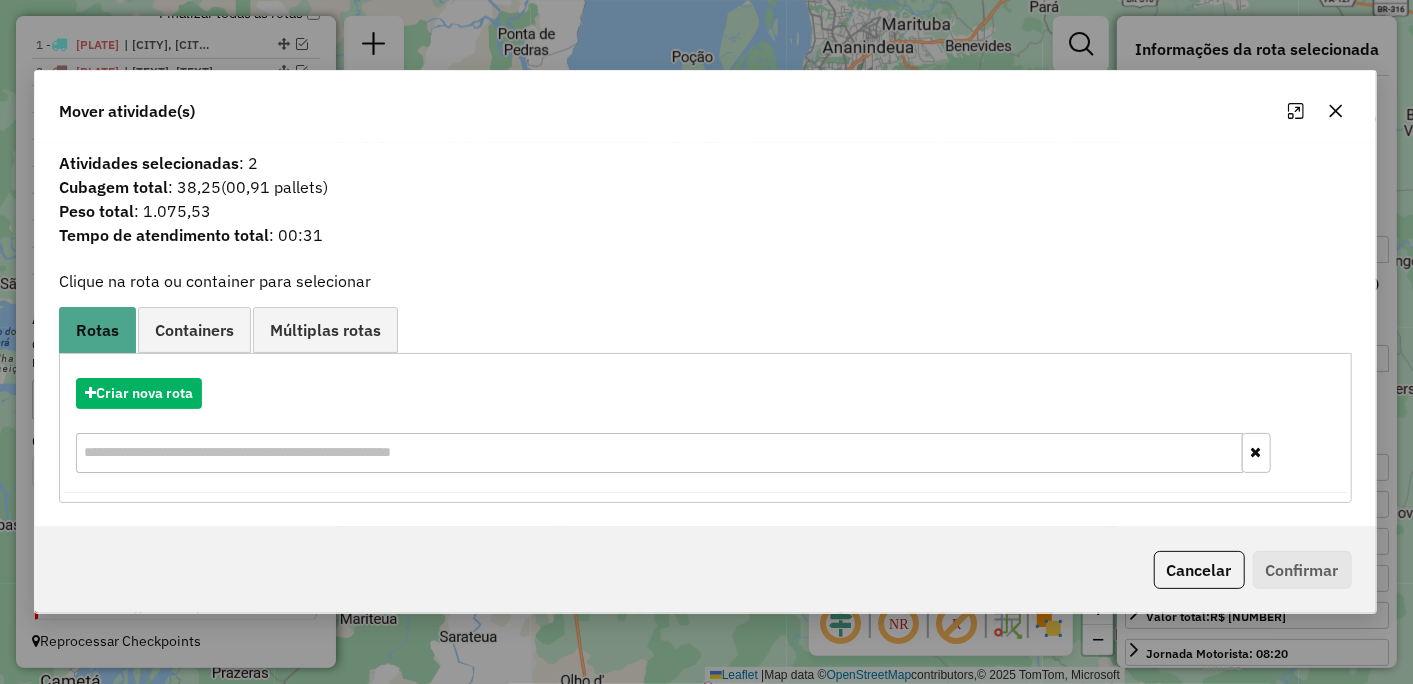 click 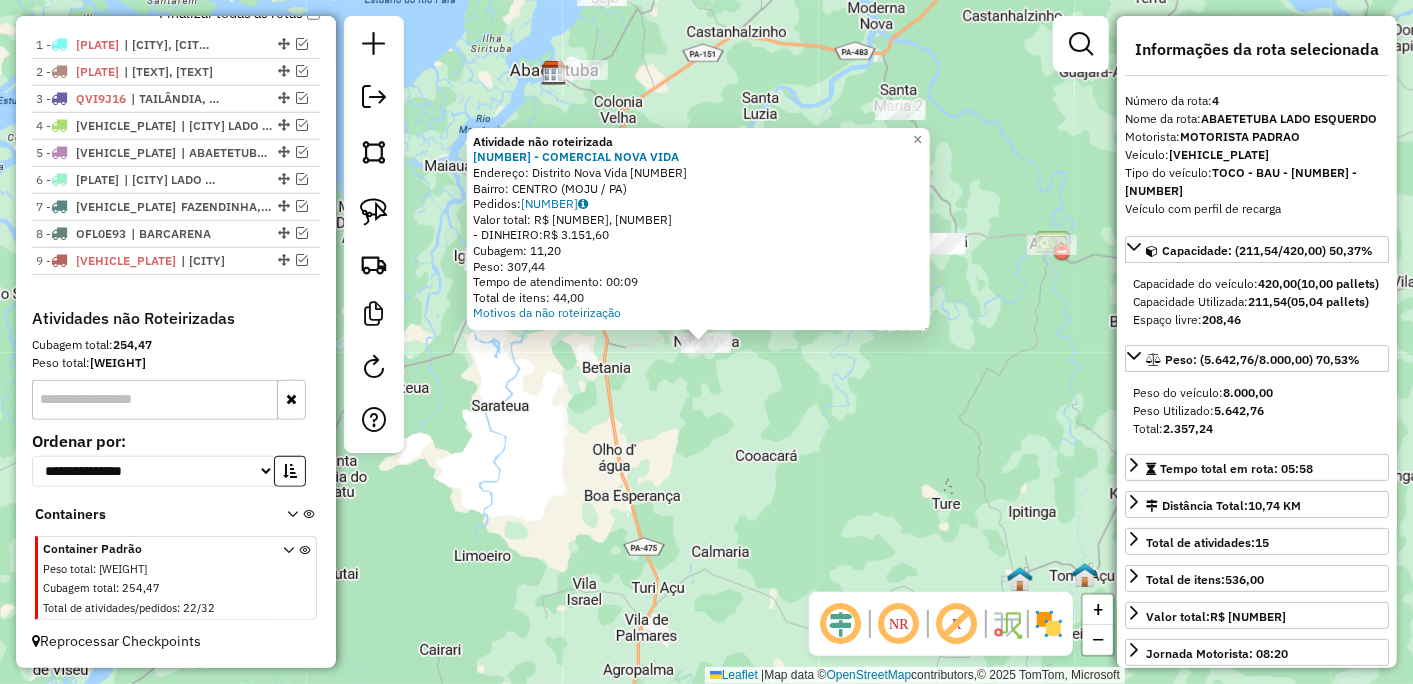 click on "Atividade não roteirizada [NUMBER] - [TEXT]  Endereço:  [STREET] [NUMBER]   Bairro: [BAIRRO] ([CITY] / [STATE])   Pedidos:  [NUMBER]   Valor total: R$ [NUMBER],[NUMBER]   - DINHEIRO:  R$ [NUMBER],[NUMBER]   Cubagem: [NUMBER],[NUMBER]   Peso: [NUMBER],[NUMBER]   Tempo de atendimento: [TIME]   Total de itens: [NUMBER],[NUMBER]  Motivos da não roteirização × Janela de atendimento Grade de atendimento Capacidade Transportadoras Veículos Cliente Pedidos  Rotas Selecione os dias de semana para filtrar as janelas de atendimento  Seg   Ter   Qua   Qui   Sex   Sáb   Dom  Informe o período da janela de atendimento: De: Até:  Filtrar exatamente a janela do cliente  Considerar janela de atendimento padrão  Selecione os dias de semana para filtrar as grades de atendimento  Seg   Ter   Qua   Qui   Sex   Sáb   Dom   Considerar clientes sem dia de atendimento cadastrado  Clientes fora do dia de atendimento selecionado Filtrar as atividades entre os valores definidos abaixo:  Peso mínimo:   Peso máximo:   Cubagem mínima:   Cubagem máxima:   De:   Até:  De:" 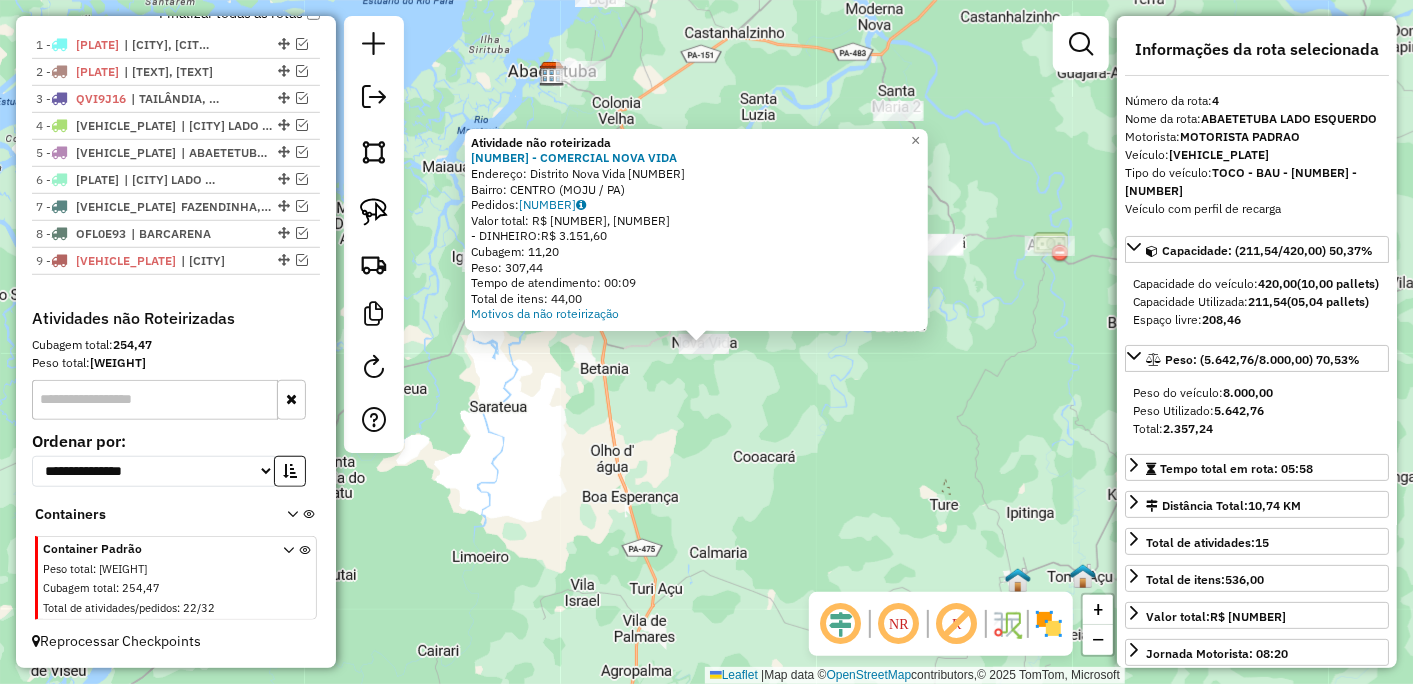 click on "Atividade não roteirizada [NUMBER] - [TEXT]  Endereço:  [STREET] [NUMBER]   Bairro: [BAIRRO] ([CITY] / [STATE])   Pedidos:  [NUMBER]   Valor total: R$ [NUMBER],[NUMBER]   - DINHEIRO:  R$ [NUMBER],[NUMBER]   Cubagem: [NUMBER],[NUMBER]   Peso: [NUMBER],[NUMBER]   Tempo de atendimento: [TIME]   Total de itens: [NUMBER],[NUMBER]  Motivos da não roteirização × Janela de atendimento Grade de atendimento Capacidade Transportadoras Veículos Cliente Pedidos  Rotas Selecione os dias de semana para filtrar as janelas de atendimento  Seg   Ter   Qua   Qui   Sex   Sáb   Dom  Informe o período da janela de atendimento: De: Até:  Filtrar exatamente a janela do cliente  Considerar janela de atendimento padrão  Selecione os dias de semana para filtrar as grades de atendimento  Seg   Ter   Qua   Qui   Sex   Sáb   Dom   Considerar clientes sem dia de atendimento cadastrado  Clientes fora do dia de atendimento selecionado Filtrar as atividades entre os valores definidos abaixo:  Peso mínimo:   Peso máximo:   Cubagem mínima:   Cubagem máxima:   De:   Até:  De:" 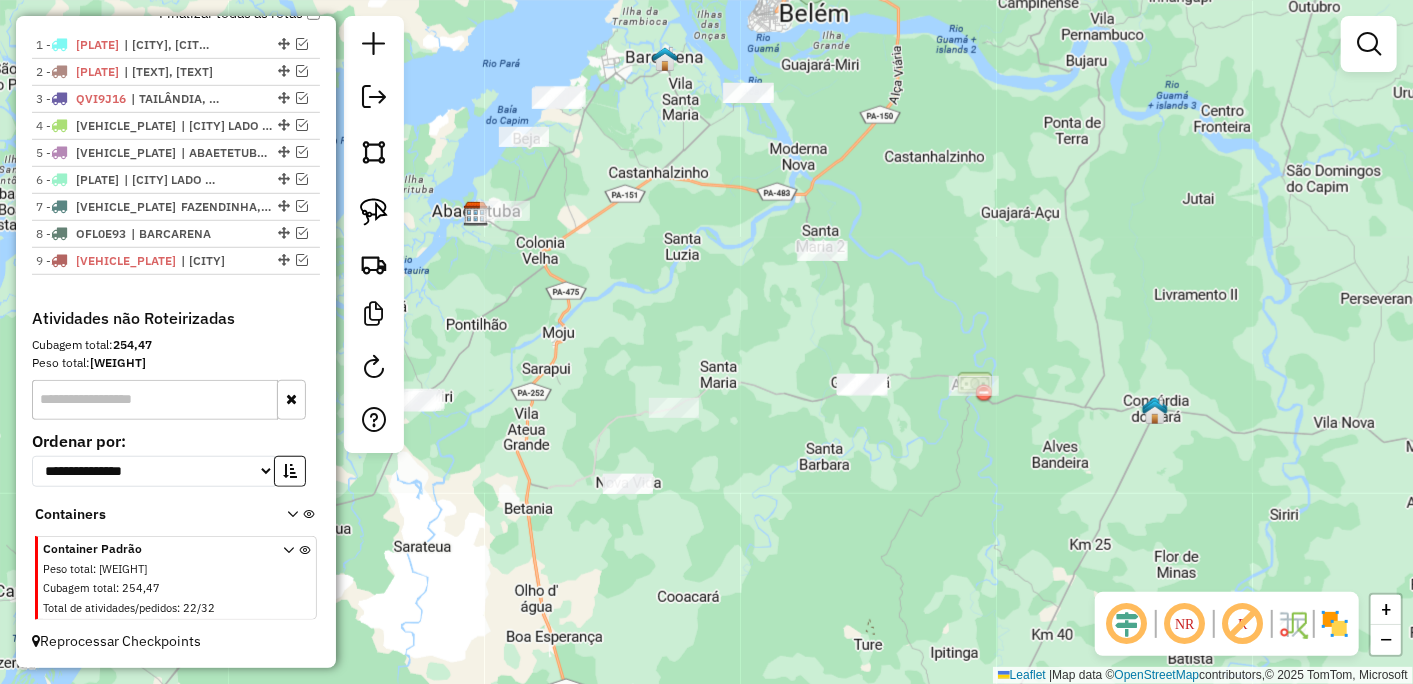 drag, startPoint x: 852, startPoint y: 532, endPoint x: 828, endPoint y: 563, distance: 39.20459 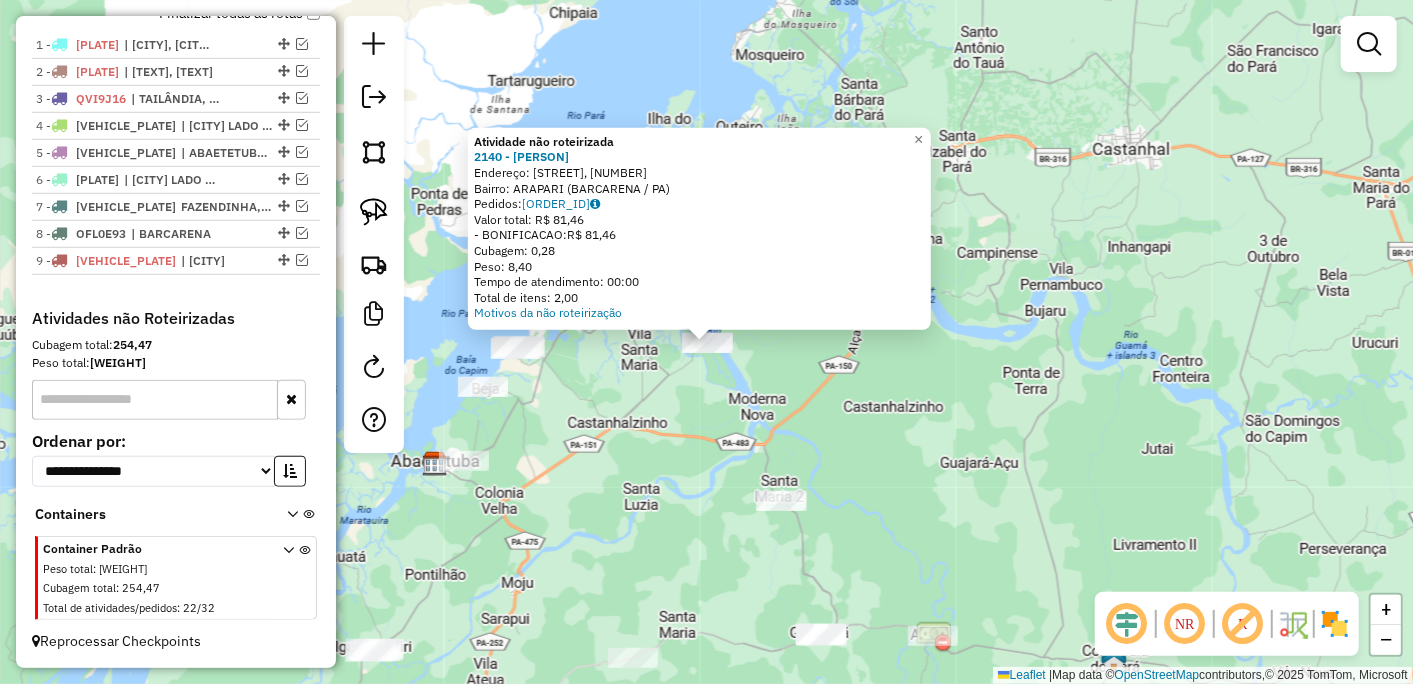click on "Atividade não roteirizada 2140 - [PERSON]  Endereço: AV  [STREET_NAME], [NUMBER]   Bairro: [NEIGHBORHOOD] ([CITY] / [STATE])   Pedidos:  [ORDER_ID]   Valor total: R$ 81,46   -BONIFICACAO:  R$ 81,46   Cubagem: 0,28   Peso: 8,40   Tempo de atendimento: 00:00   Total de itens: 2,00  Motivos da não roteirização × Janela de atendimento Grade de atendimento Capacidade Transportadoras Veículos Cliente Pedidos  Rotas Selecione os dias de semana para filtrar as janelas de atendimento  Seg   Ter   Qua   Qui   Sex   Sáb   Dom  Informe o período da janela de atendimento: De: Até:  Filtrar exatamente a janela do cliente  Considerar janela de atendimento padrão  Selecione os dias de semana para filtrar as grades de atendimento  Seg   Ter   Qua   Qui   Sex   Sáb   Dom   Considerar clientes sem dia de atendimento cadastrado  Clientes fora do dia de atendimento selecionado Filtrar as atividades entre os valores definidos abaixo:  Peso mínimo:   Peso máximo:   Cubagem mínima:   Cubagem máxima:   De:   Até:   De:   Até:  Veículo:" 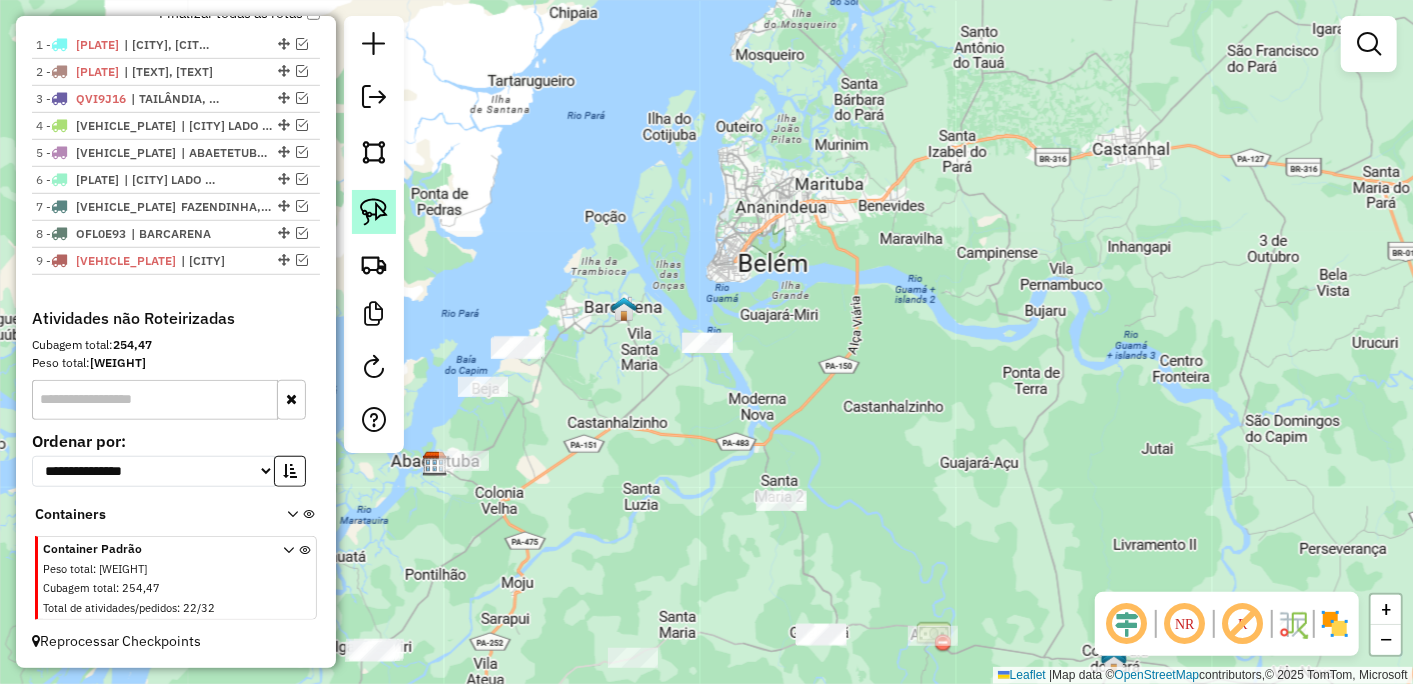 click 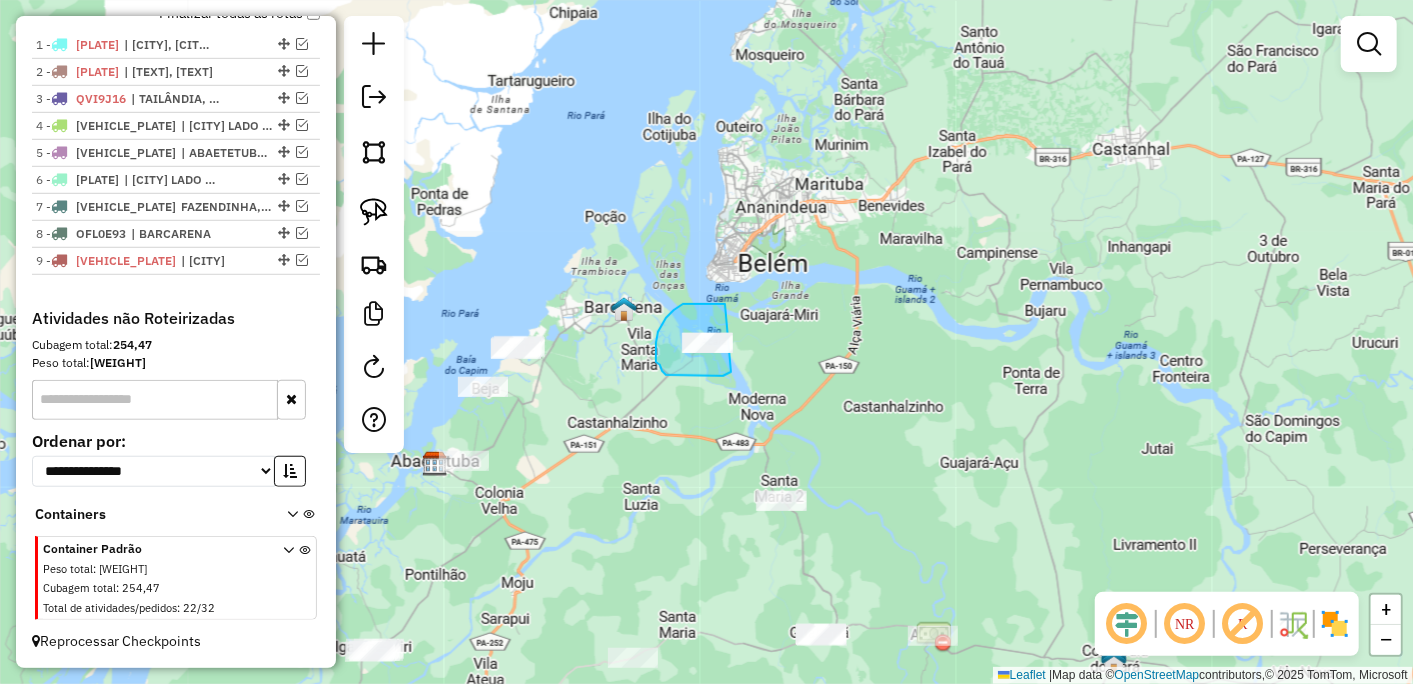 drag, startPoint x: 725, startPoint y: 304, endPoint x: 788, endPoint y: 332, distance: 68.942 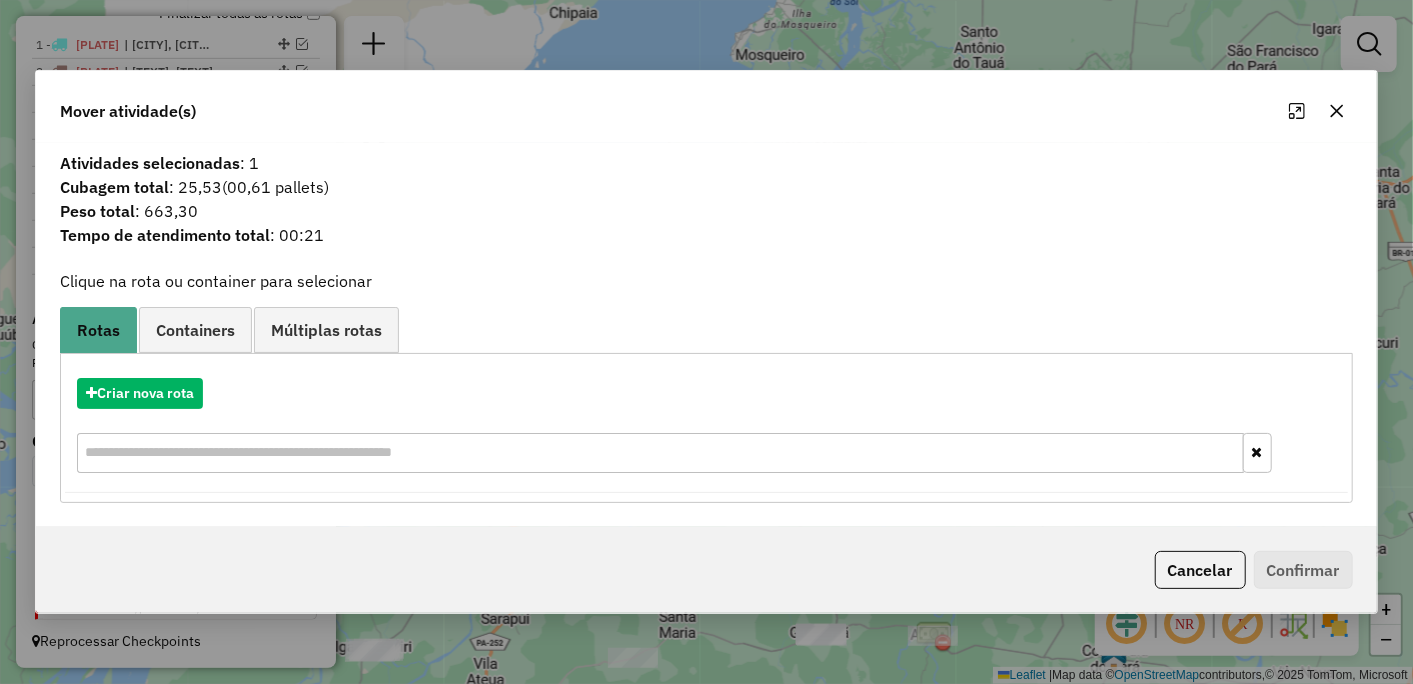 click 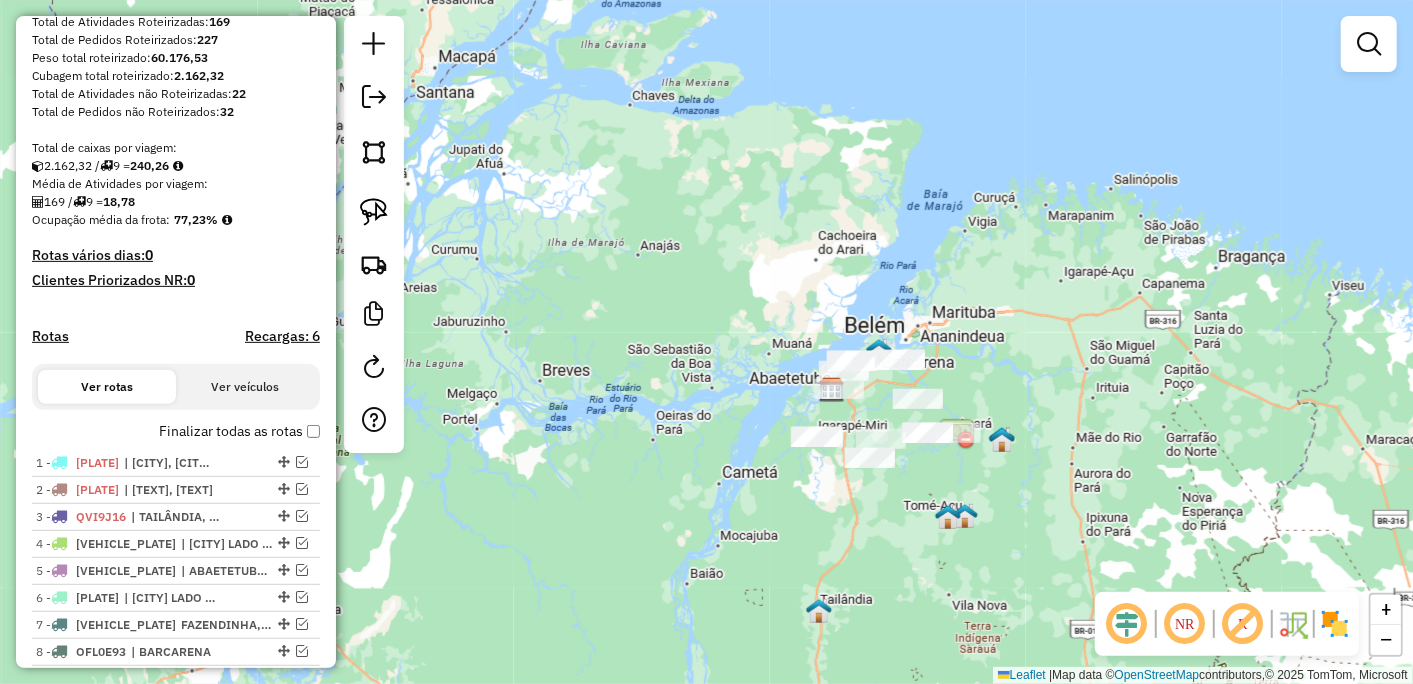 scroll, scrollTop: 512, scrollLeft: 0, axis: vertical 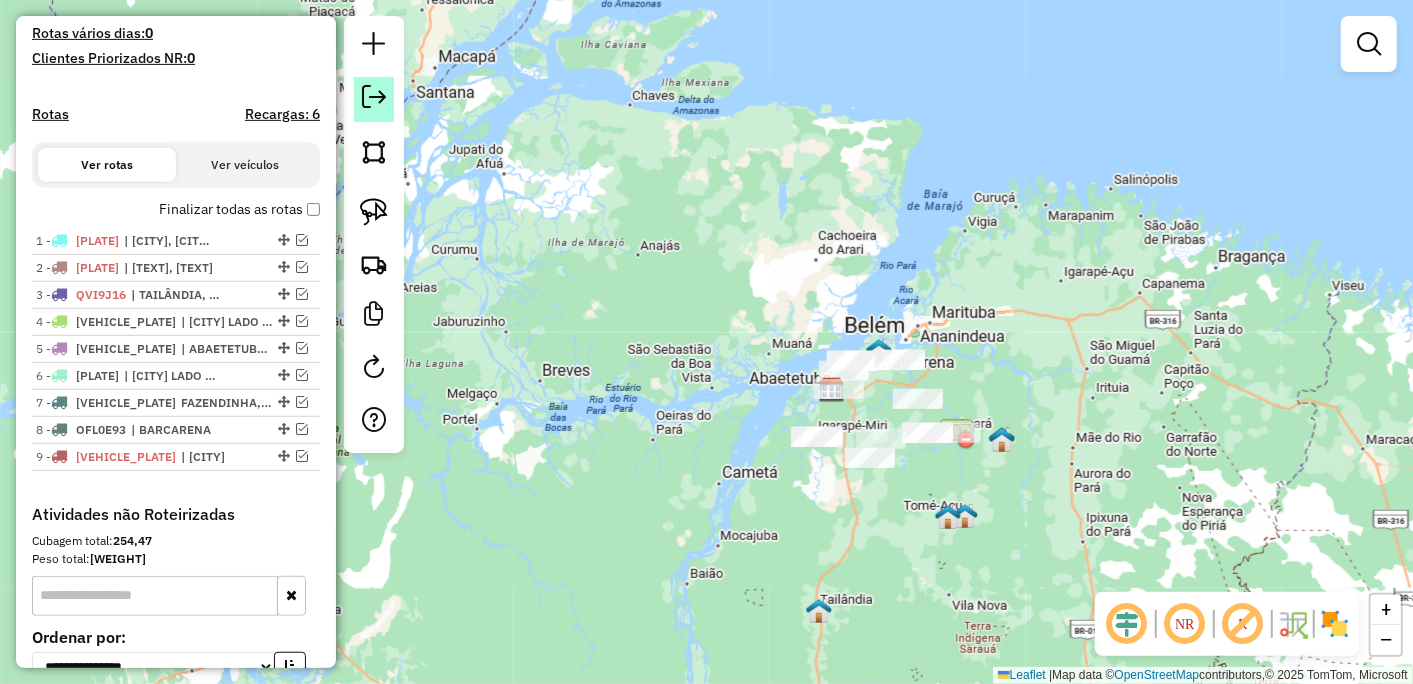 click 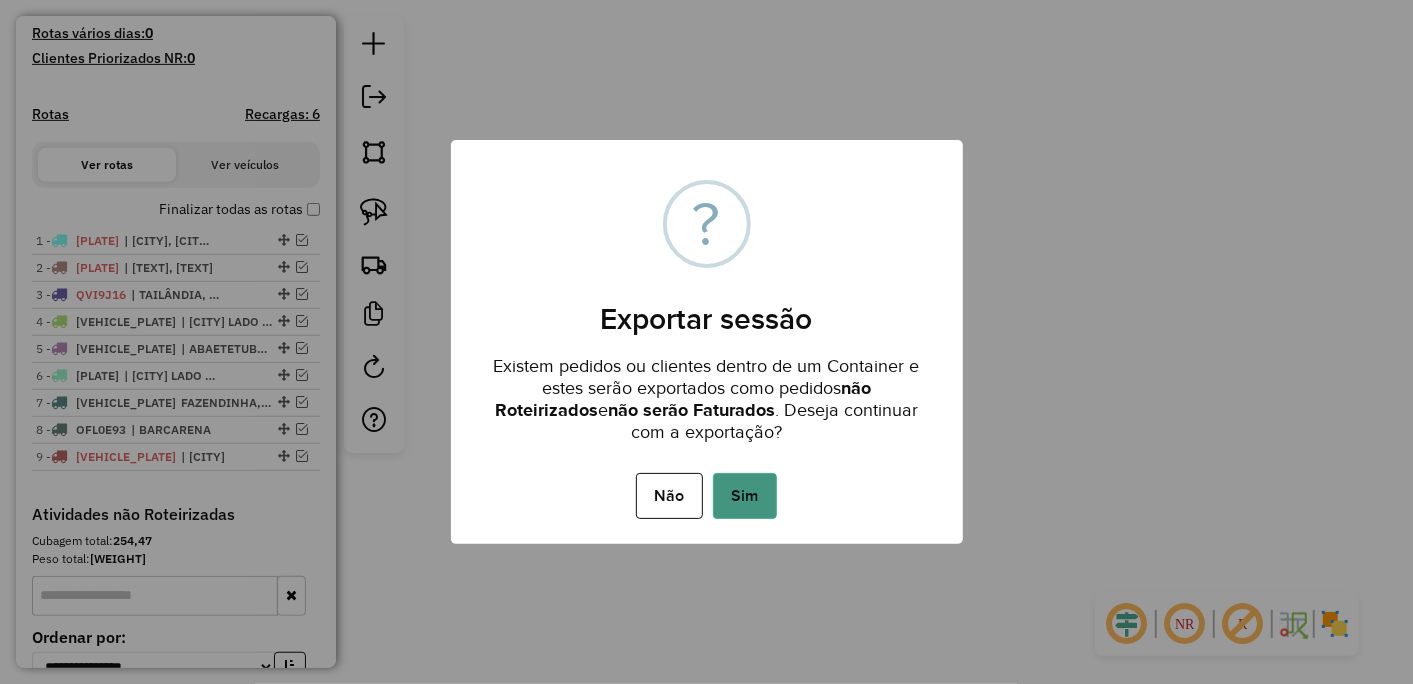 click on "Sim" at bounding box center [745, 496] 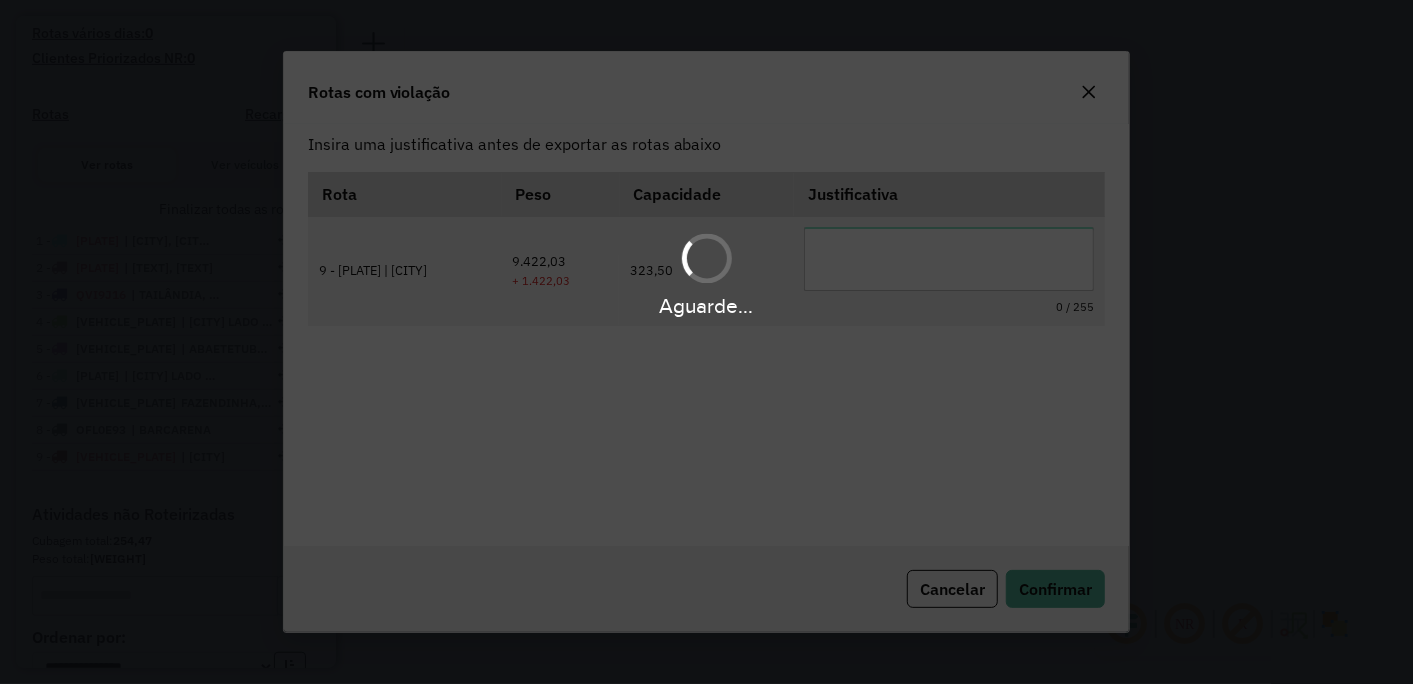 scroll, scrollTop: 1, scrollLeft: 0, axis: vertical 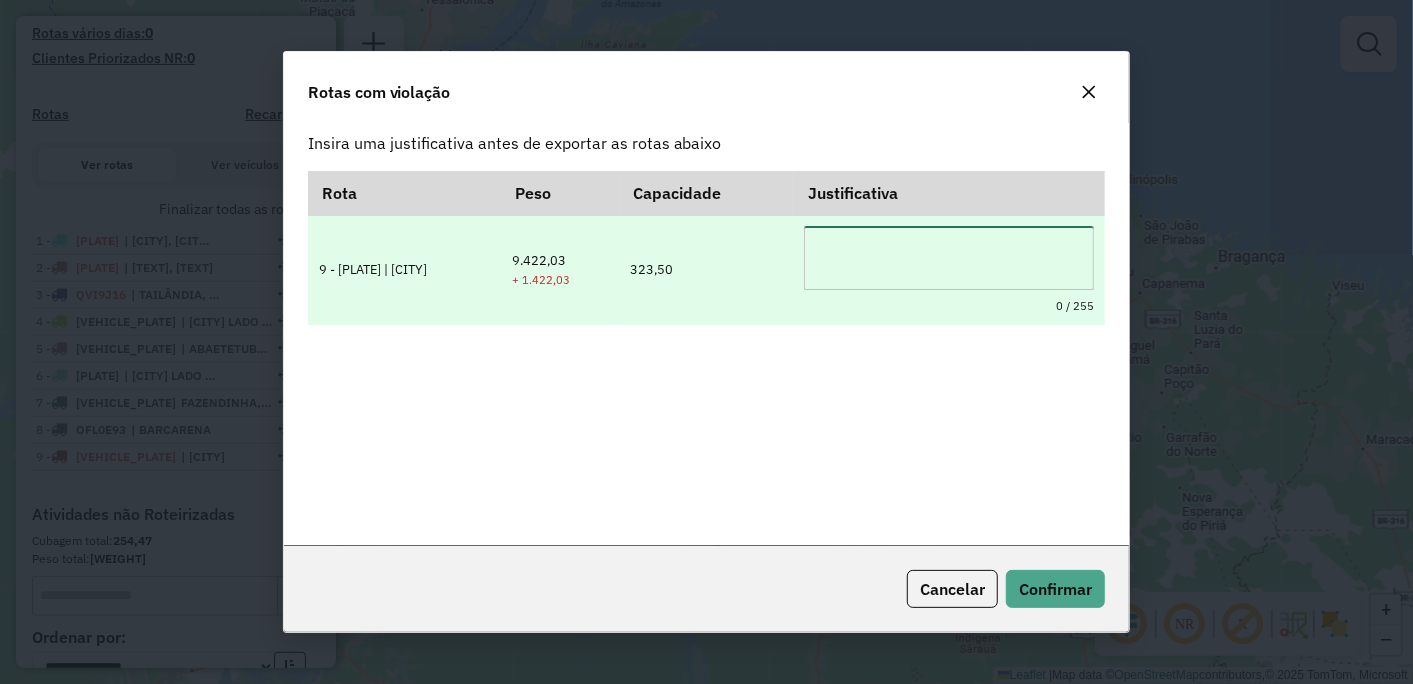 click at bounding box center [949, 258] 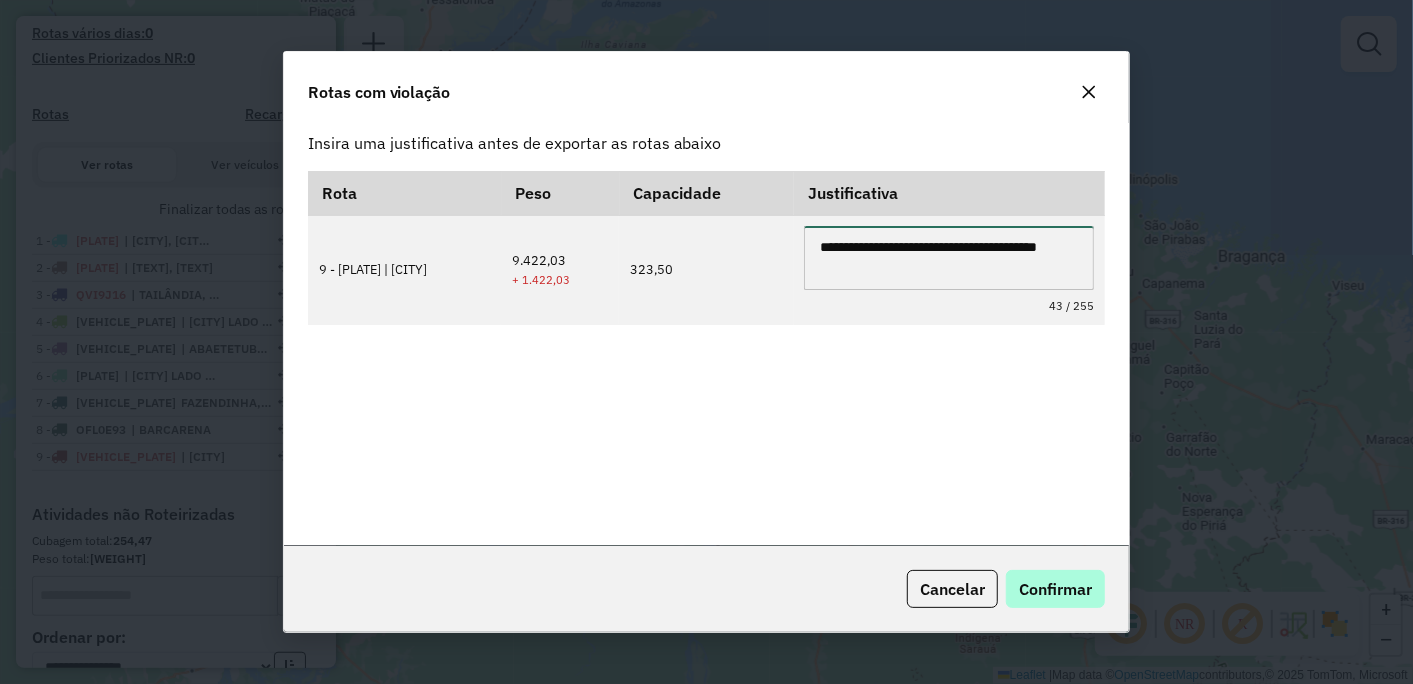 type on "**********" 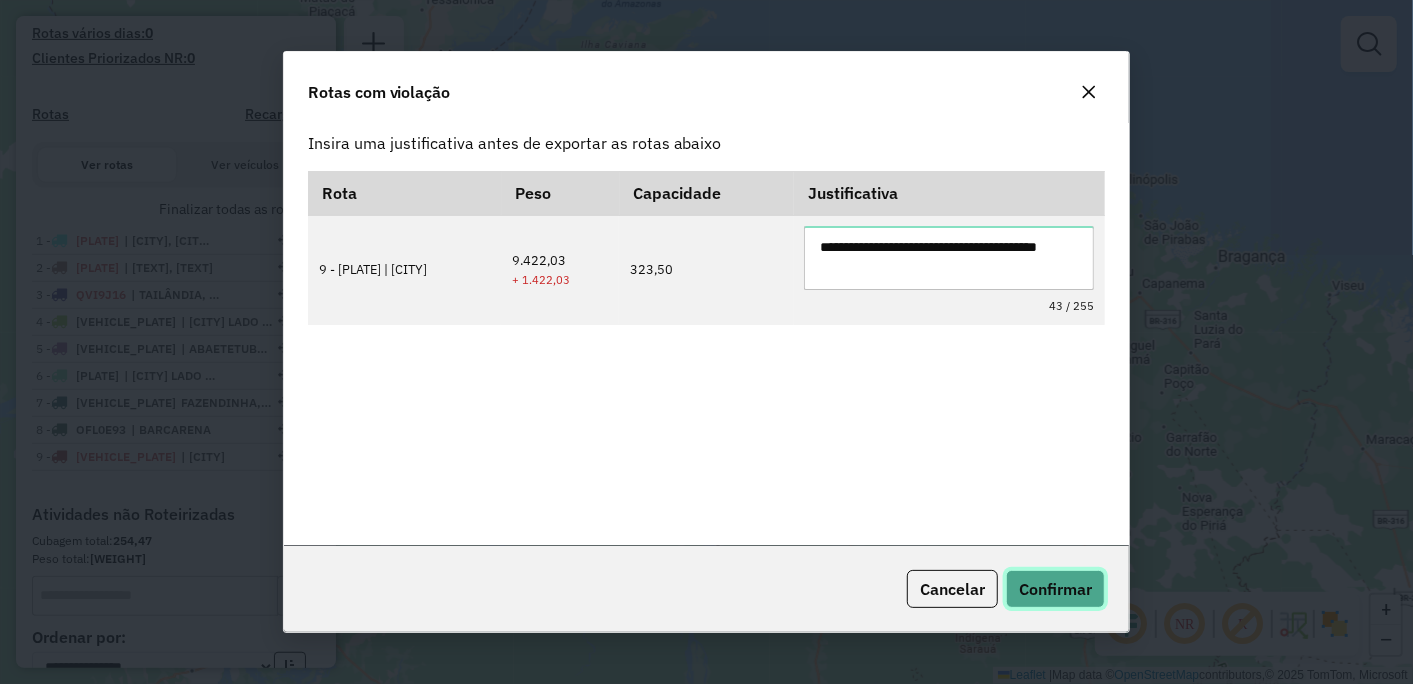 click on "Confirmar" 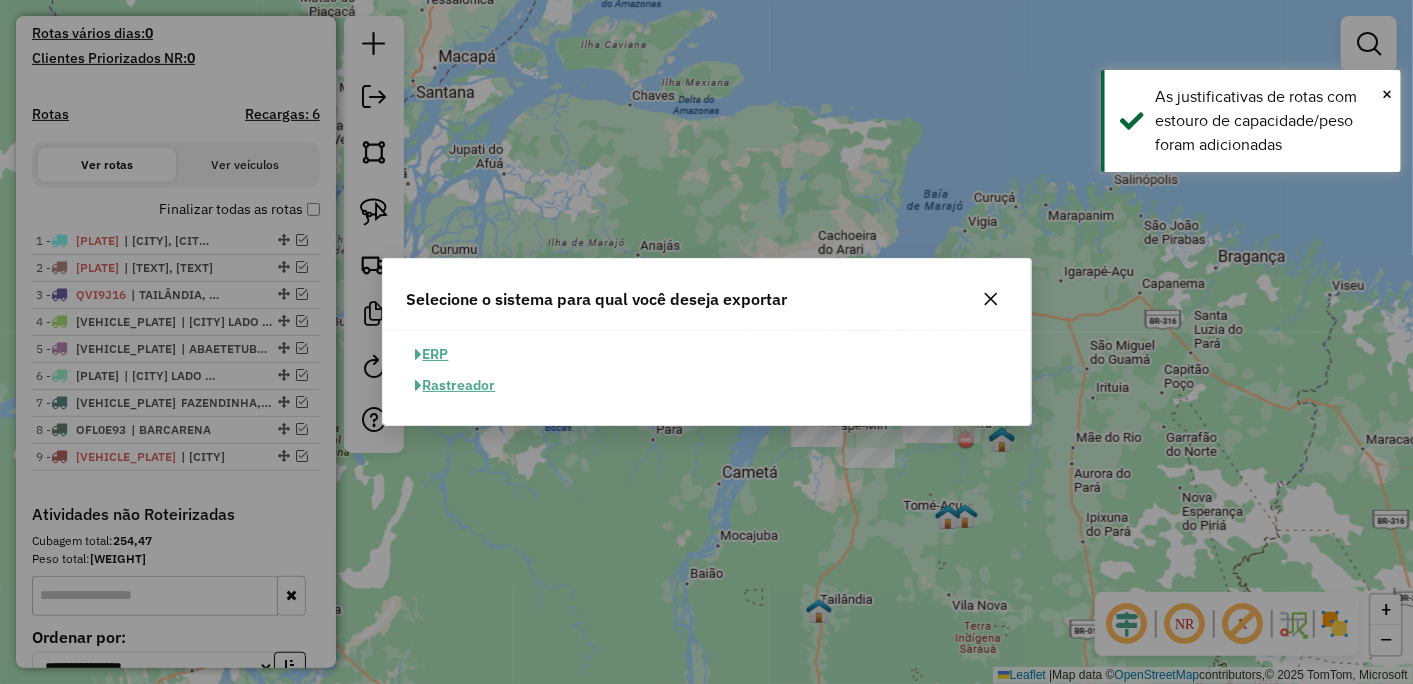 click on "ERP" 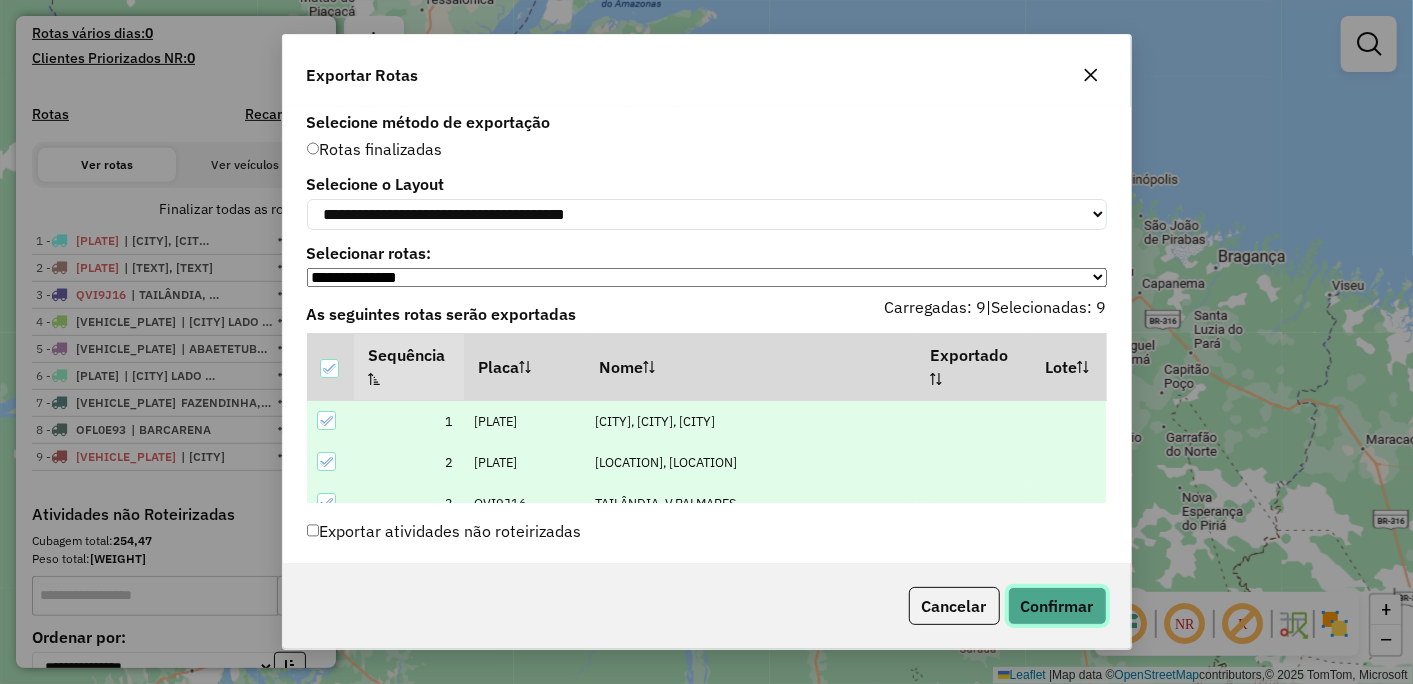 click on "Confirmar" 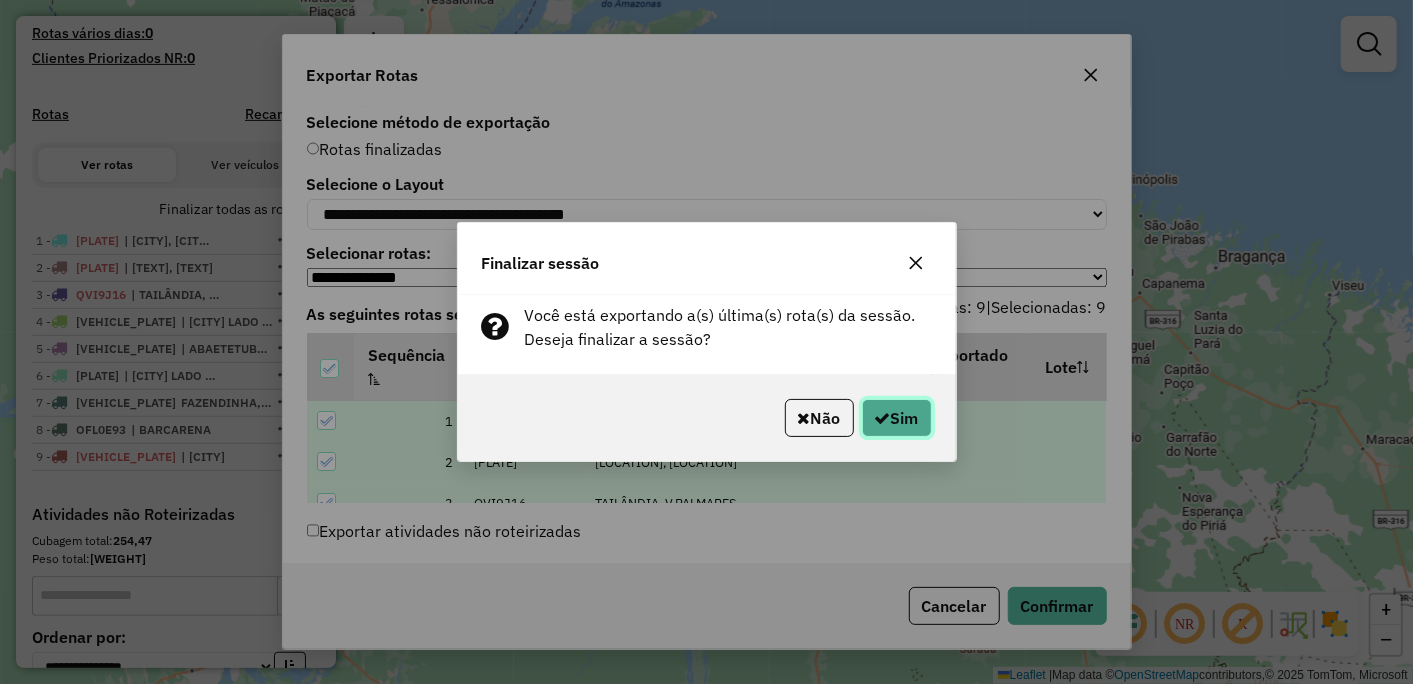 click on "Sim" 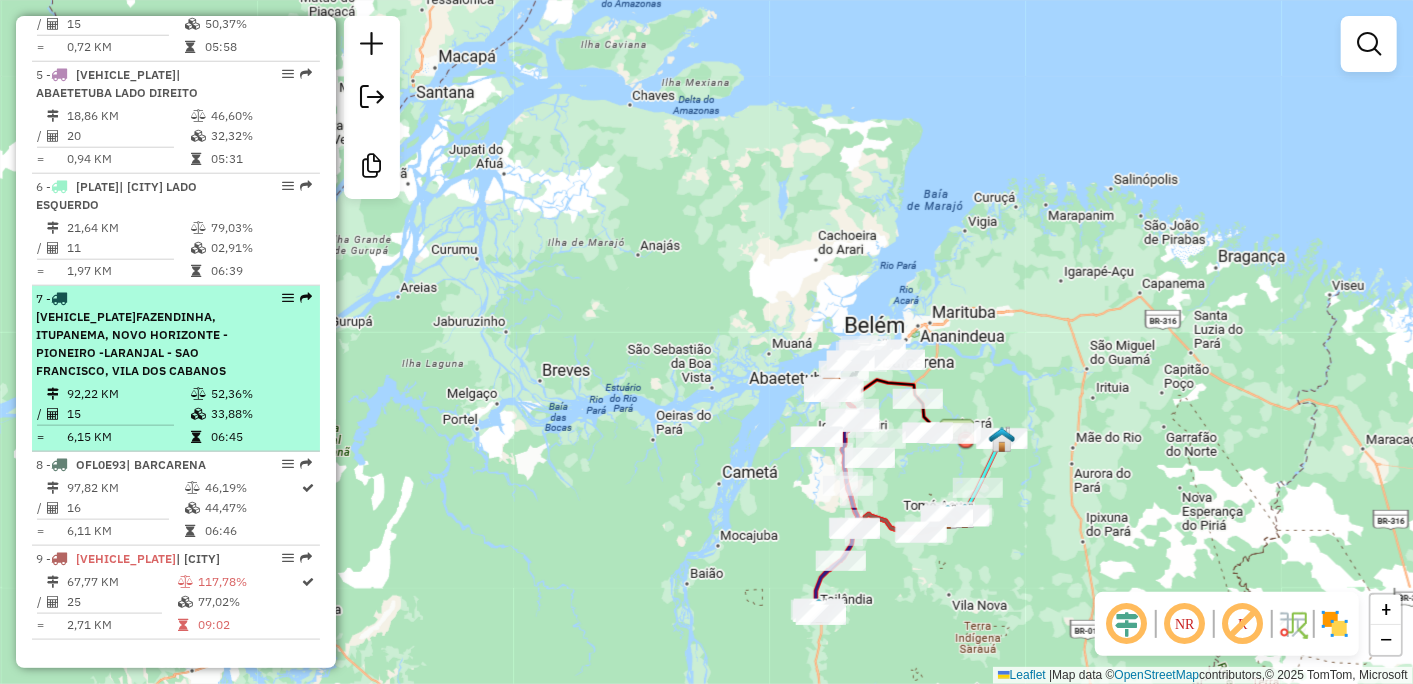 scroll, scrollTop: 1233, scrollLeft: 0, axis: vertical 